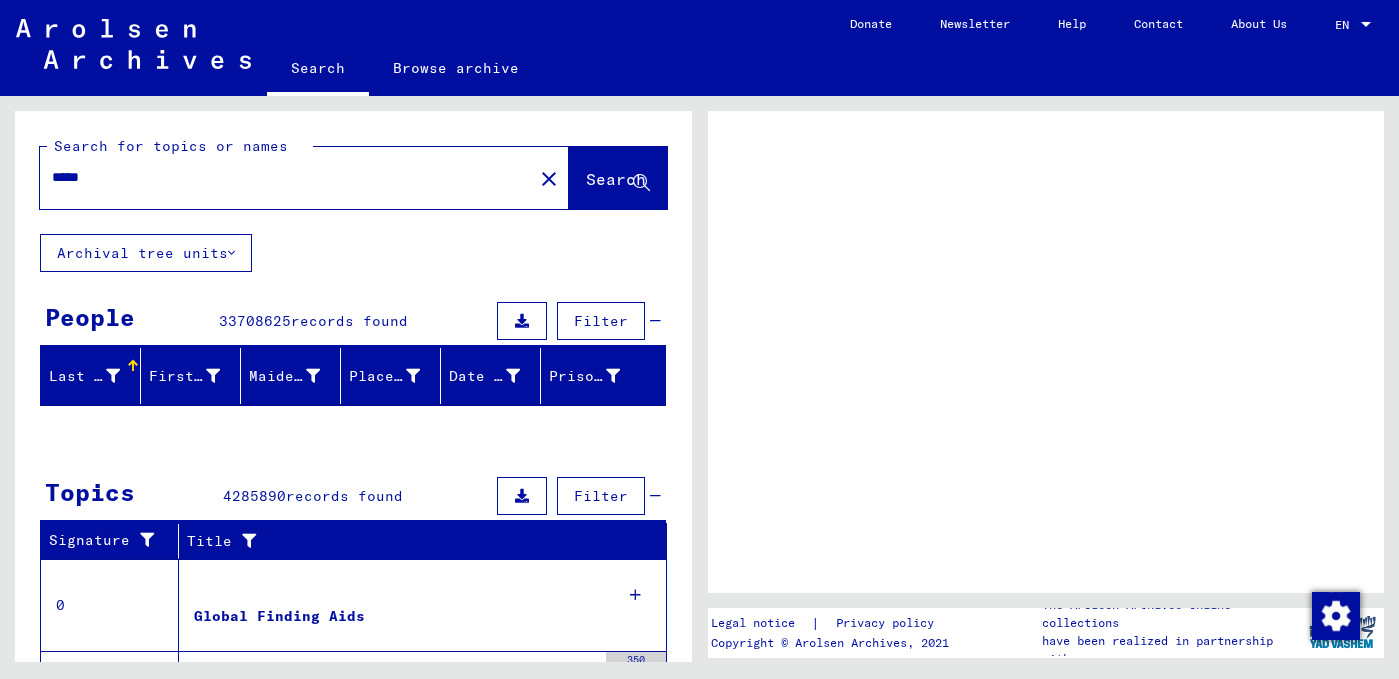 scroll, scrollTop: 0, scrollLeft: 0, axis: both 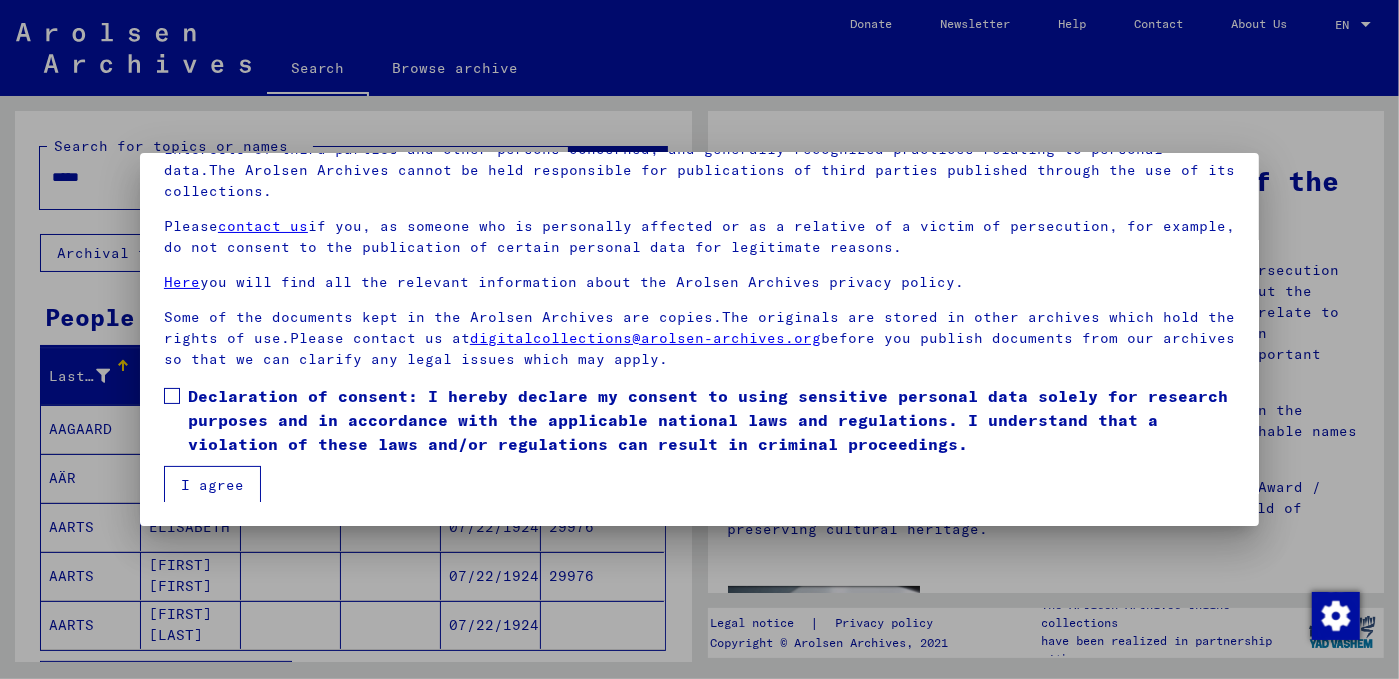 click on "Declaration of consent: I hereby declare my consent to using sensitive personal data solely for research purposes and in accordance with the applicable national laws and regulations. I understand that a violation of these laws and/or regulations can result in criminal proceedings." at bounding box center (711, 420) 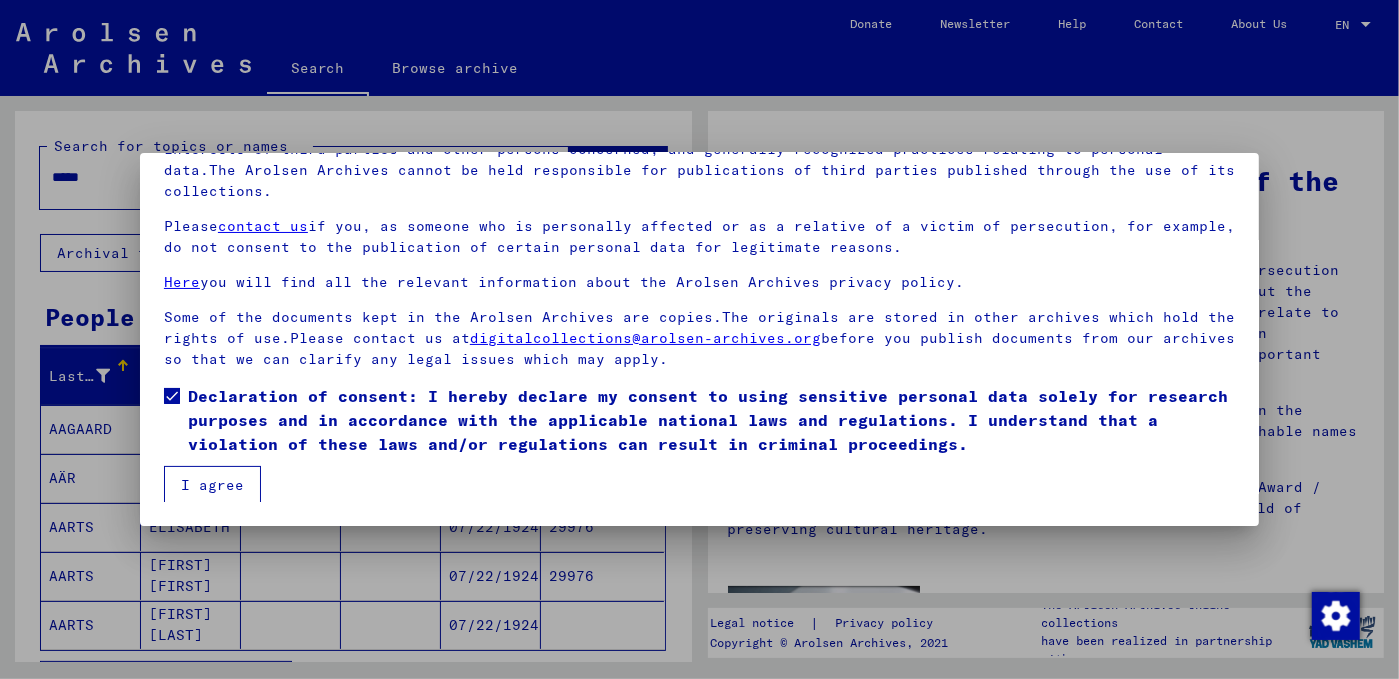click on "I agree" at bounding box center (212, 485) 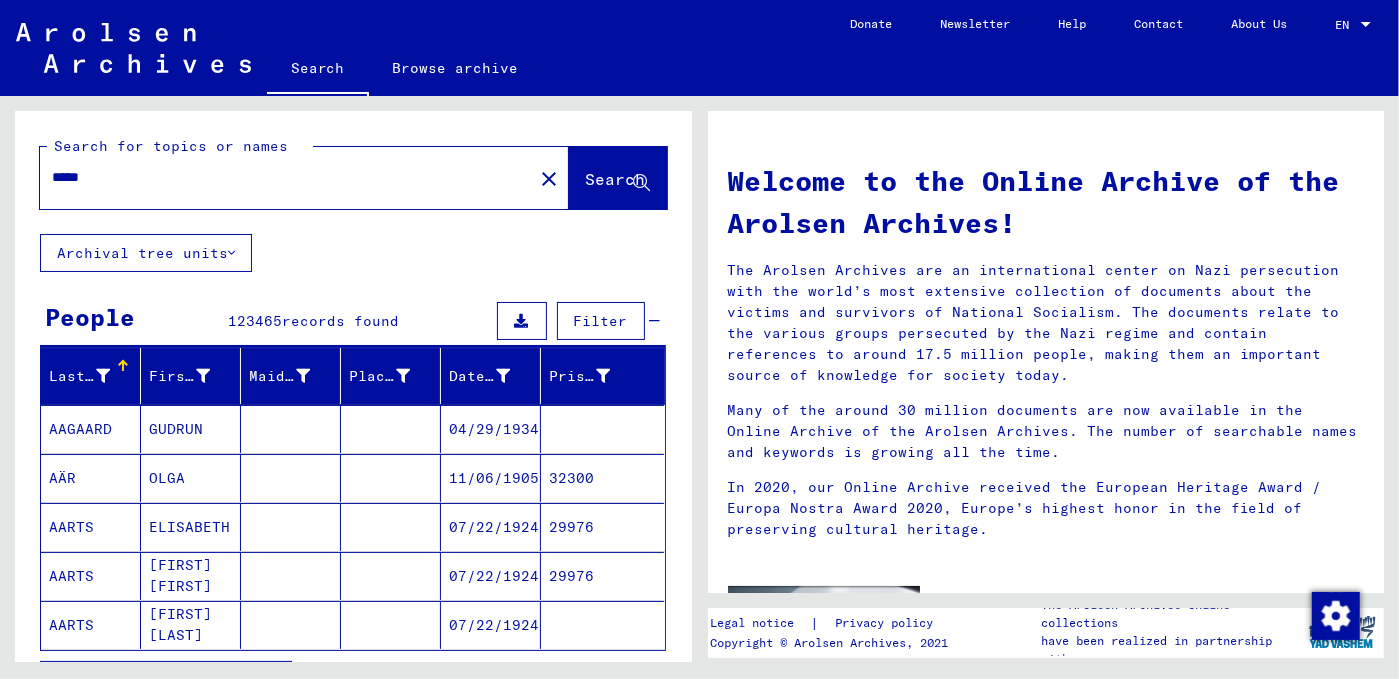 click on "*****" at bounding box center [280, 177] 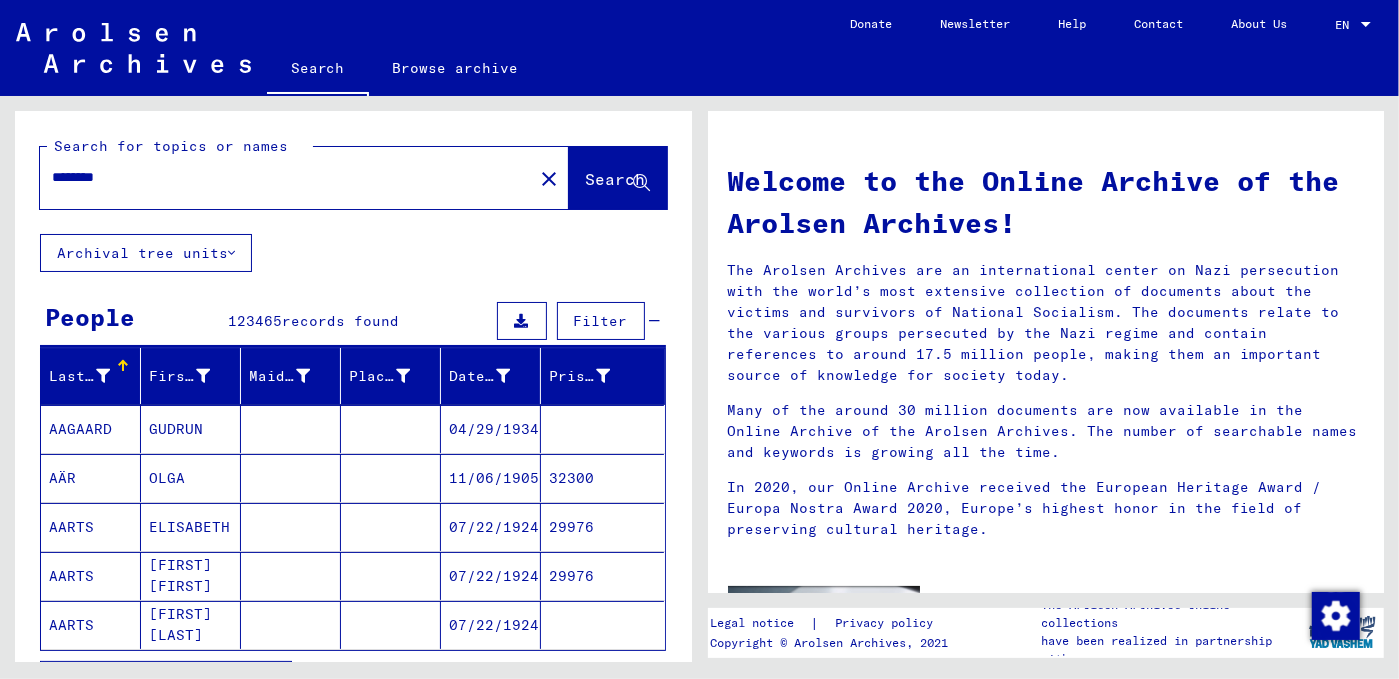 type on "********" 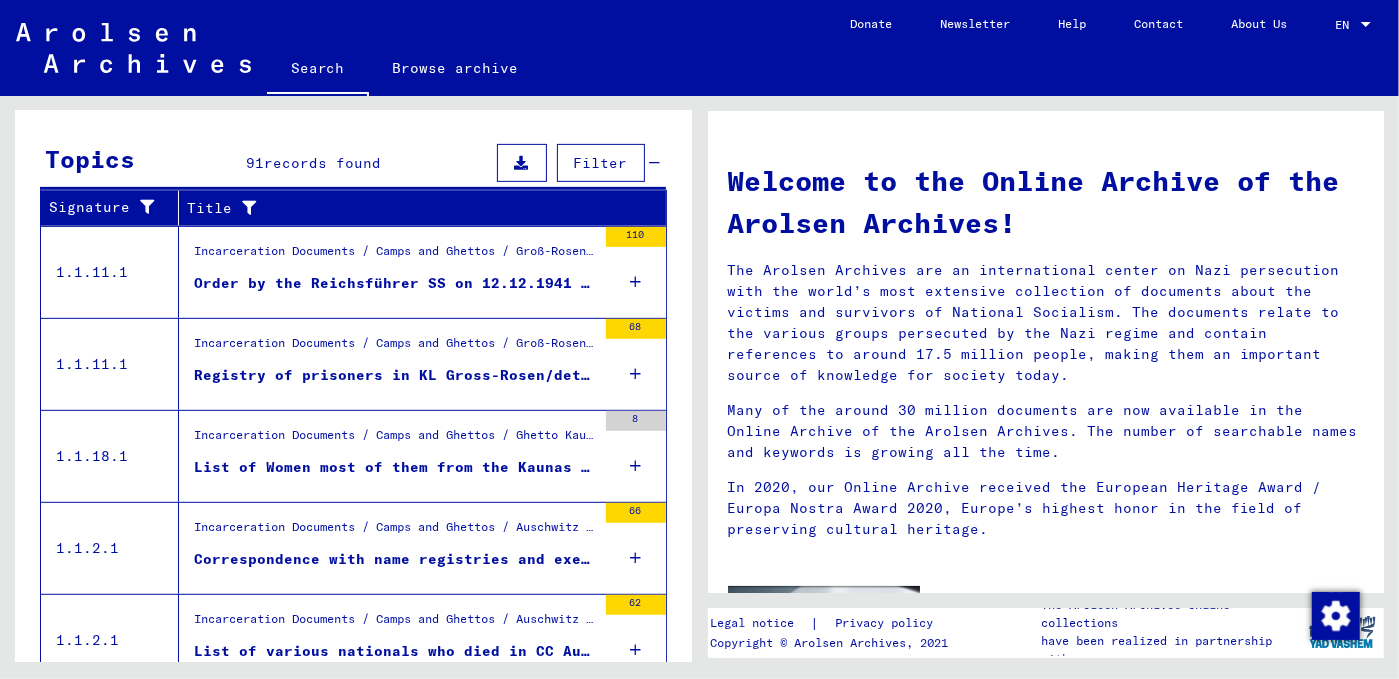 scroll, scrollTop: 712, scrollLeft: 0, axis: vertical 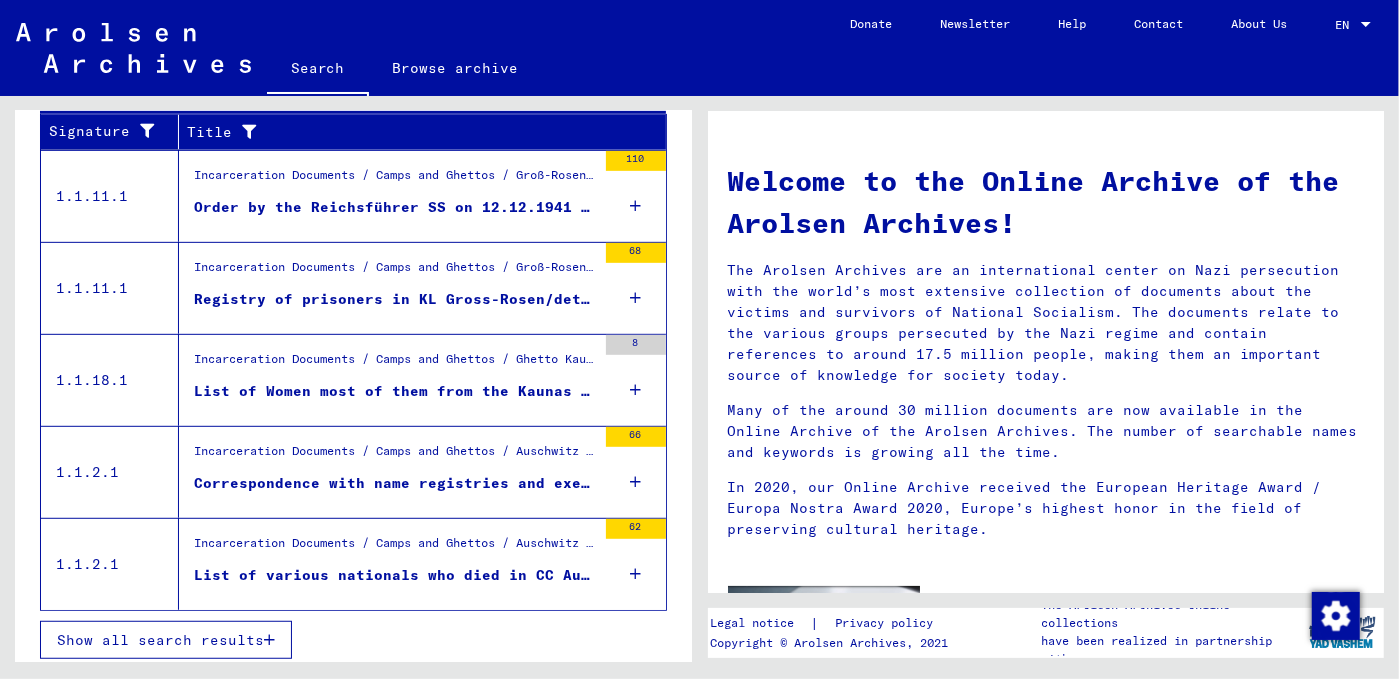 click on "Registry of prisoners in KL Gross-Rosen/detachment Landshut, no date. - Postwar list. Nationalities mentioned: Albanians, Germans, French, Yugoslav, Croats, Poles, Russians, Czechs" at bounding box center (395, 299) 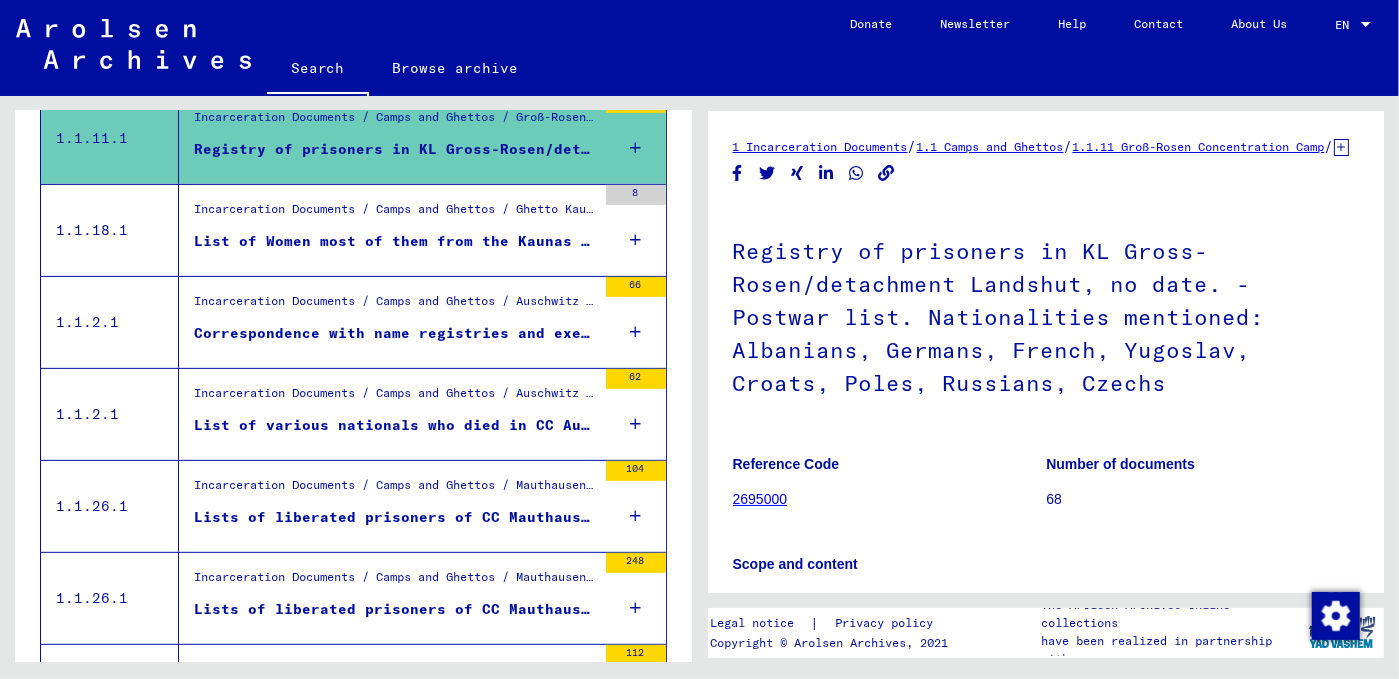 scroll, scrollTop: 353, scrollLeft: 0, axis: vertical 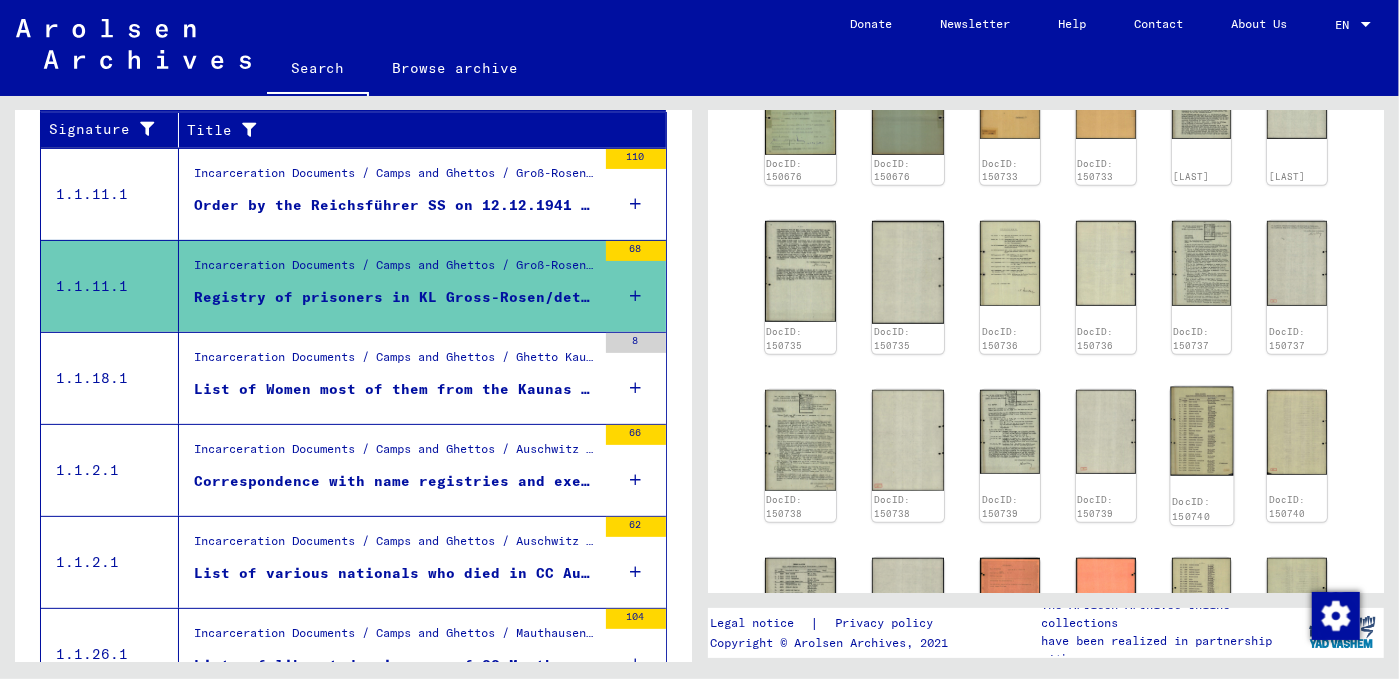 click 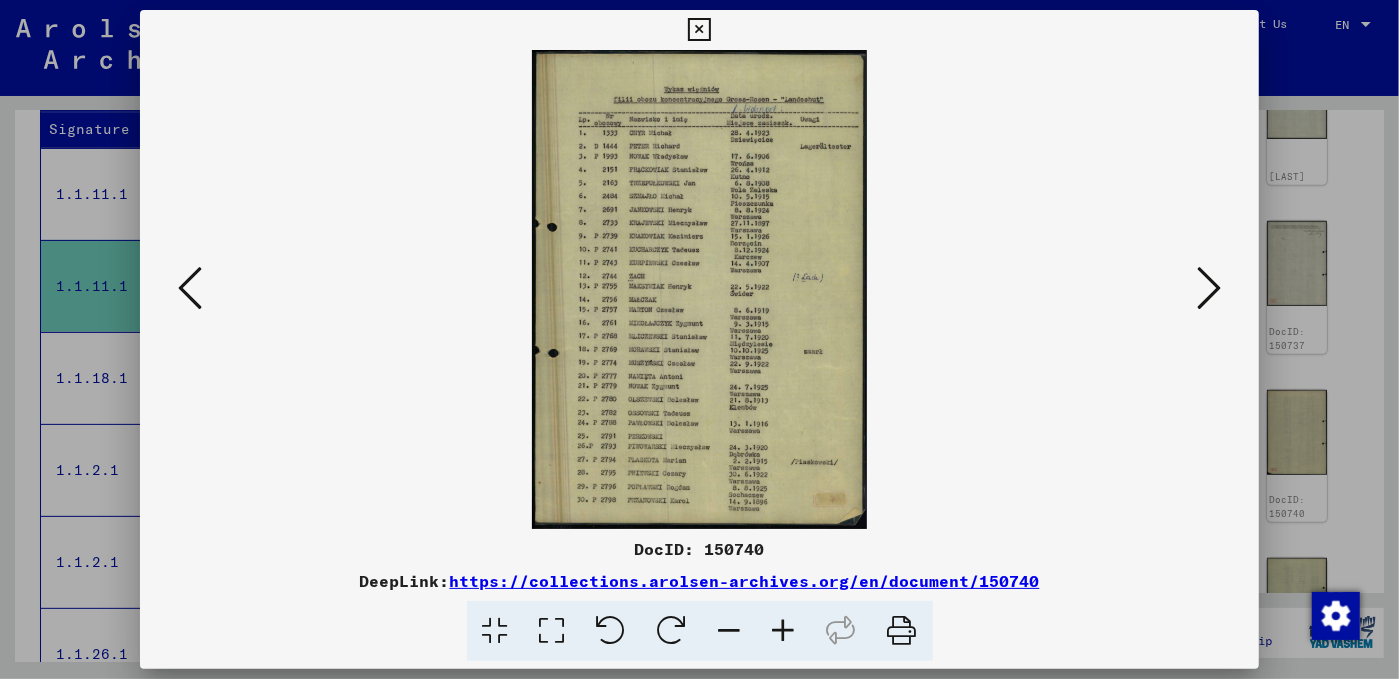 click at bounding box center (784, 631) 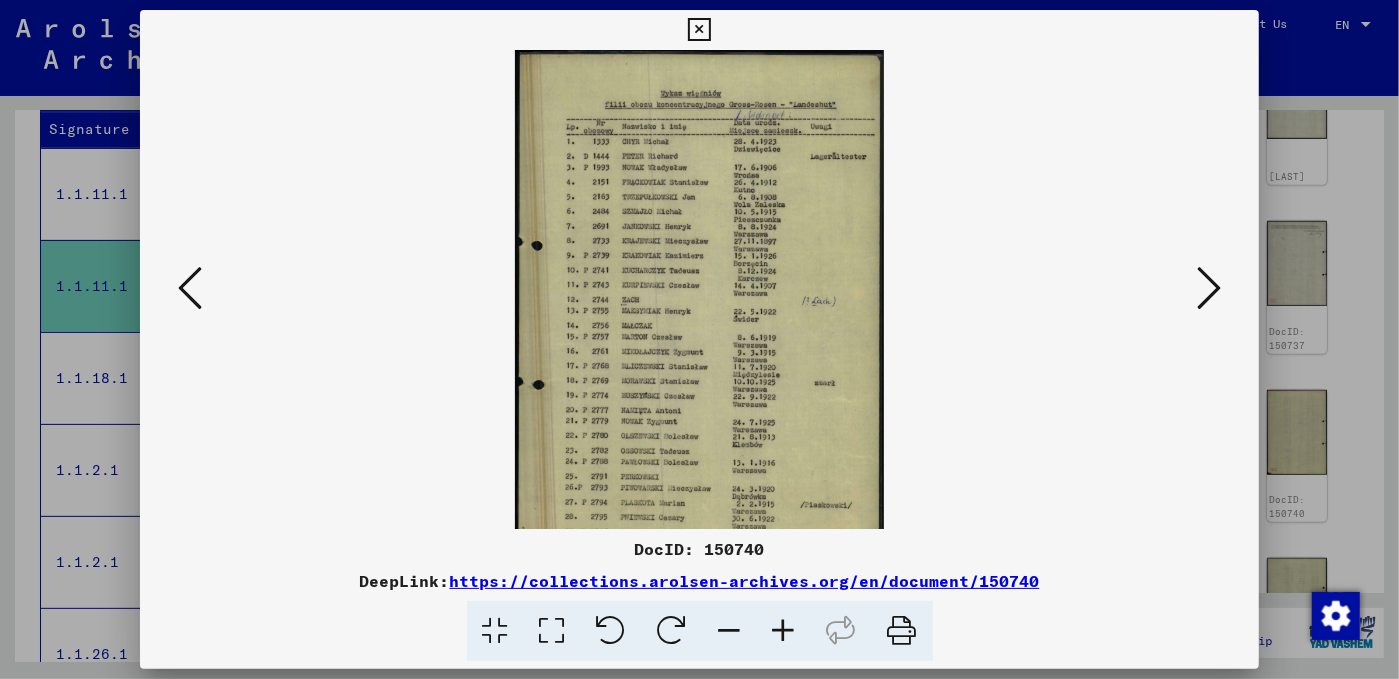 click at bounding box center [784, 631] 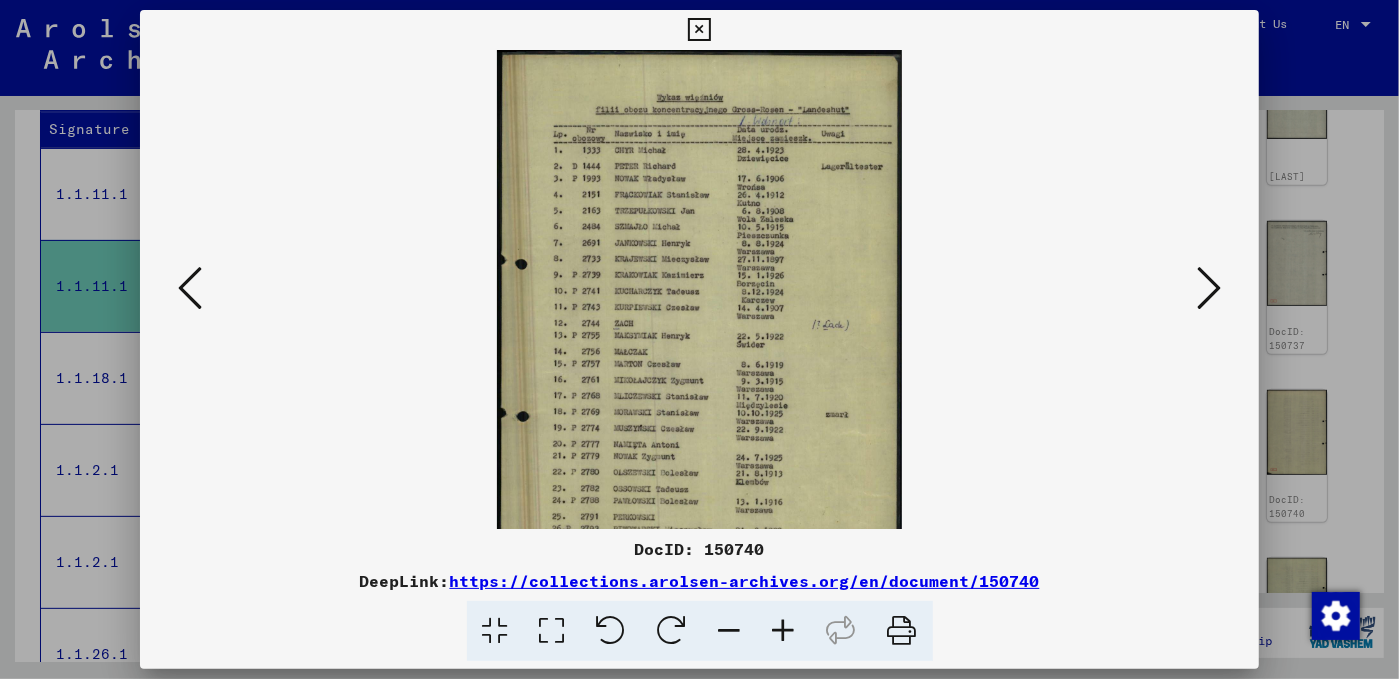 click at bounding box center [784, 631] 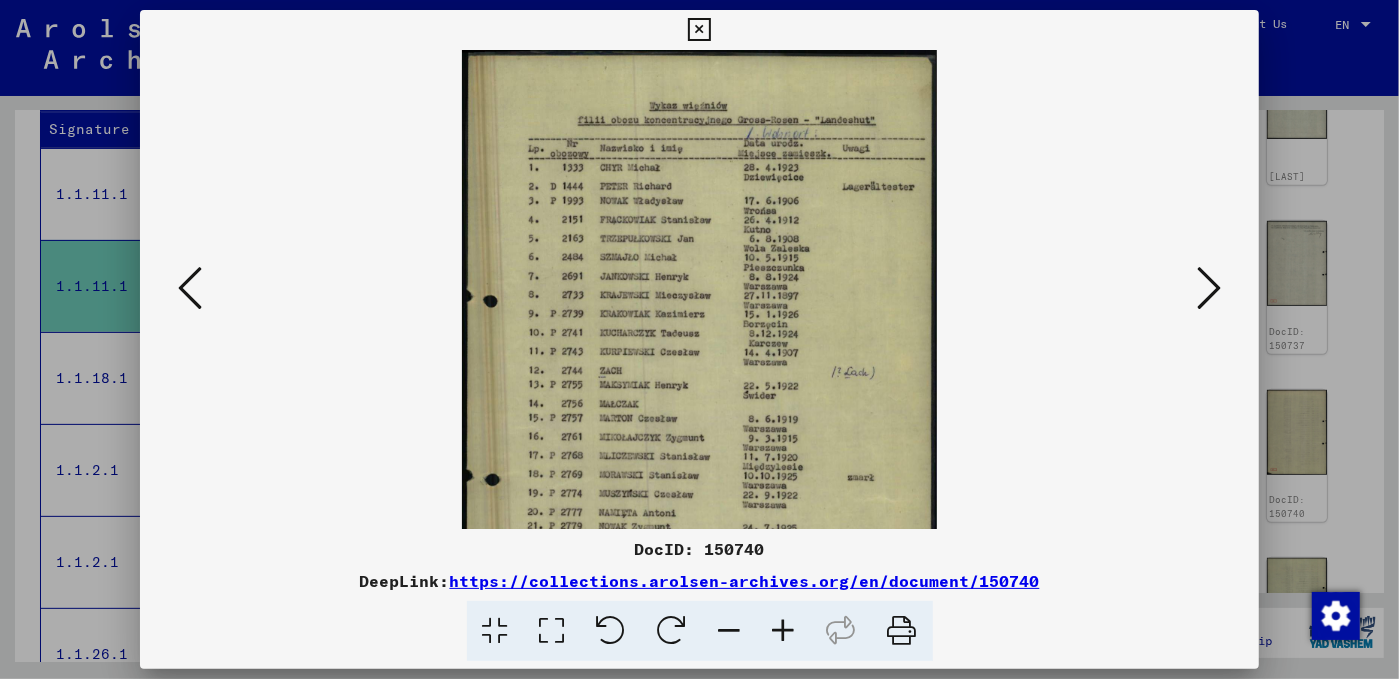 click at bounding box center (784, 631) 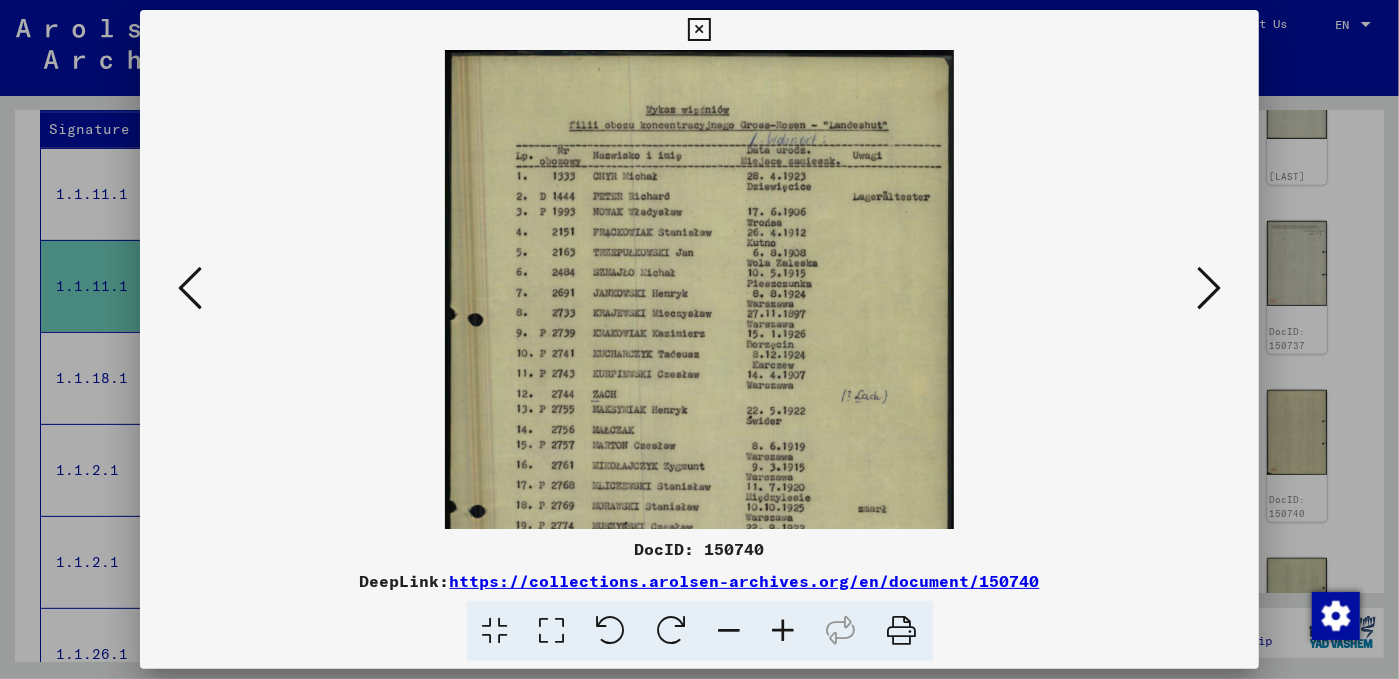 click at bounding box center [784, 631] 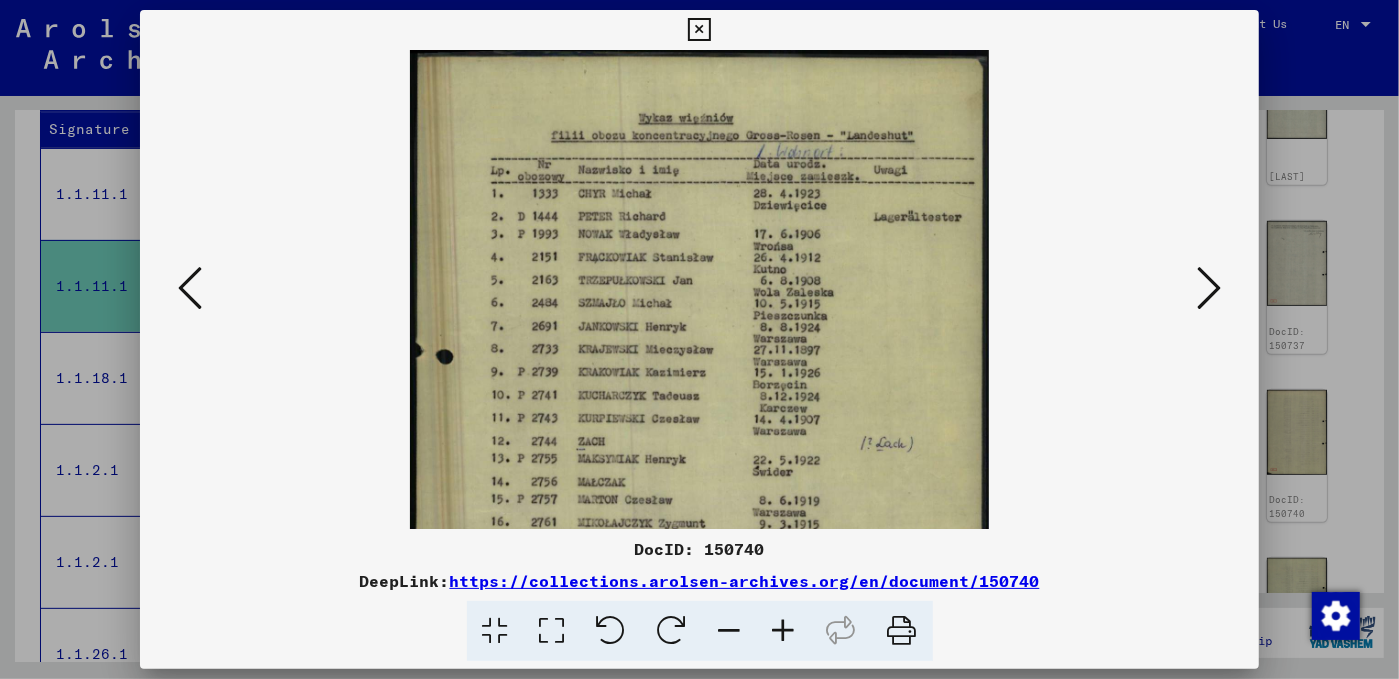 click at bounding box center (784, 631) 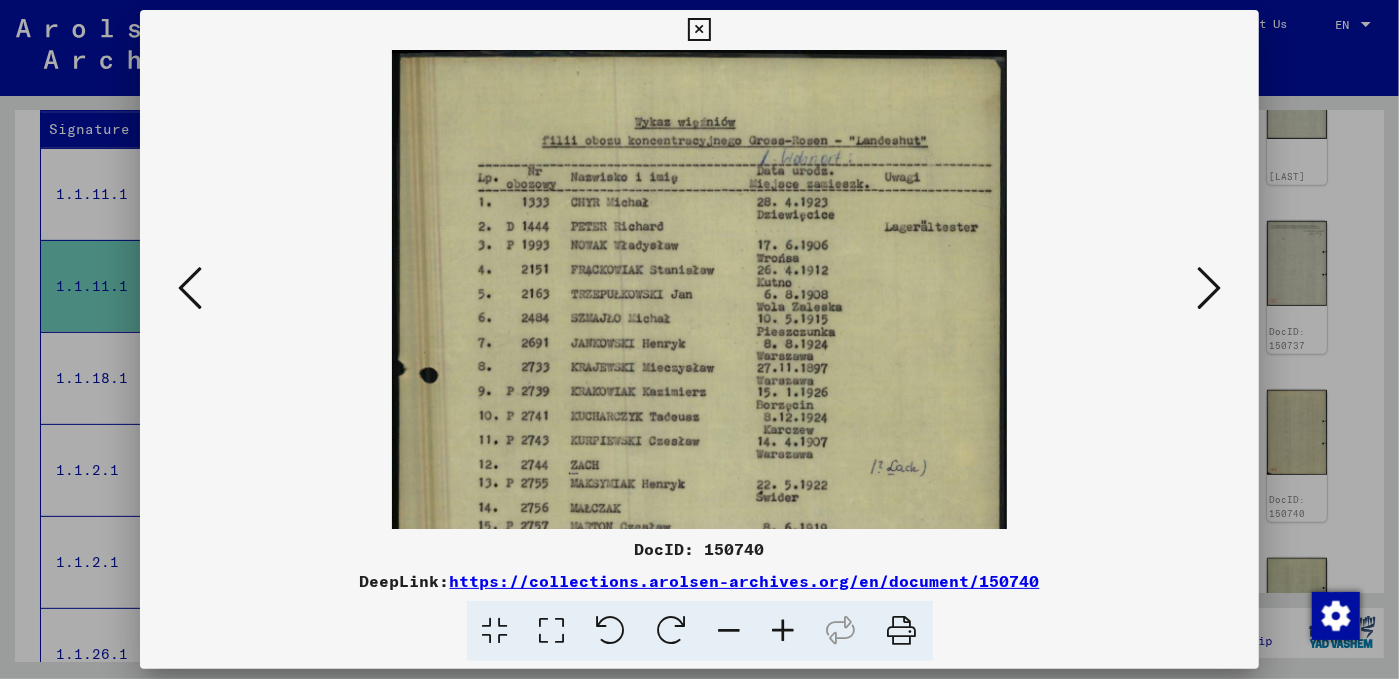 click at bounding box center [784, 631] 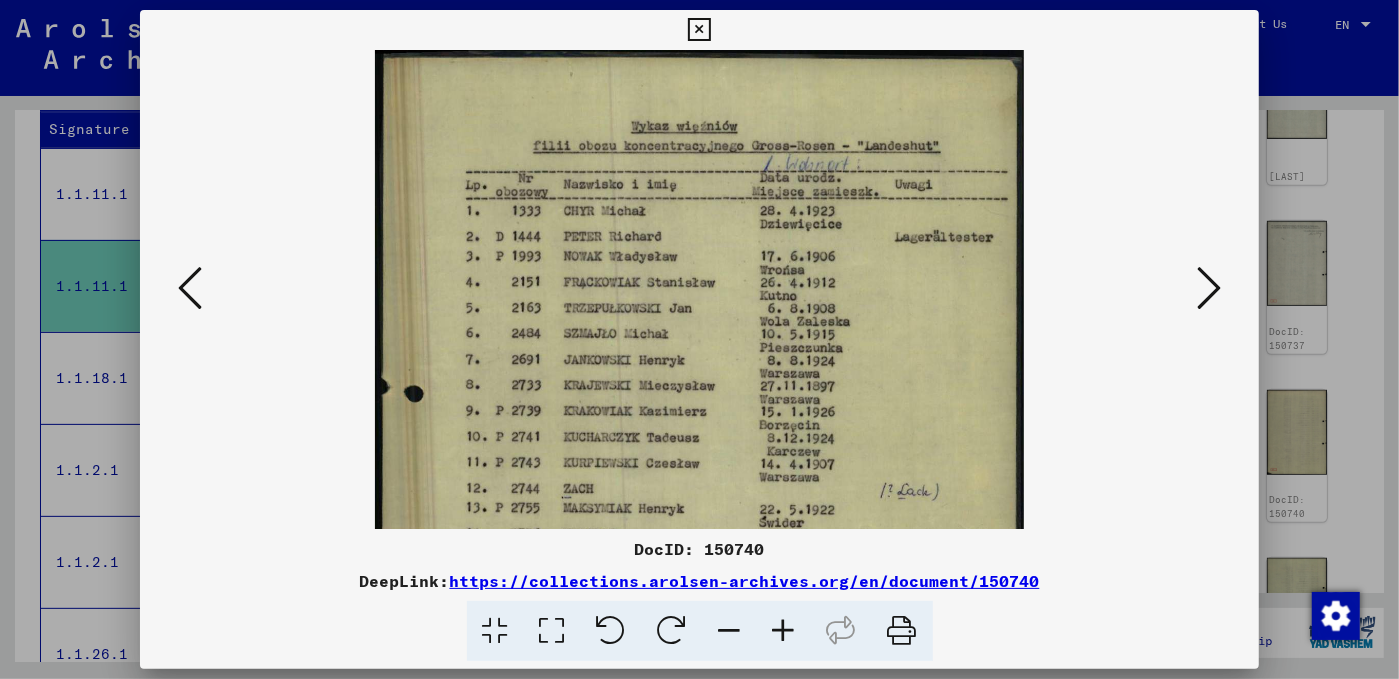 click at bounding box center [784, 631] 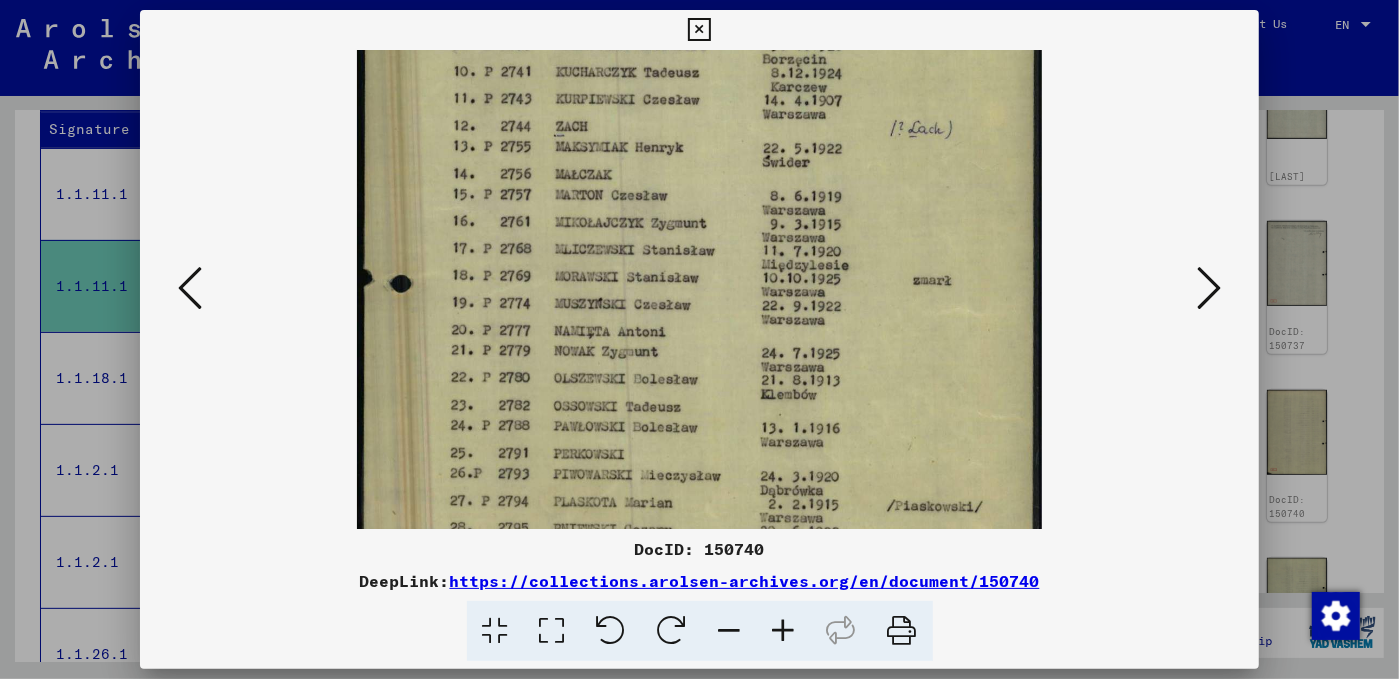 scroll, scrollTop: 400, scrollLeft: 0, axis: vertical 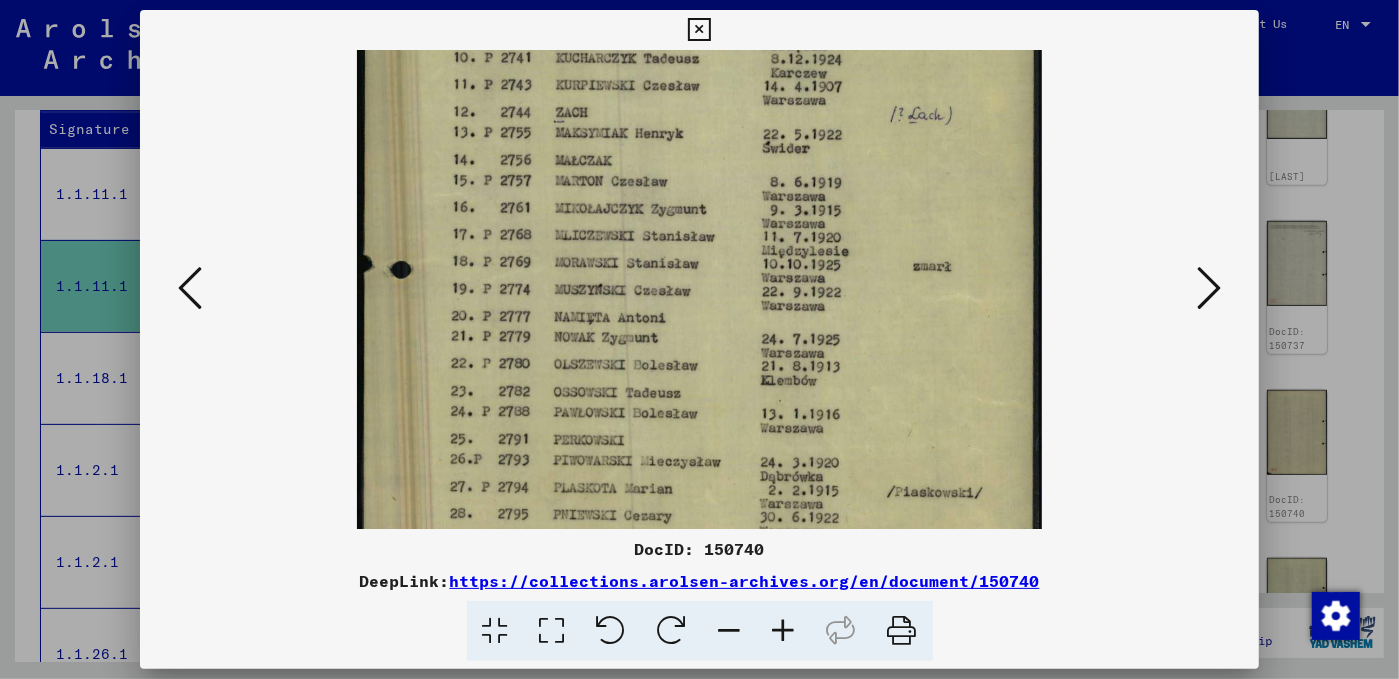 drag, startPoint x: 776, startPoint y: 127, endPoint x: 792, endPoint y: 55, distance: 73.756355 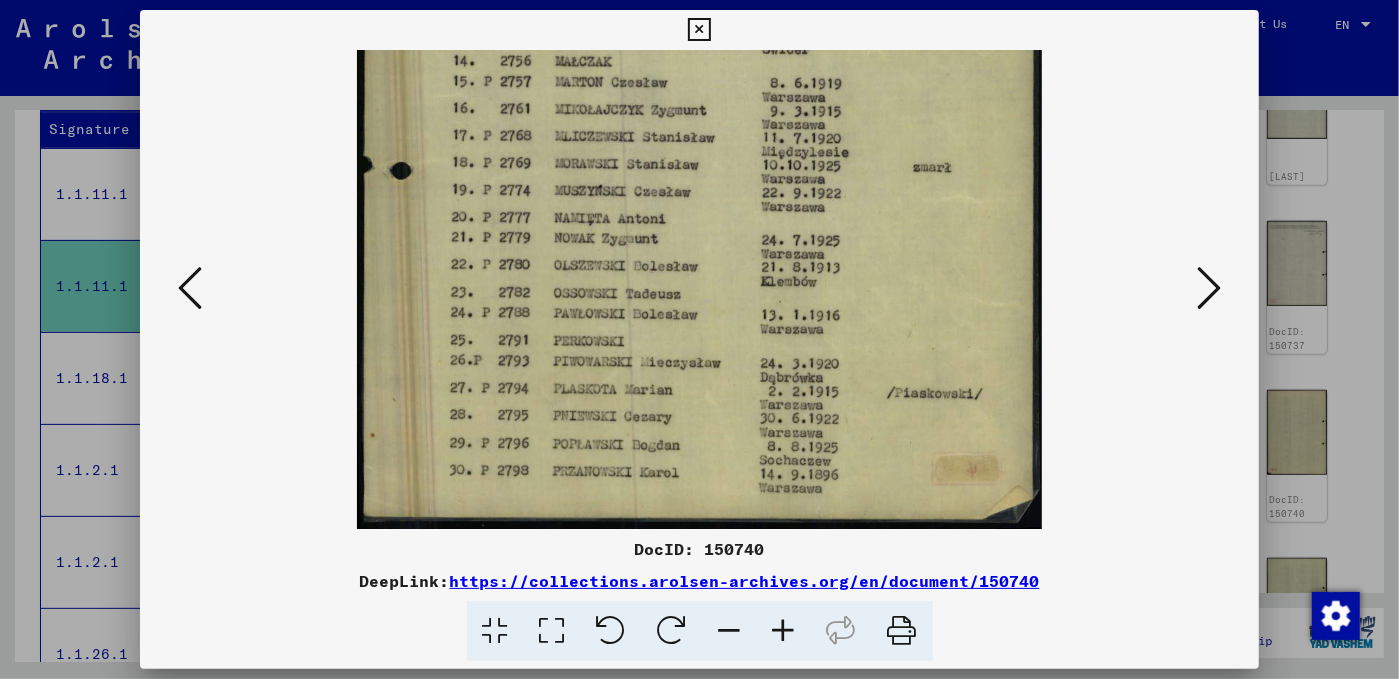 drag, startPoint x: 773, startPoint y: 384, endPoint x: 785, endPoint y: 232, distance: 152.47295 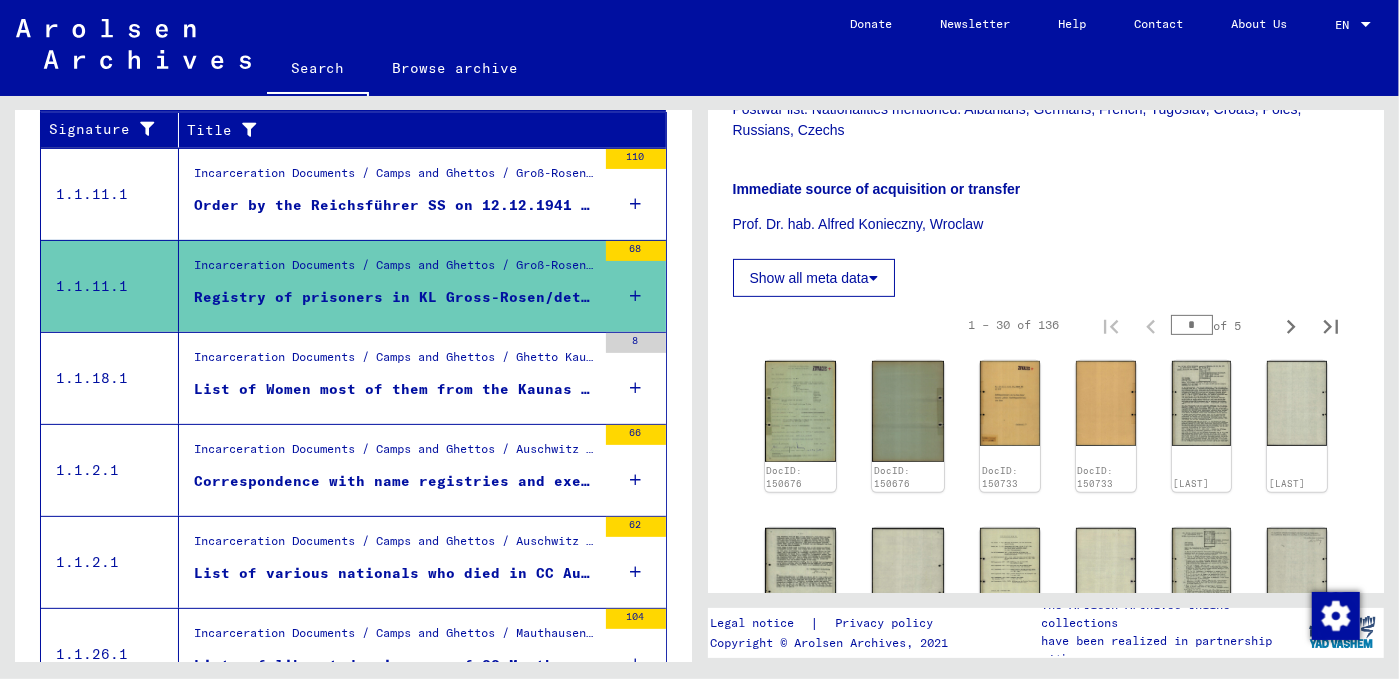 scroll, scrollTop: 454, scrollLeft: 0, axis: vertical 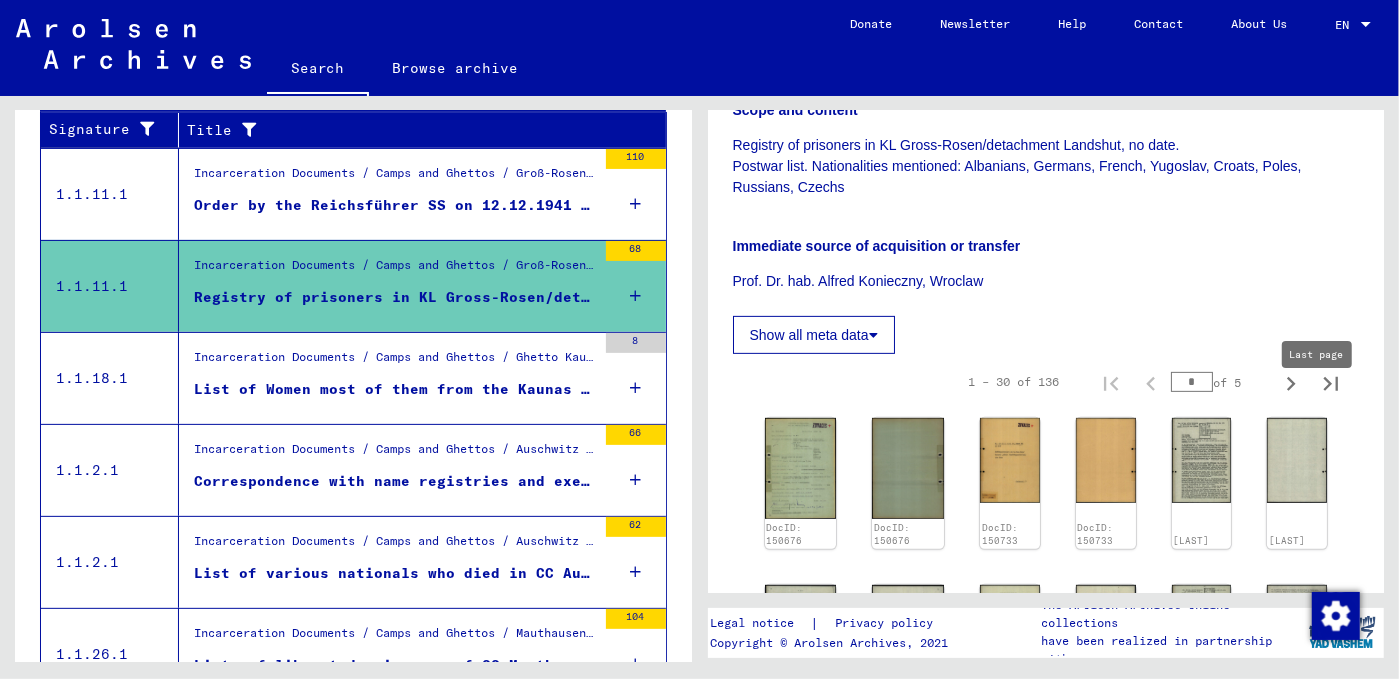 click 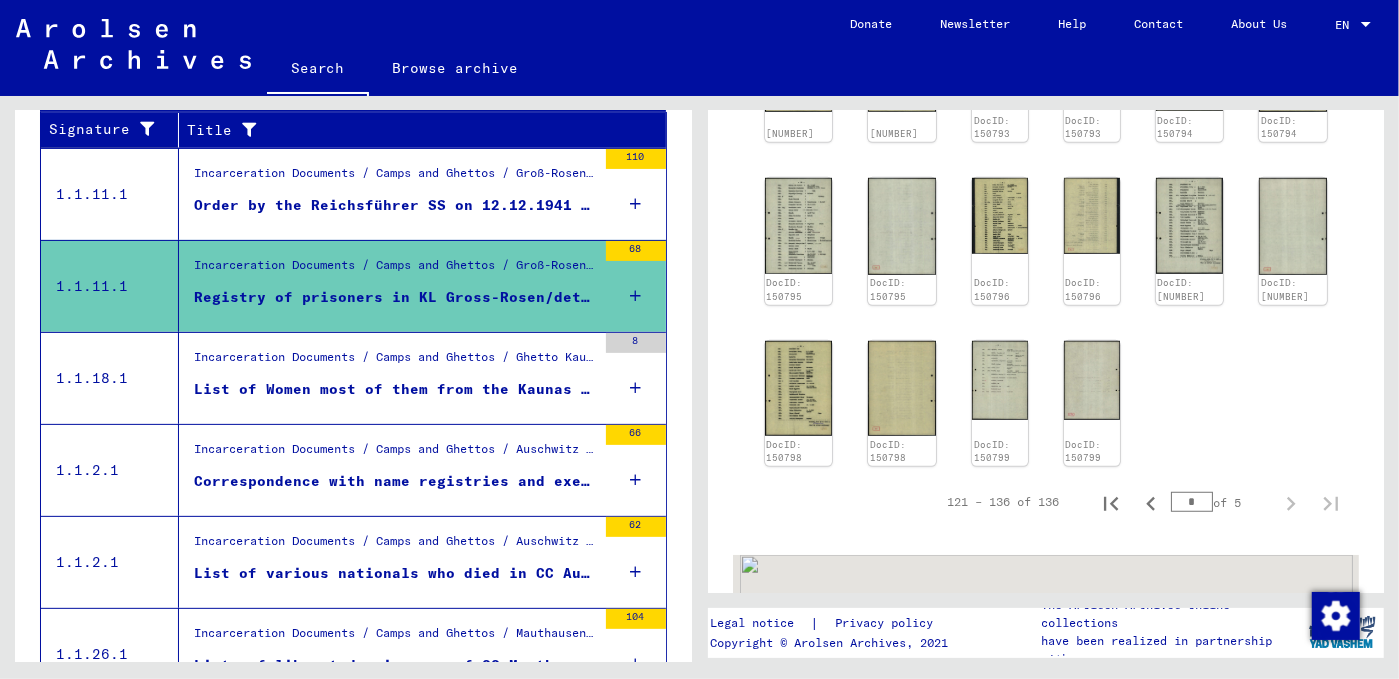 scroll, scrollTop: 909, scrollLeft: 0, axis: vertical 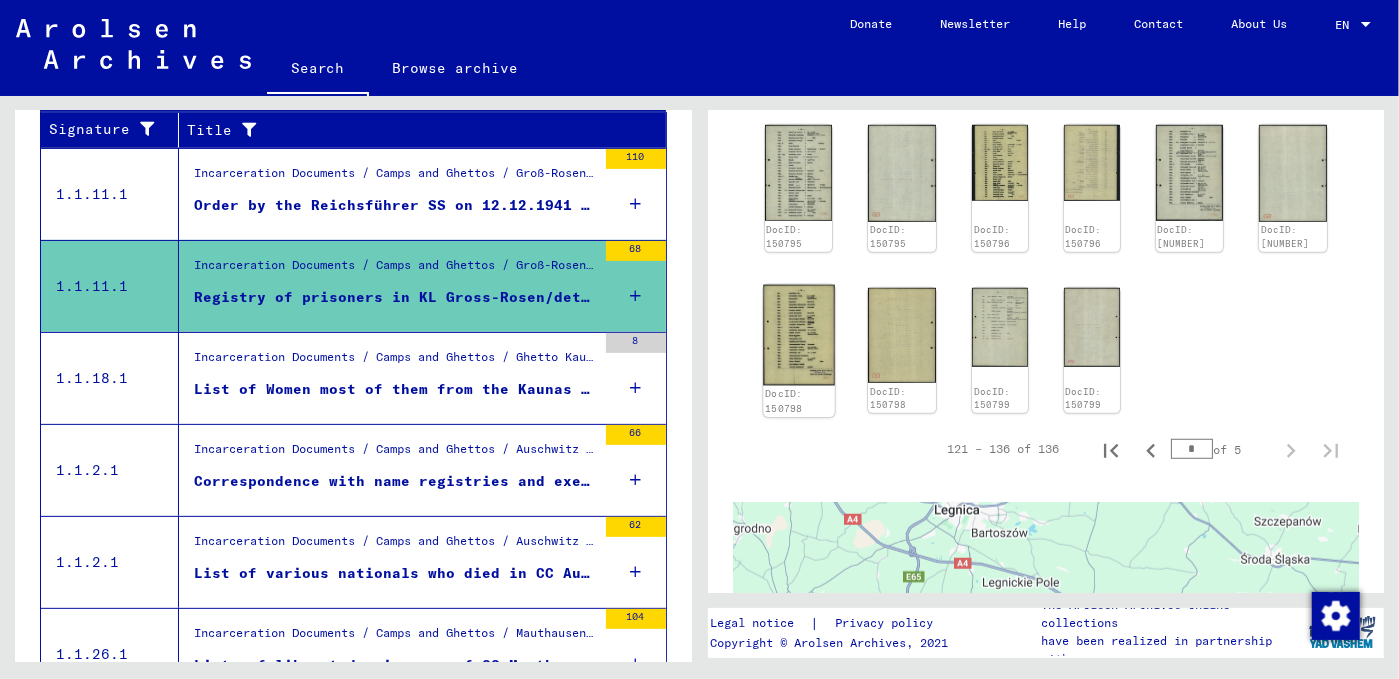 click 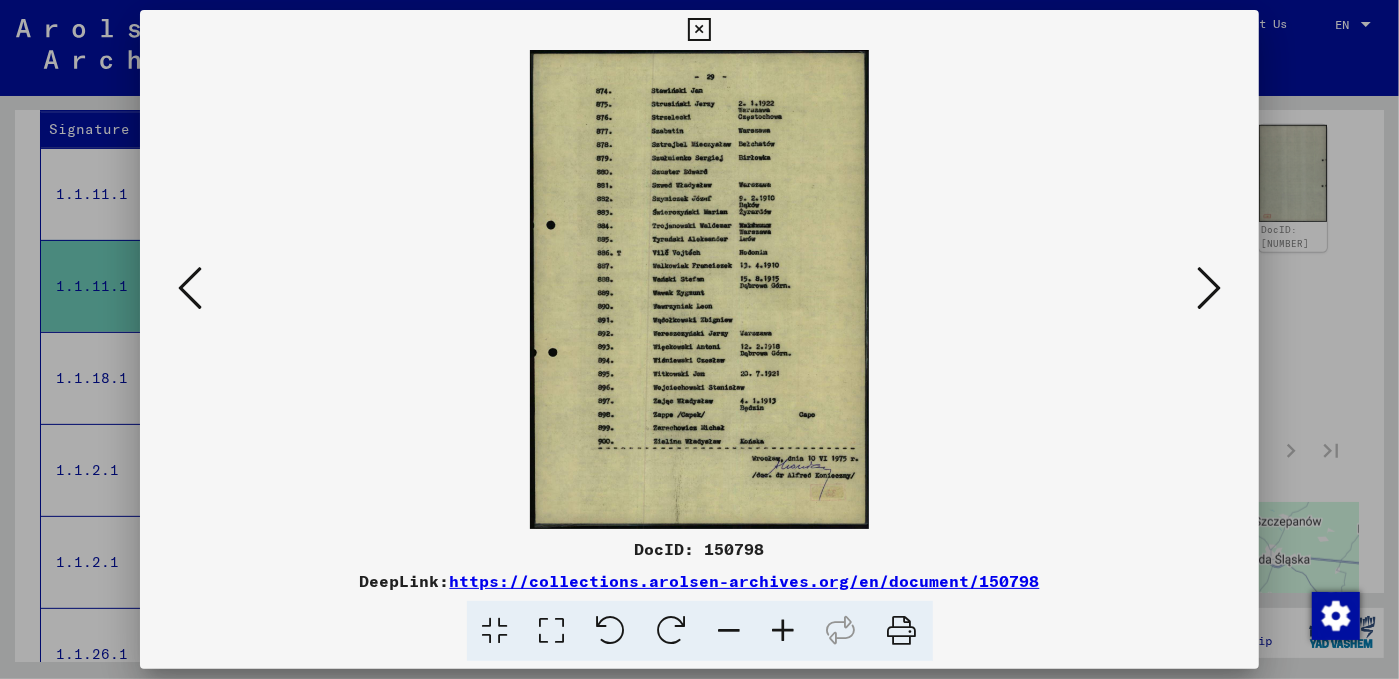 click at bounding box center [784, 631] 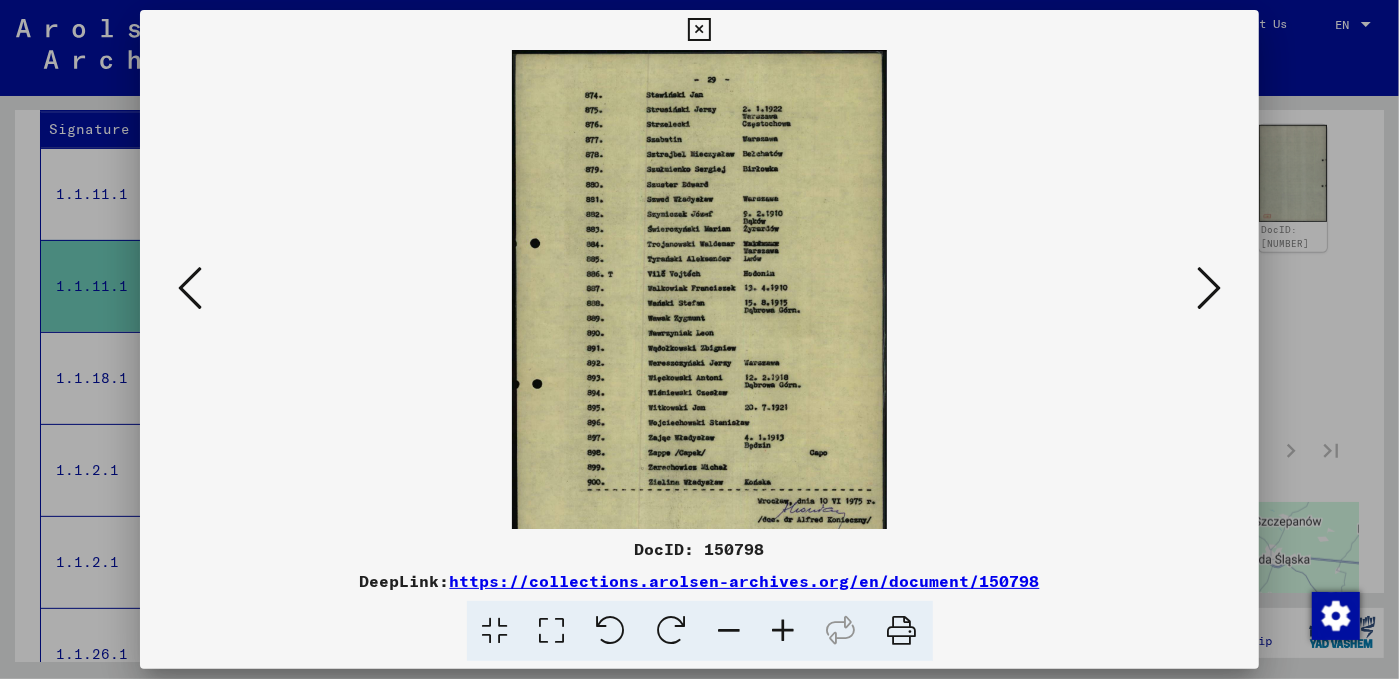 click at bounding box center [784, 631] 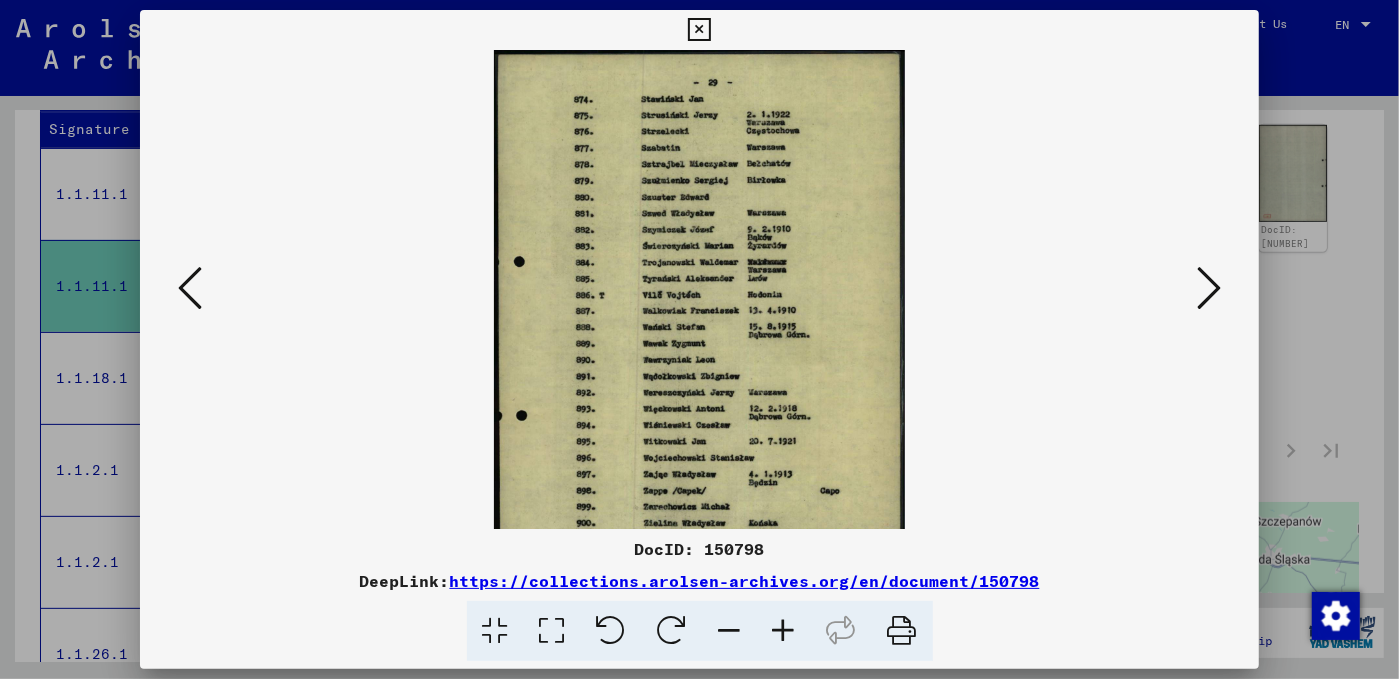 click at bounding box center (784, 631) 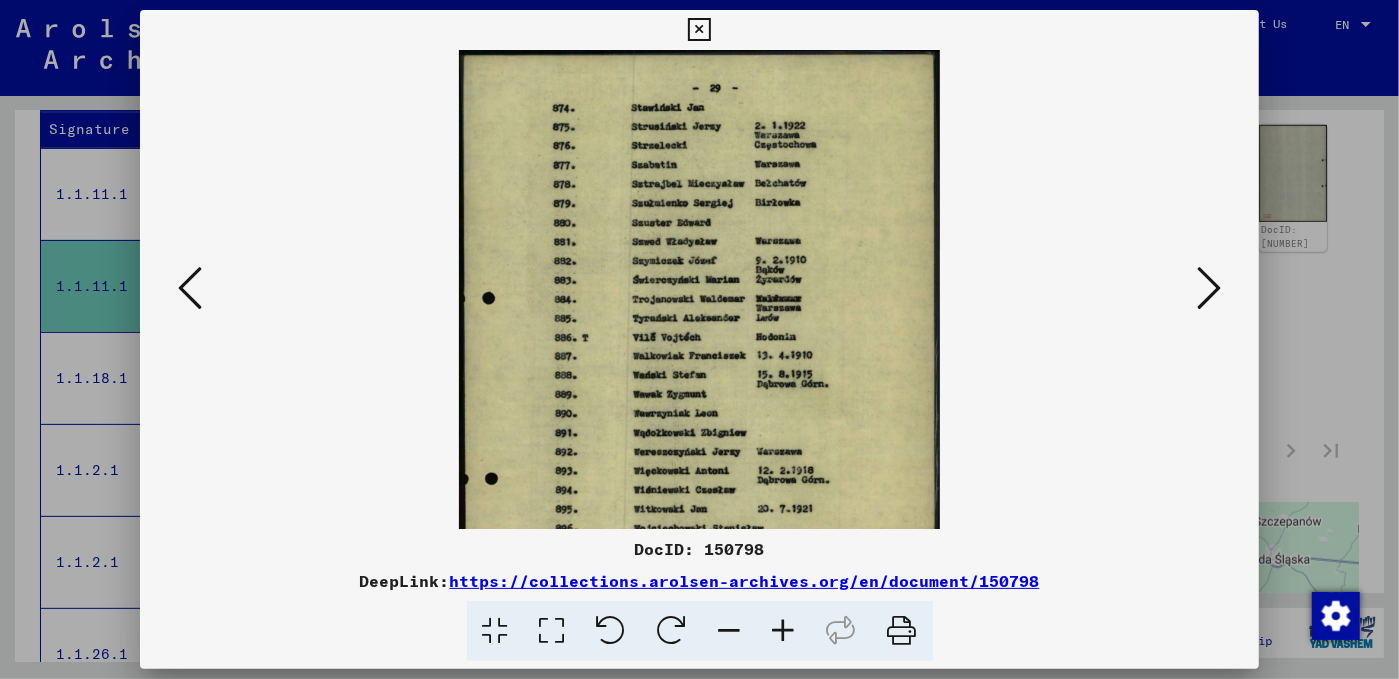 click at bounding box center (784, 631) 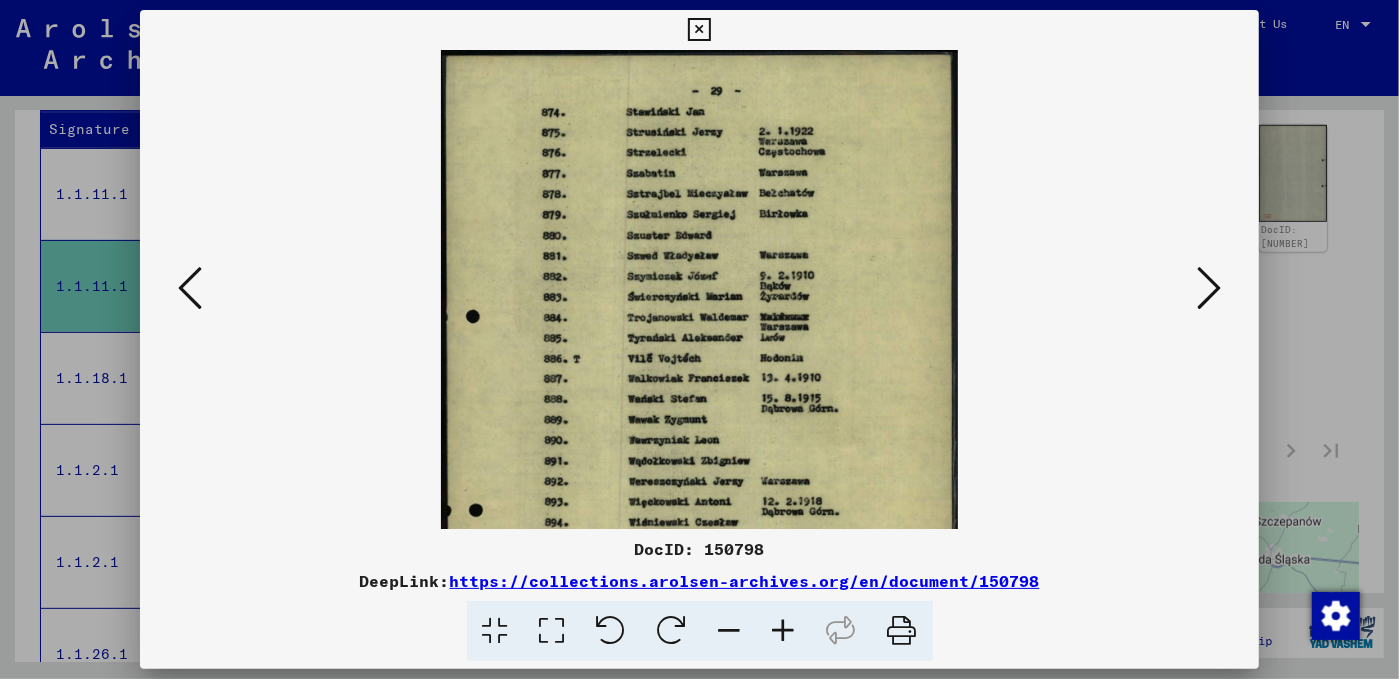 click at bounding box center [784, 631] 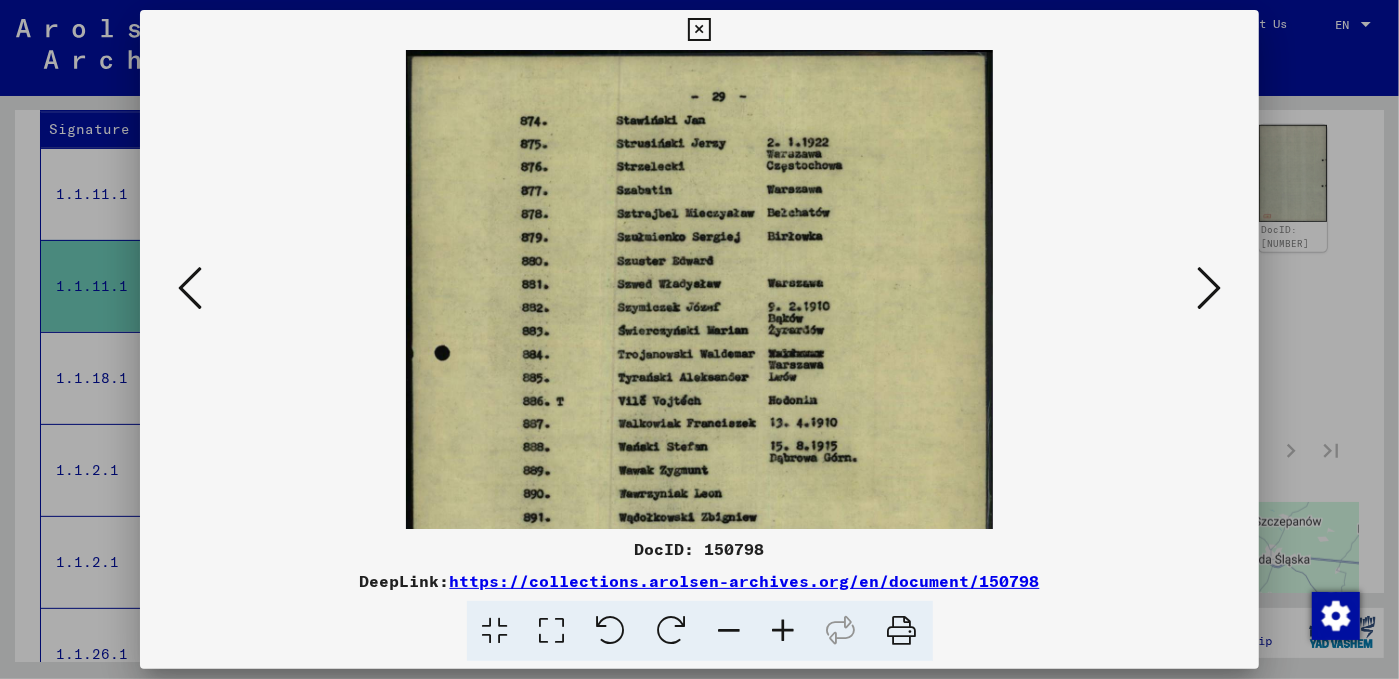 click at bounding box center (784, 631) 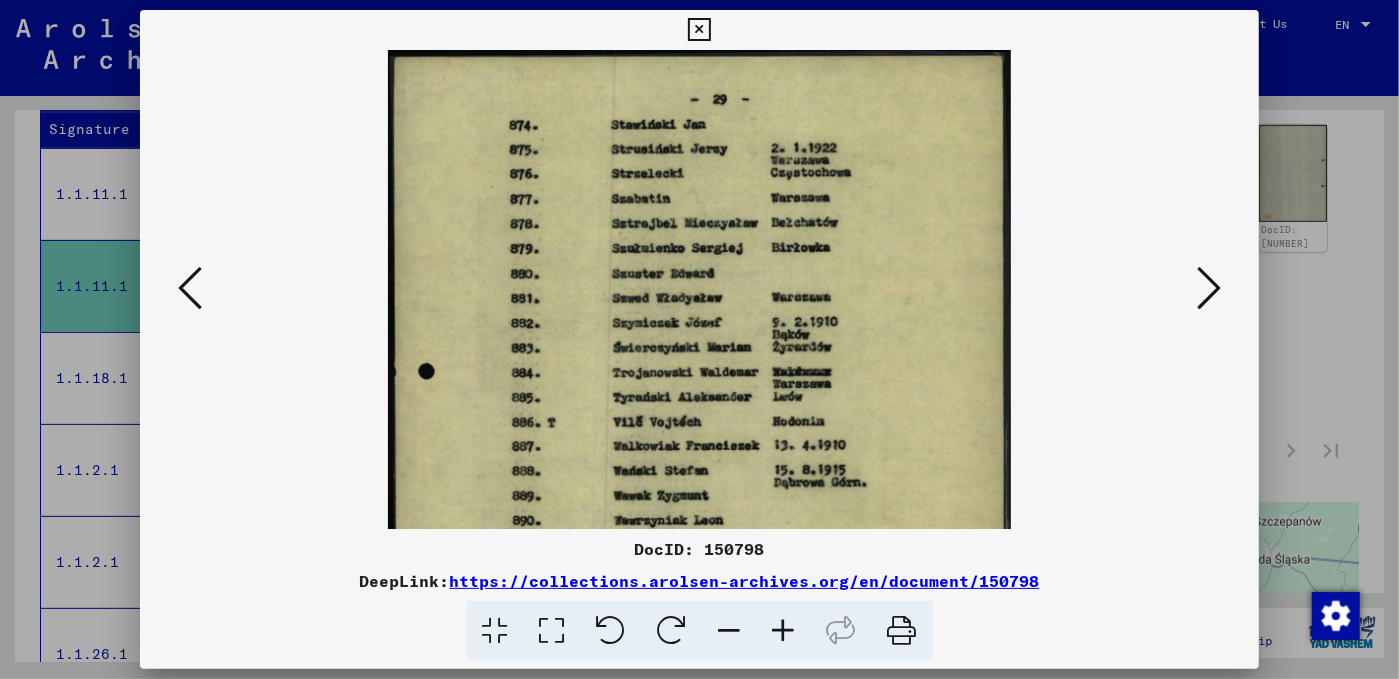 click at bounding box center (784, 631) 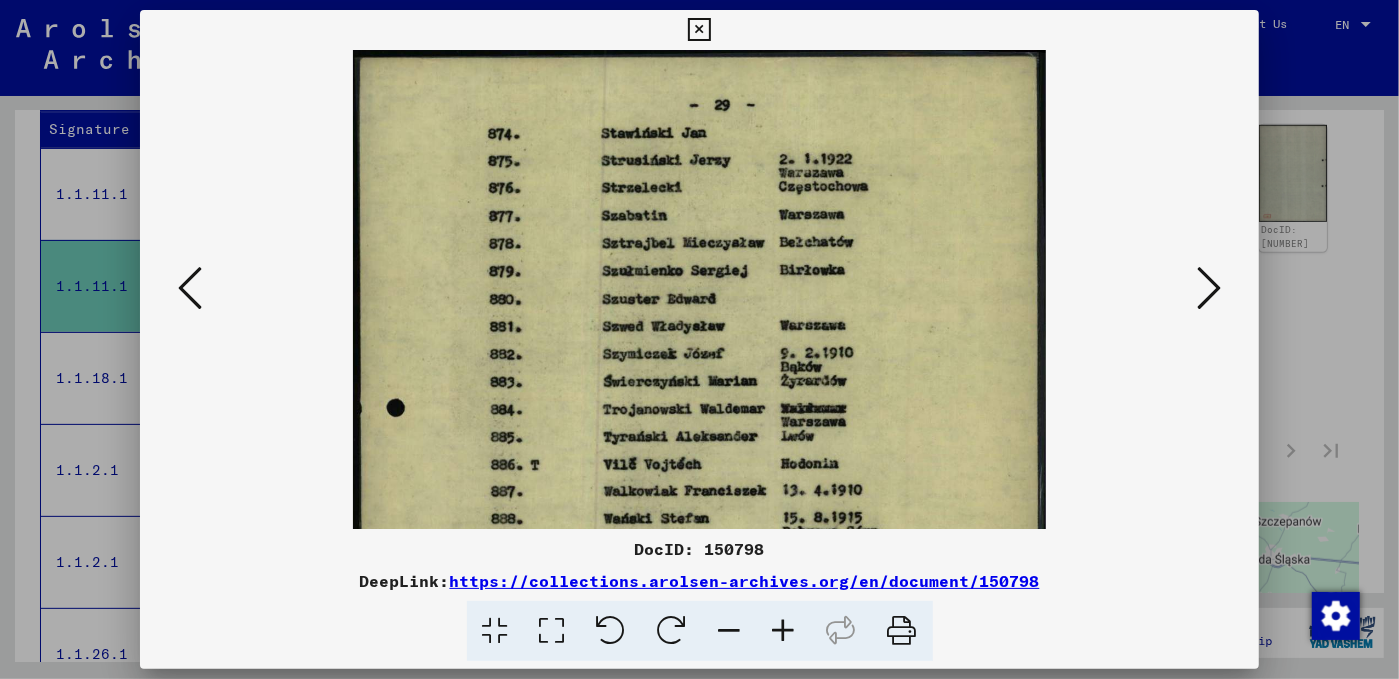 click at bounding box center [784, 631] 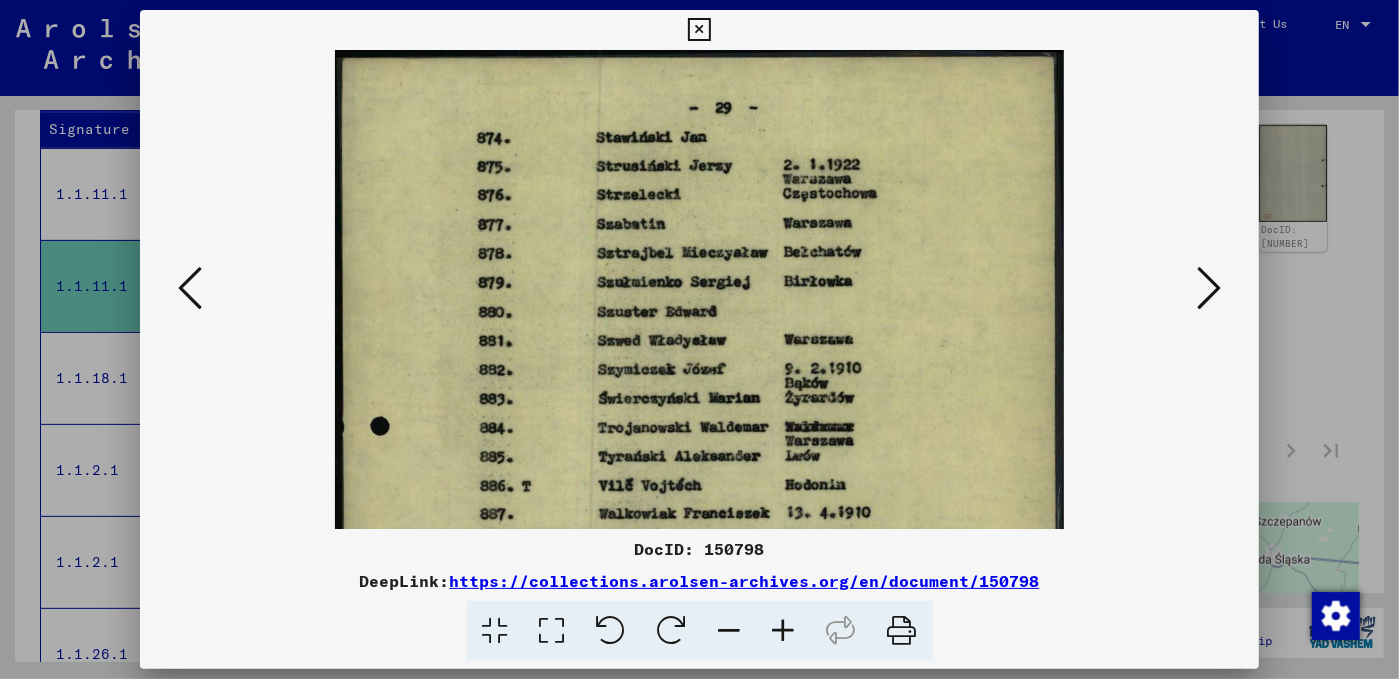 click at bounding box center [784, 631] 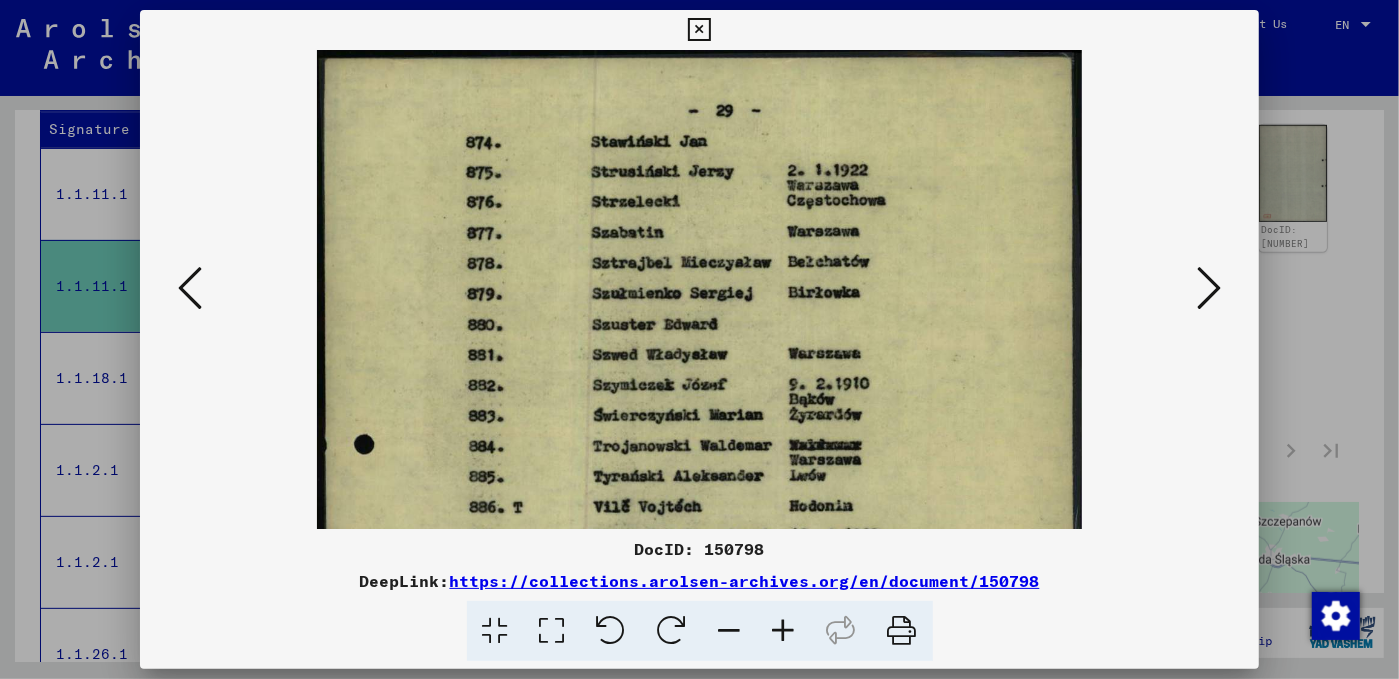 click at bounding box center (784, 631) 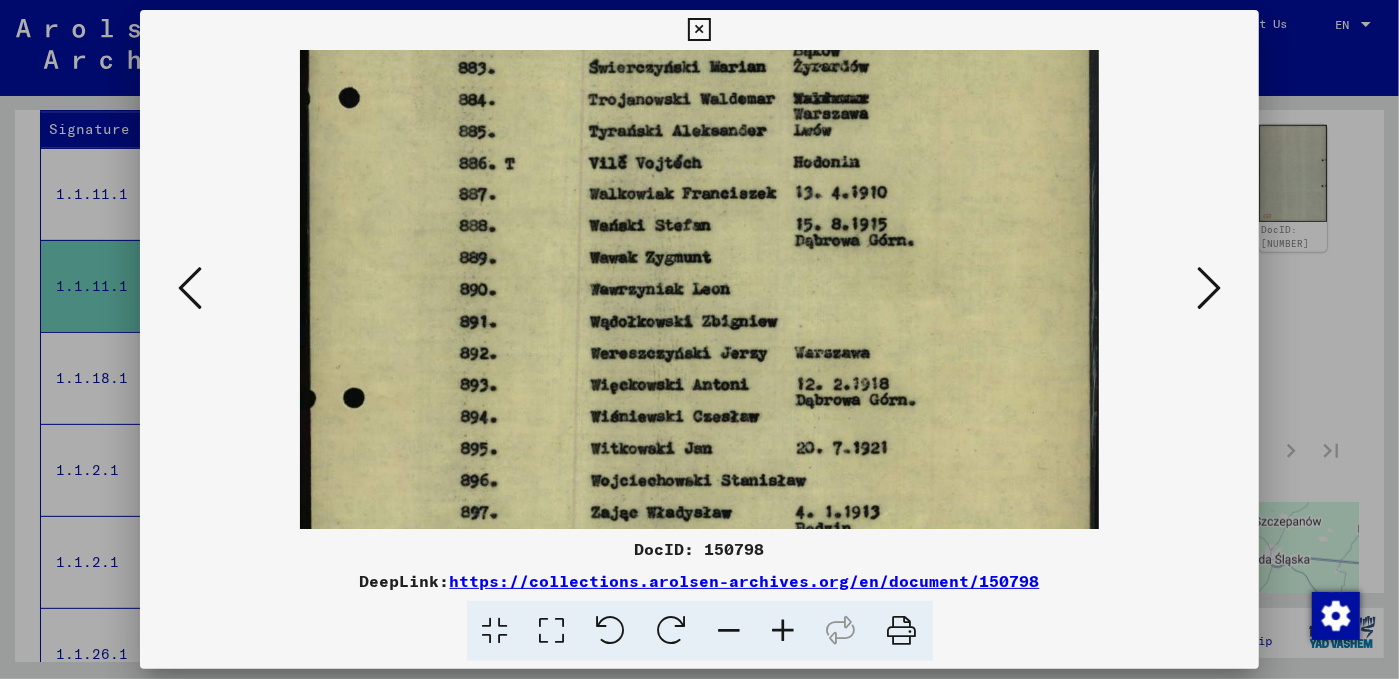 scroll, scrollTop: 355, scrollLeft: 0, axis: vertical 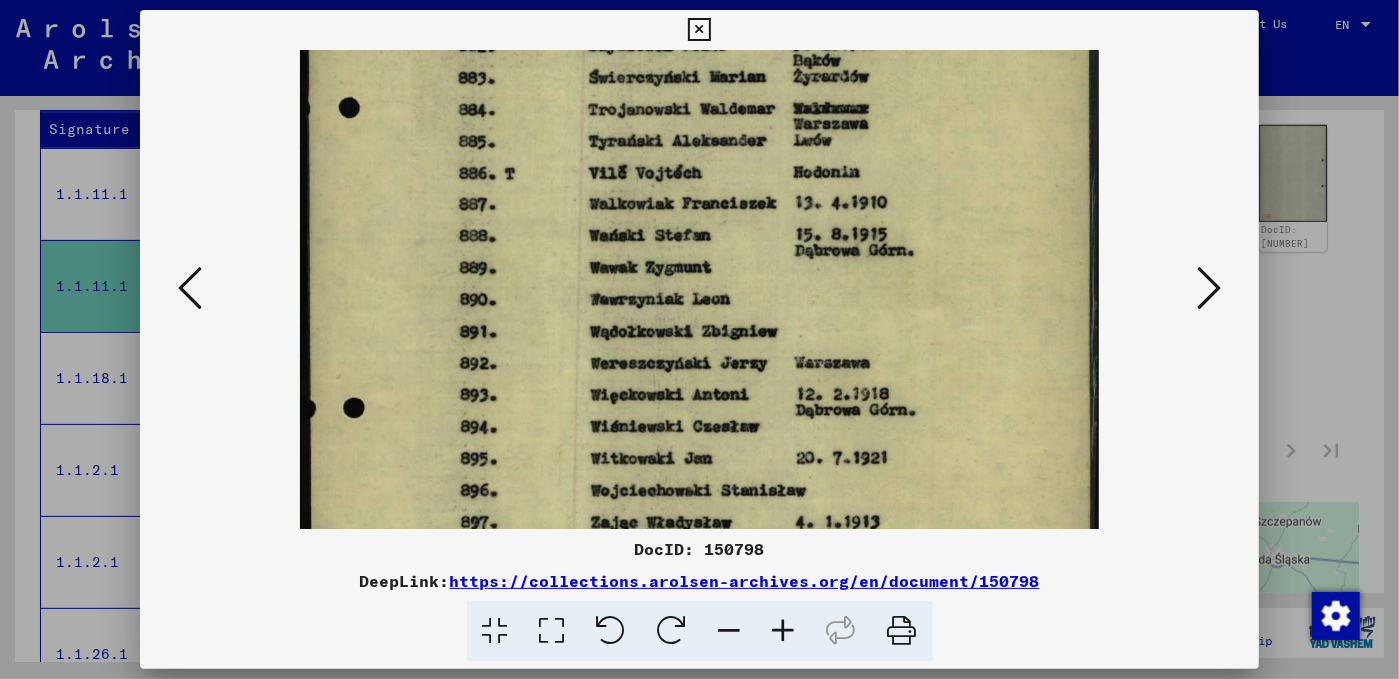 drag, startPoint x: 813, startPoint y: 474, endPoint x: 886, endPoint y: 120, distance: 361.4485 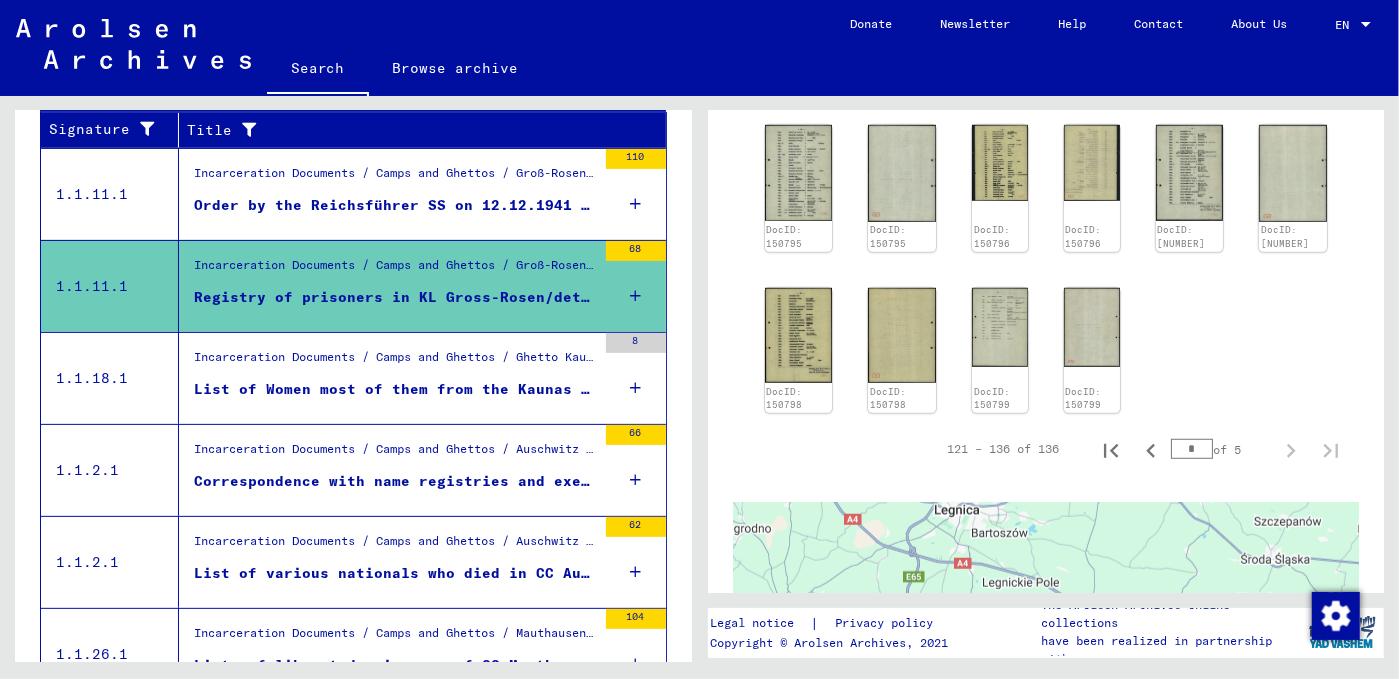 click on "Incarceration Documents / Camps and Ghettos / Ghetto Kauen (Kaunas / Kowno) / List material  Ghetto Kauen (Kaunas / Kowno) / Lists of survivors from Ghetto Kauen (Kaunas/Kovno)" at bounding box center [395, 362] 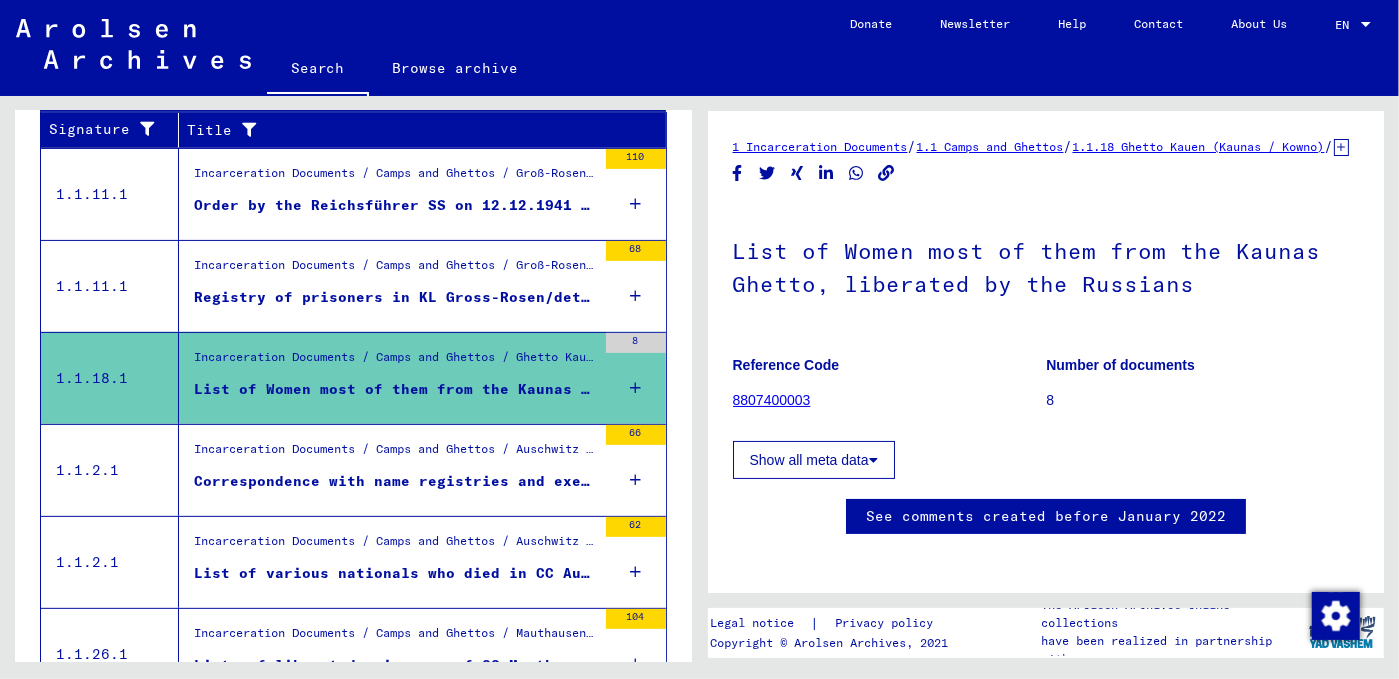 scroll, scrollTop: 0, scrollLeft: 0, axis: both 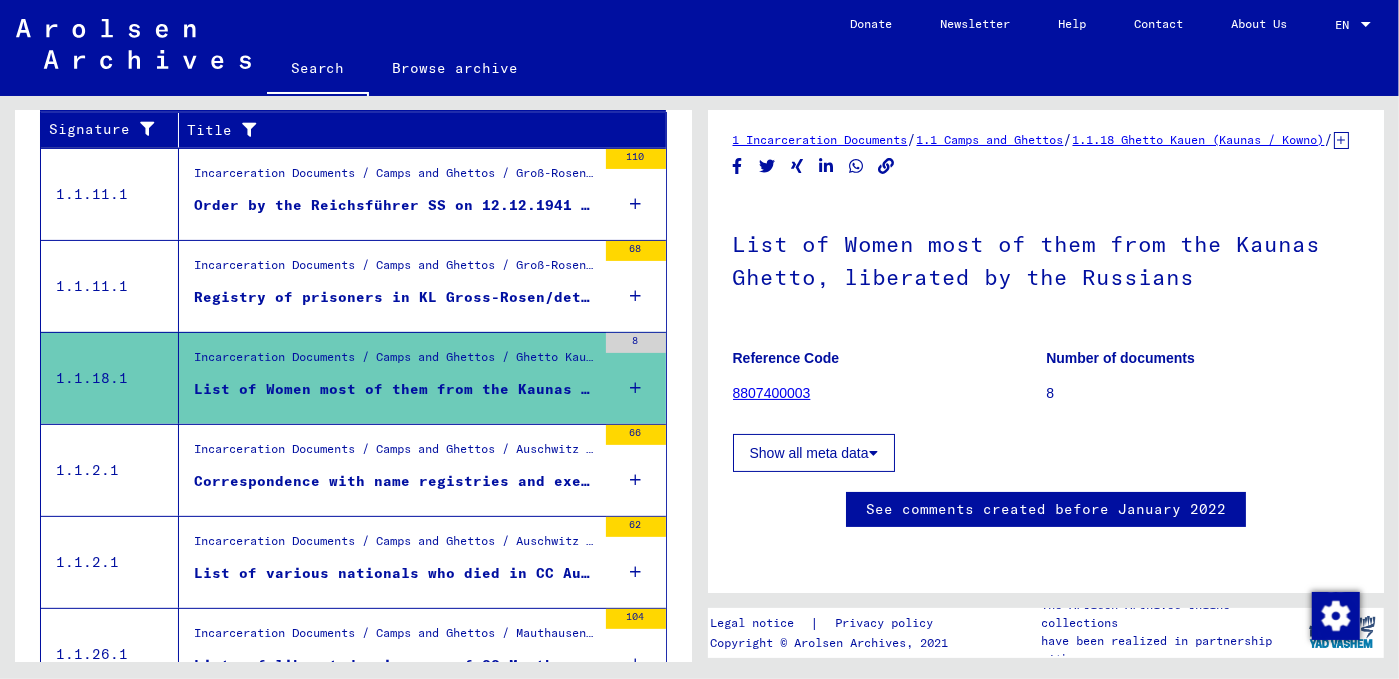 click on "8" at bounding box center [636, 378] 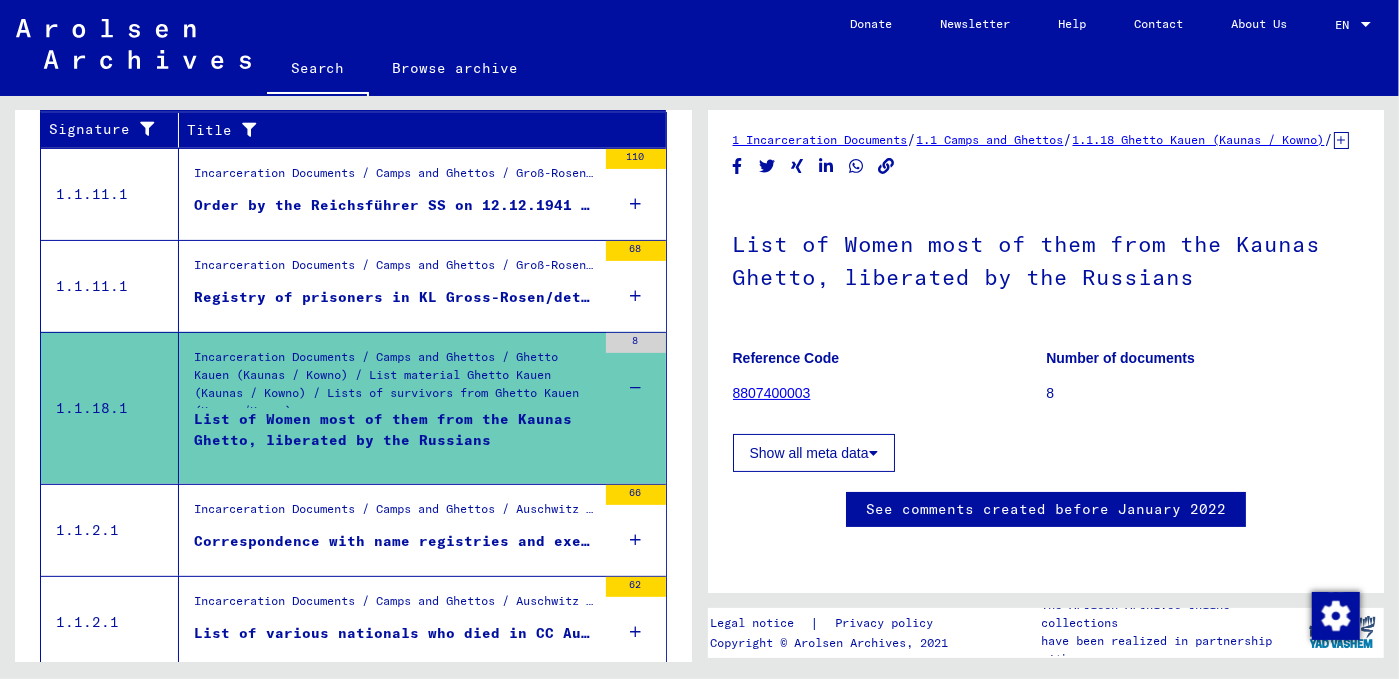 click at bounding box center [635, 388] 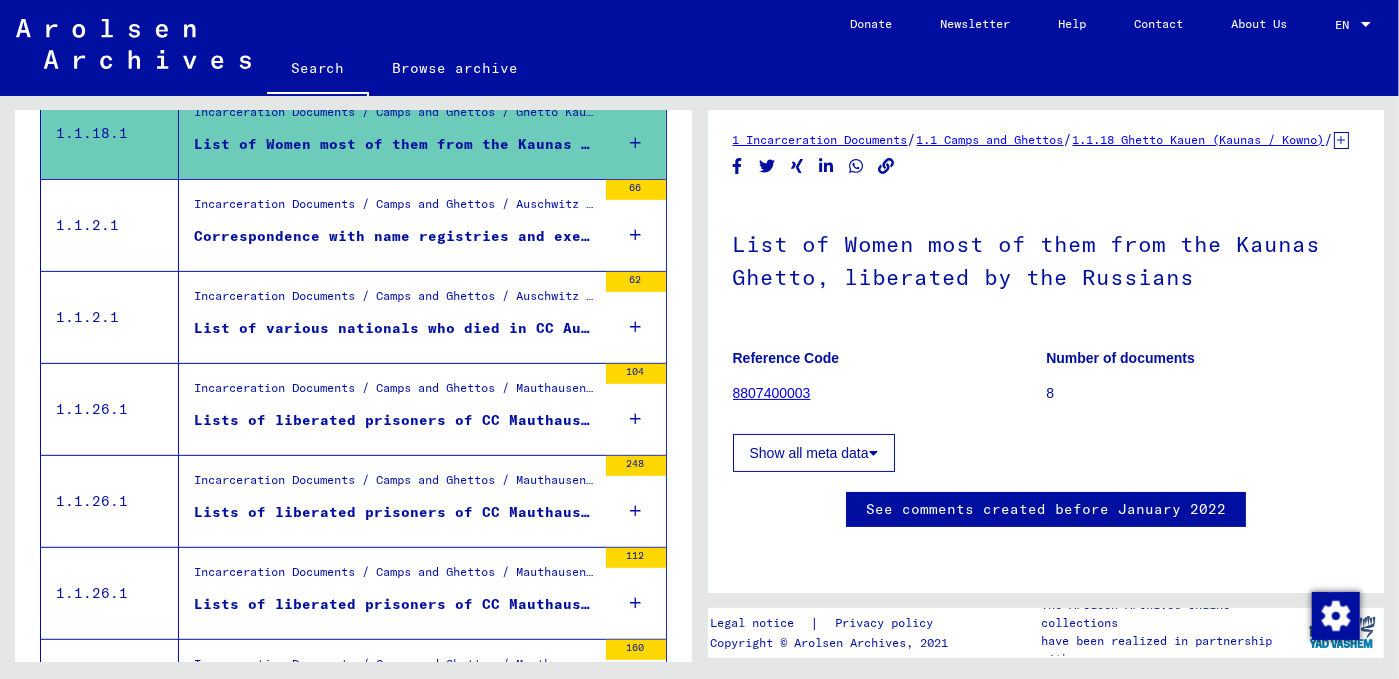 scroll, scrollTop: 626, scrollLeft: 0, axis: vertical 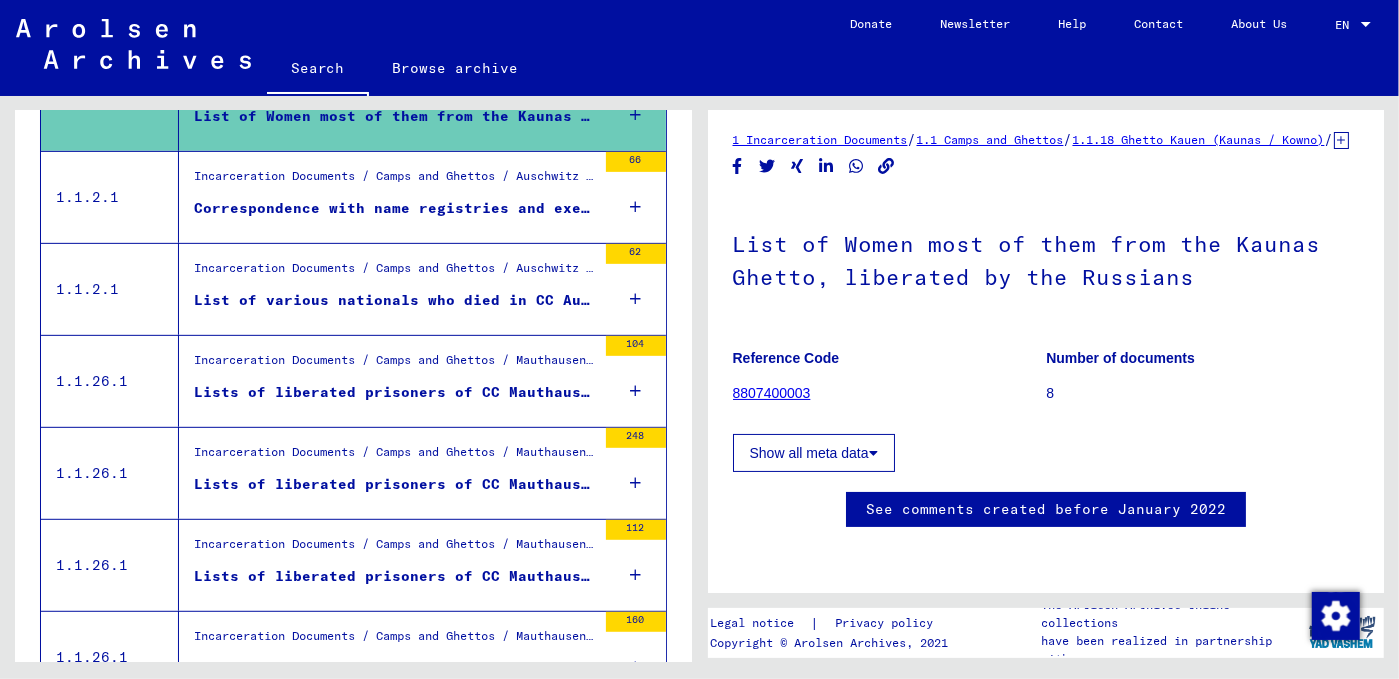 click on "Correspondence with name registries and execution protocols about Polish      citizens, who were executed in the Auschwitz concentration camp by the      criminal police office in Kattowitz as "dangerous professional or violent      criminals"; Name registry of prisoners used in the delousing detachment      and Prisoner list with the caption "Kapelle" dated [DAY].[MONTH].[YEAR]" at bounding box center [395, 213] 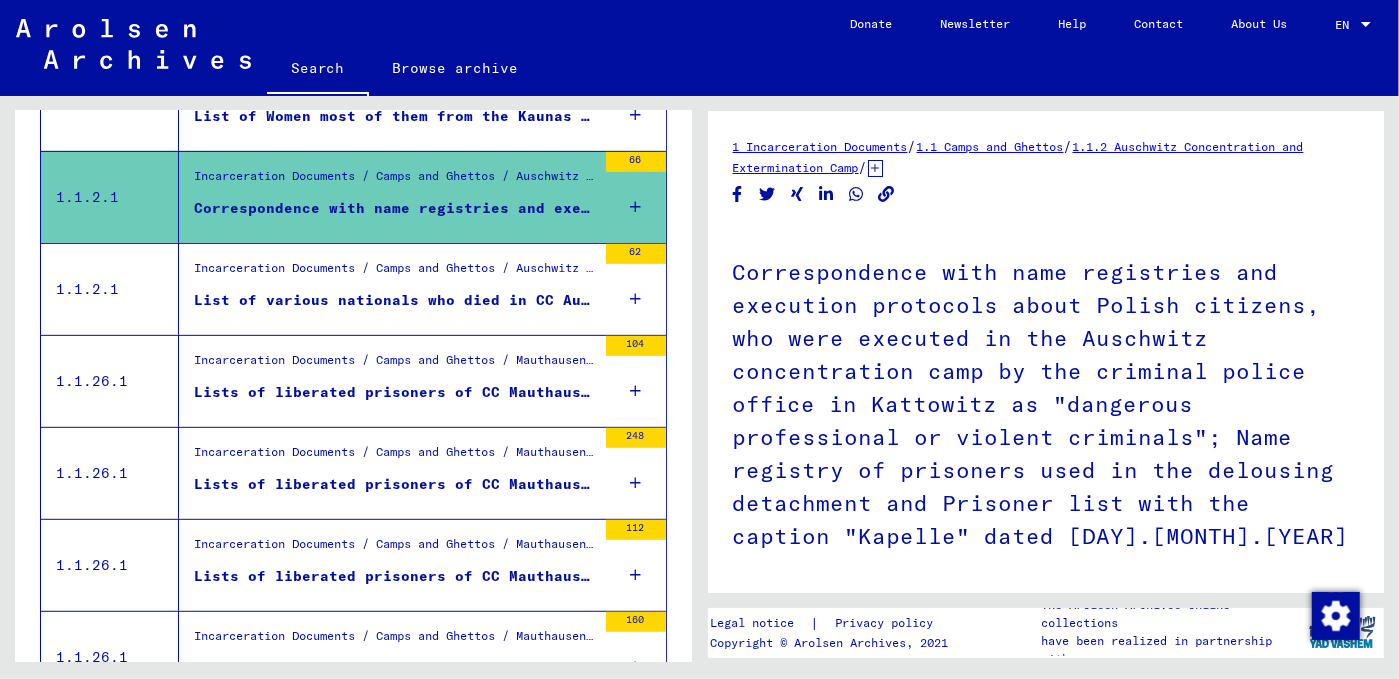scroll, scrollTop: 0, scrollLeft: 0, axis: both 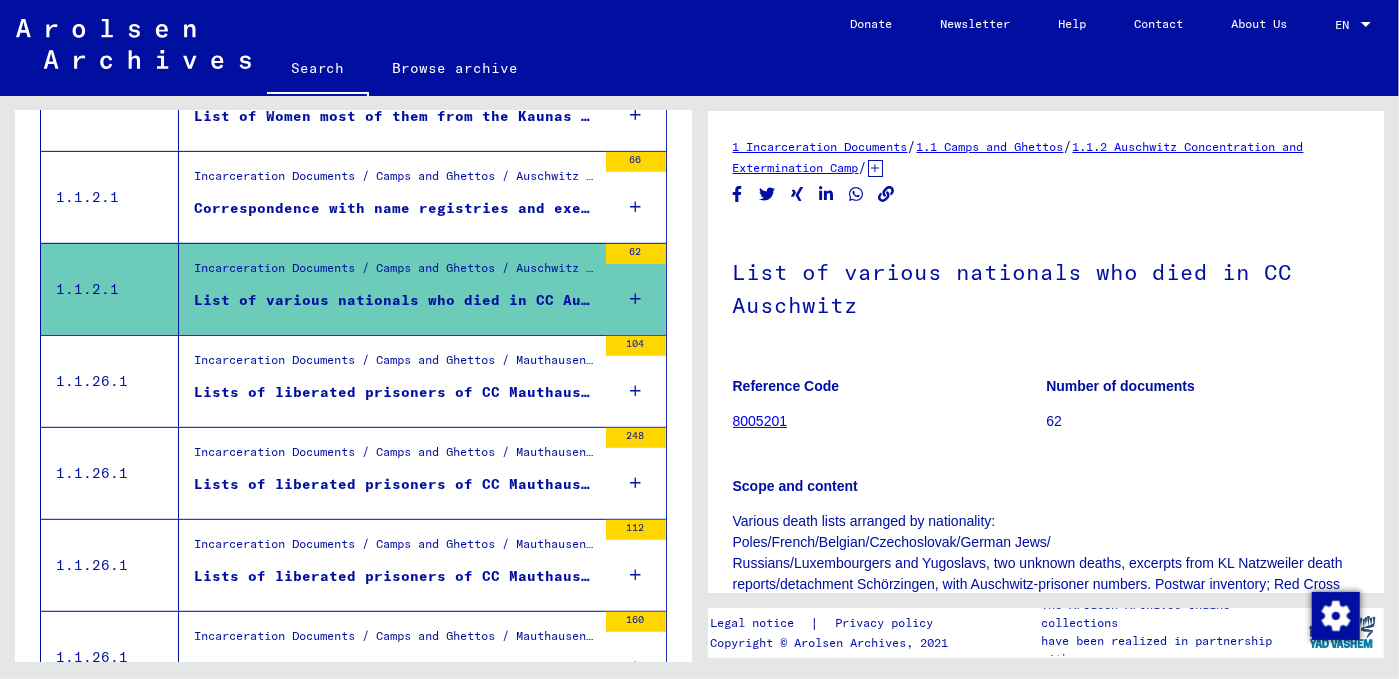 click on "Lists of liberated prisoners of CC Mauthausen - (Military Government of      Germany Concentration Camp Processing Docket) (postwar compilation)" at bounding box center [395, 392] 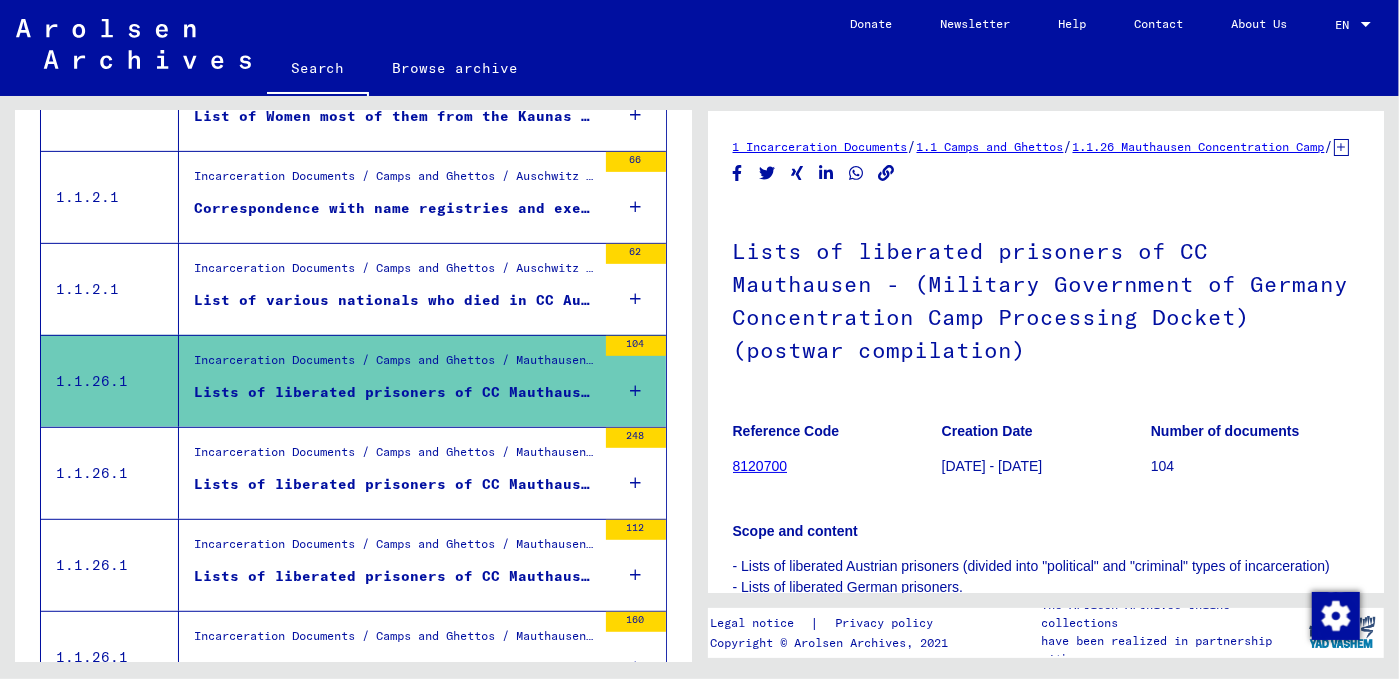 scroll, scrollTop: 0, scrollLeft: 0, axis: both 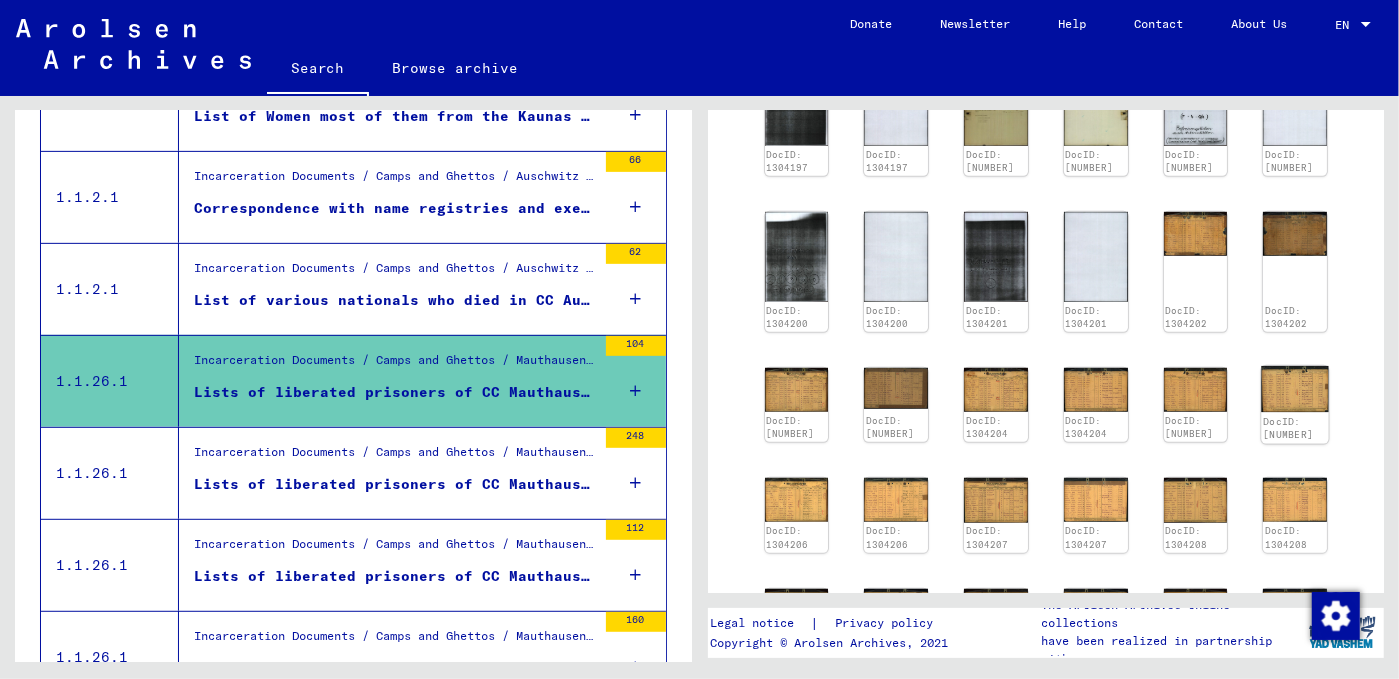click 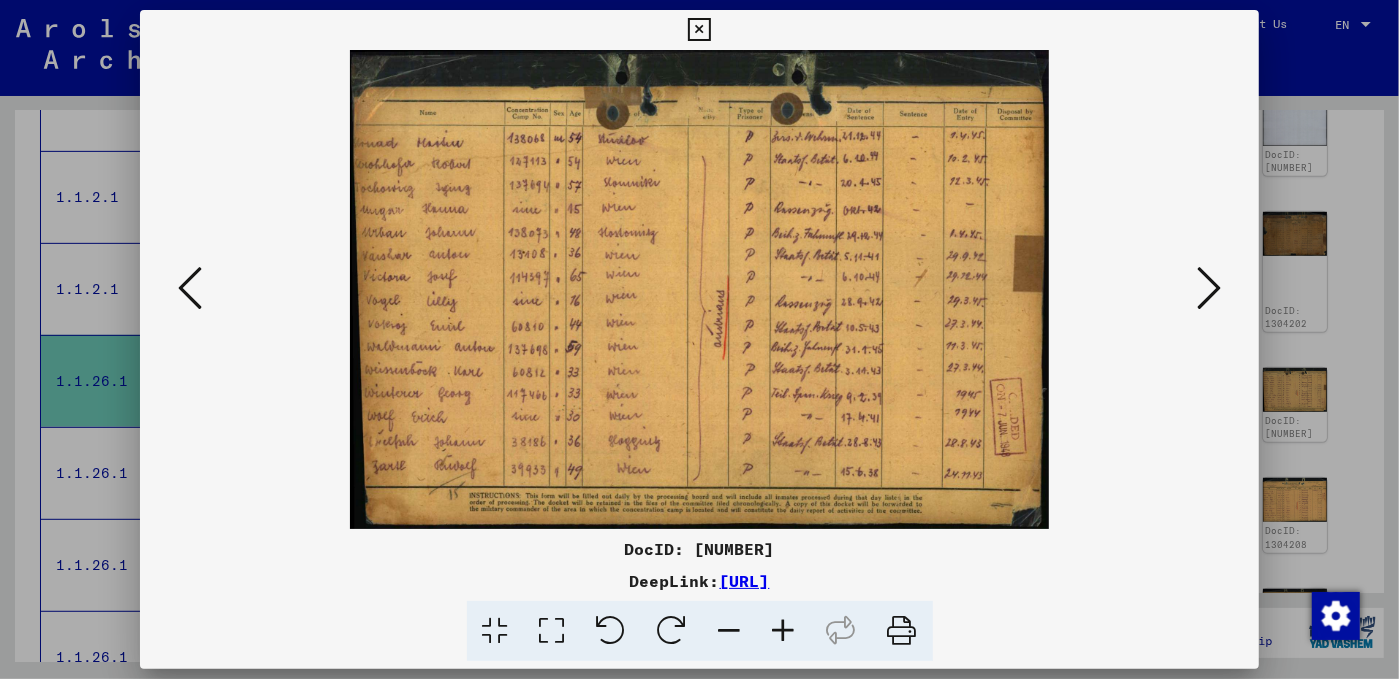 click at bounding box center [784, 631] 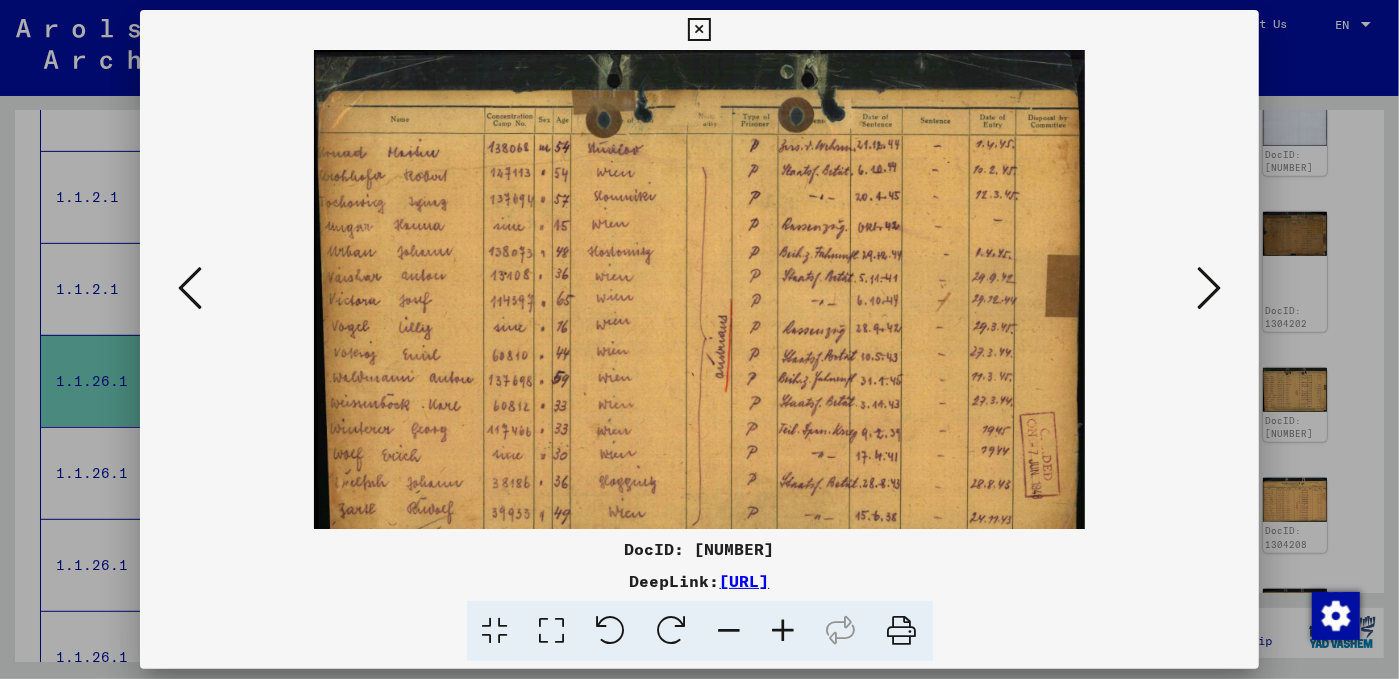 click at bounding box center [784, 631] 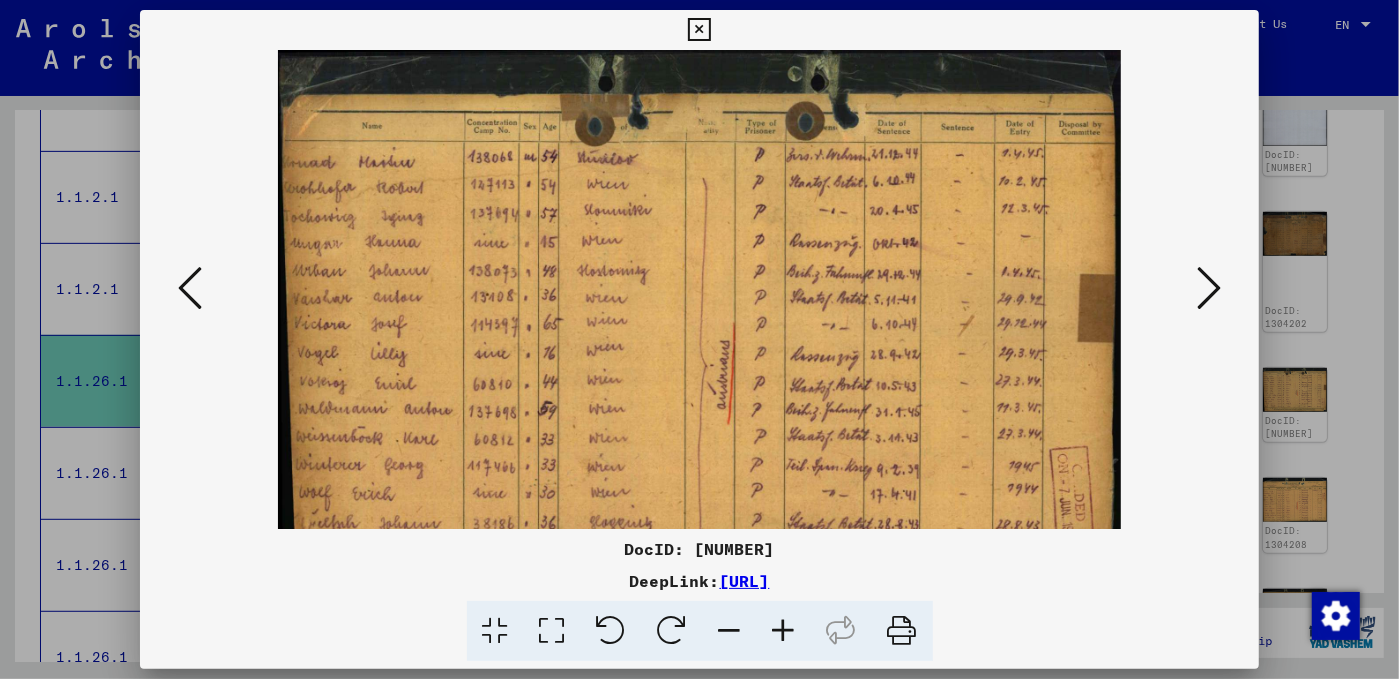 click at bounding box center (784, 631) 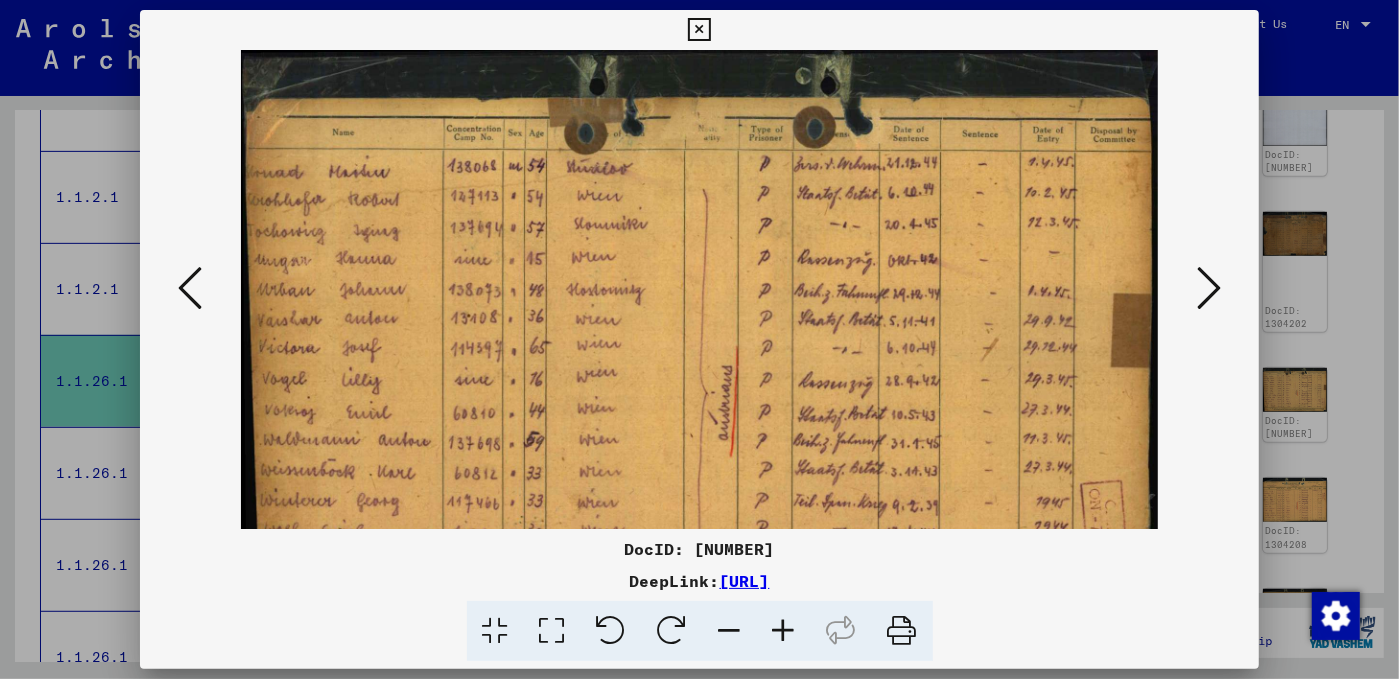 click at bounding box center (784, 631) 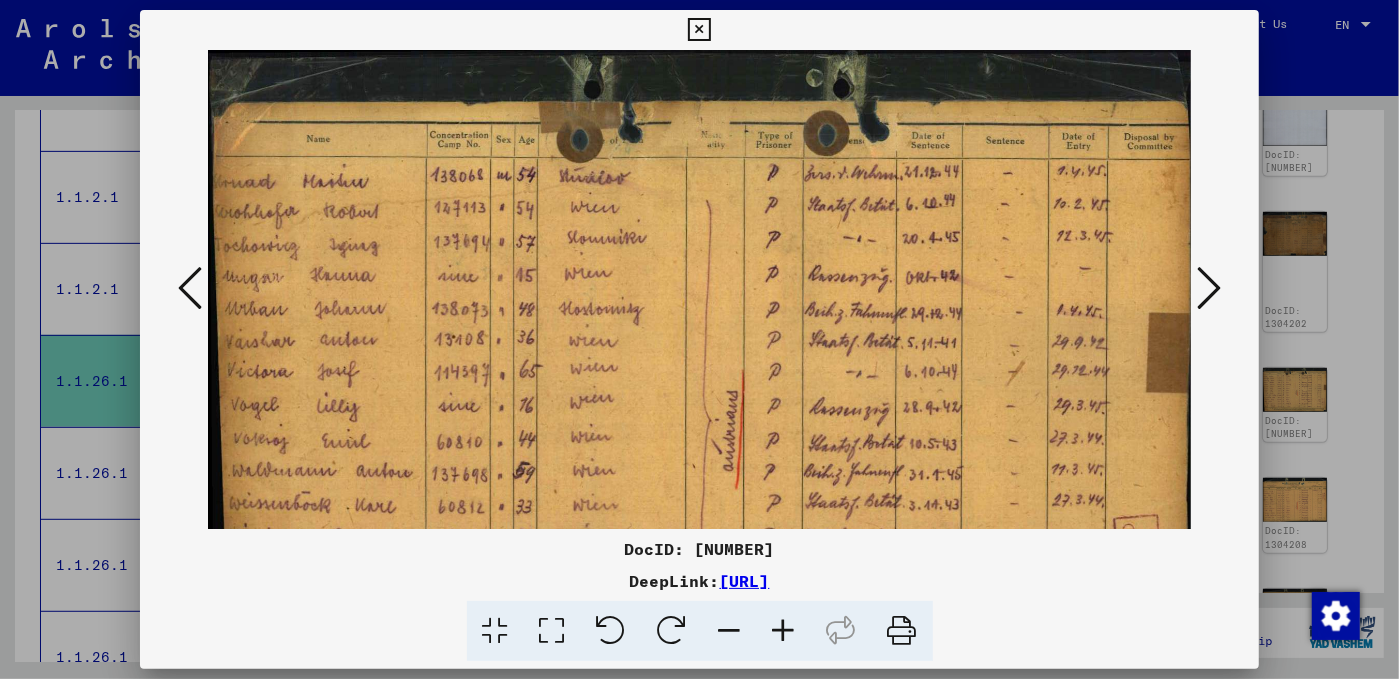 click at bounding box center (784, 631) 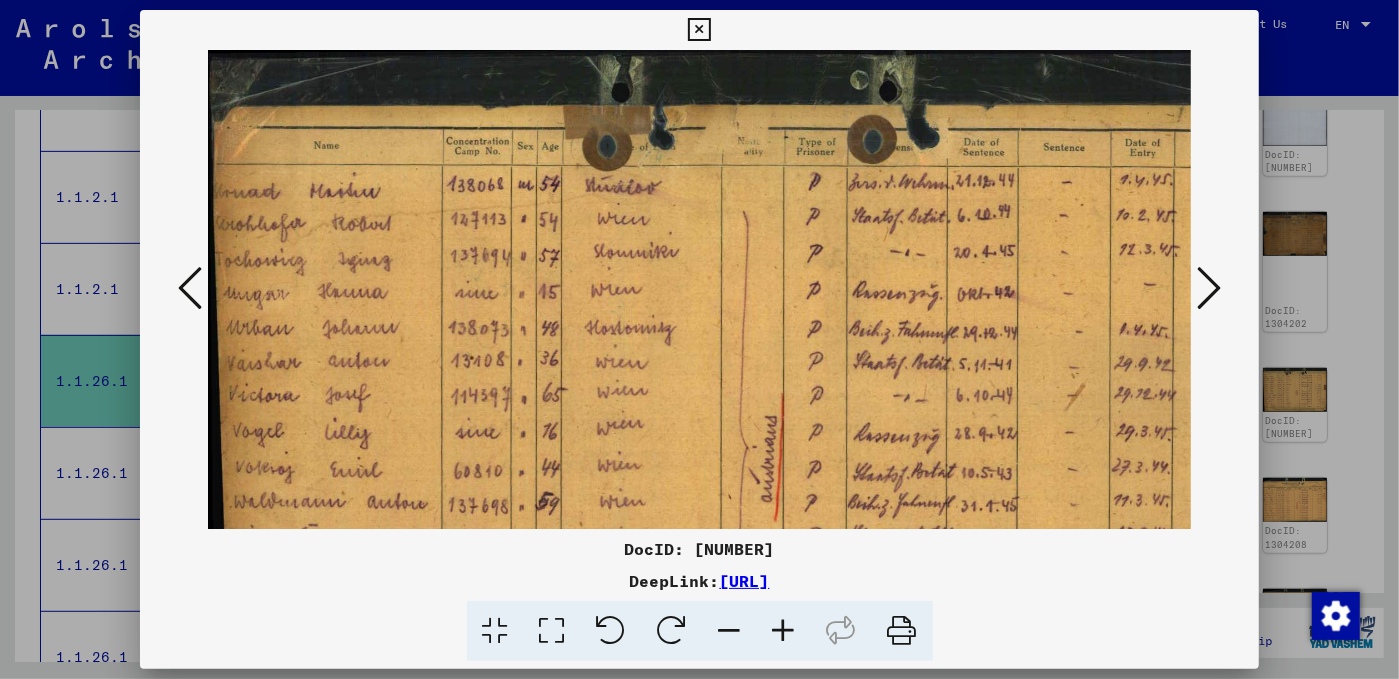 click at bounding box center (784, 631) 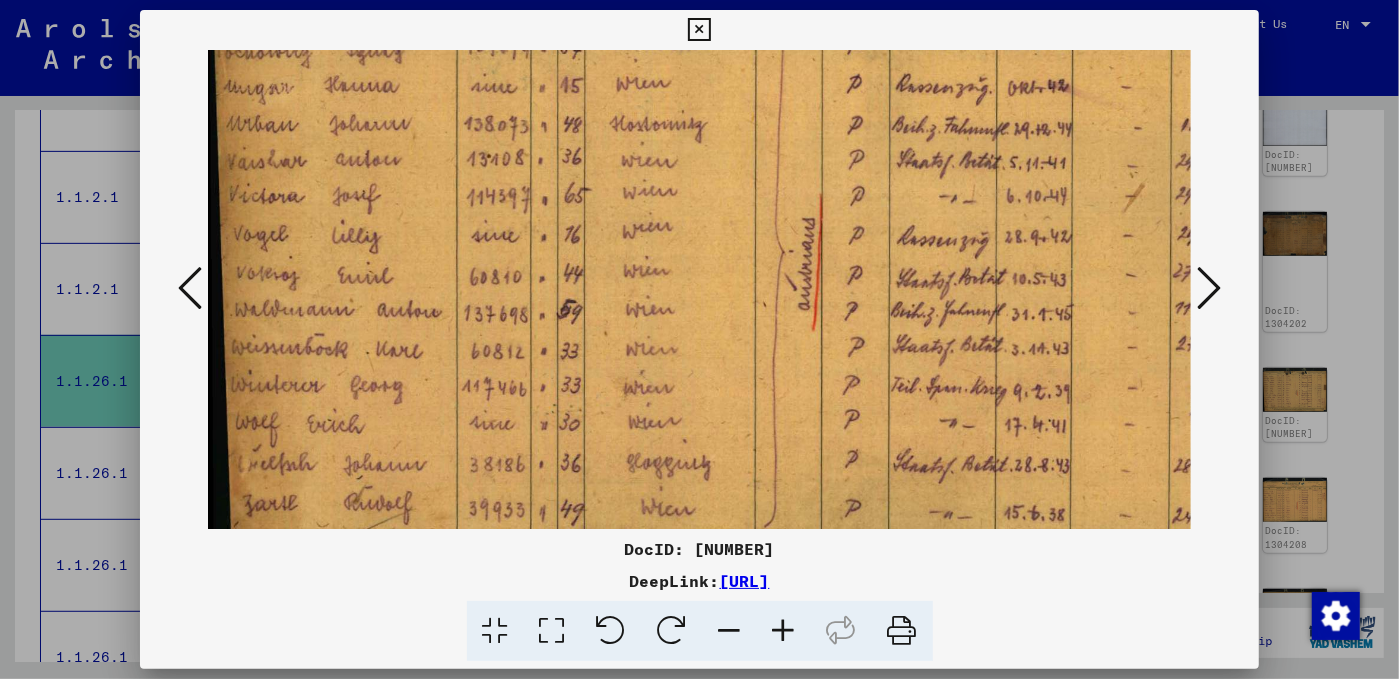scroll, scrollTop: 257, scrollLeft: 1, axis: both 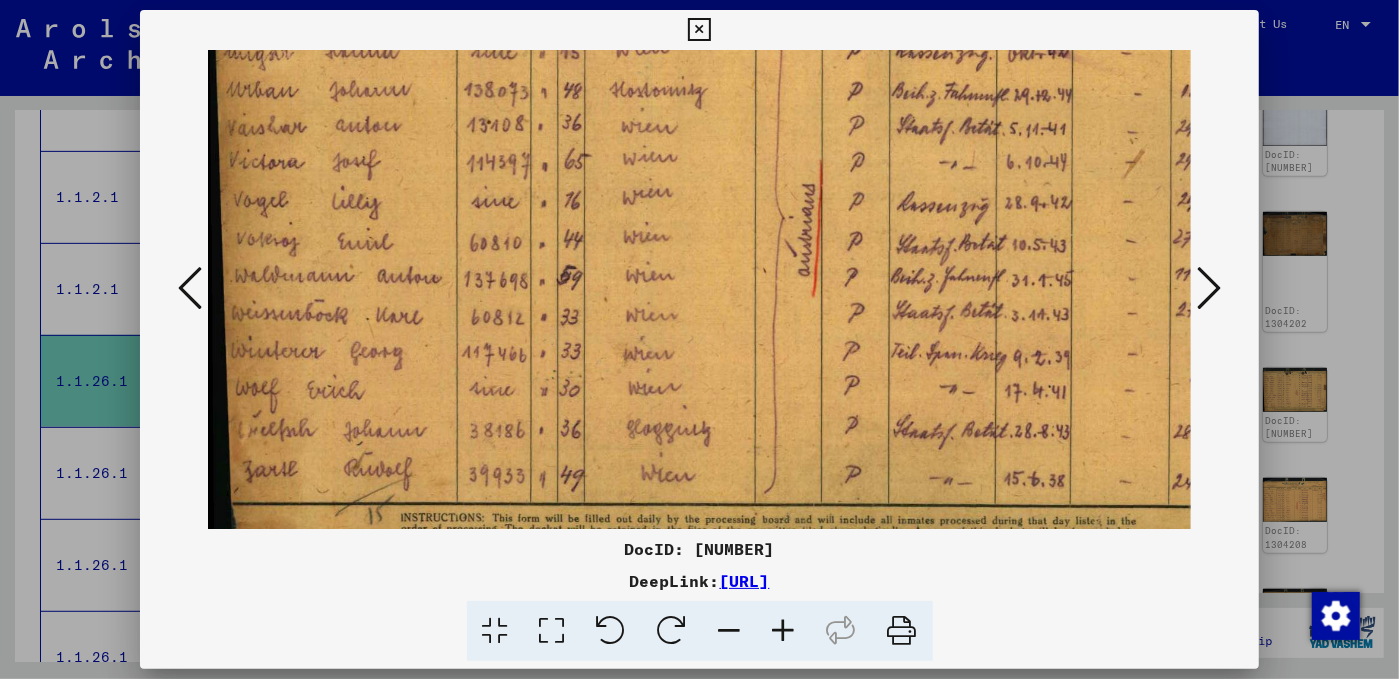 drag, startPoint x: 742, startPoint y: 431, endPoint x: 740, endPoint y: 174, distance: 257.00778 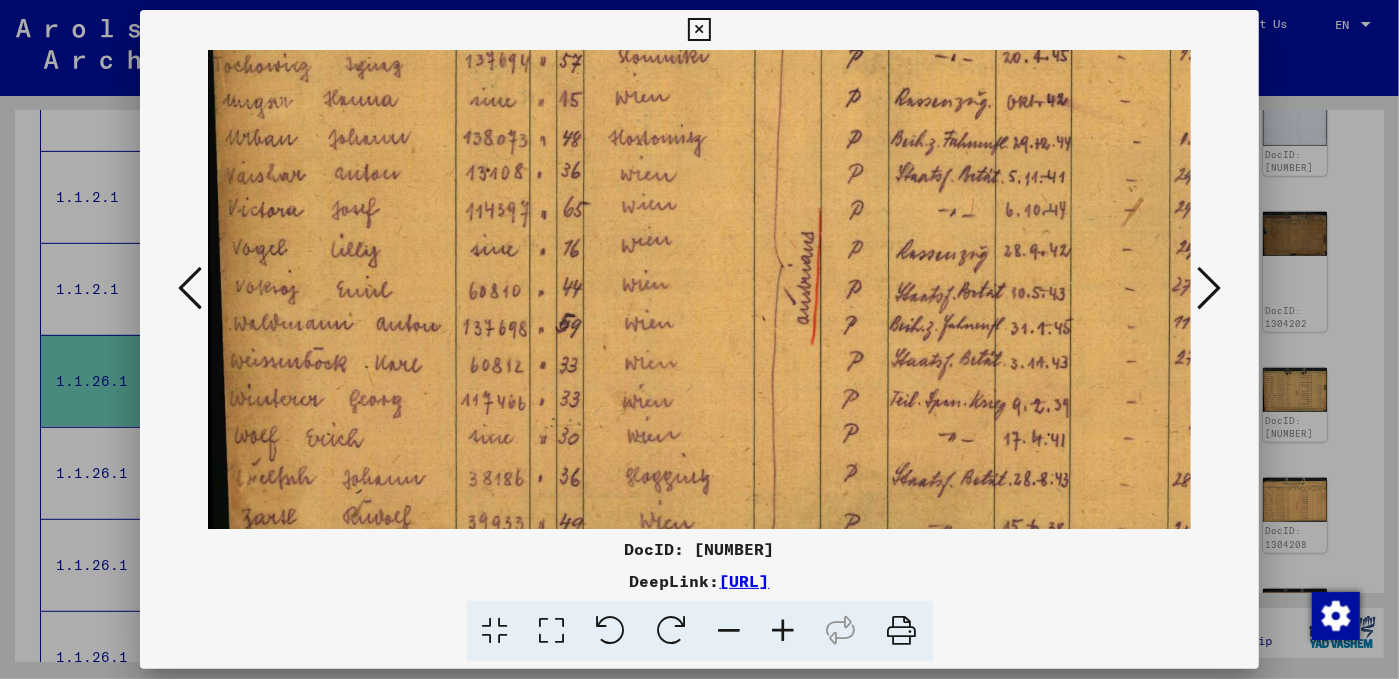 scroll, scrollTop: 182, scrollLeft: 0, axis: vertical 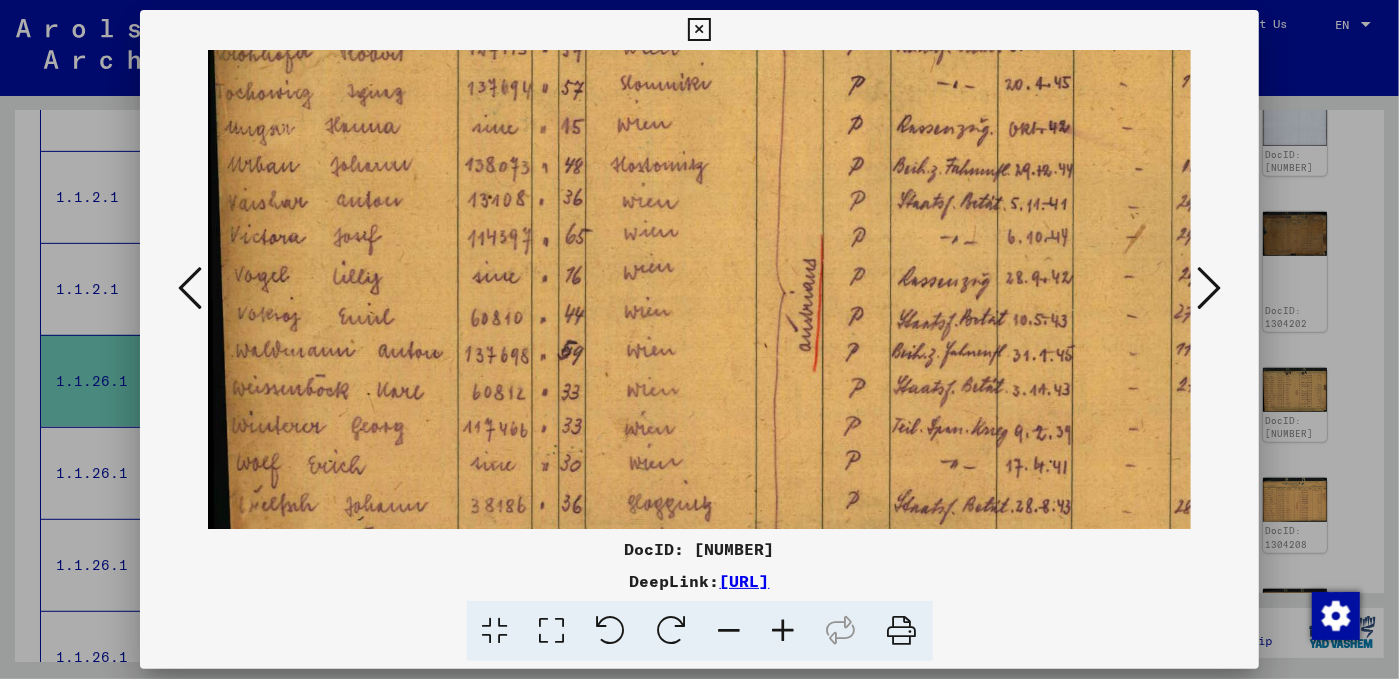drag, startPoint x: 668, startPoint y: 314, endPoint x: 706, endPoint y: 389, distance: 84.07735 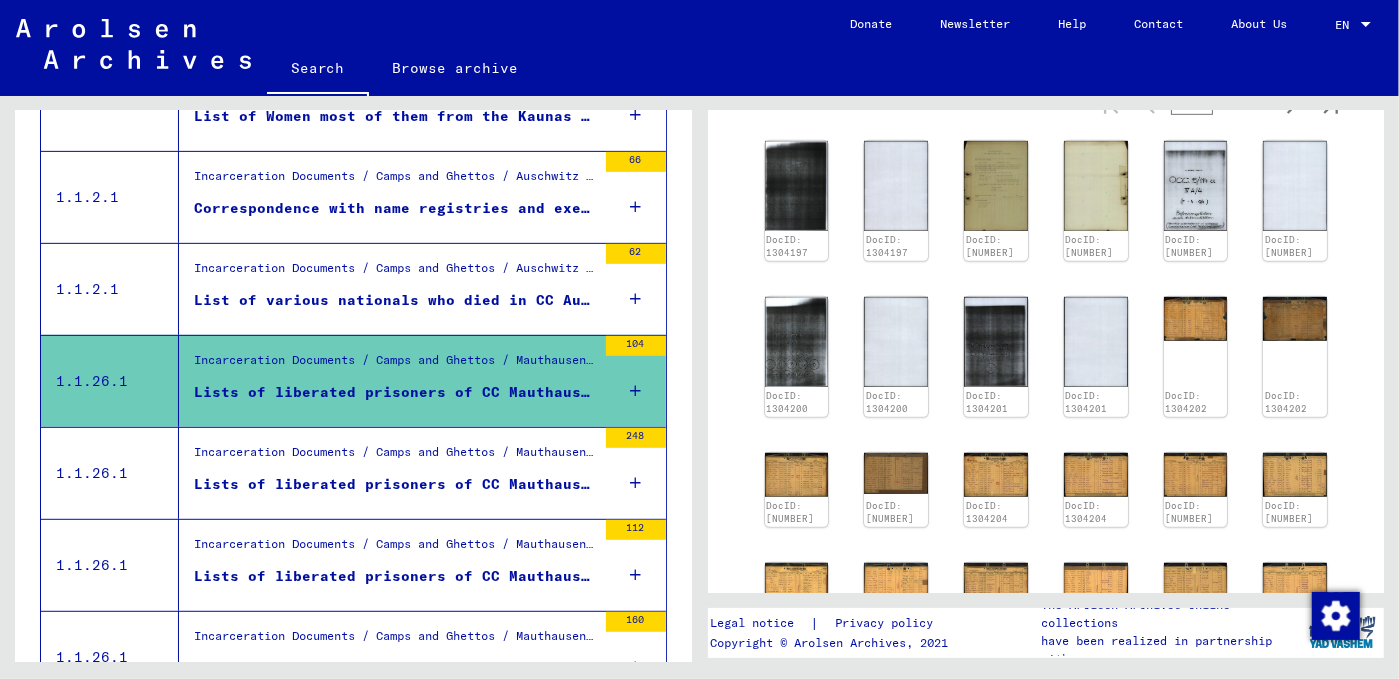 scroll, scrollTop: 909, scrollLeft: 0, axis: vertical 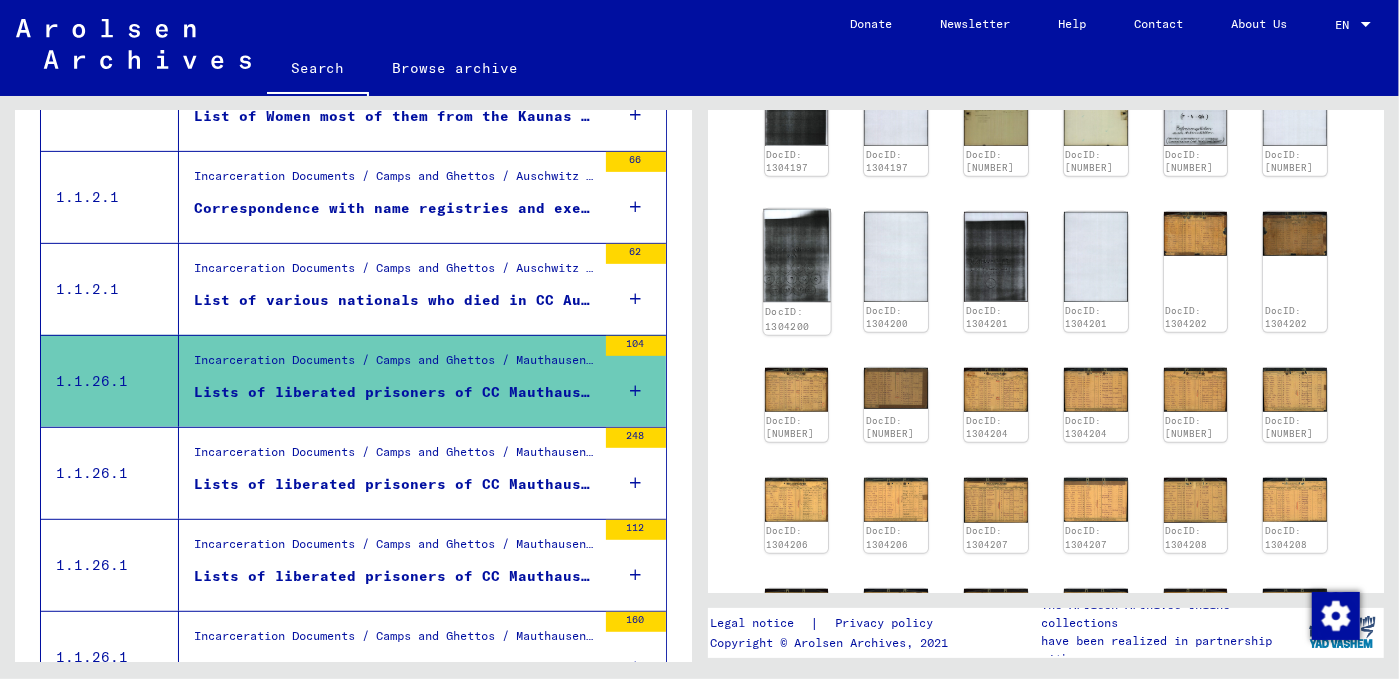 click 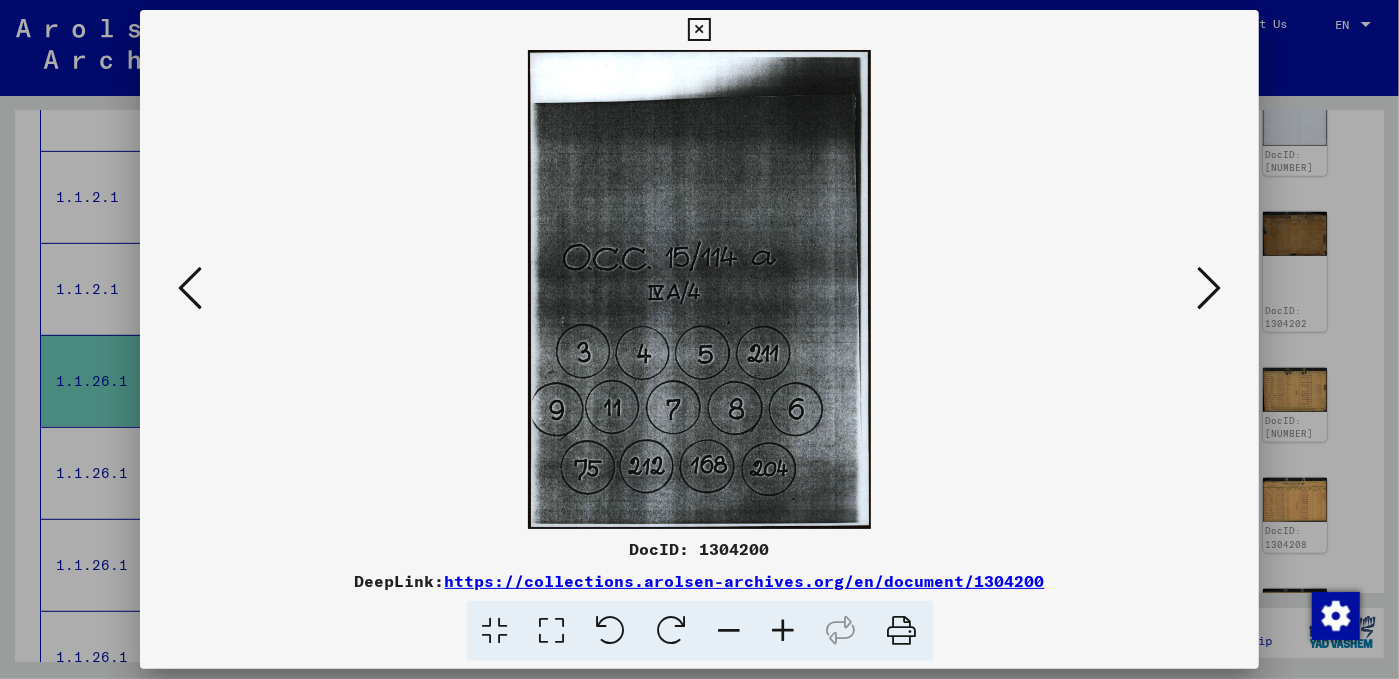 click at bounding box center (1209, 288) 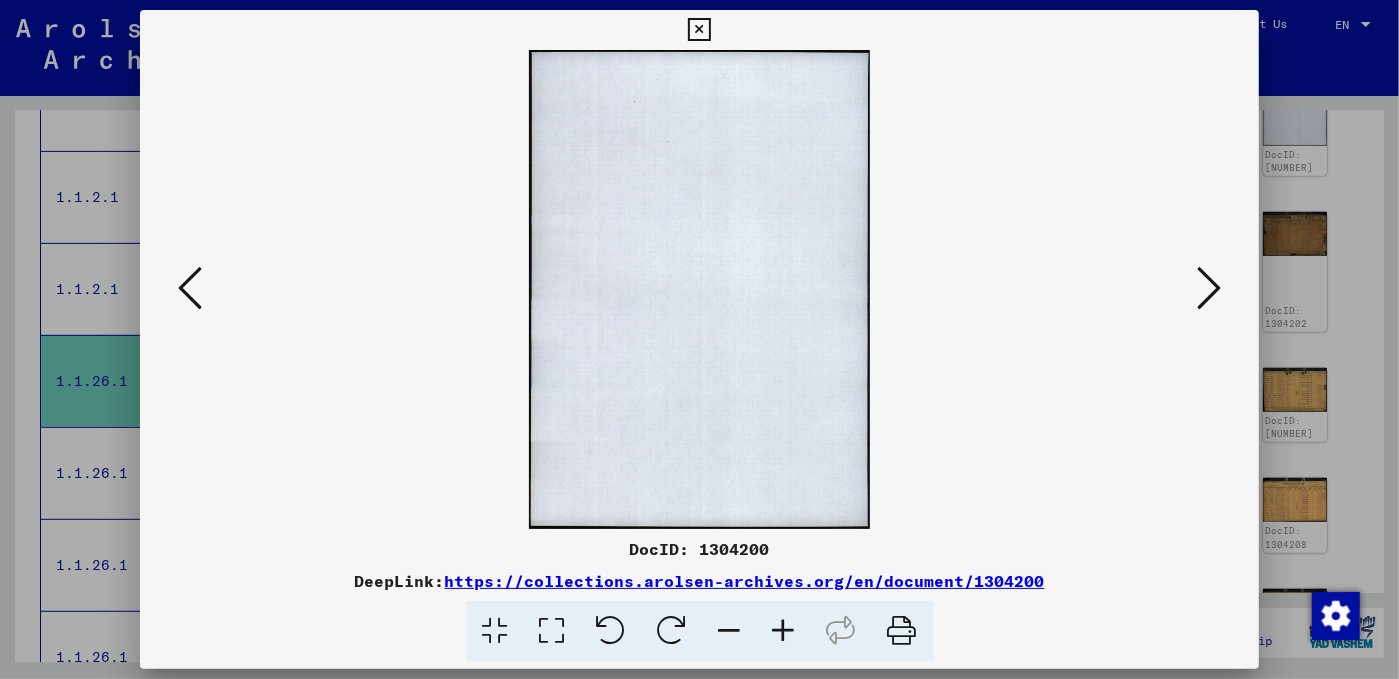 click at bounding box center (1209, 288) 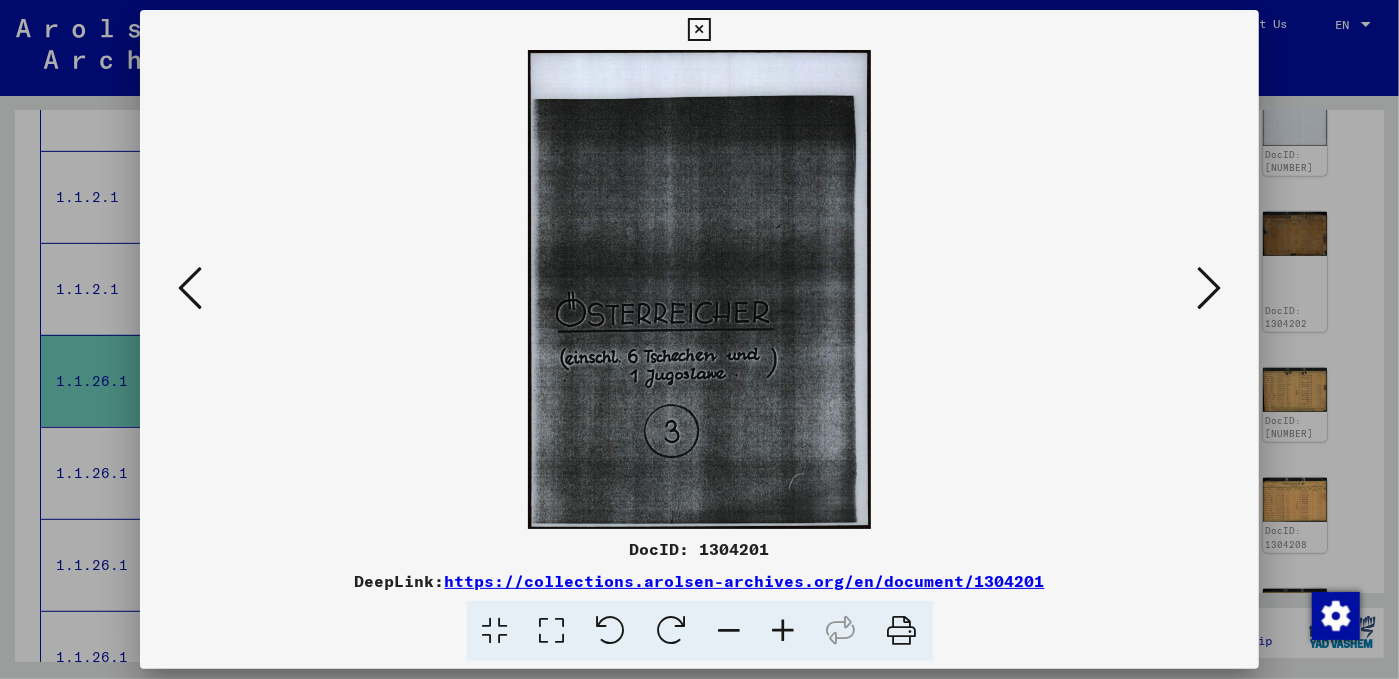 click at bounding box center [1209, 288] 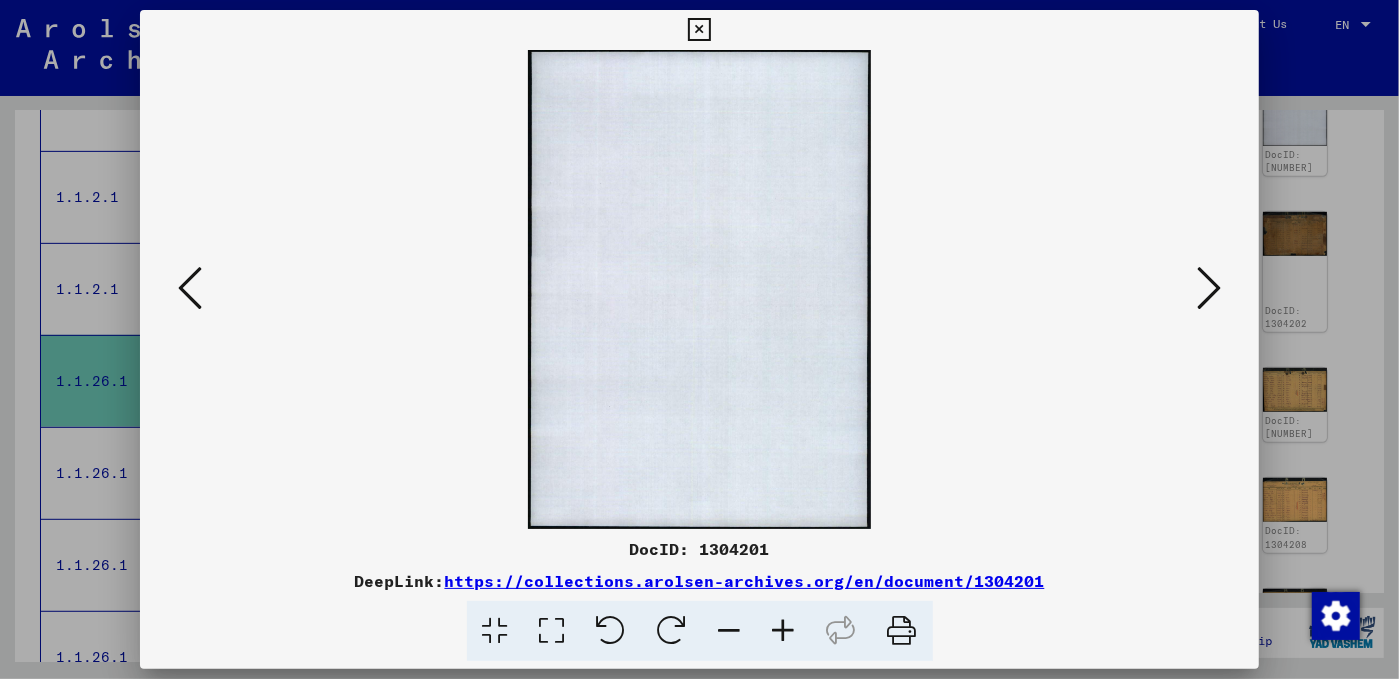 click at bounding box center (1209, 288) 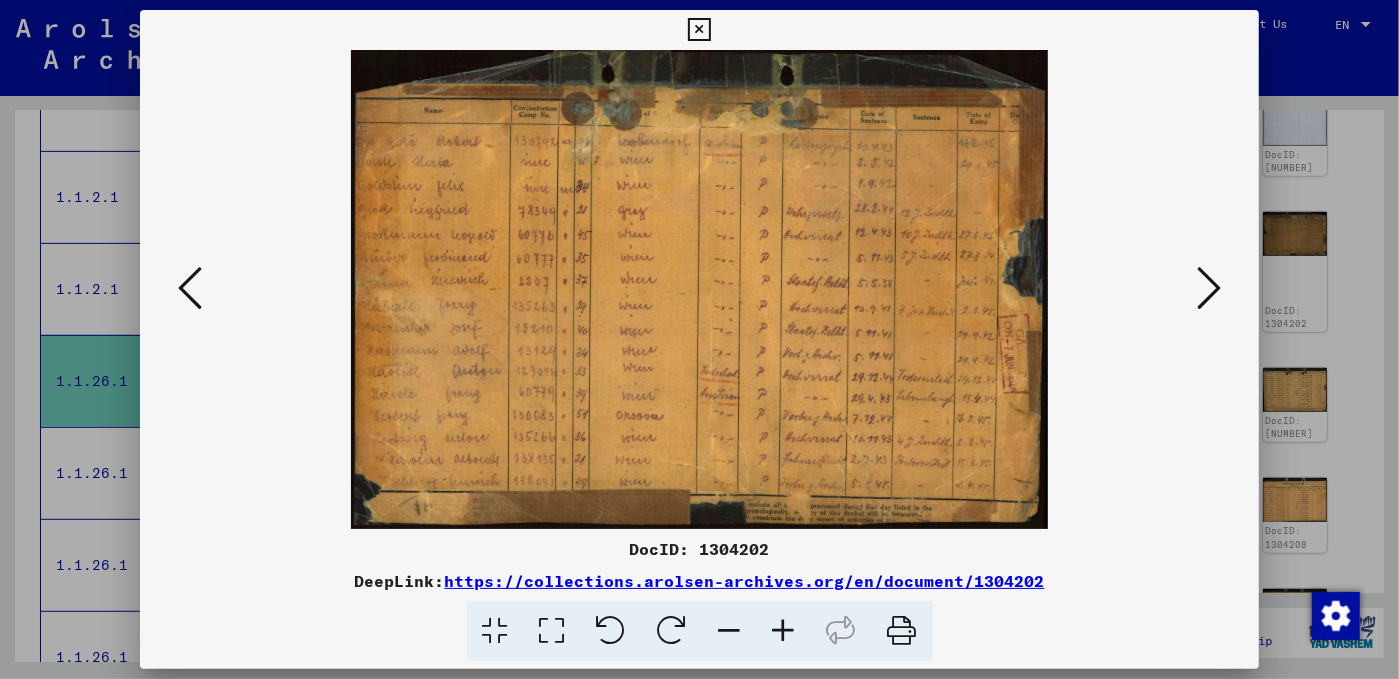 click at bounding box center [784, 631] 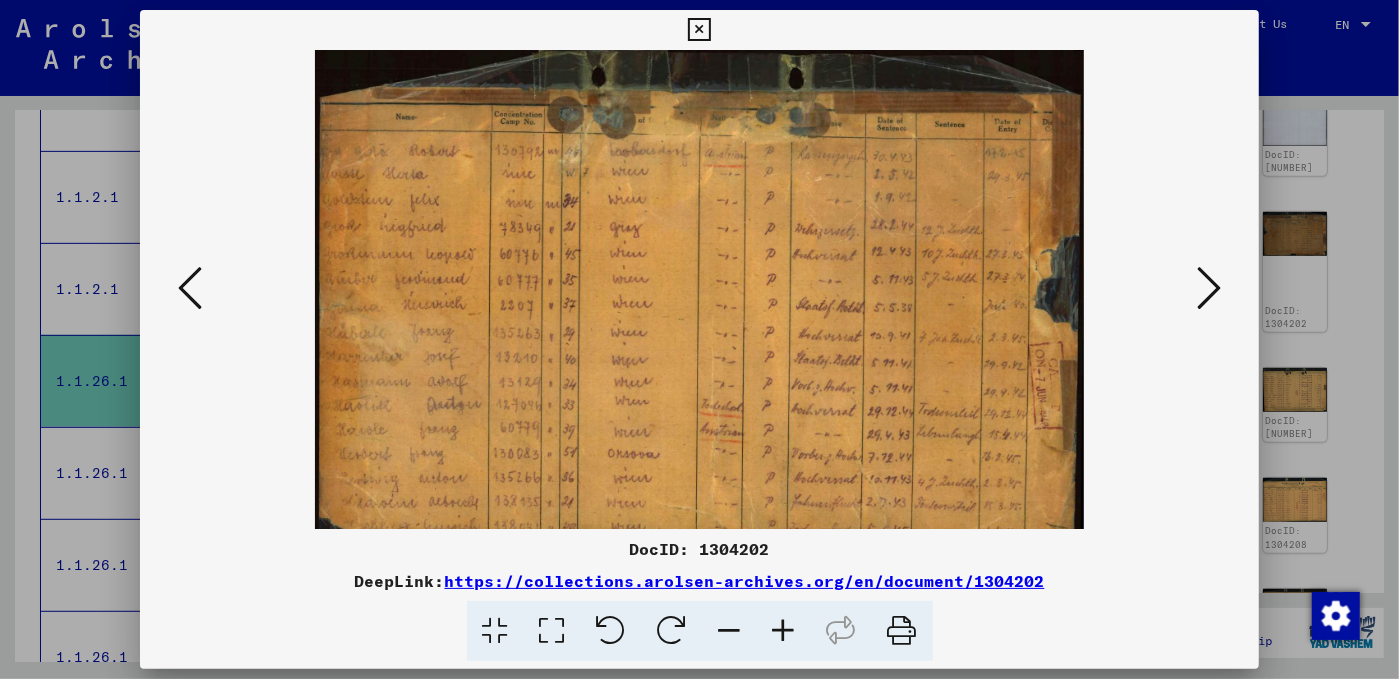 click at bounding box center (784, 631) 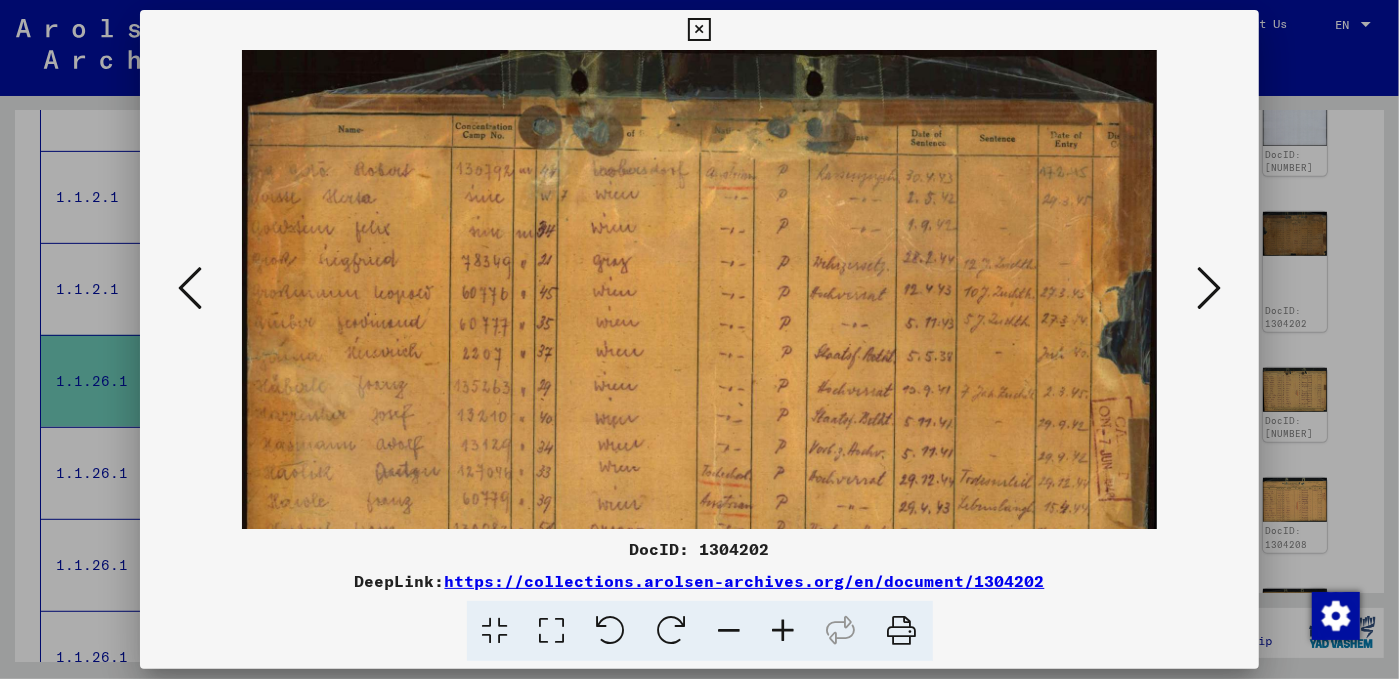 click at bounding box center [784, 631] 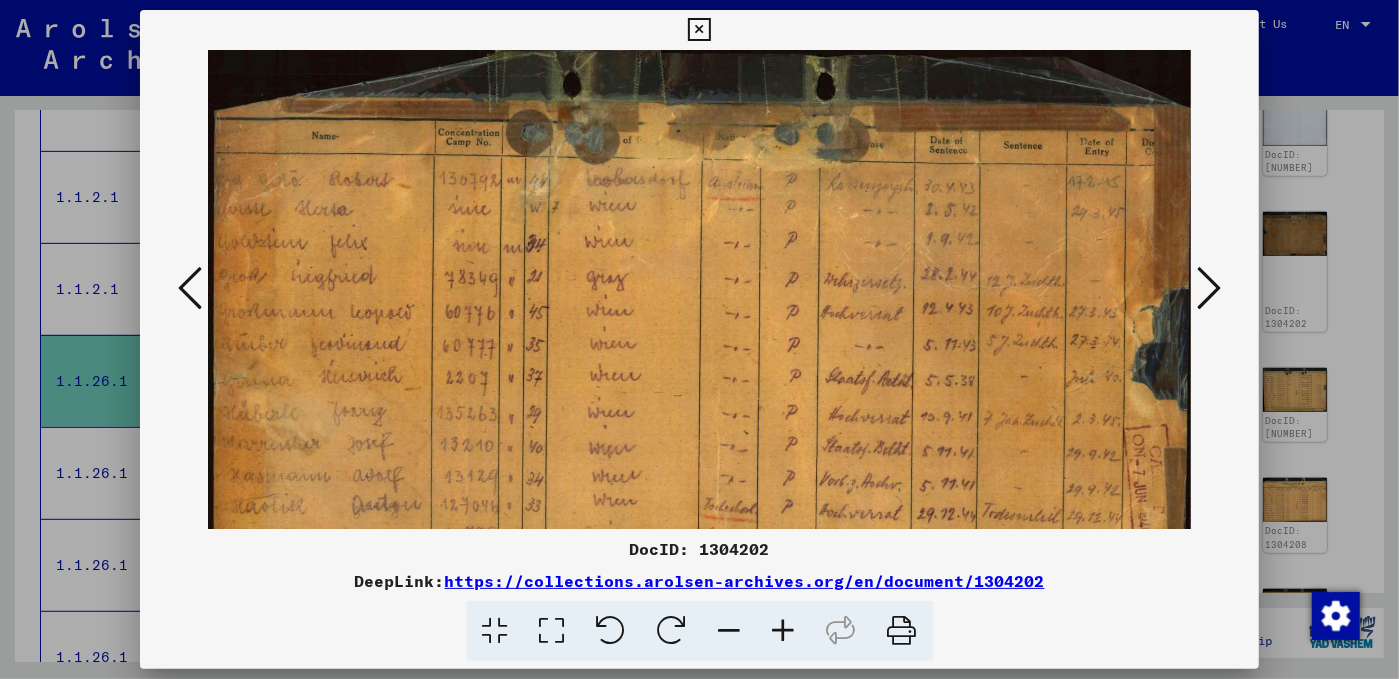 click at bounding box center [784, 631] 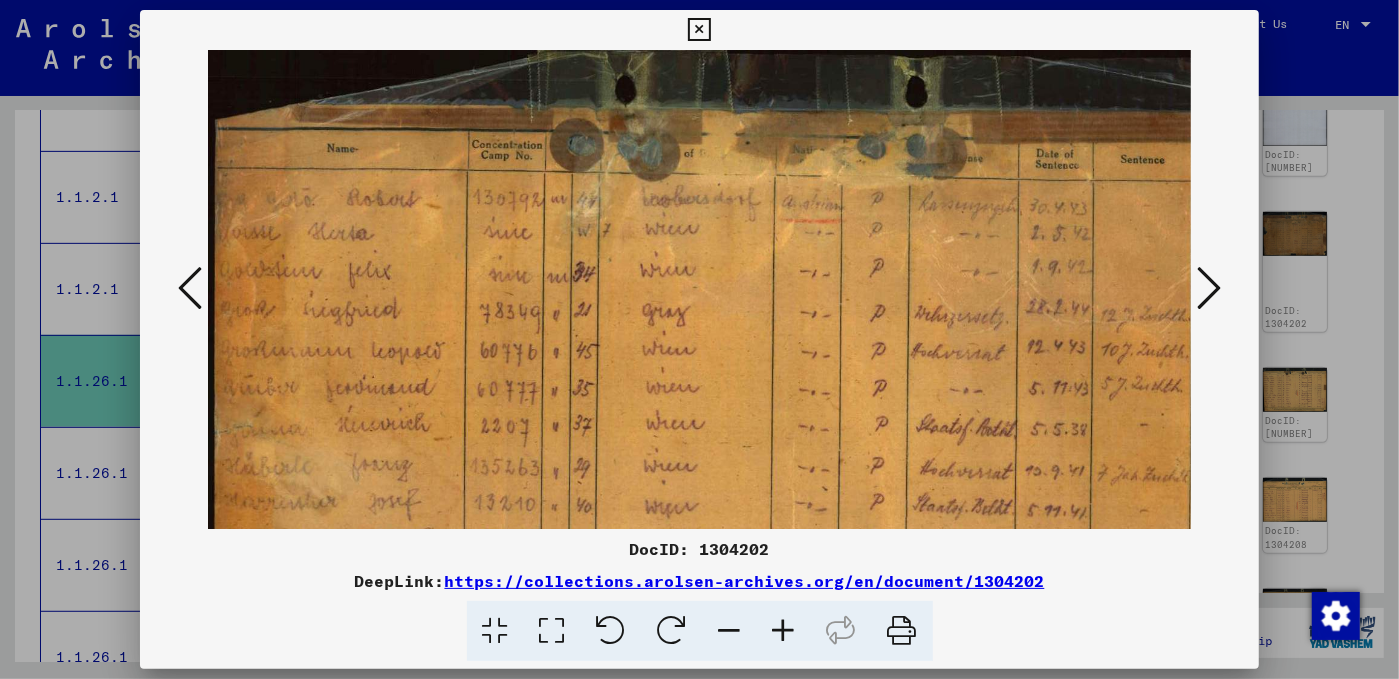 click at bounding box center (784, 631) 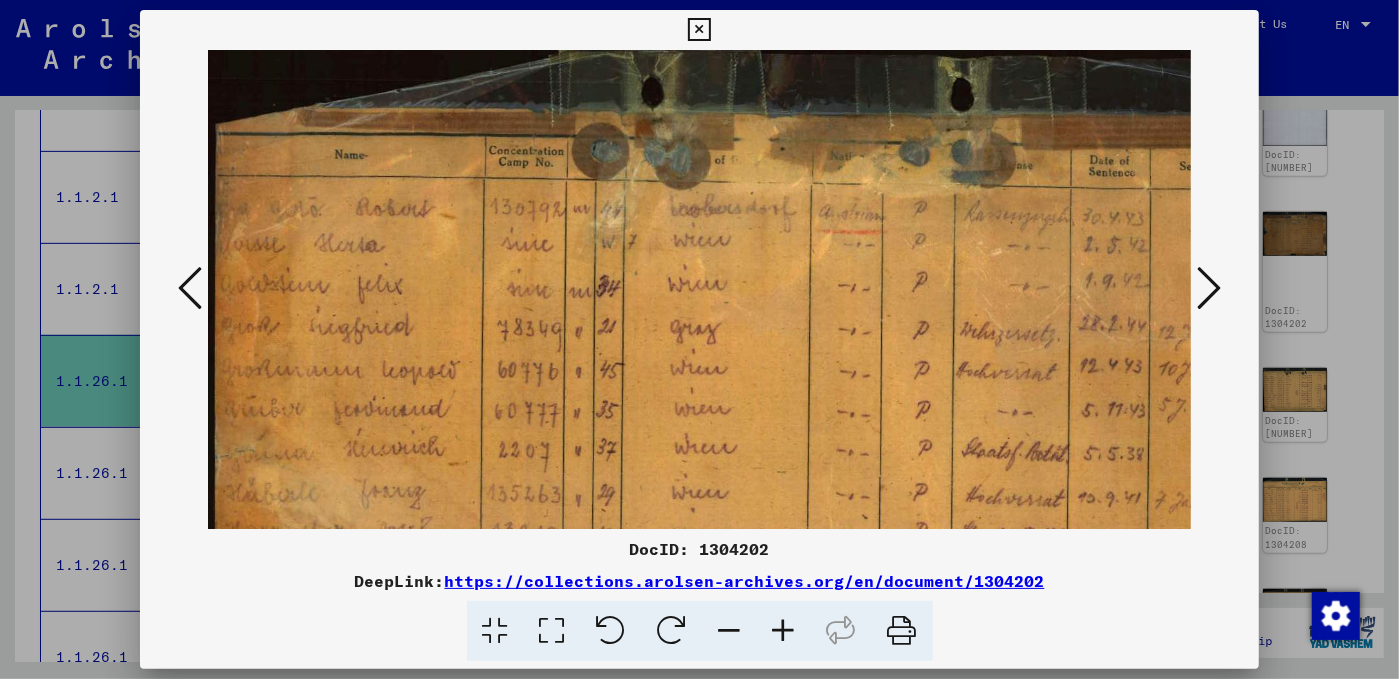 scroll, scrollTop: 48, scrollLeft: 0, axis: vertical 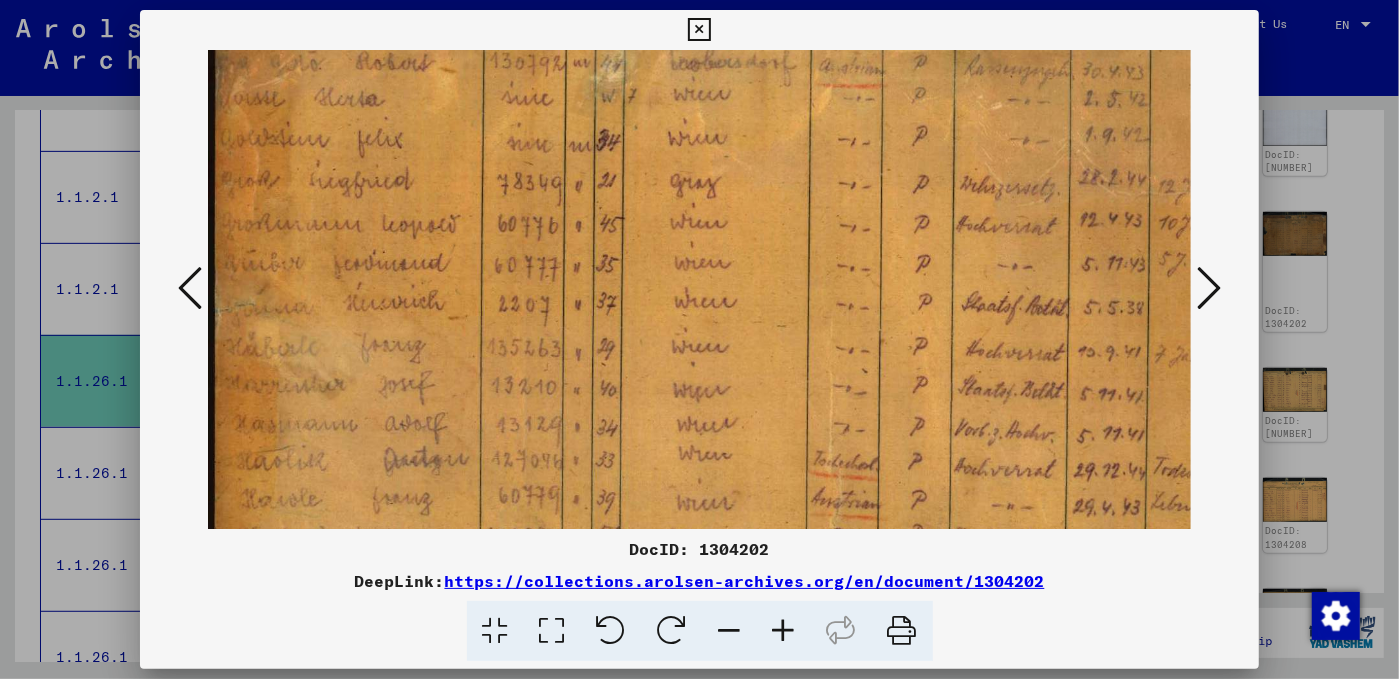 drag, startPoint x: 553, startPoint y: 448, endPoint x: 658, endPoint y: 302, distance: 179.83603 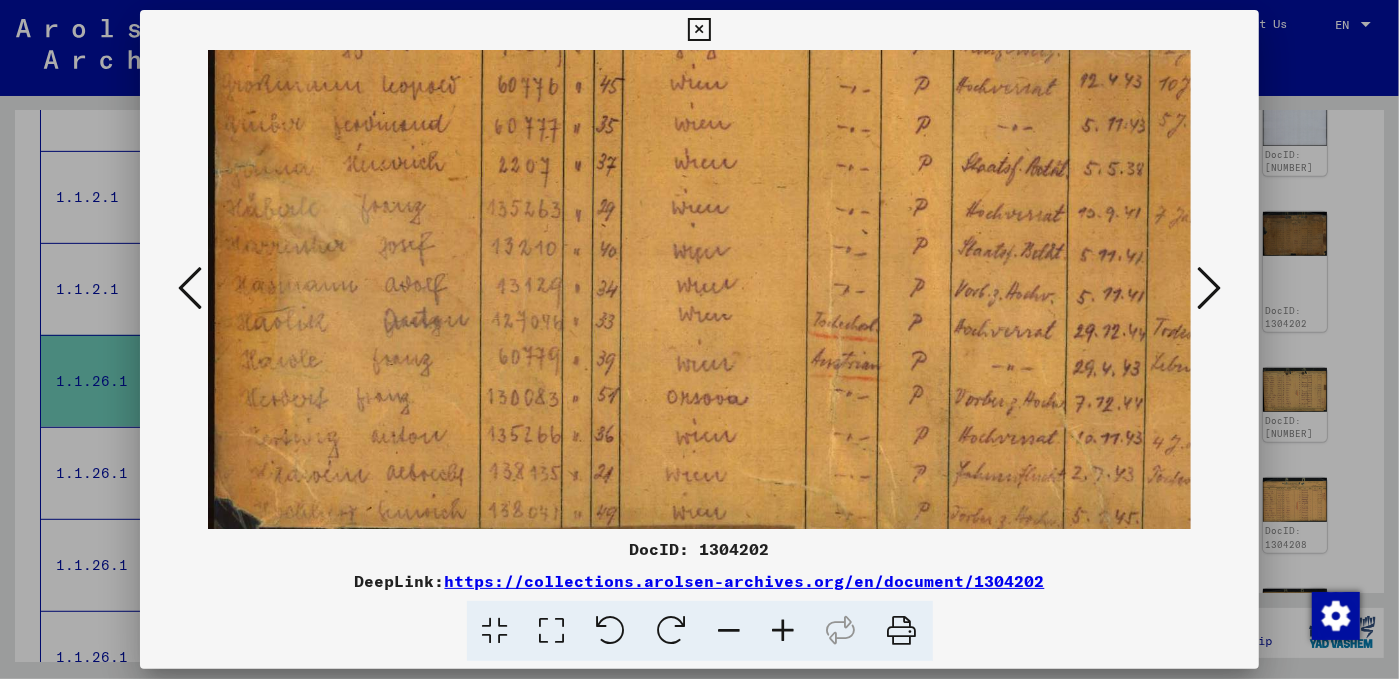 drag, startPoint x: 696, startPoint y: 404, endPoint x: 720, endPoint y: 266, distance: 140.07141 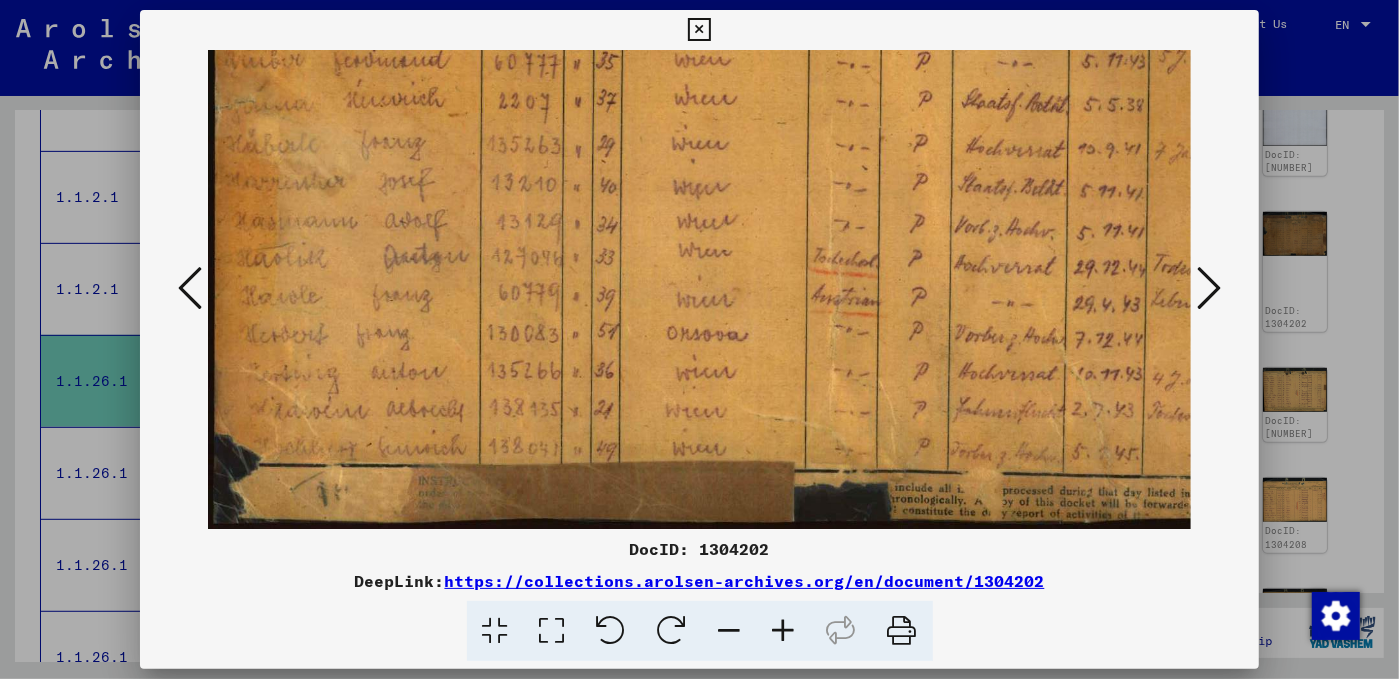 drag, startPoint x: 719, startPoint y: 388, endPoint x: 727, endPoint y: 266, distance: 122.26202 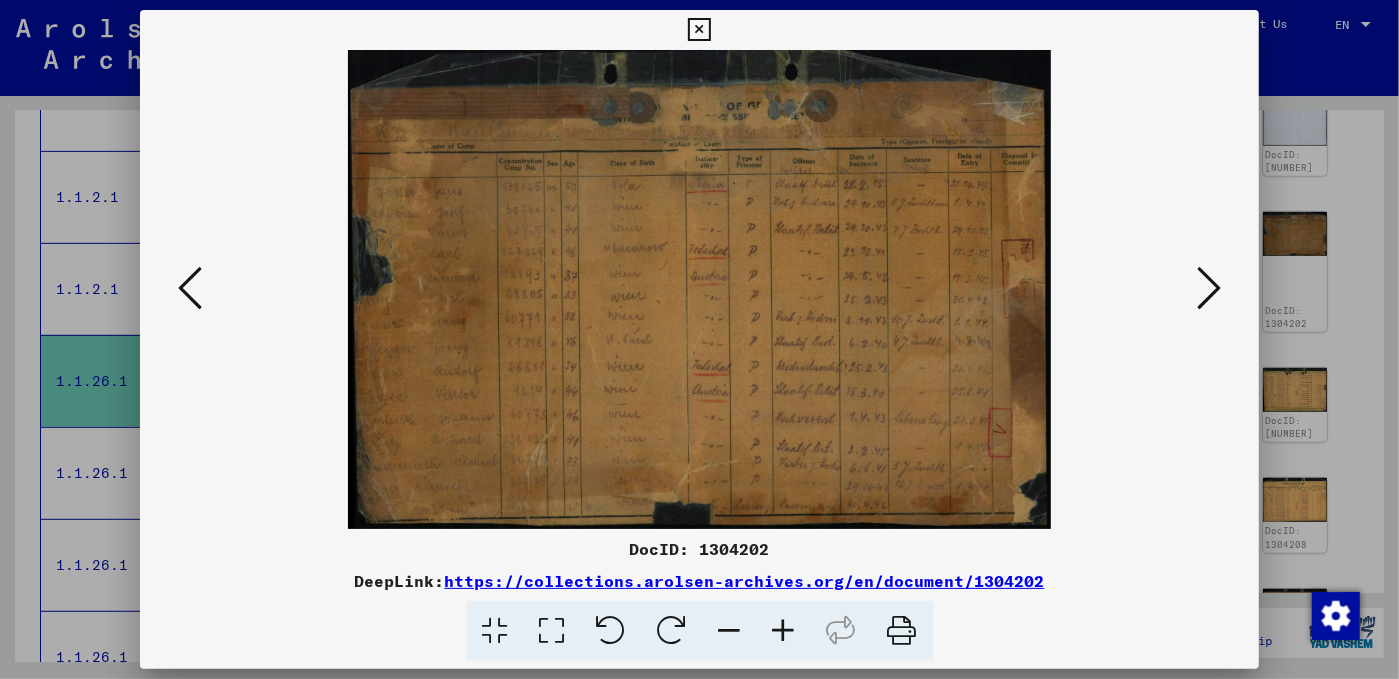 scroll, scrollTop: 0, scrollLeft: 0, axis: both 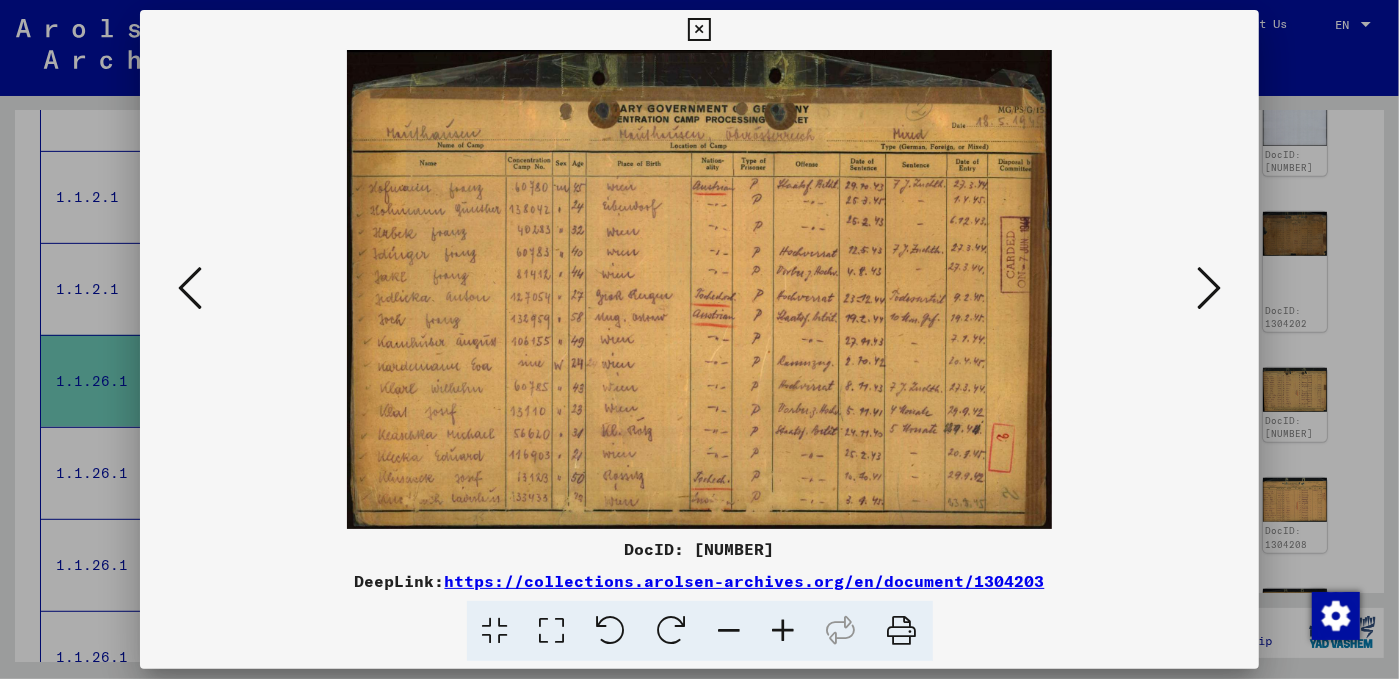 click at bounding box center (190, 288) 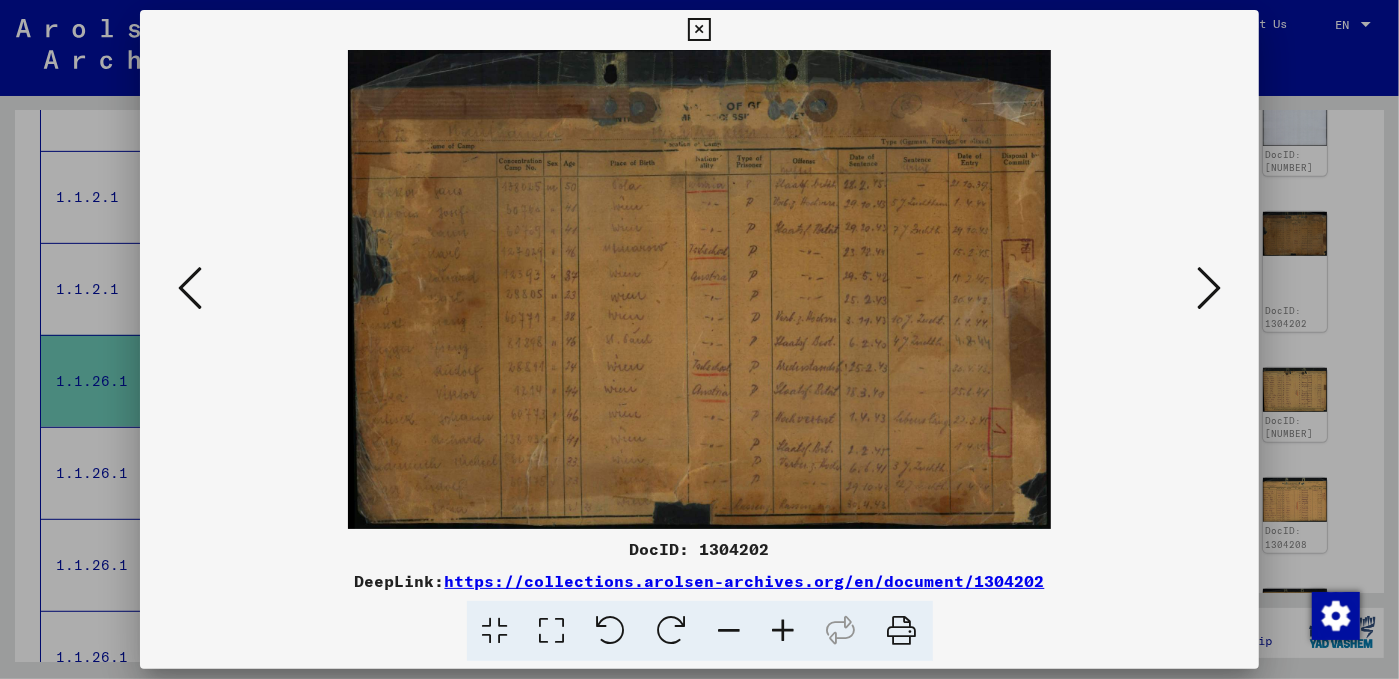 click at bounding box center [784, 631] 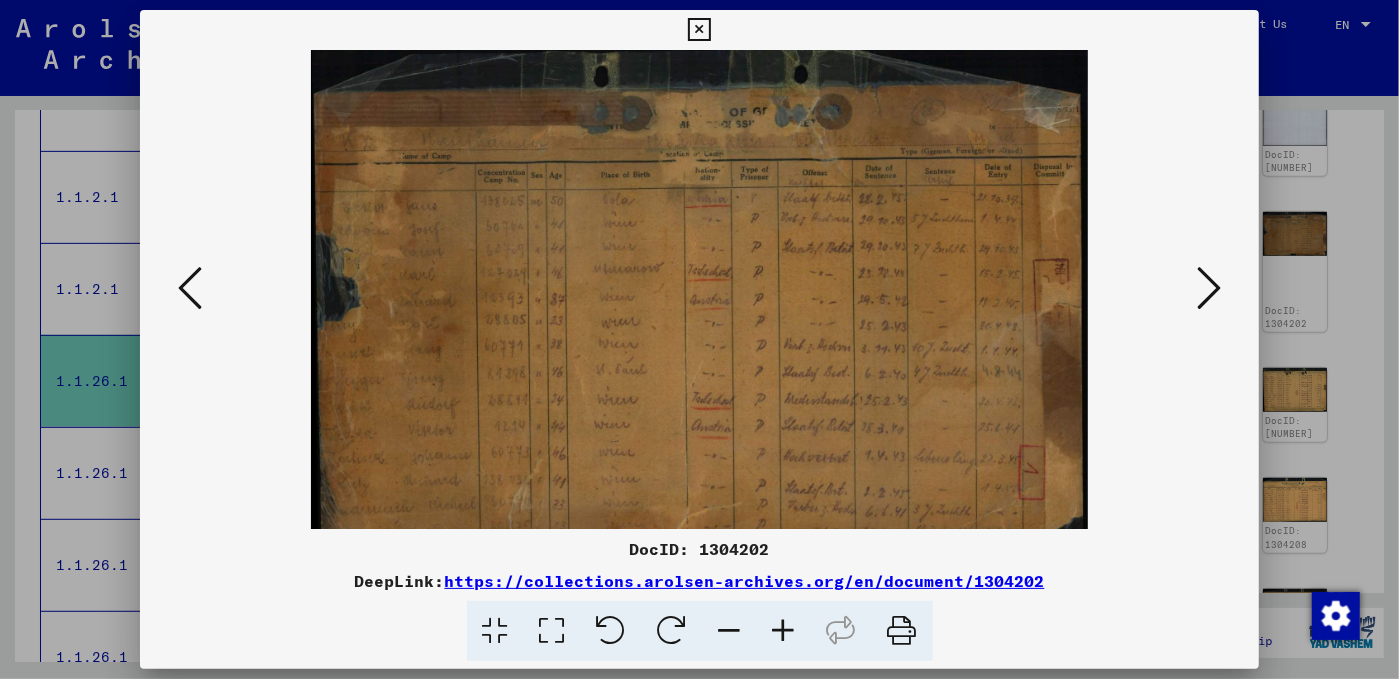 click at bounding box center (784, 631) 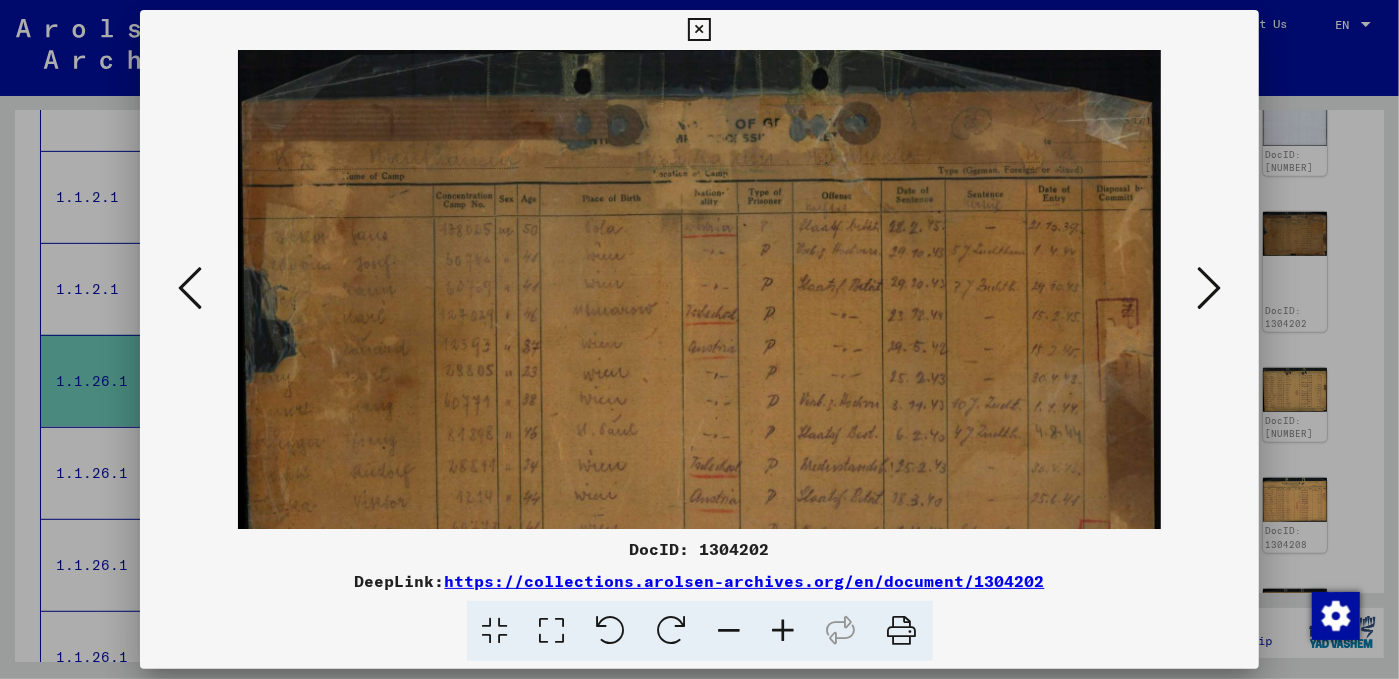 click at bounding box center [784, 631] 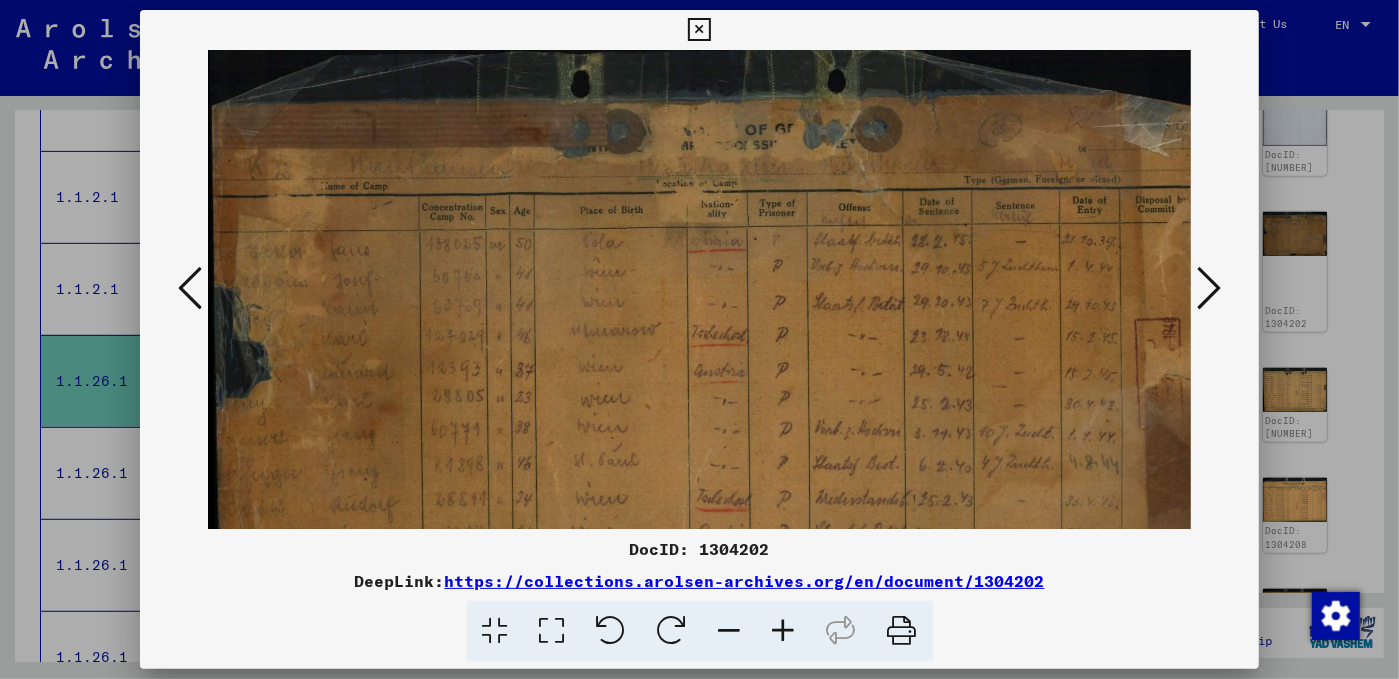 click at bounding box center [784, 631] 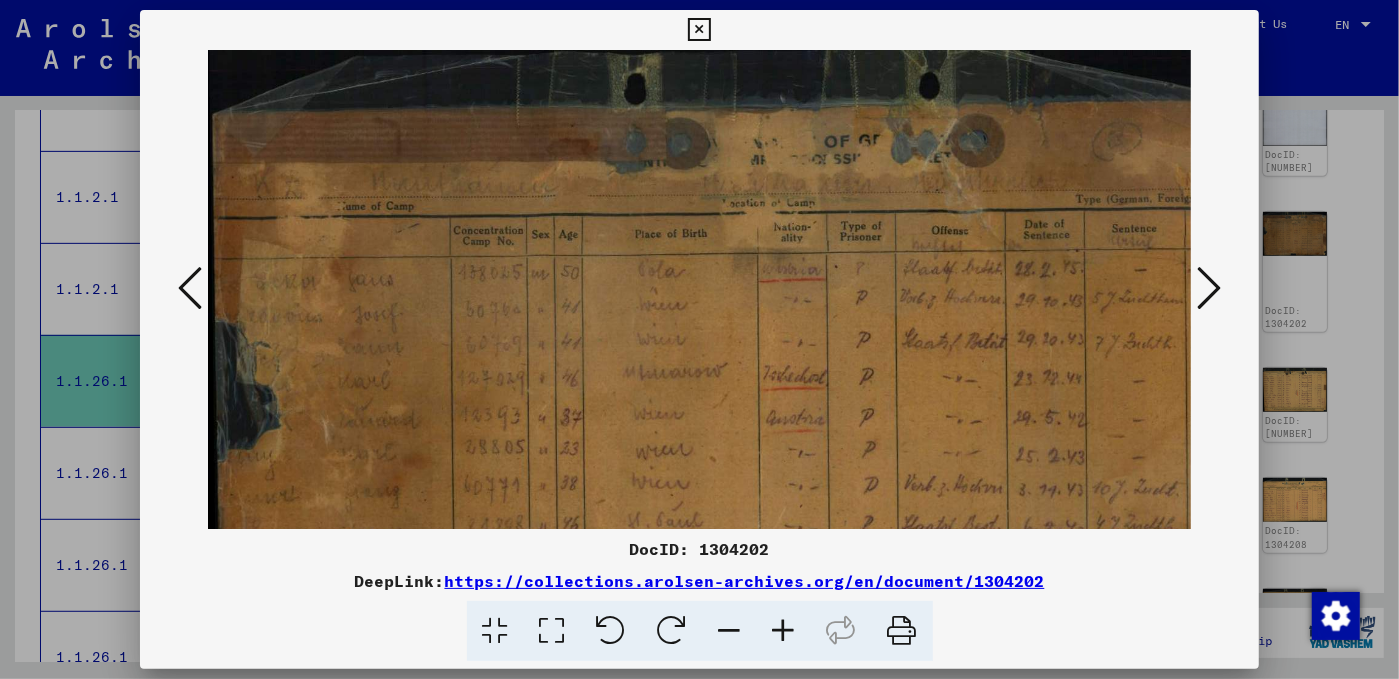 click at bounding box center (784, 631) 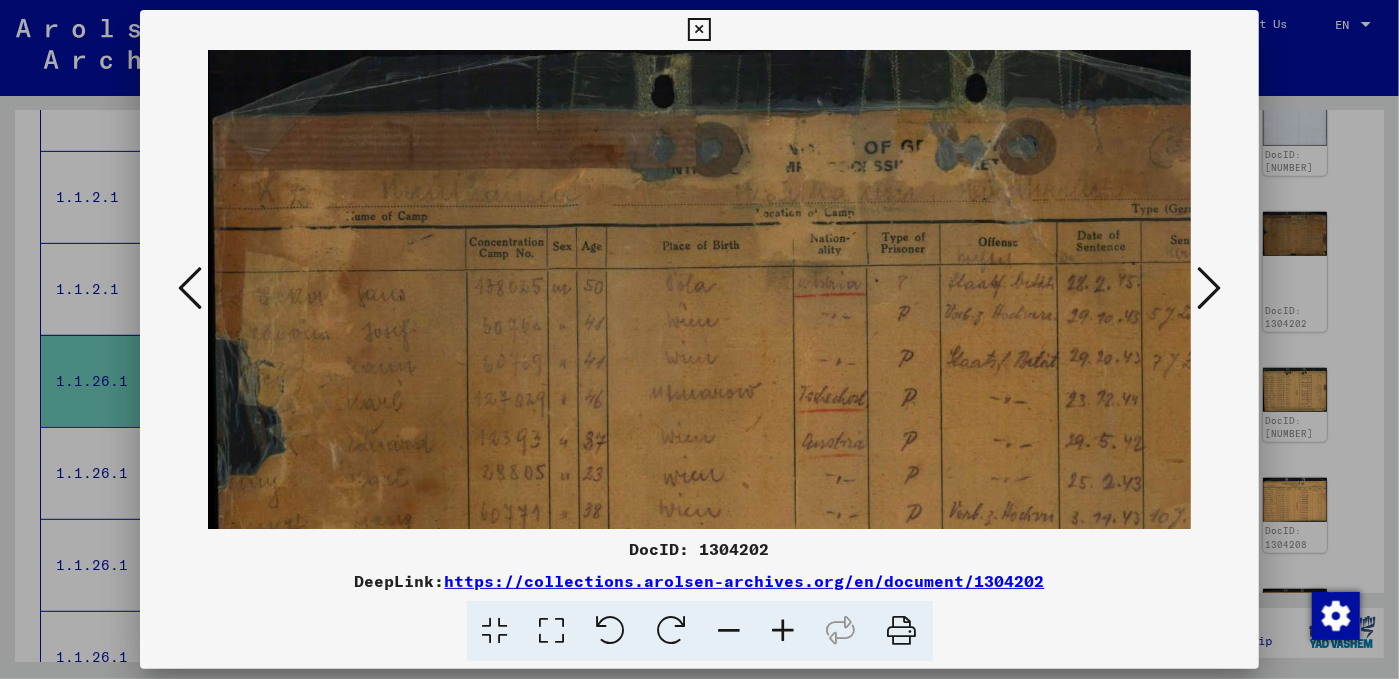 click at bounding box center (784, 631) 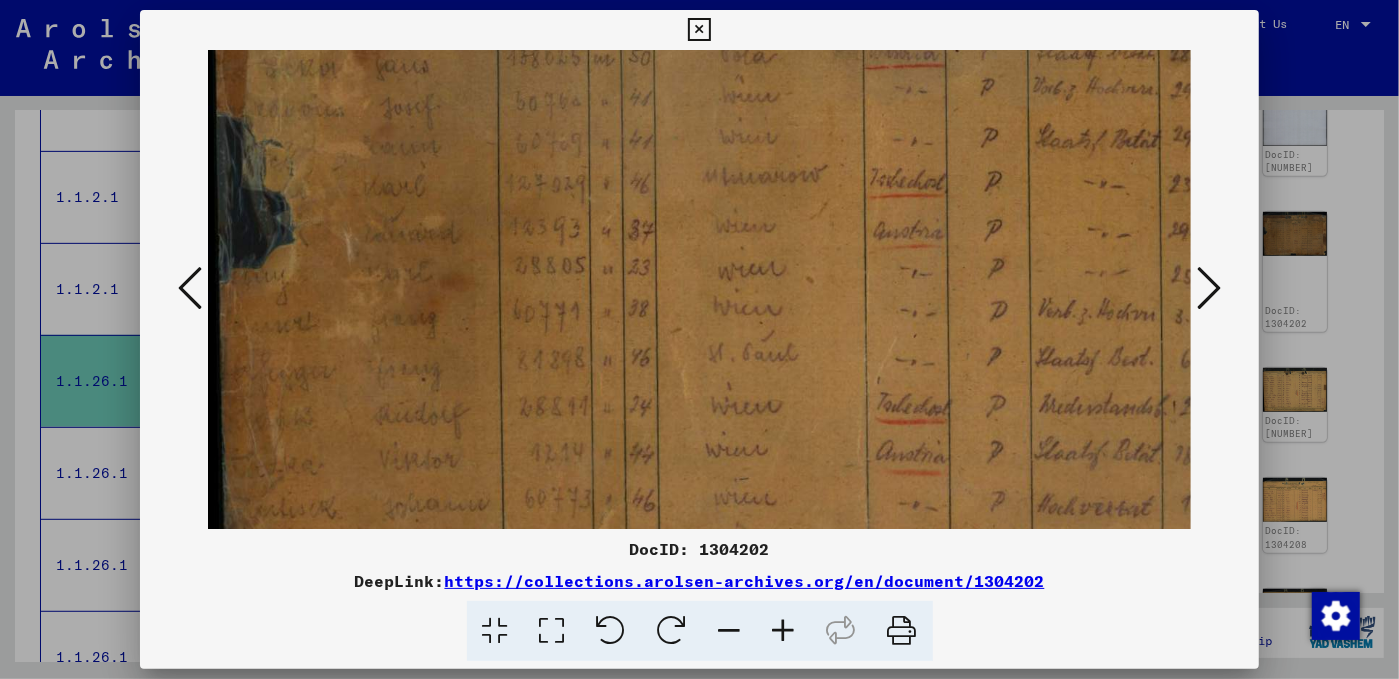 drag, startPoint x: 768, startPoint y: 510, endPoint x: 768, endPoint y: 251, distance: 259 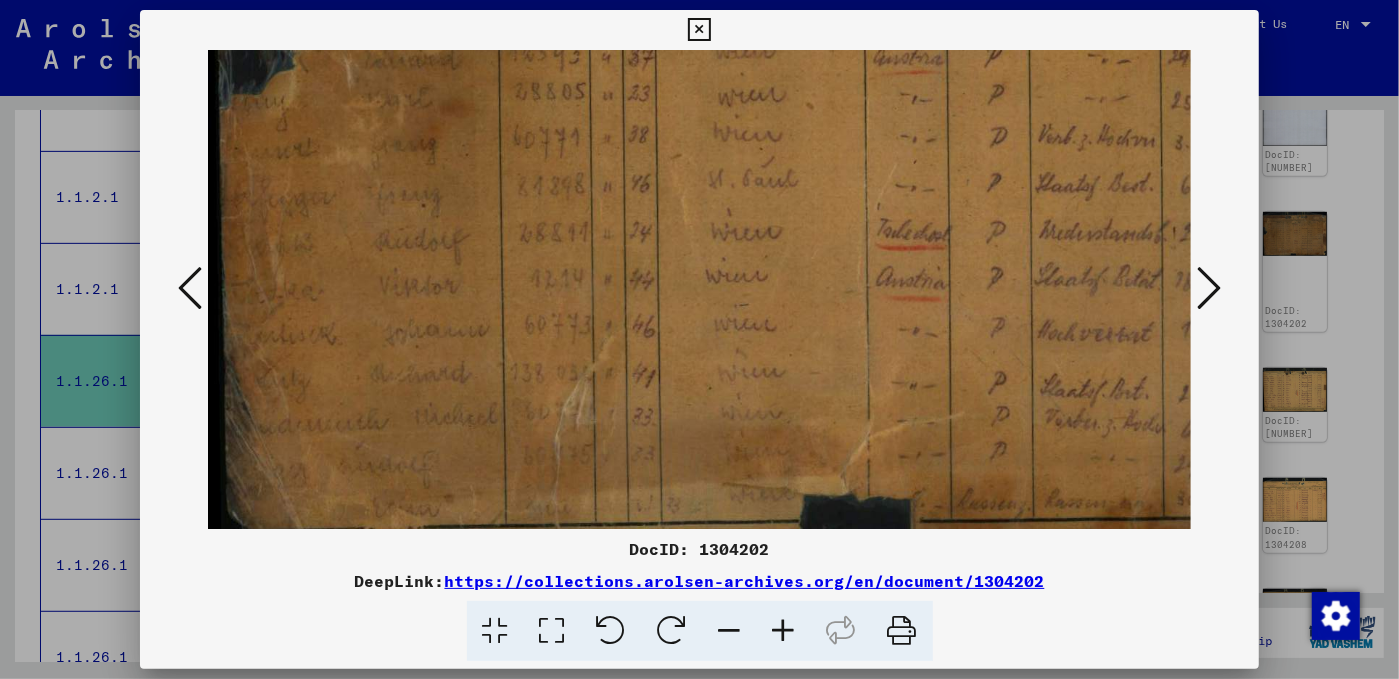 scroll, scrollTop: 438, scrollLeft: 0, axis: vertical 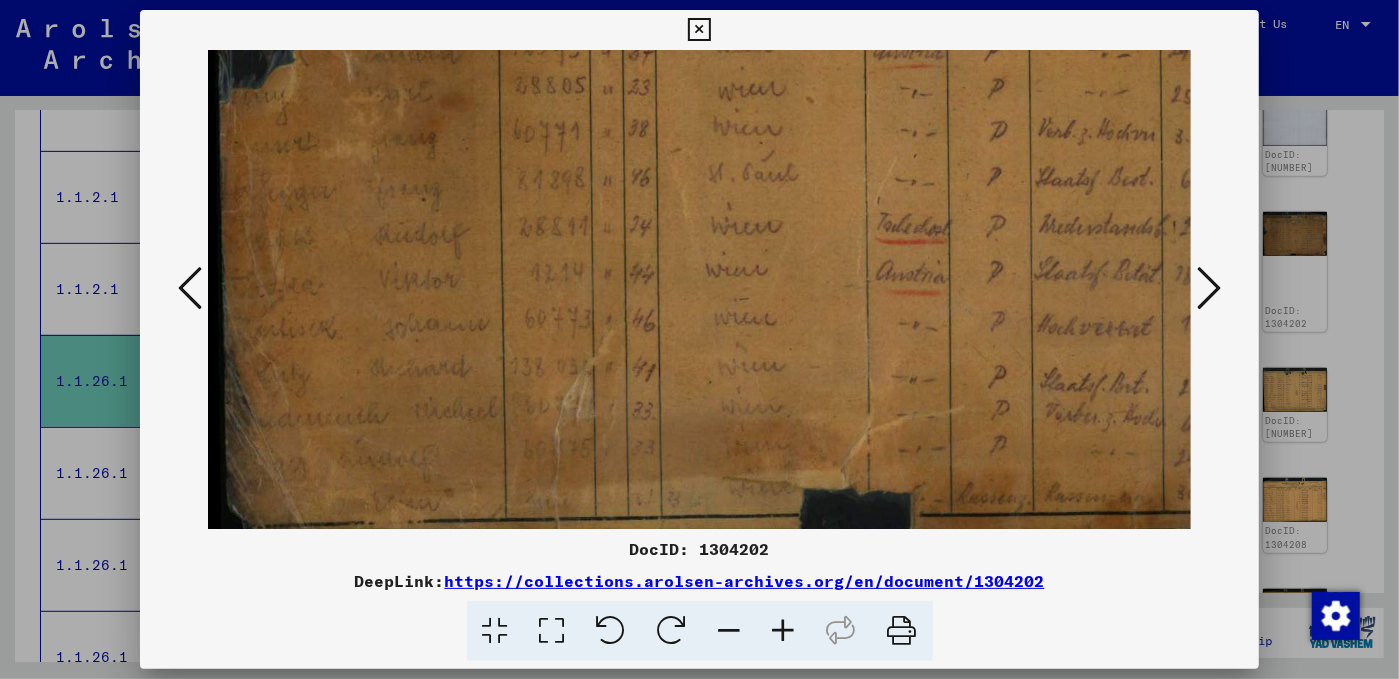 drag, startPoint x: 742, startPoint y: 409, endPoint x: 762, endPoint y: 230, distance: 180.11385 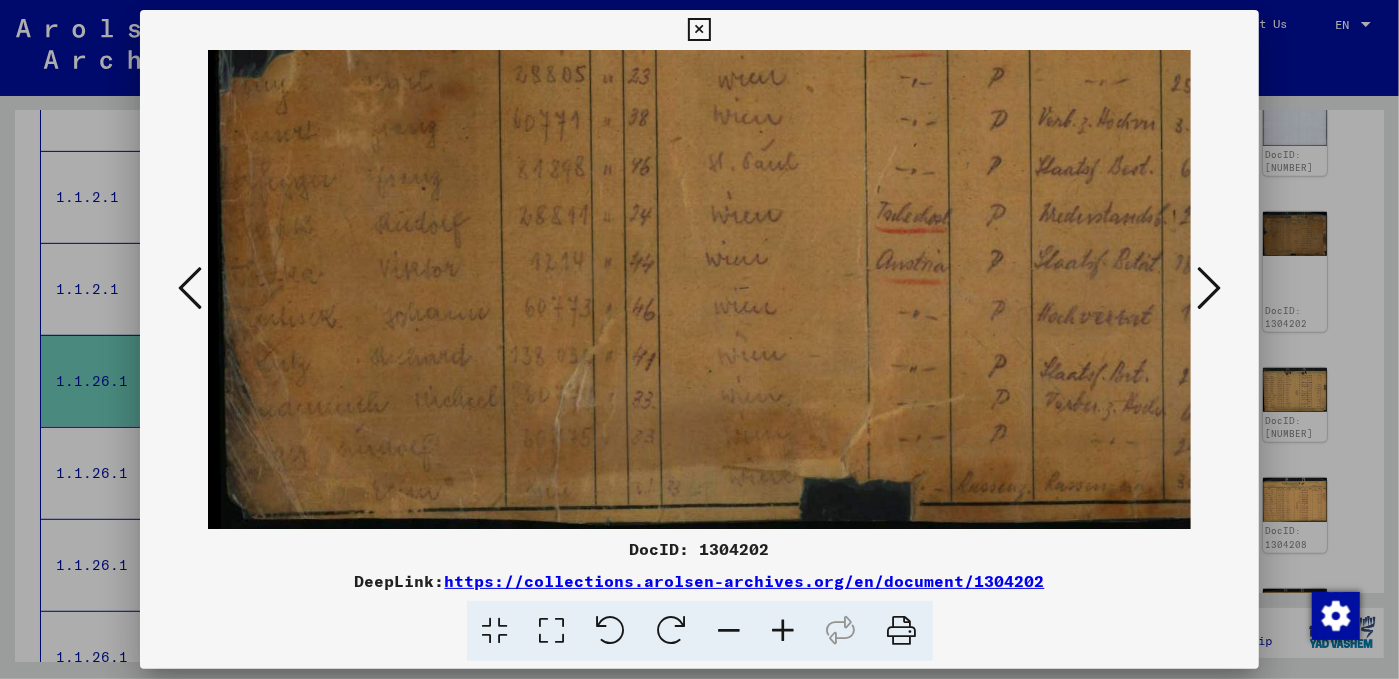 drag, startPoint x: 736, startPoint y: 384, endPoint x: 736, endPoint y: 292, distance: 92 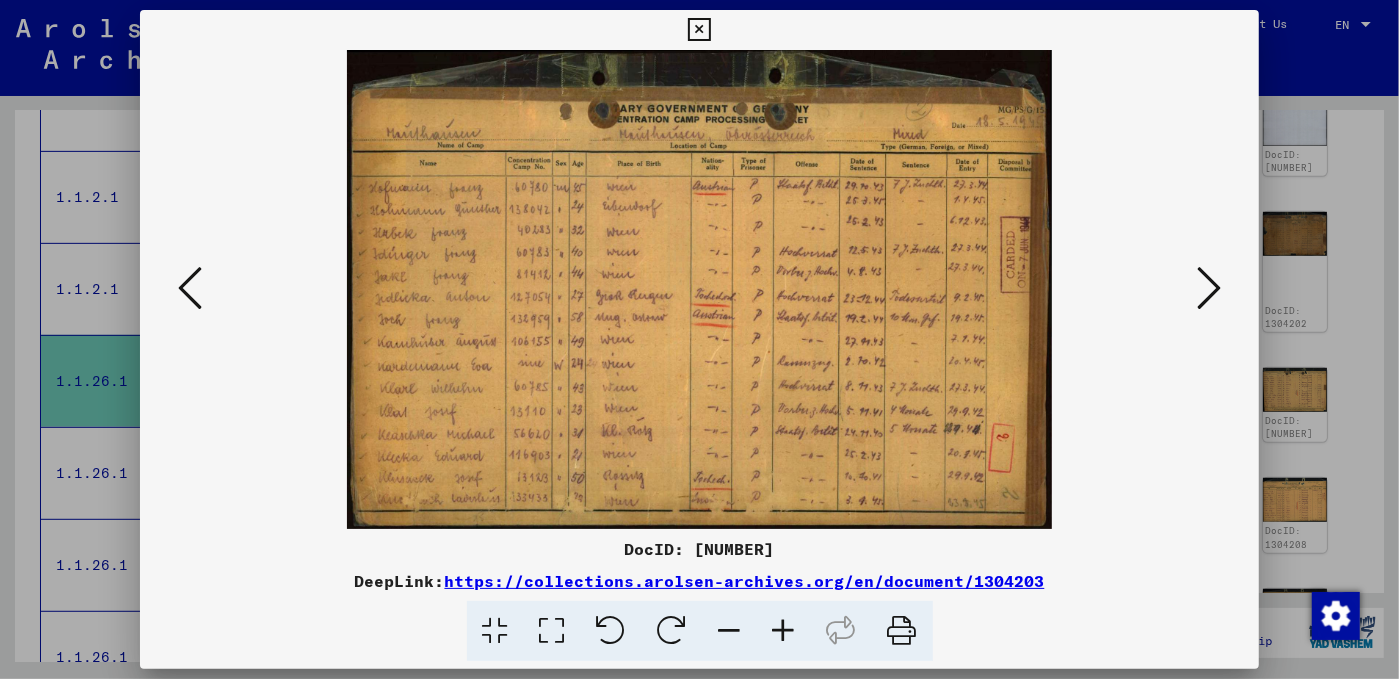 click at bounding box center (1209, 288) 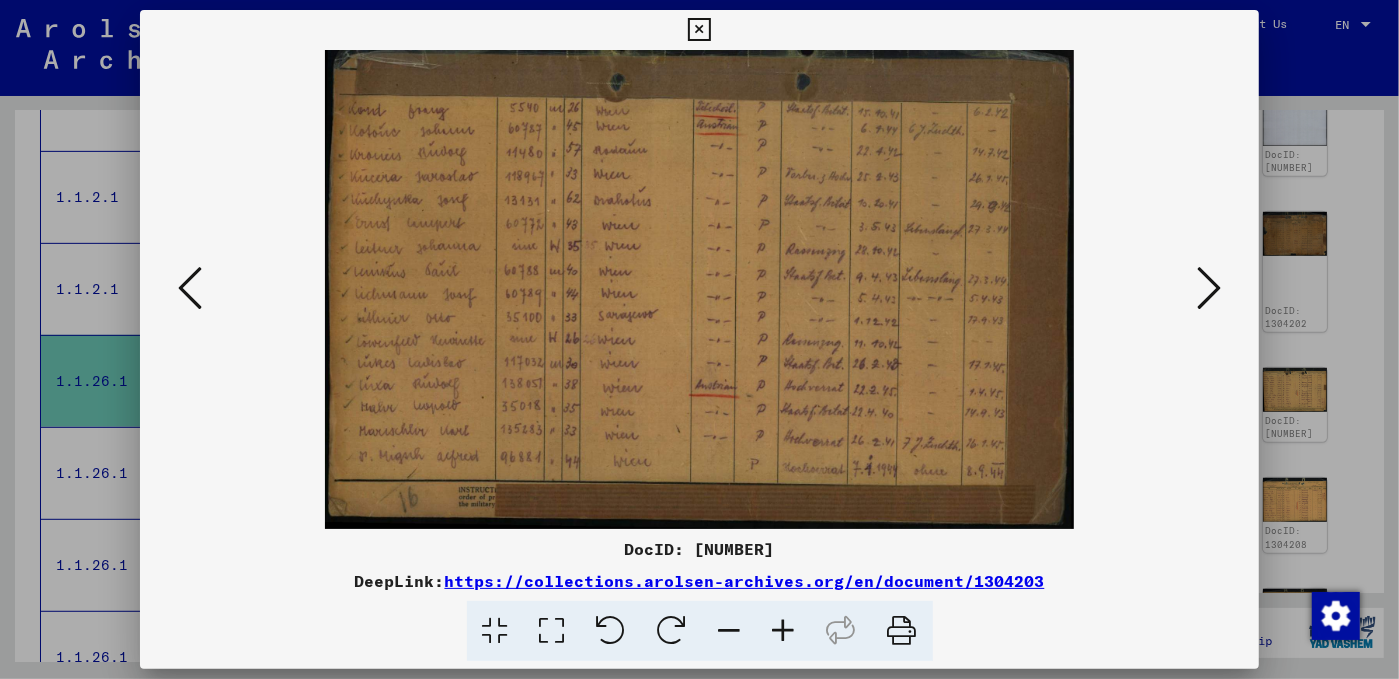 click at bounding box center [784, 631] 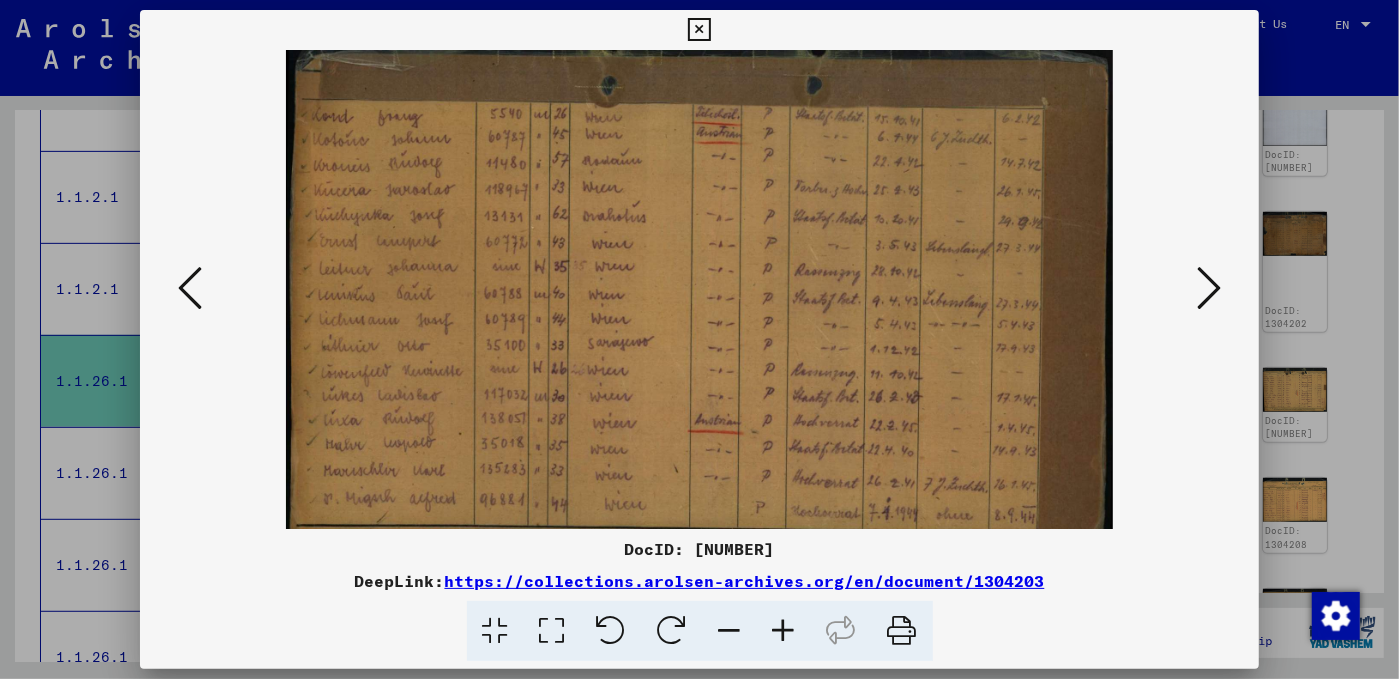 click at bounding box center (784, 631) 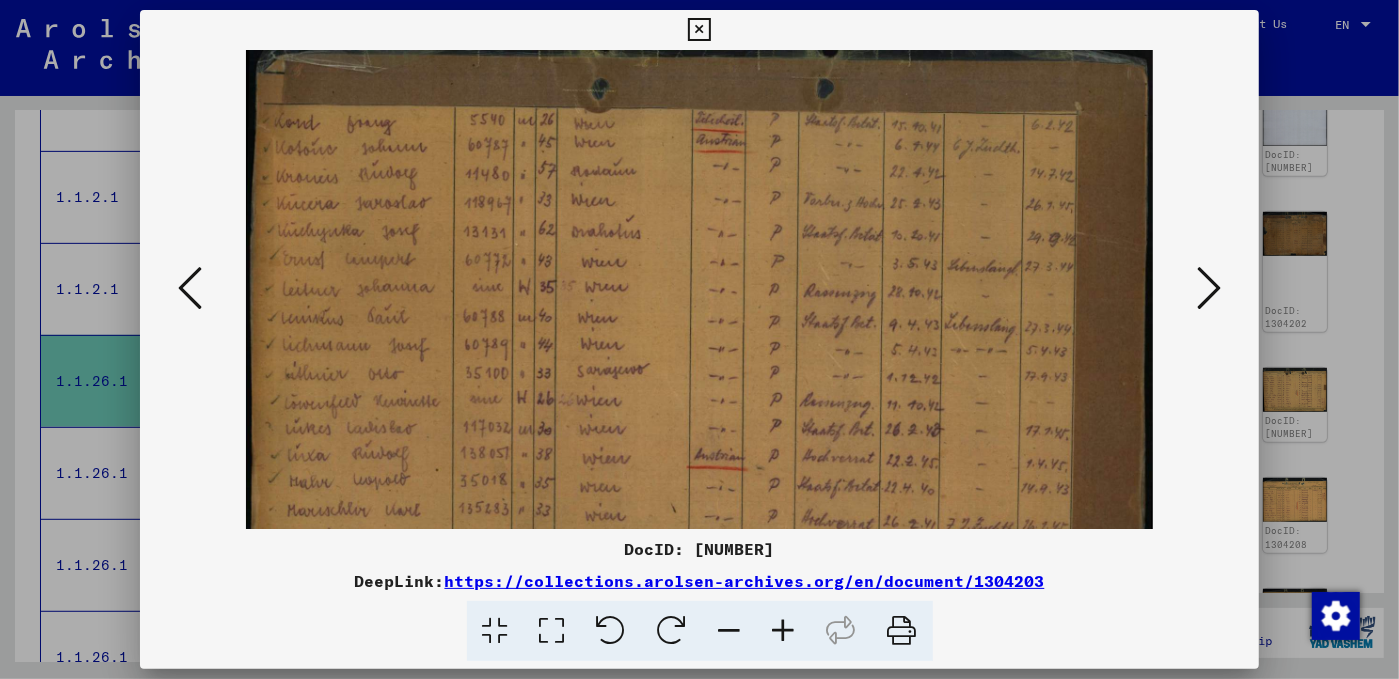 click at bounding box center [784, 631] 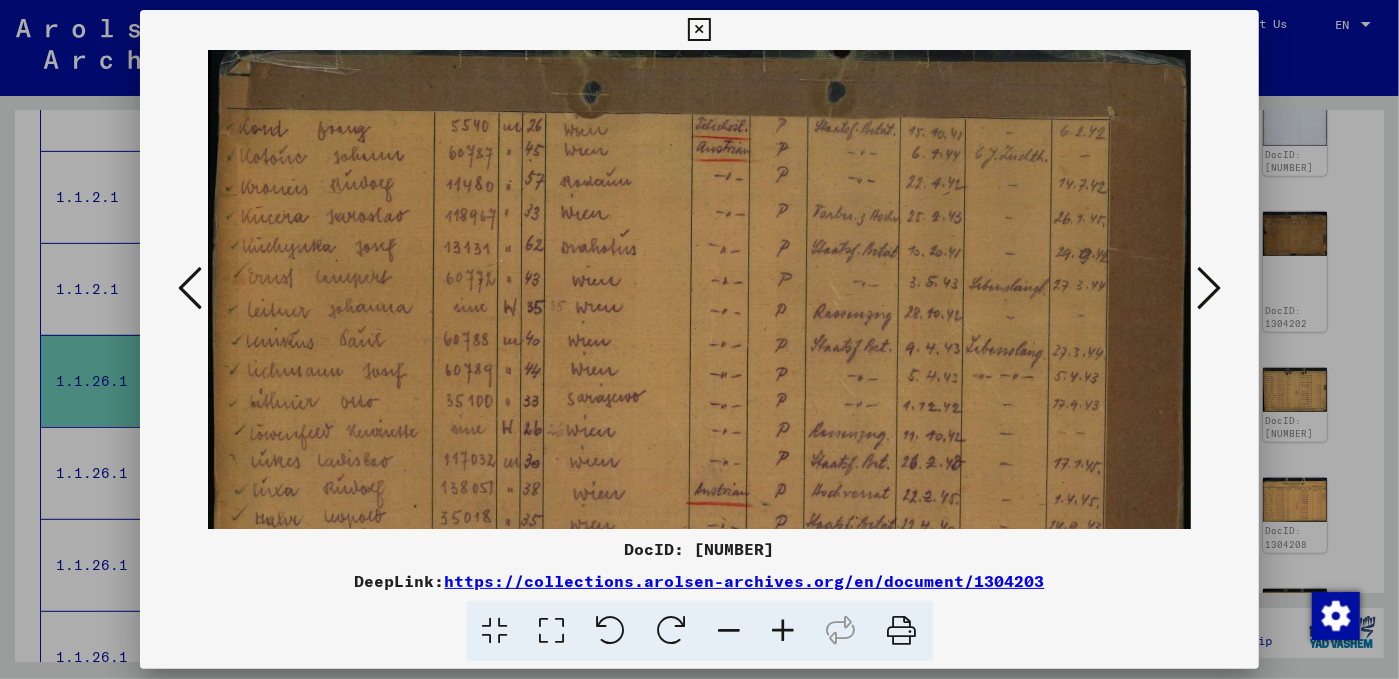 click at bounding box center (784, 631) 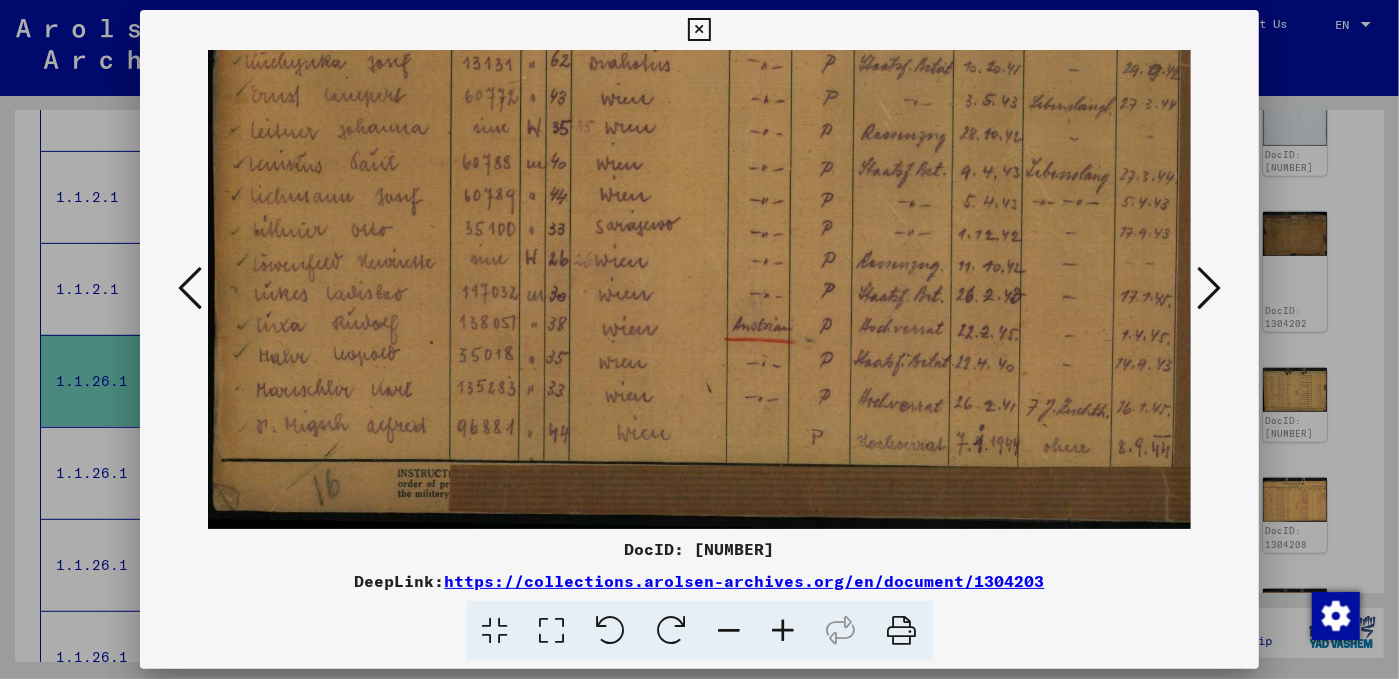 scroll, scrollTop: 200, scrollLeft: 0, axis: vertical 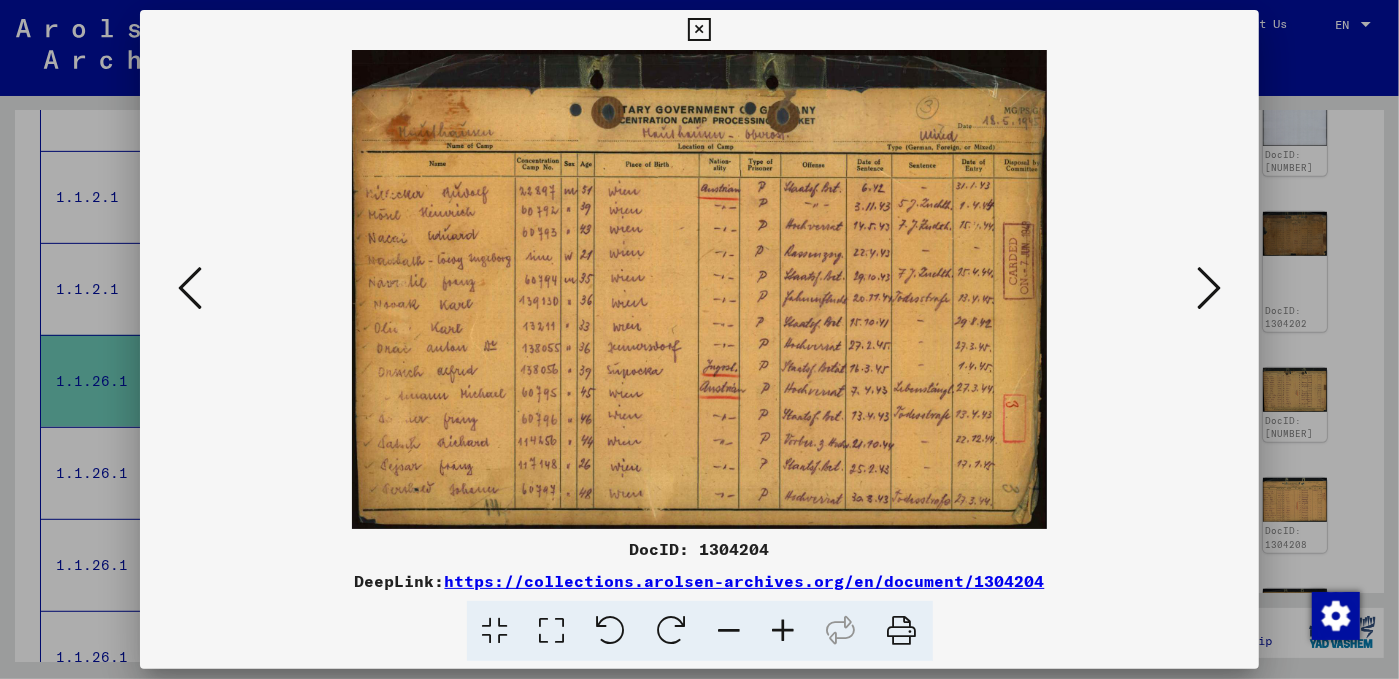 click at bounding box center [784, 631] 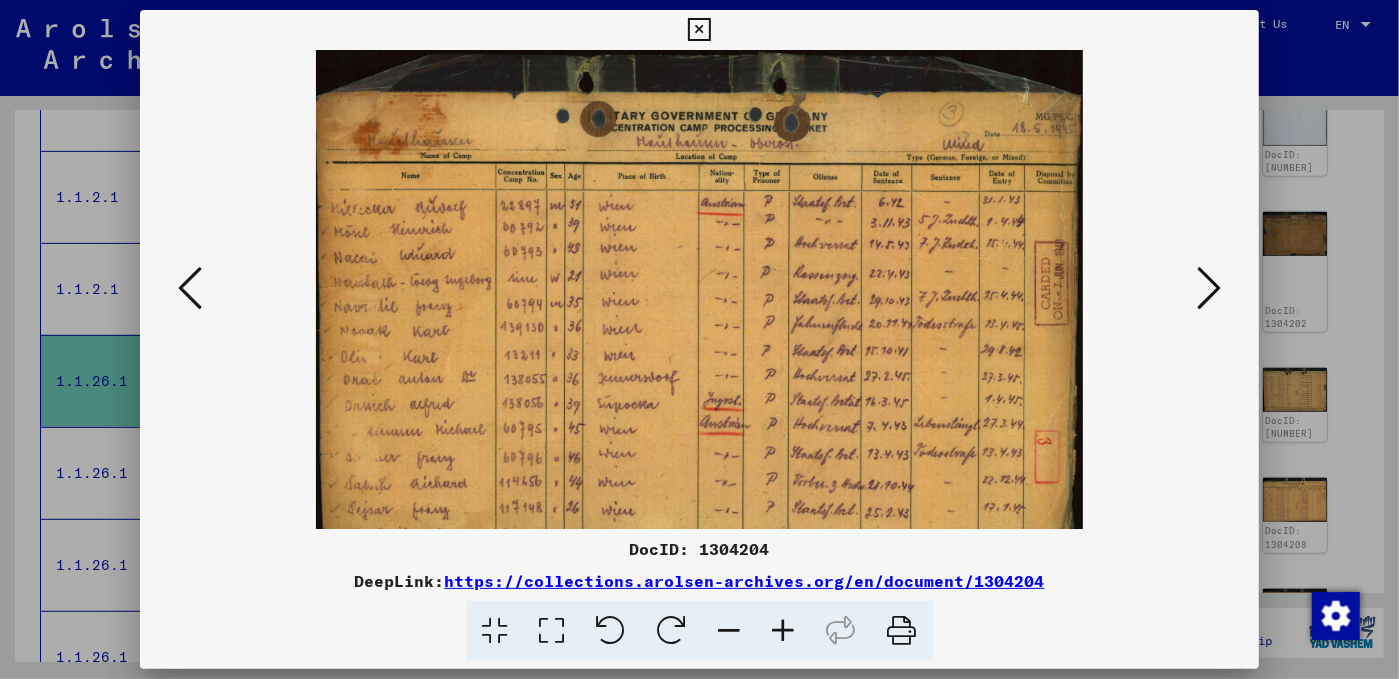 click at bounding box center (784, 631) 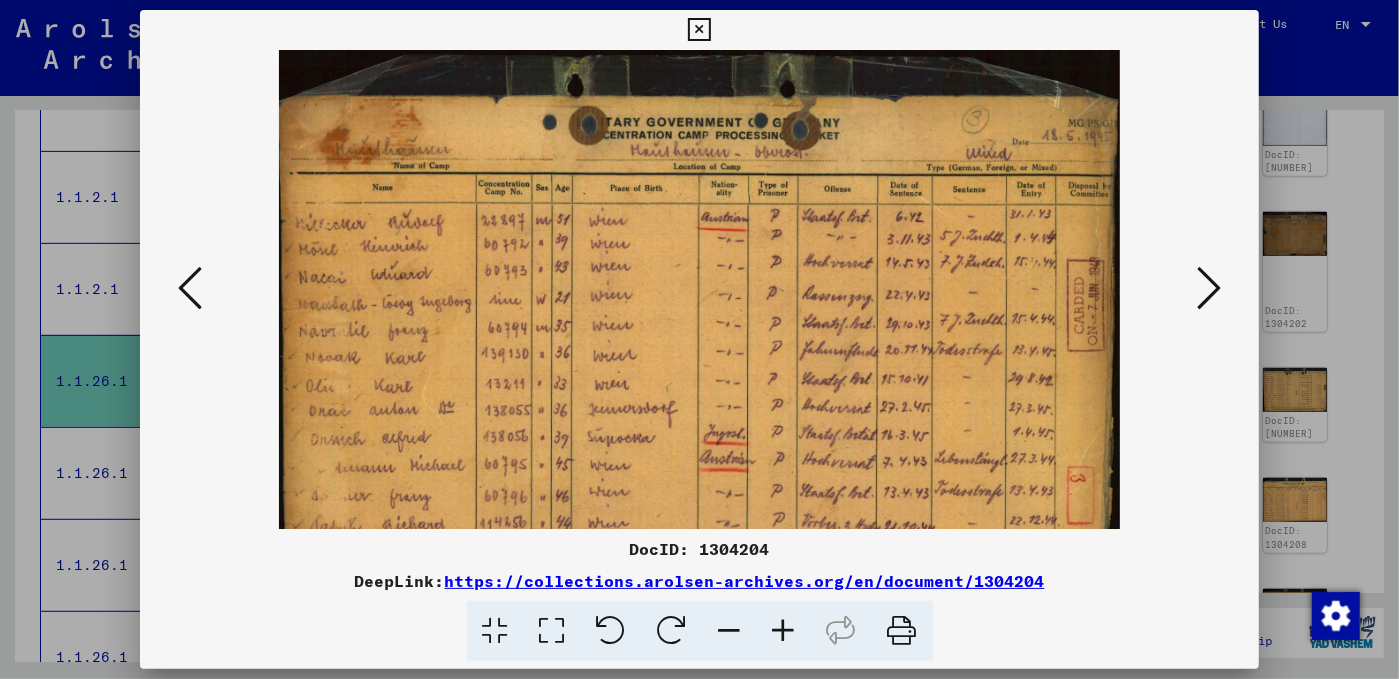 click at bounding box center (784, 631) 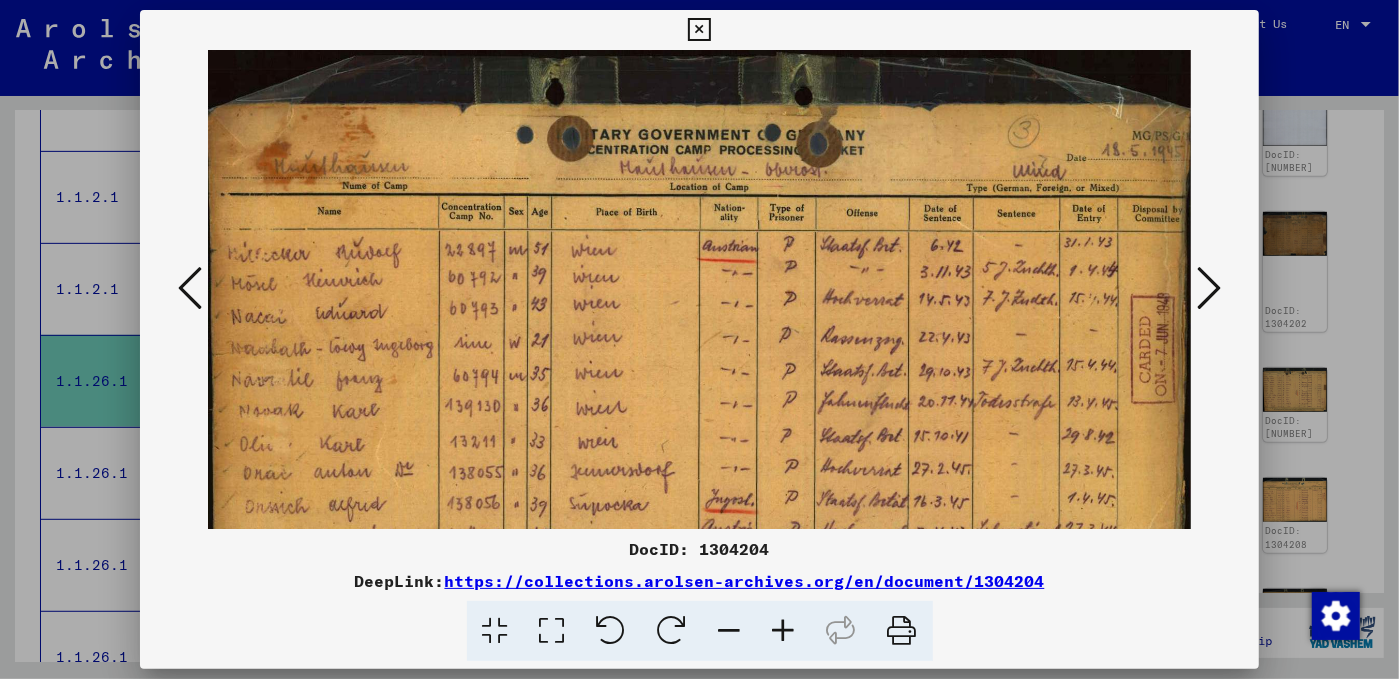 click at bounding box center (784, 631) 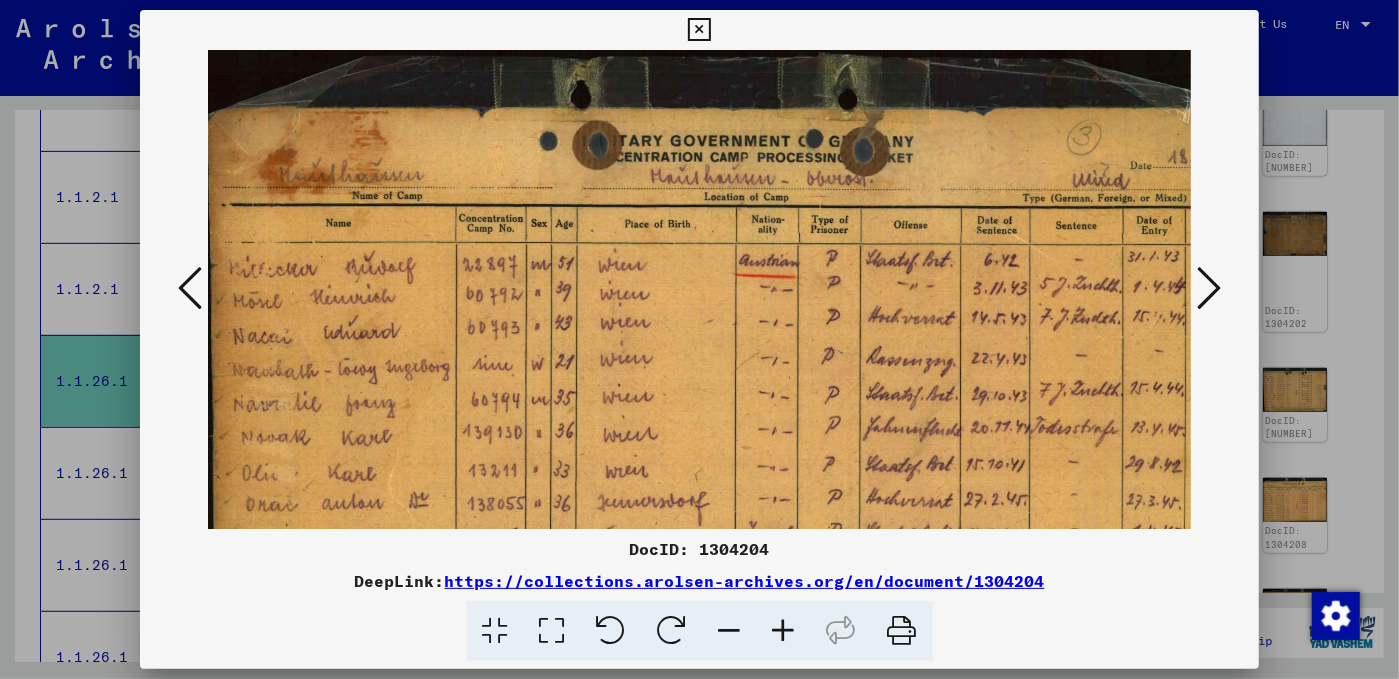 click at bounding box center (784, 631) 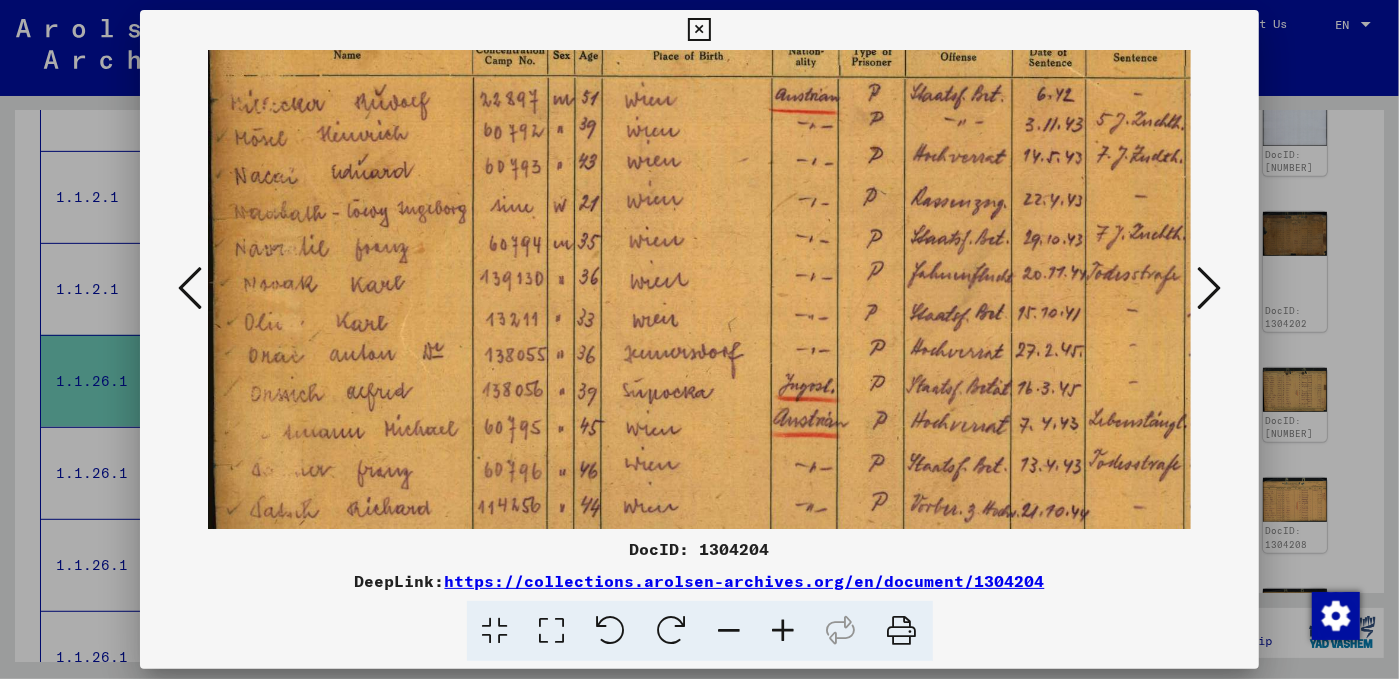 drag, startPoint x: 728, startPoint y: 468, endPoint x: 728, endPoint y: 345, distance: 123 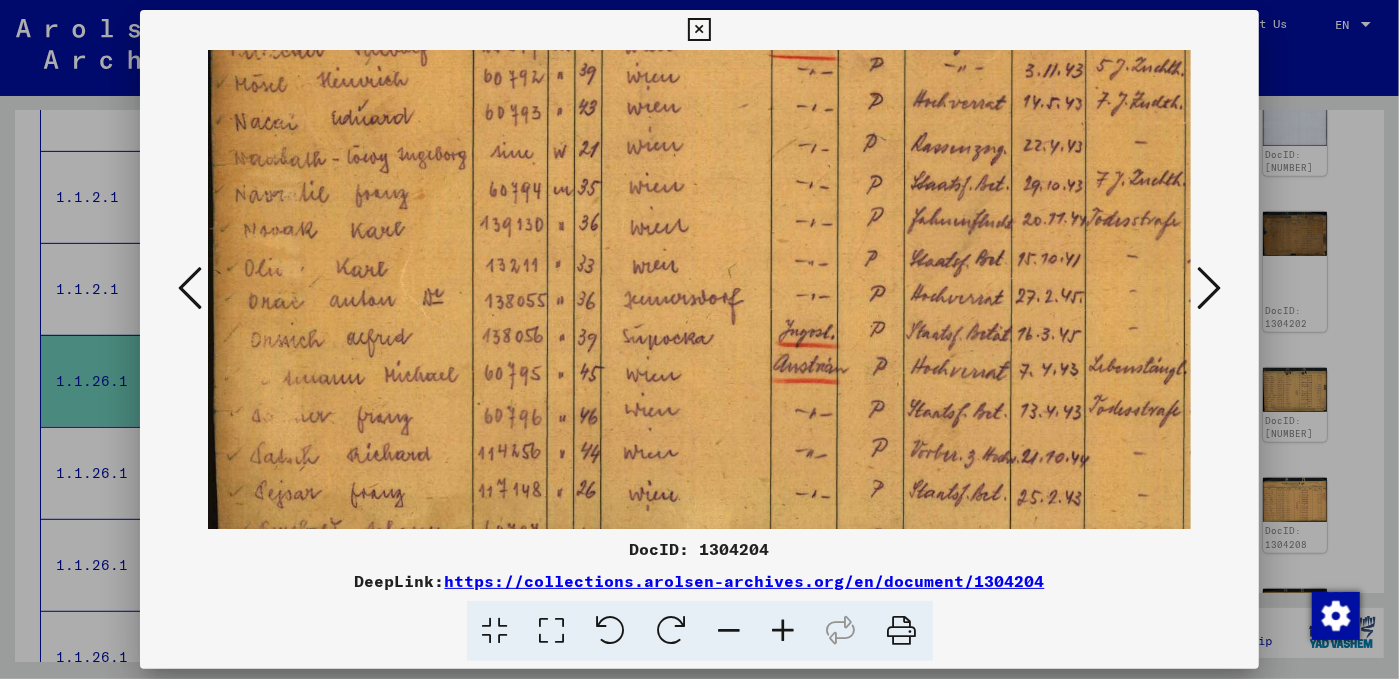 scroll, scrollTop: 299, scrollLeft: 0, axis: vertical 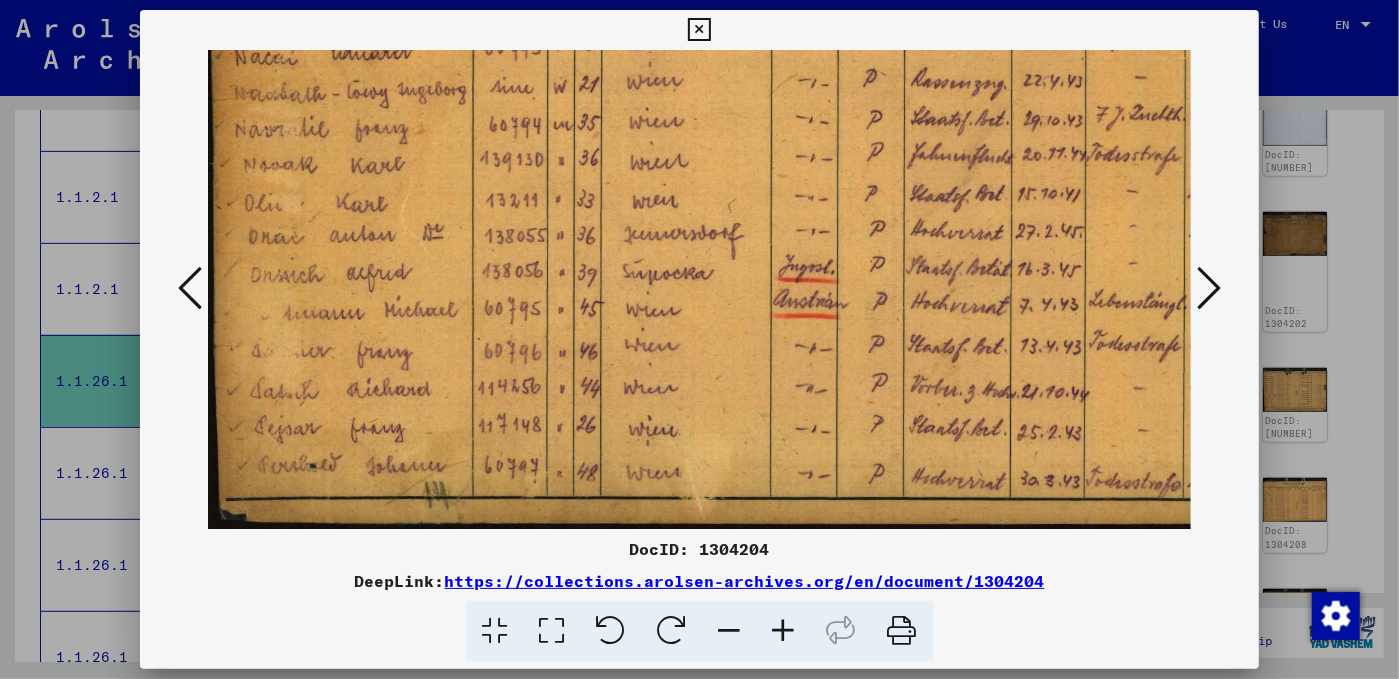 drag, startPoint x: 717, startPoint y: 451, endPoint x: 763, endPoint y: 232, distance: 223.77892 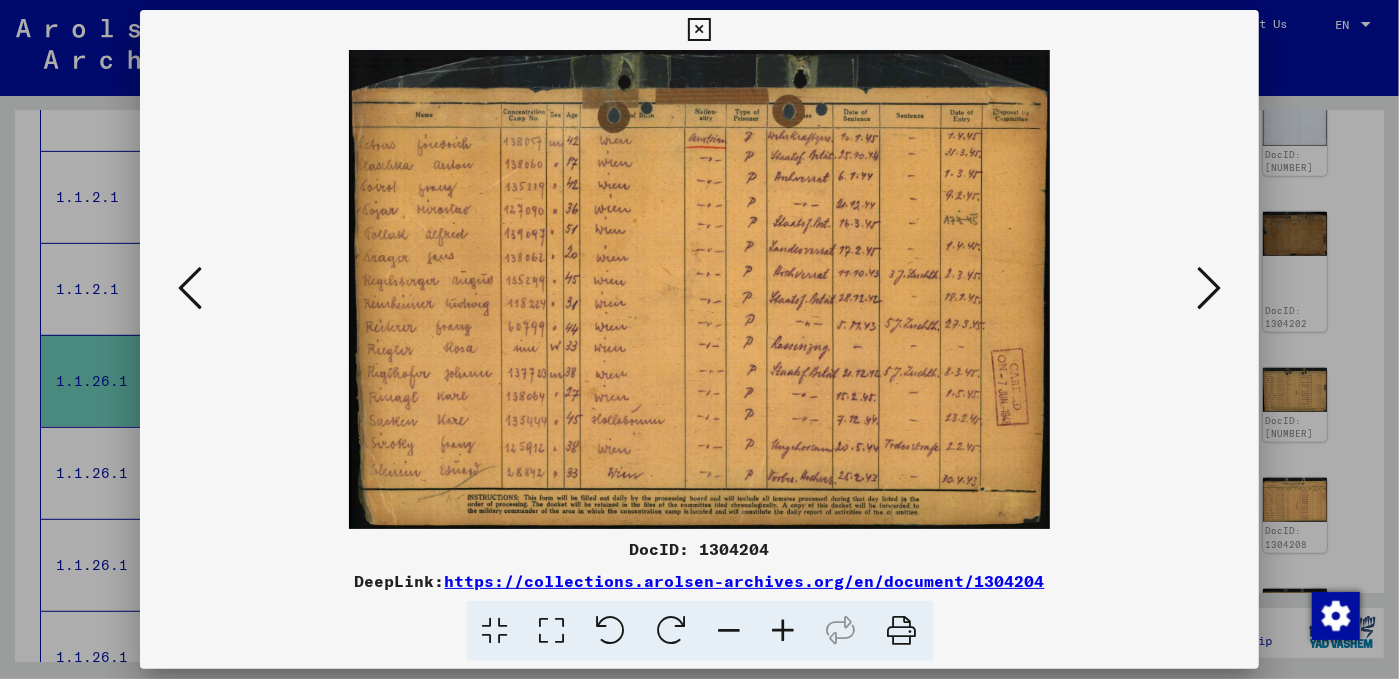 scroll, scrollTop: 0, scrollLeft: 0, axis: both 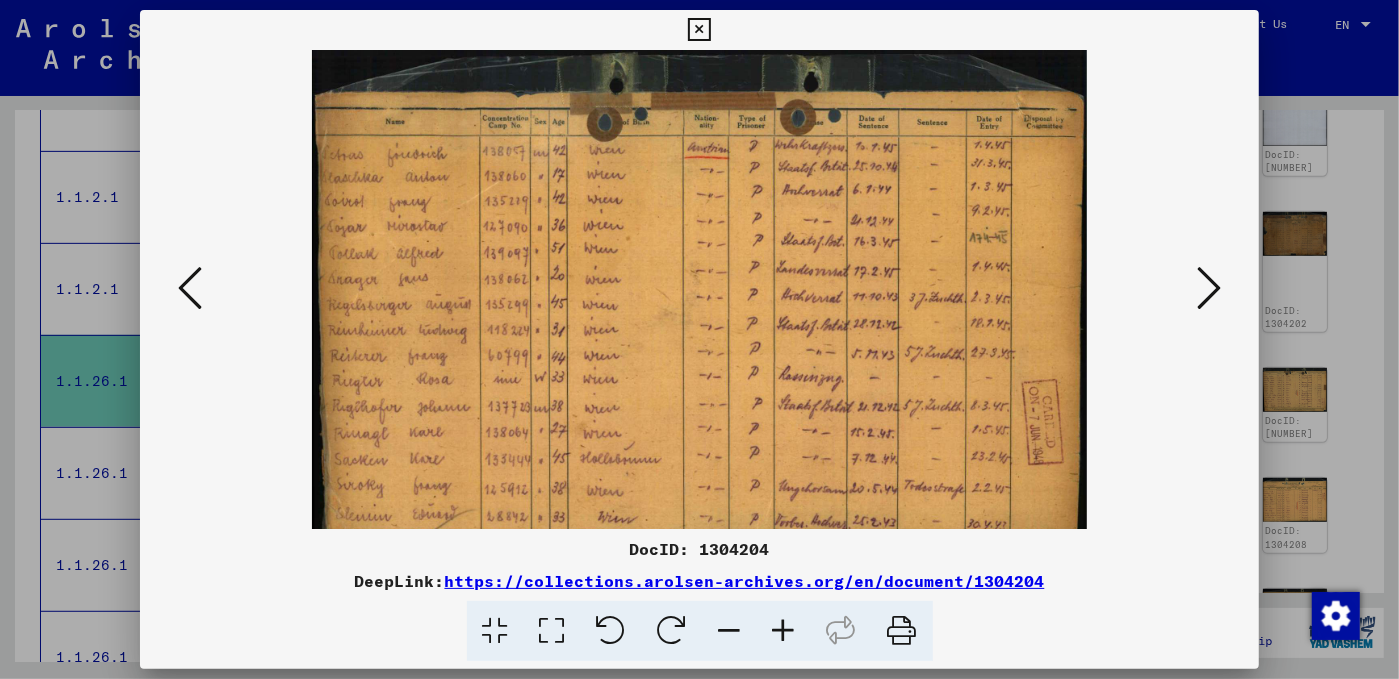 click at bounding box center (784, 631) 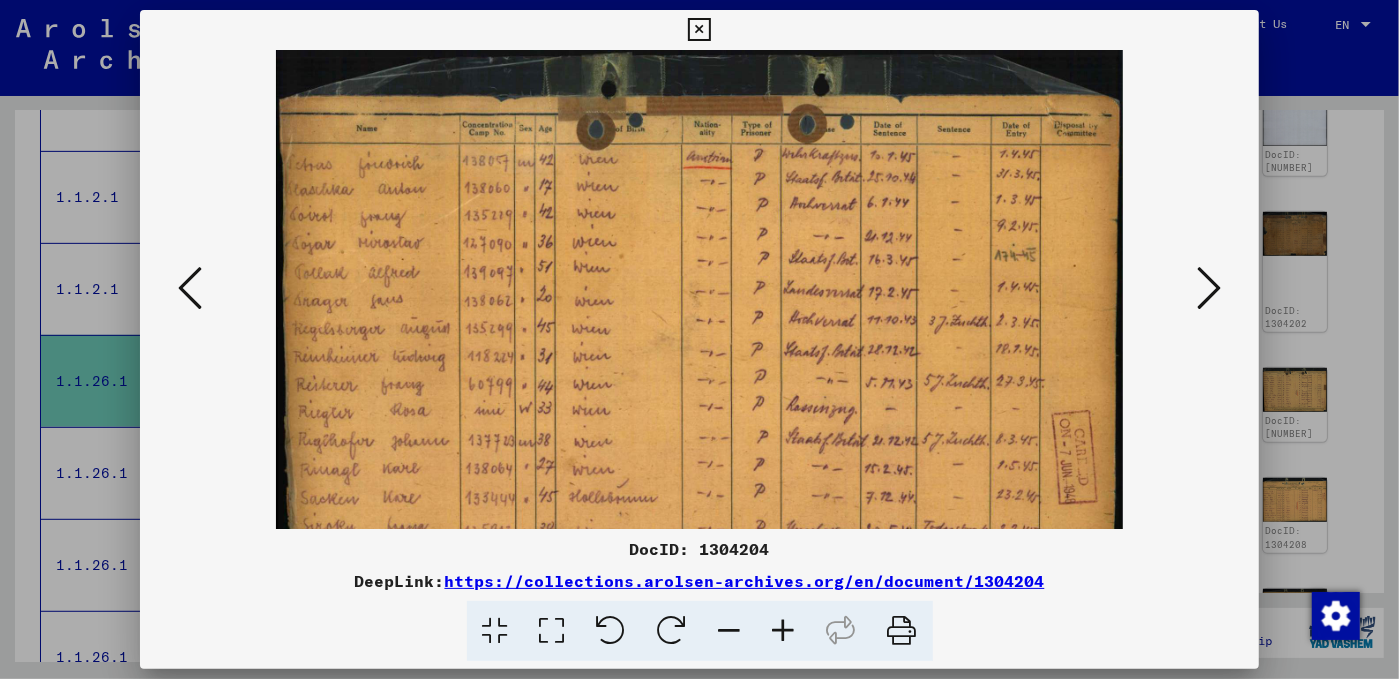 click at bounding box center (784, 631) 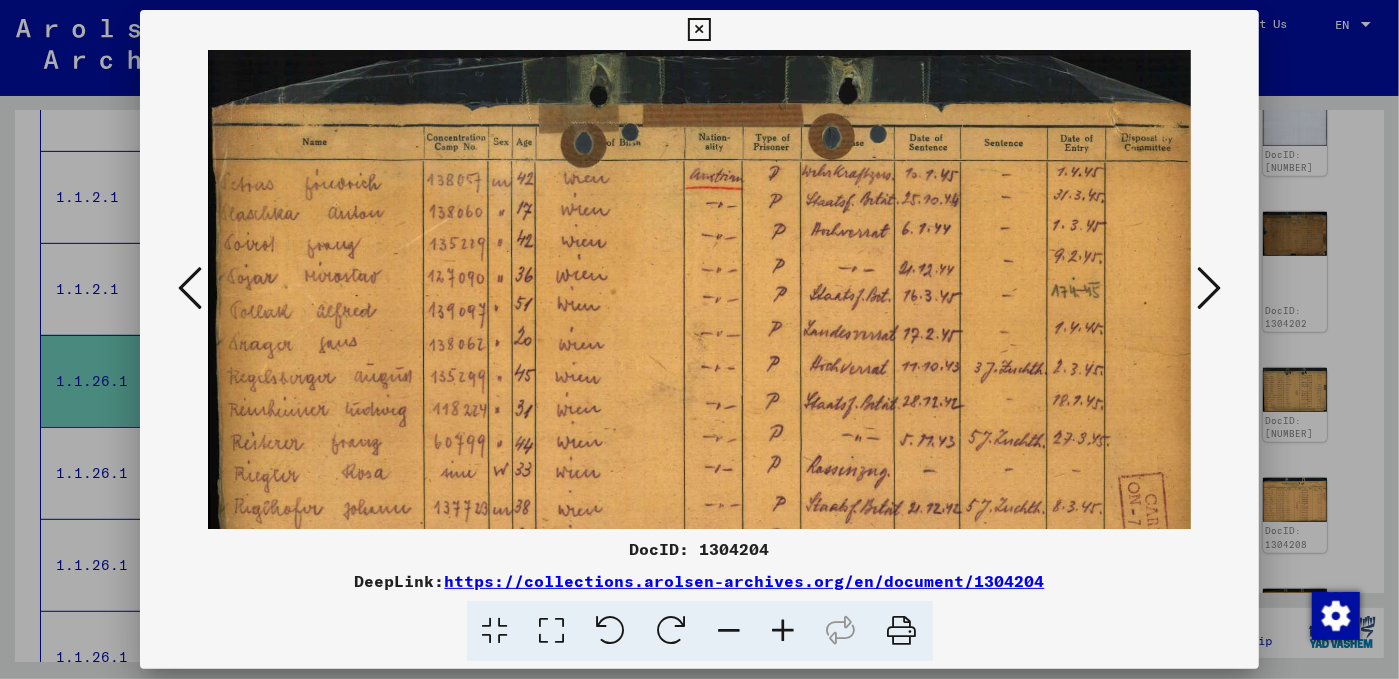 click at bounding box center (784, 631) 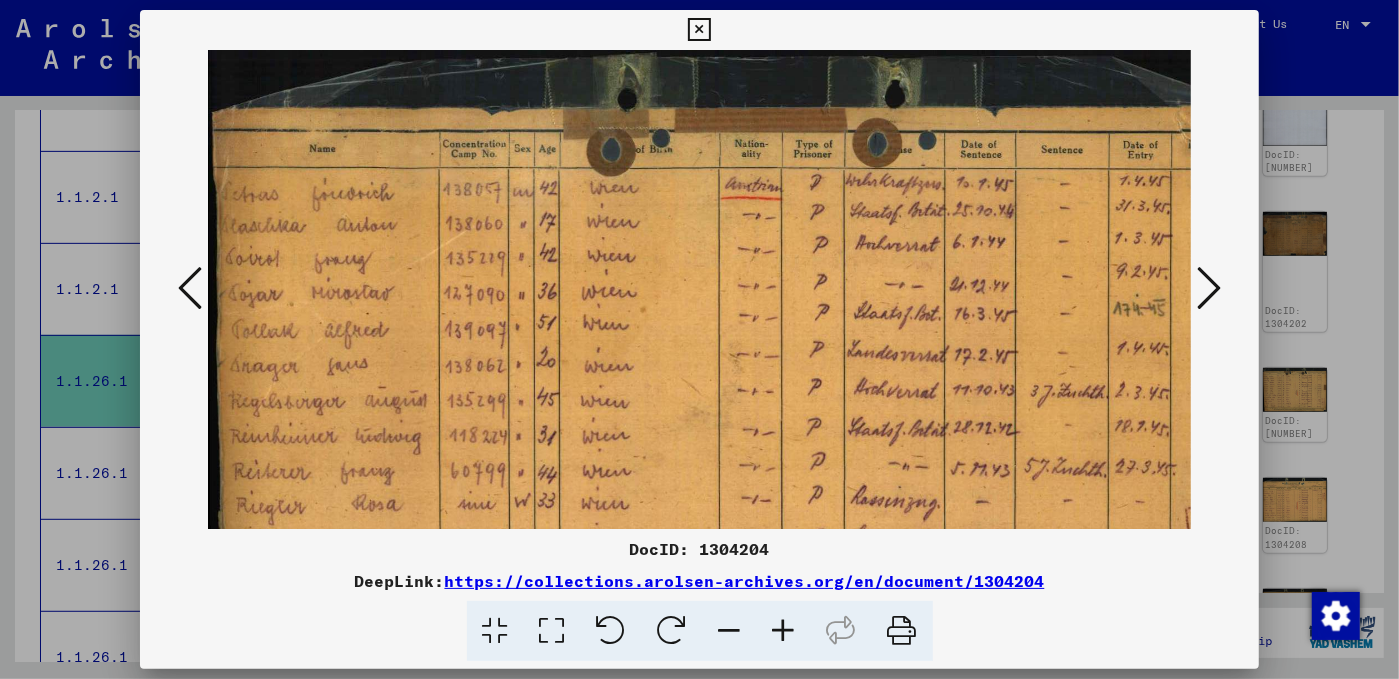 click at bounding box center [784, 631] 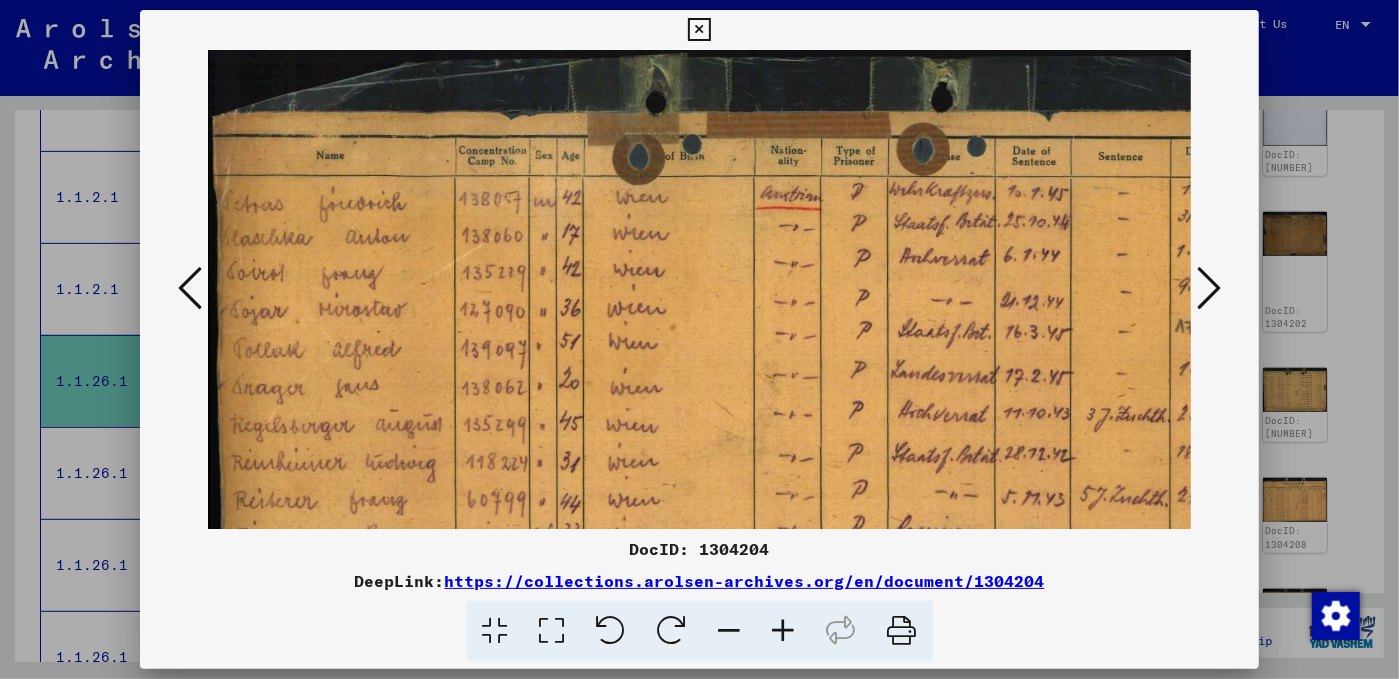 click at bounding box center [784, 631] 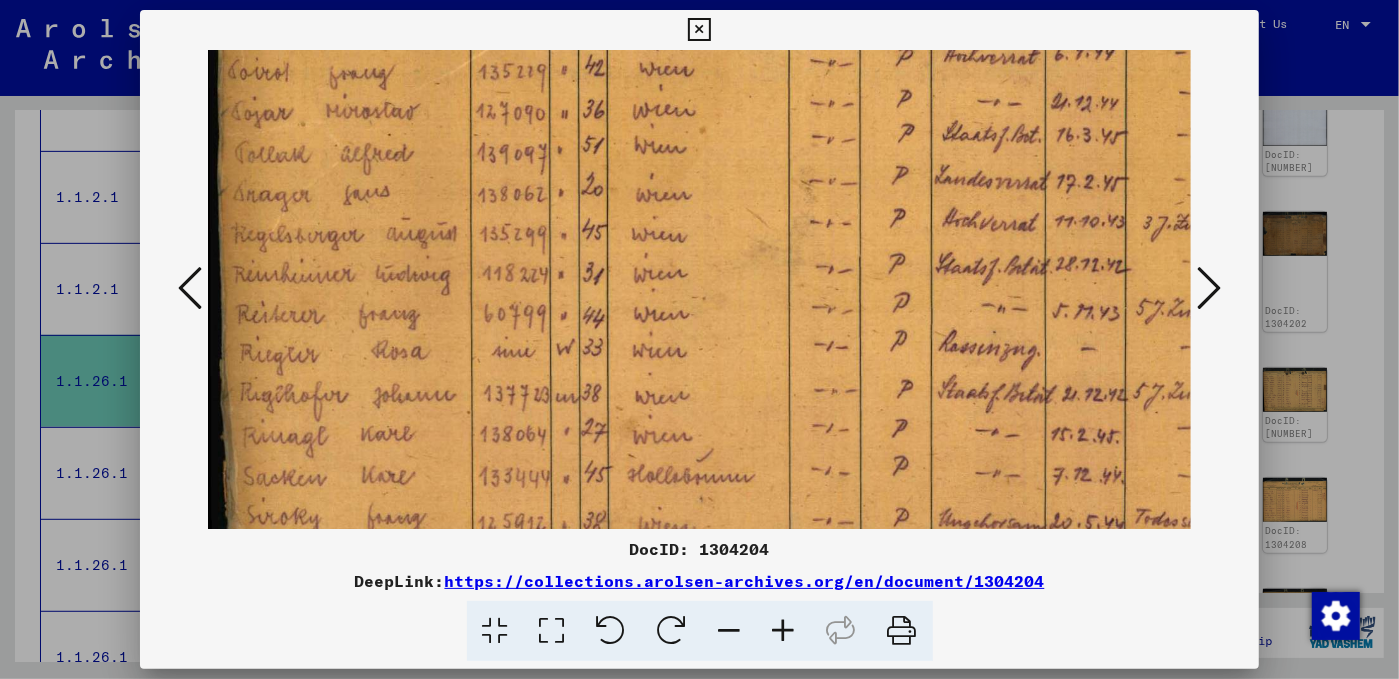 drag, startPoint x: 706, startPoint y: 459, endPoint x: 732, endPoint y: 244, distance: 216.56639 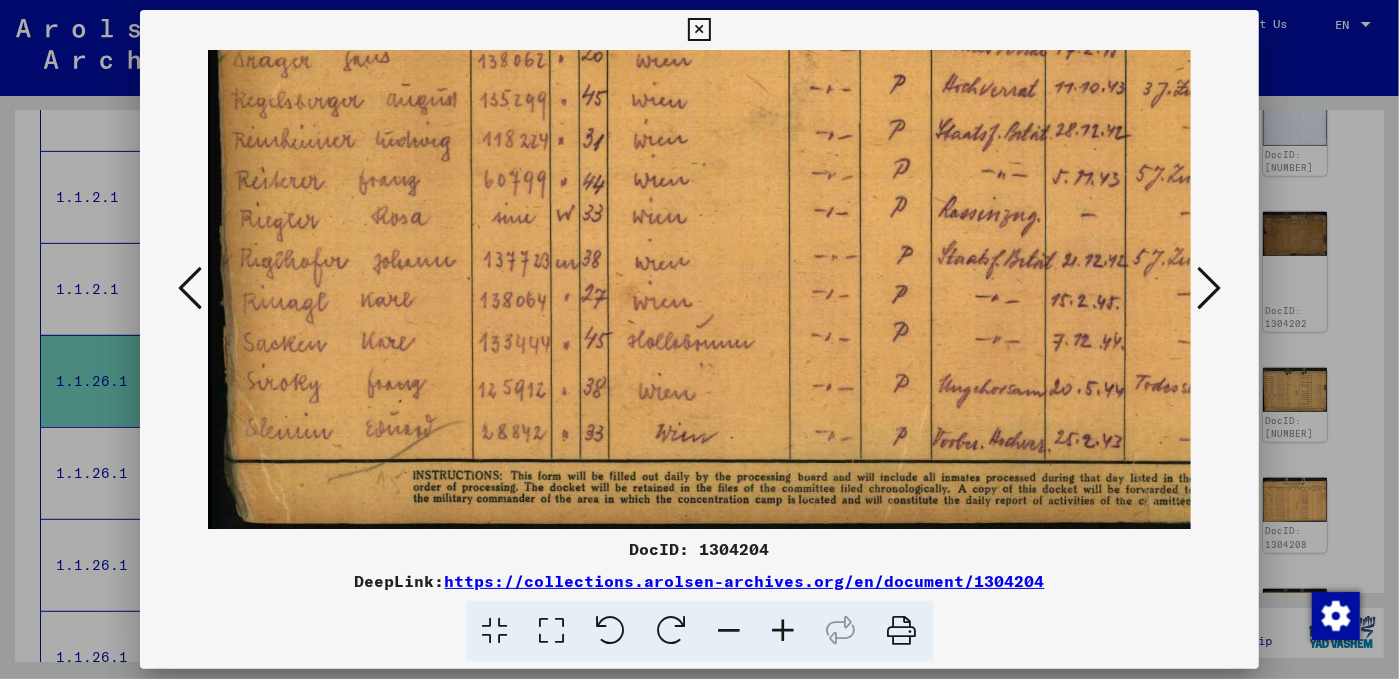 drag, startPoint x: 743, startPoint y: 440, endPoint x: 820, endPoint y: 121, distance: 328.16156 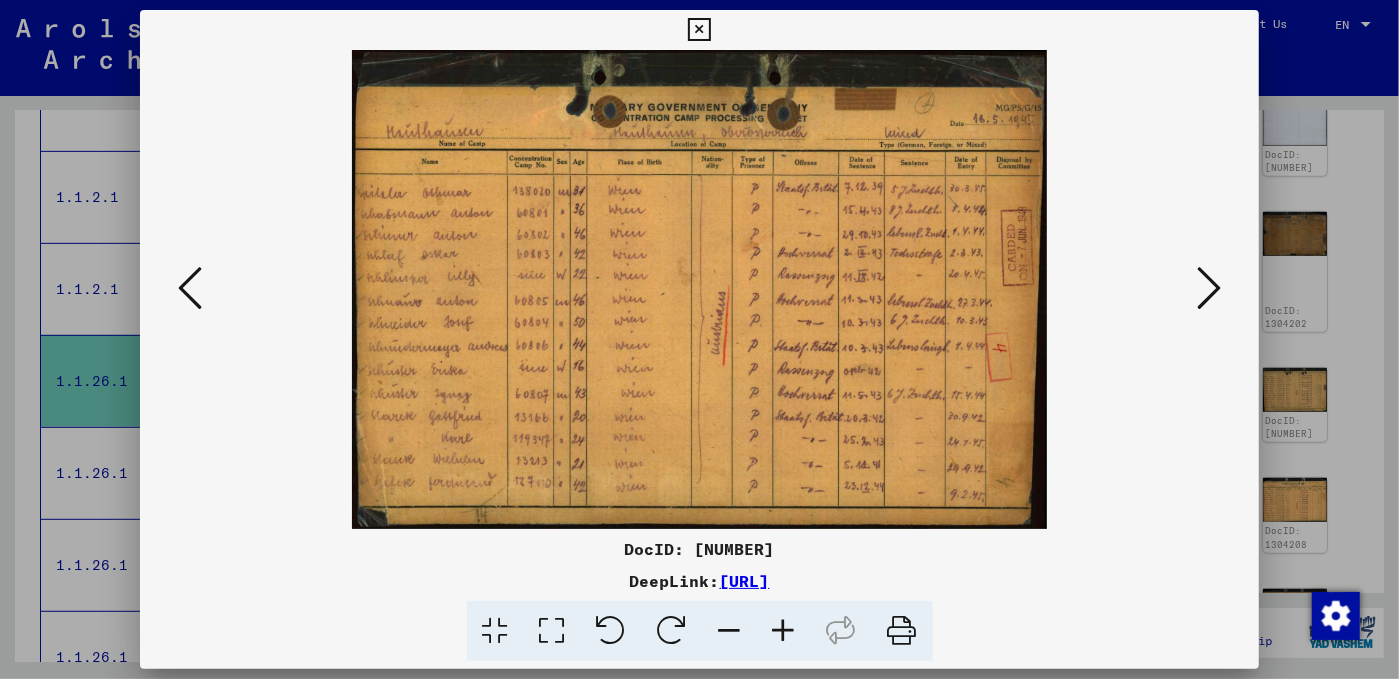 scroll, scrollTop: 0, scrollLeft: 0, axis: both 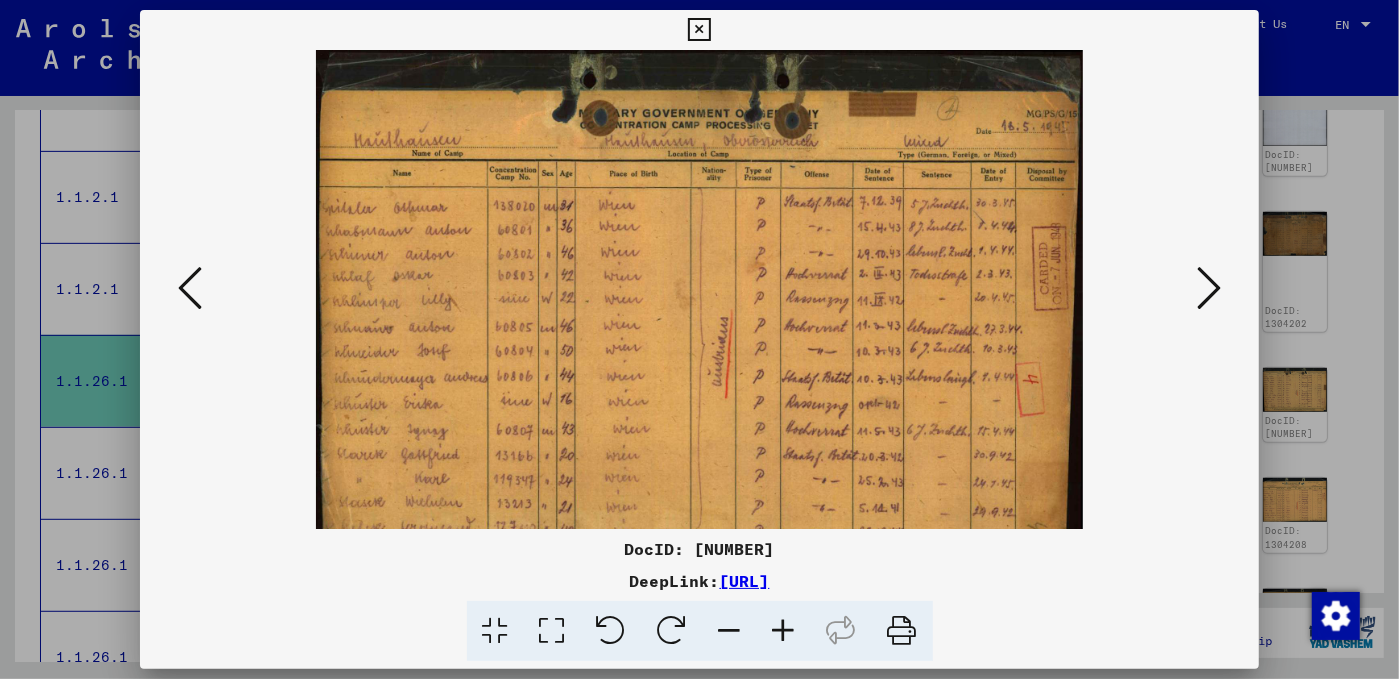 click at bounding box center (784, 631) 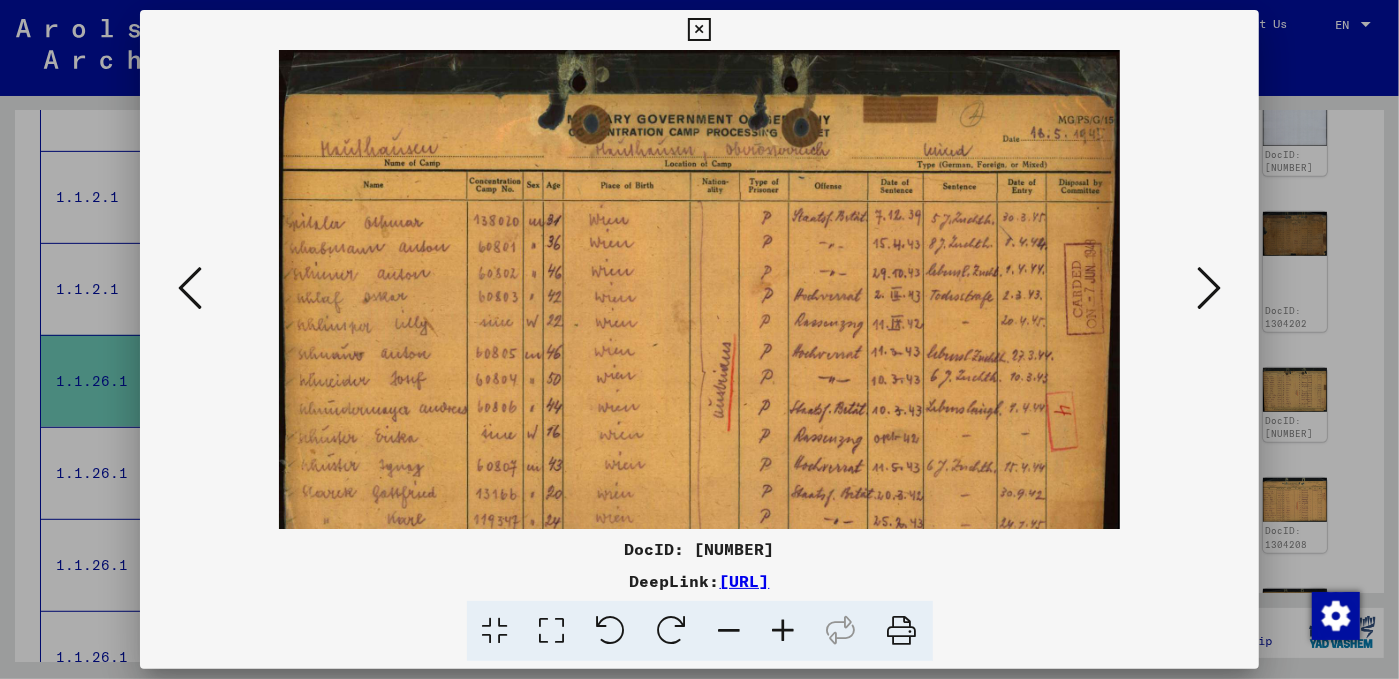click at bounding box center (784, 631) 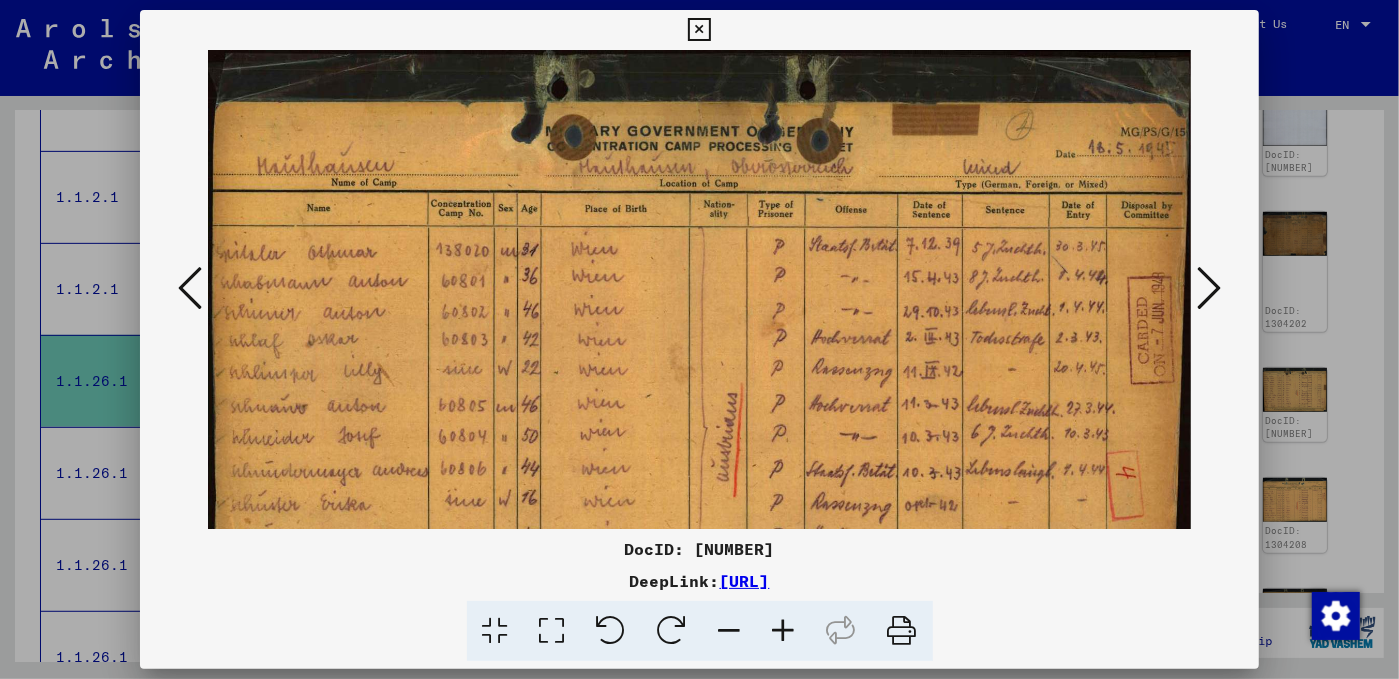 click at bounding box center [784, 631] 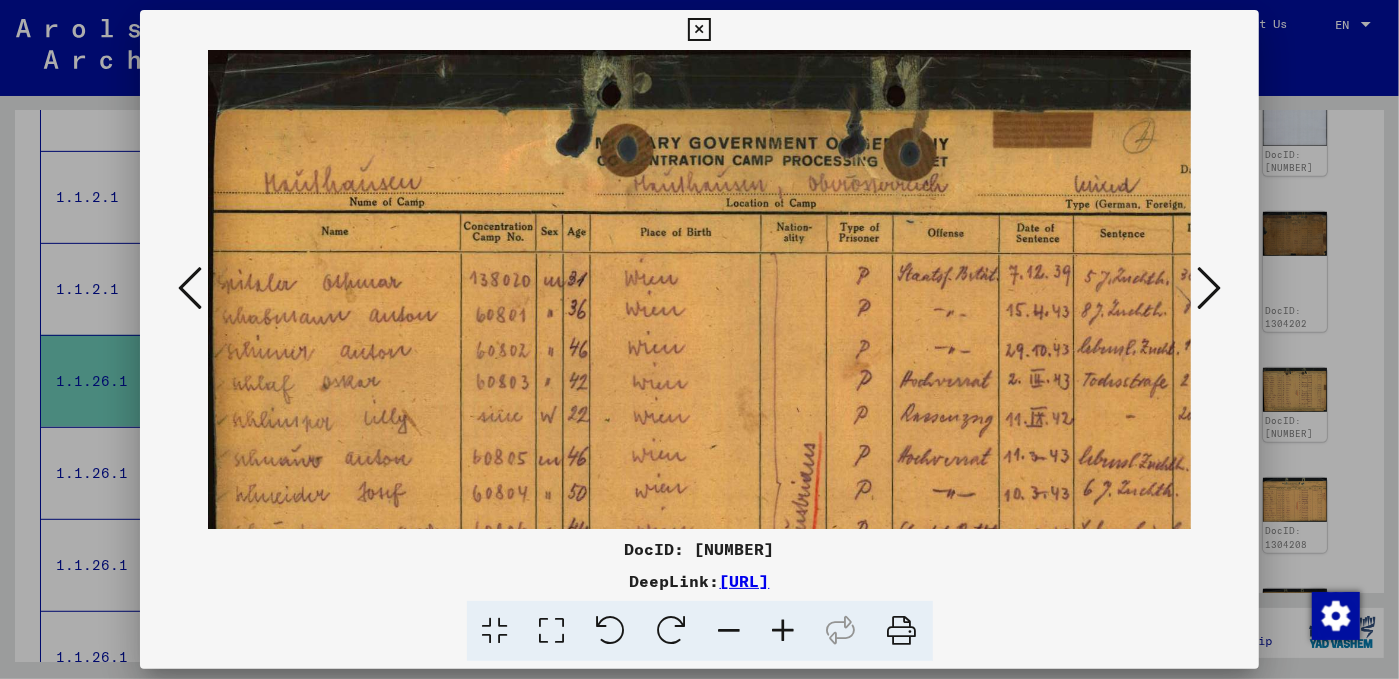 click at bounding box center (784, 631) 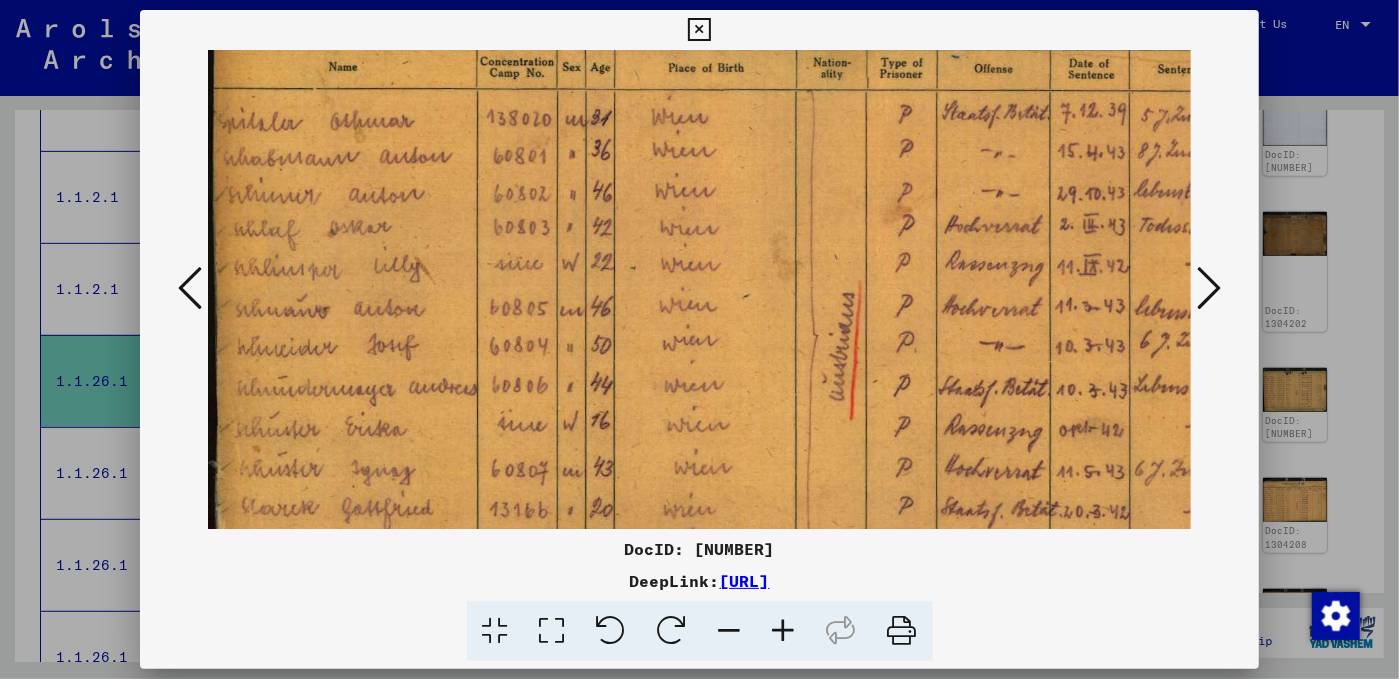 drag, startPoint x: 765, startPoint y: 452, endPoint x: 781, endPoint y: 276, distance: 176.72577 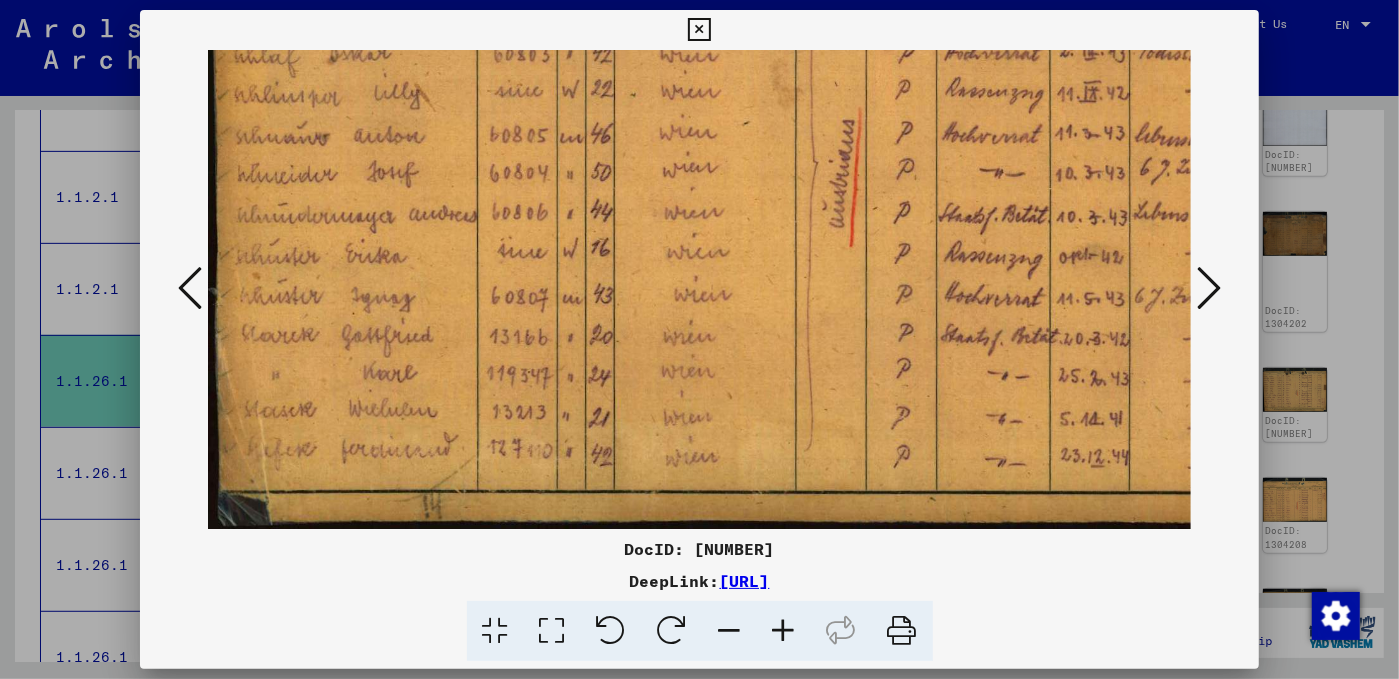 drag, startPoint x: 720, startPoint y: 451, endPoint x: 753, endPoint y: 239, distance: 214.55302 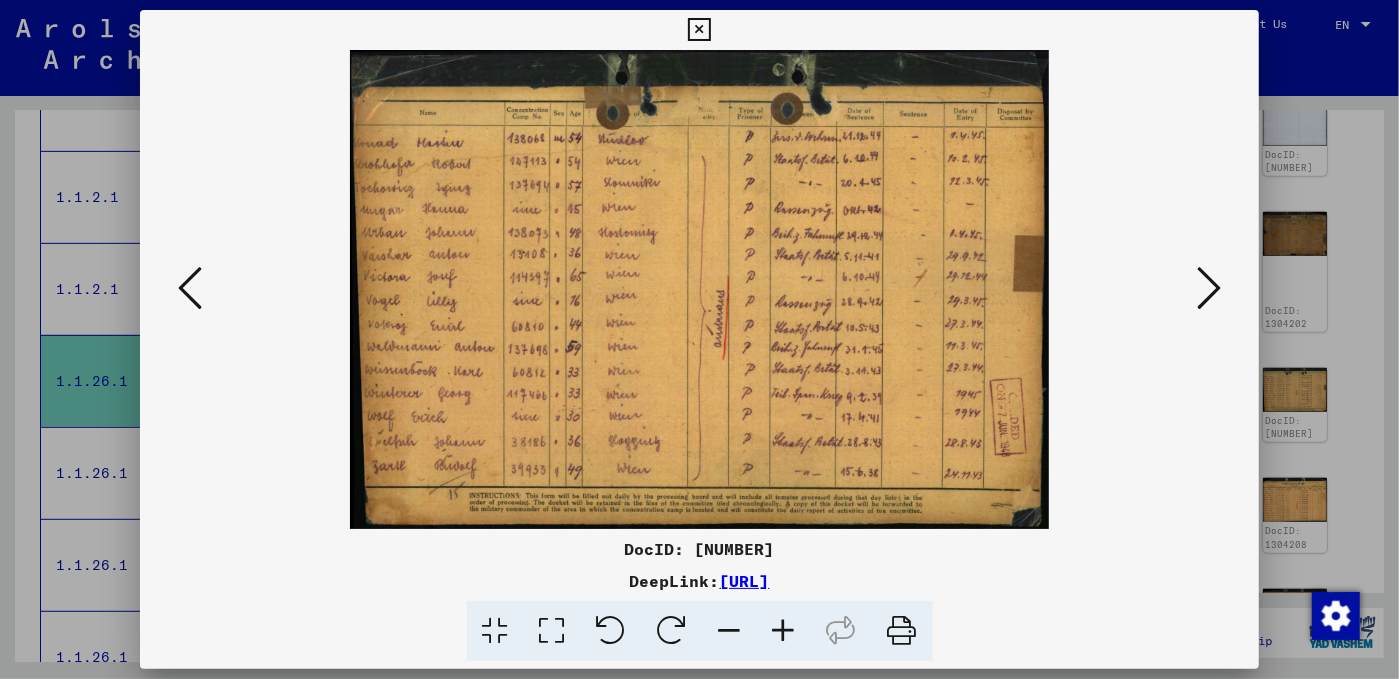 scroll, scrollTop: 0, scrollLeft: 0, axis: both 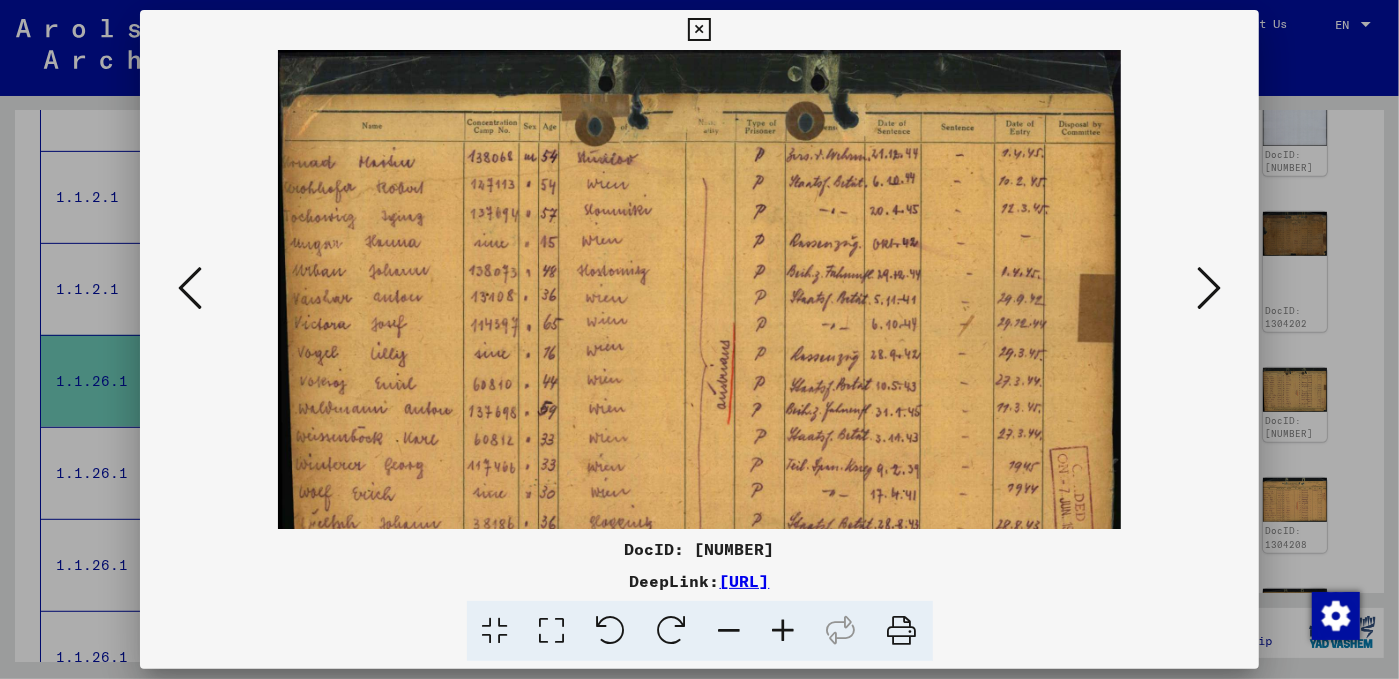 click at bounding box center (784, 631) 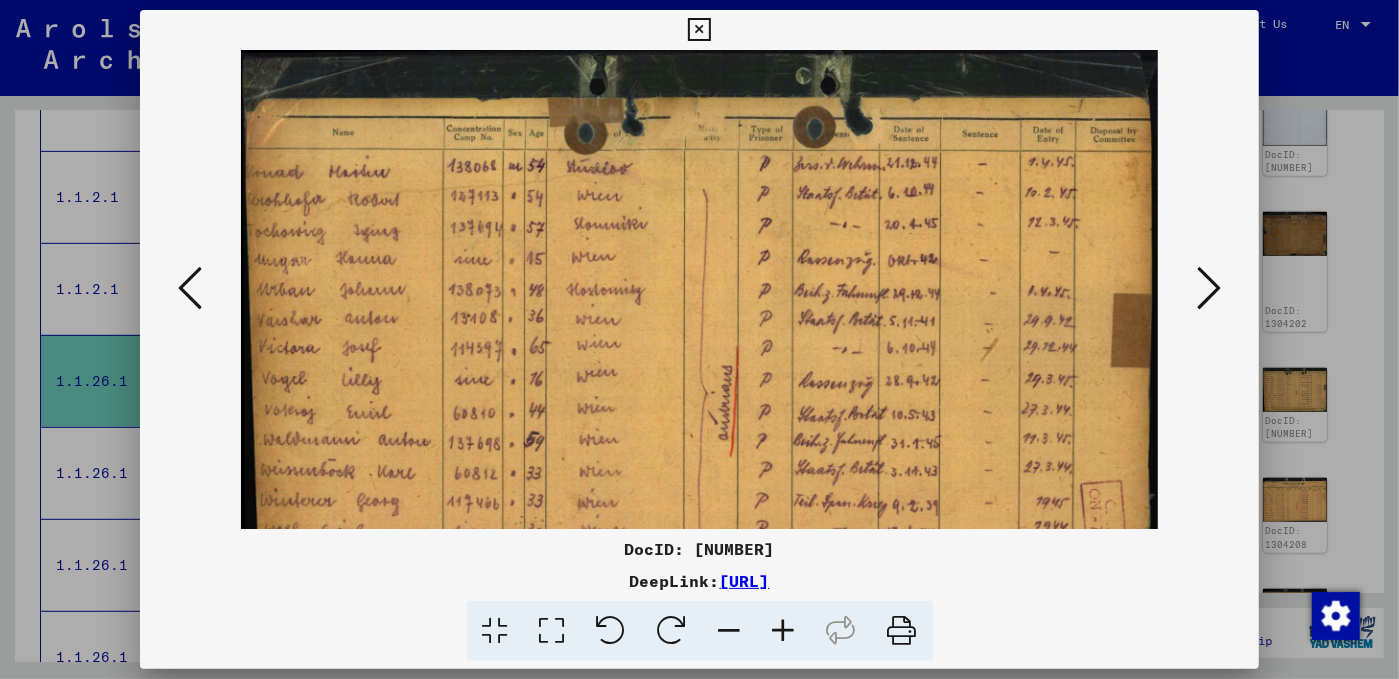 click at bounding box center [784, 631] 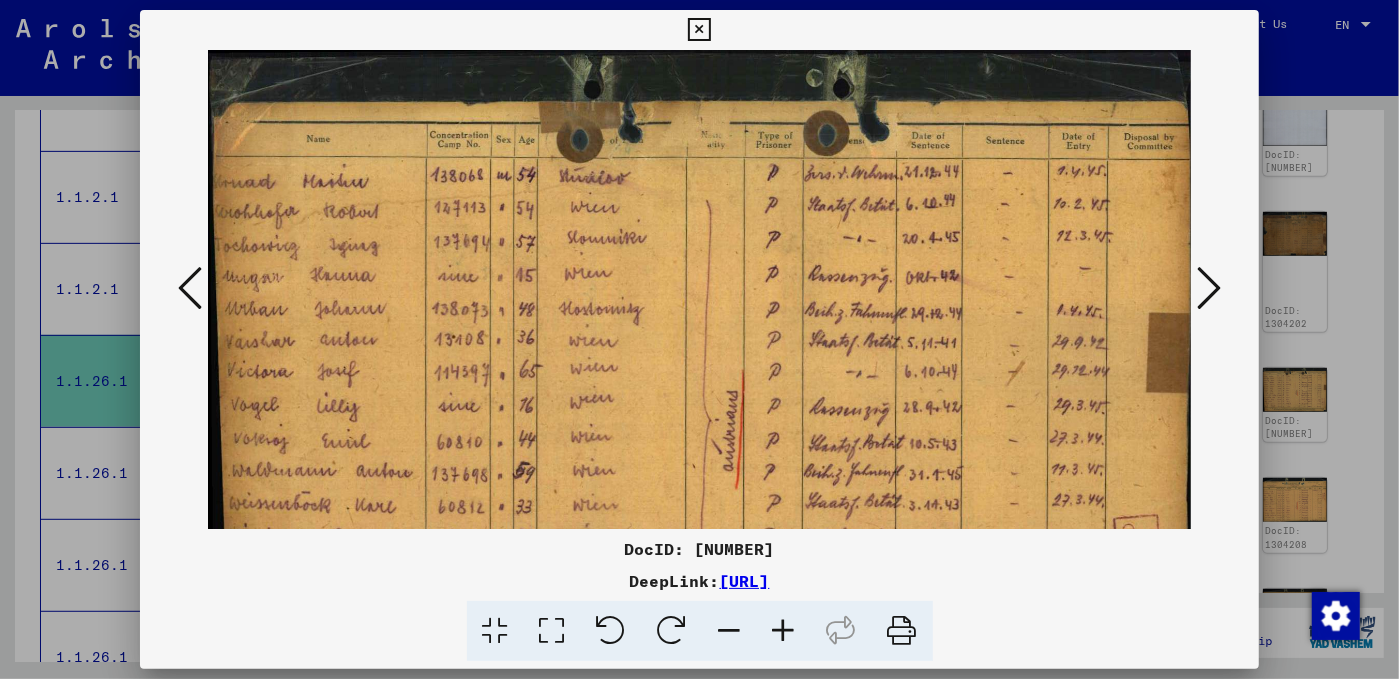 click at bounding box center [784, 631] 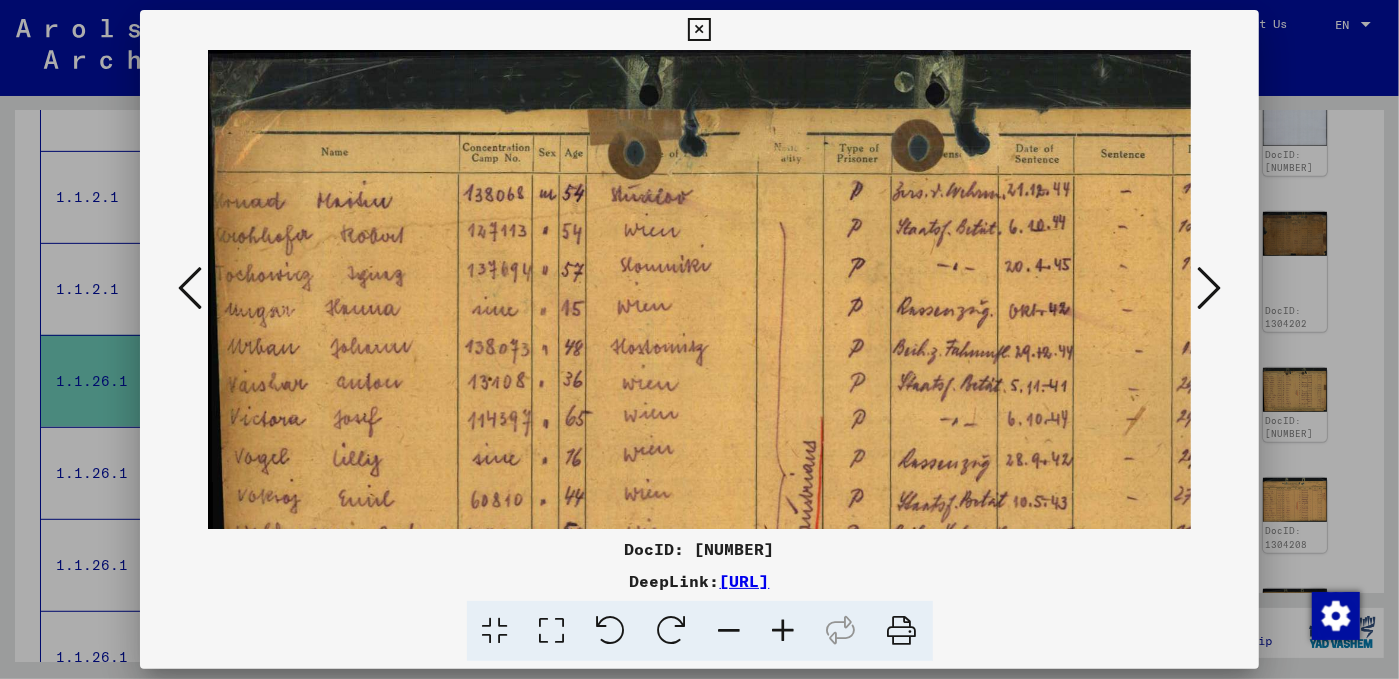 click at bounding box center [784, 631] 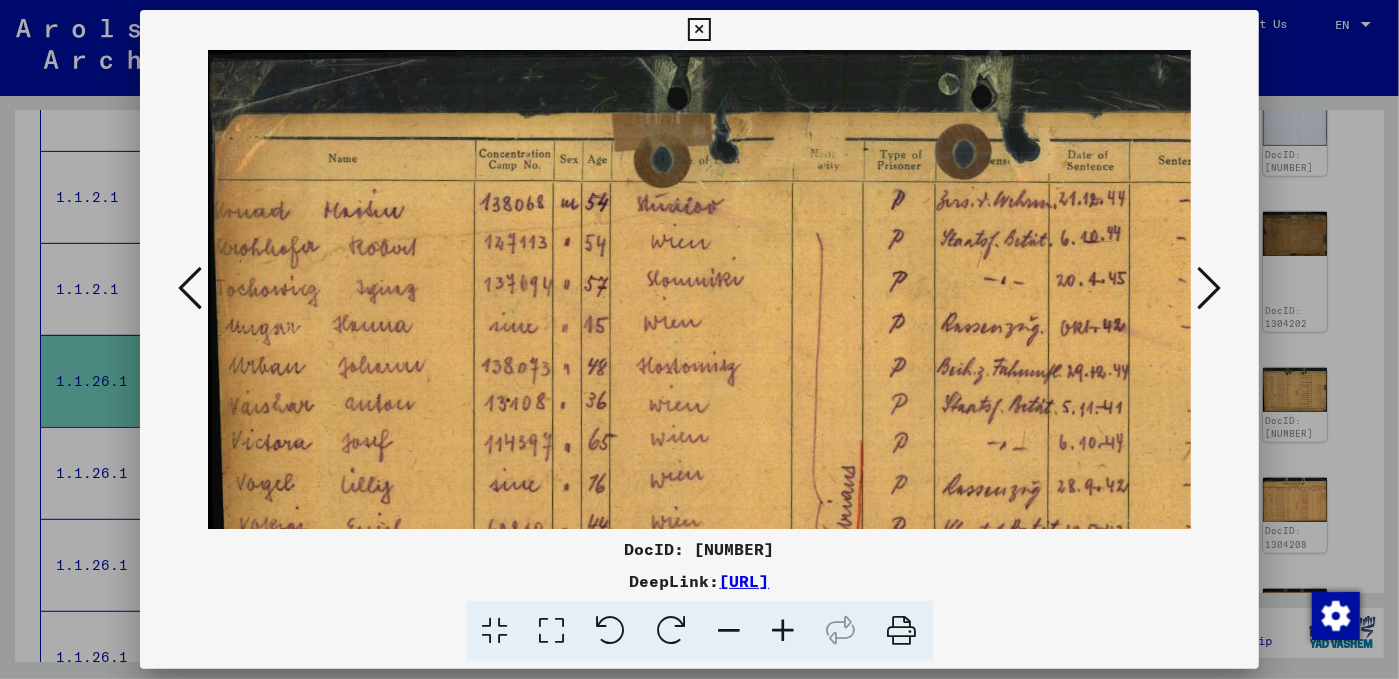 click at bounding box center (784, 631) 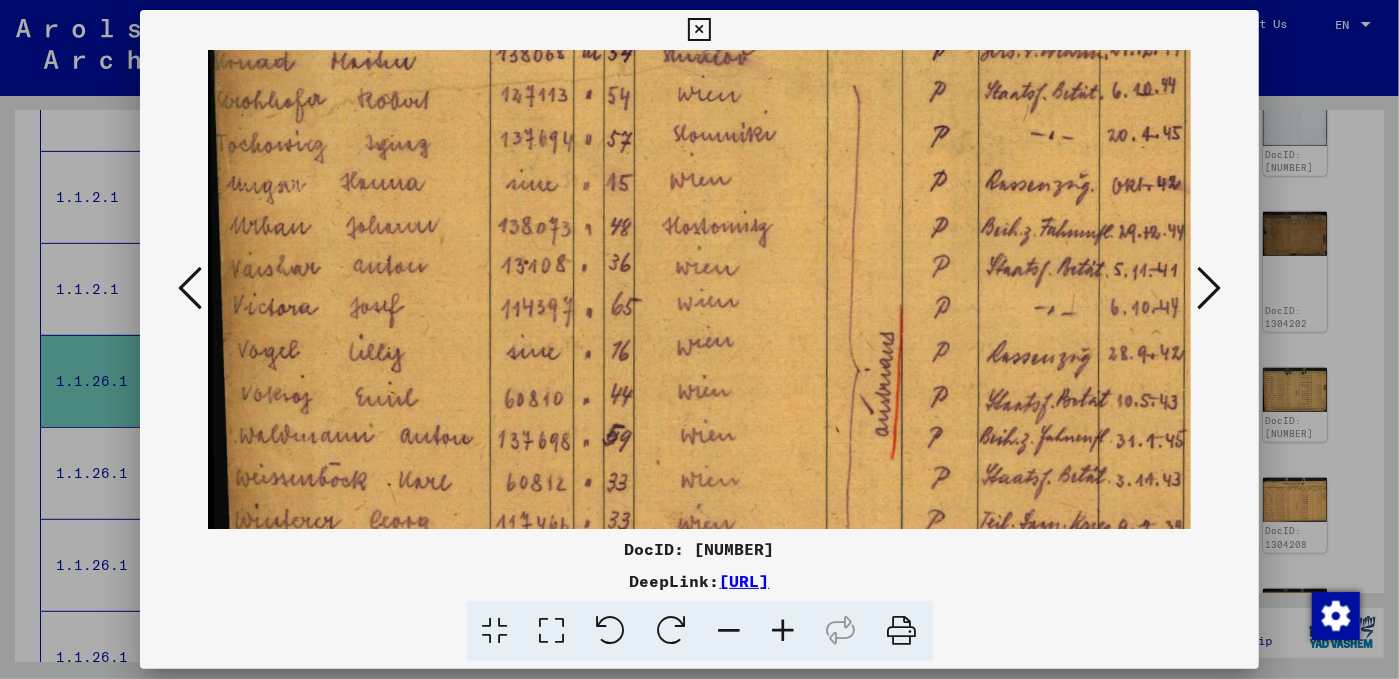 drag, startPoint x: 792, startPoint y: 500, endPoint x: 810, endPoint y: 336, distance: 164.98485 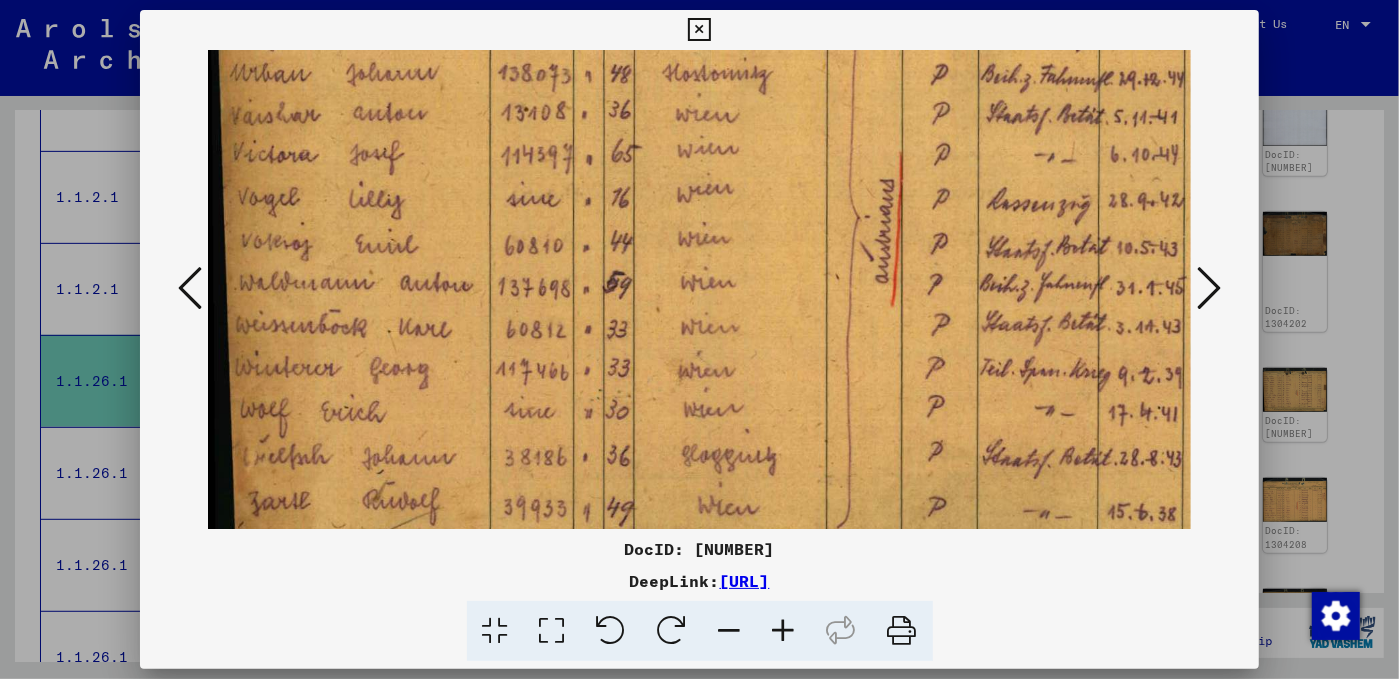 drag, startPoint x: 789, startPoint y: 443, endPoint x: 812, endPoint y: 290, distance: 154.7191 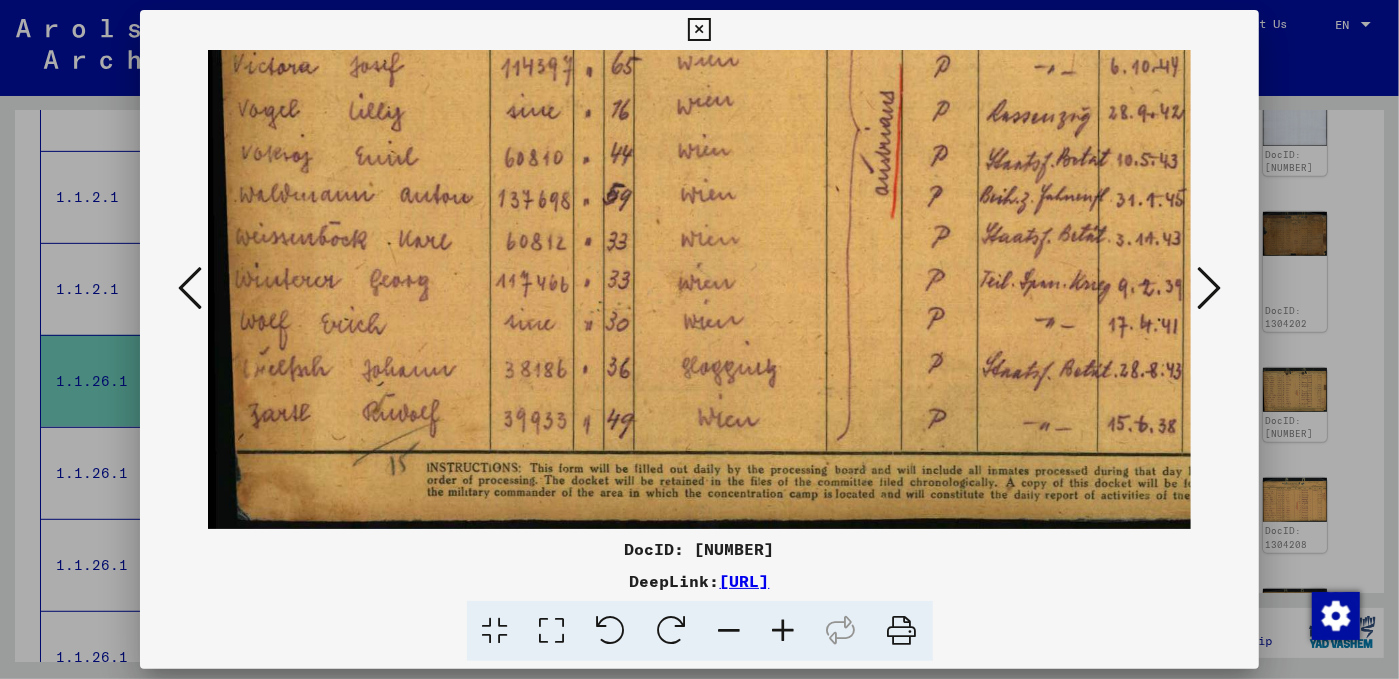 drag, startPoint x: 749, startPoint y: 412, endPoint x: 800, endPoint y: 248, distance: 171.7469 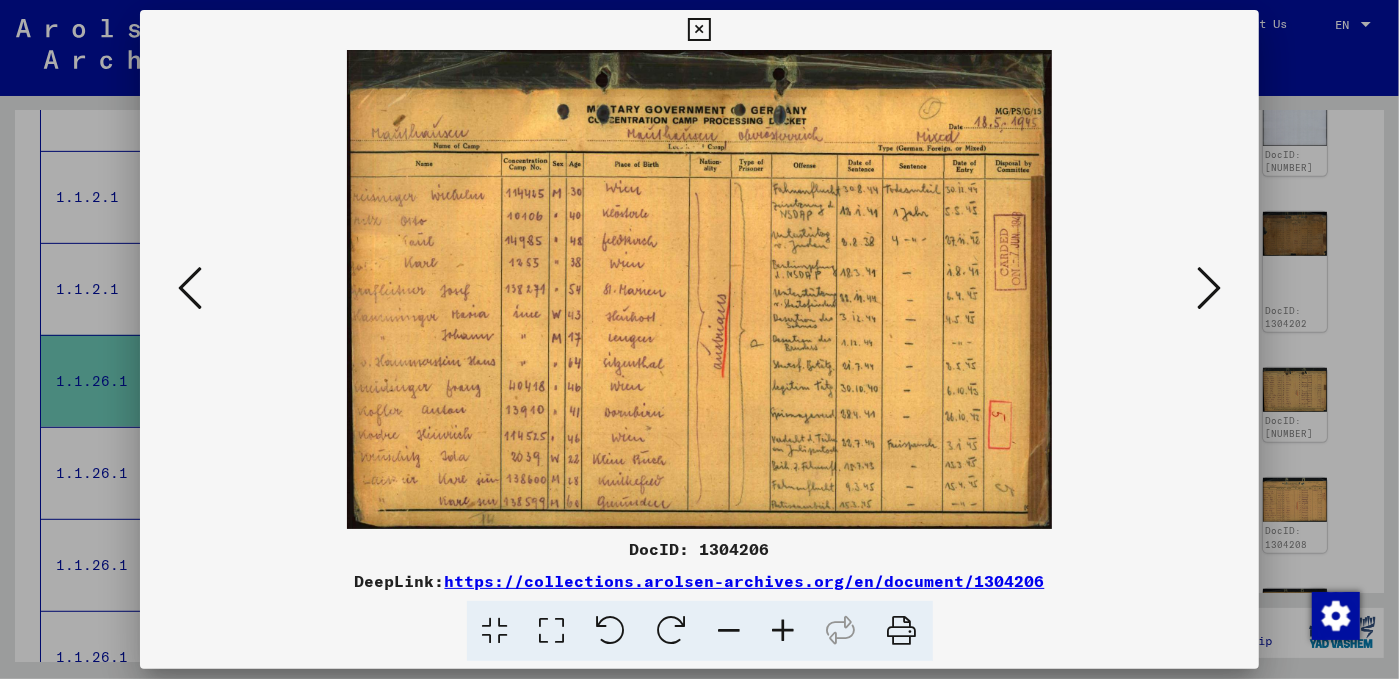click at bounding box center (784, 631) 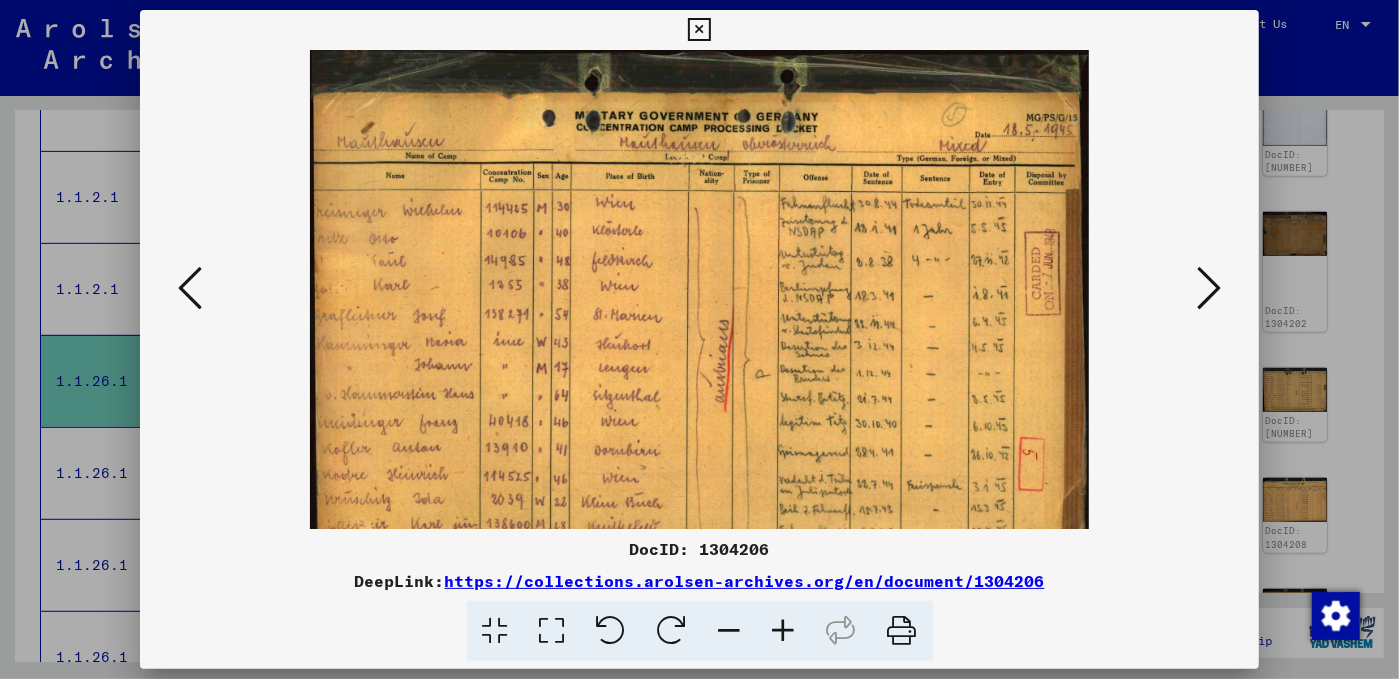 click at bounding box center [784, 631] 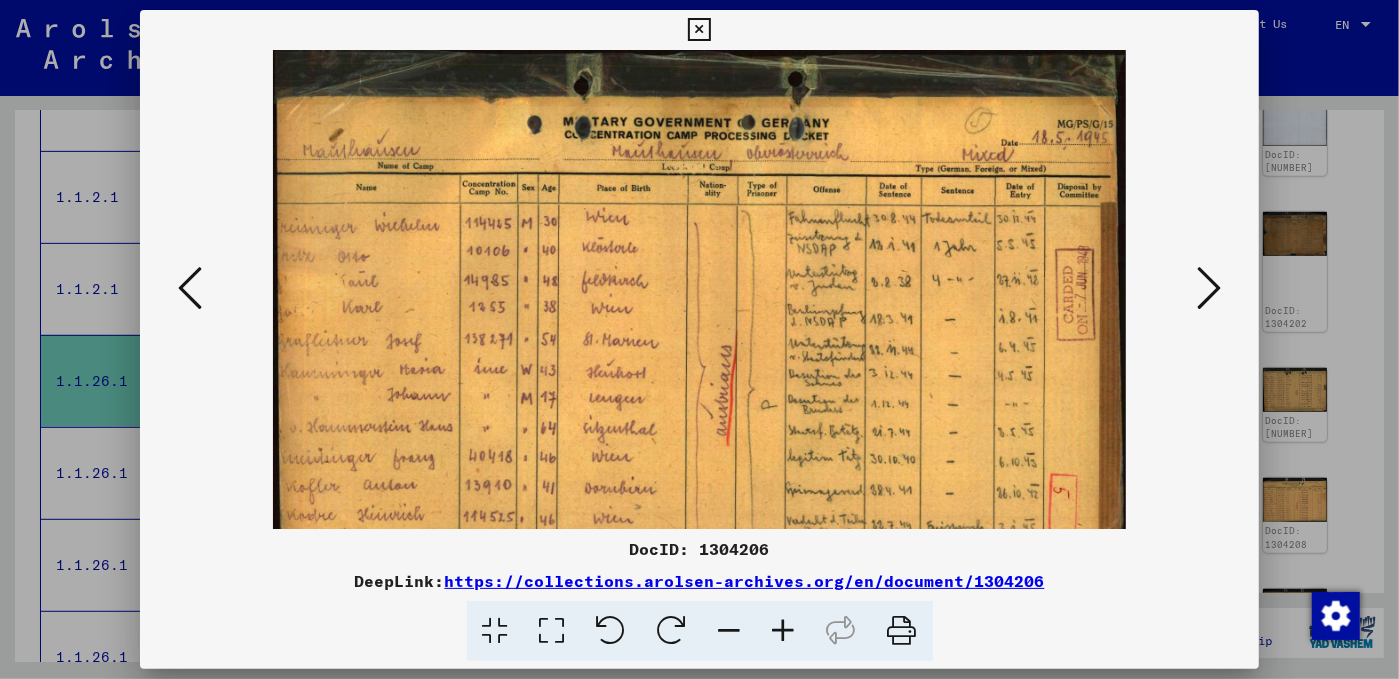 click at bounding box center (784, 631) 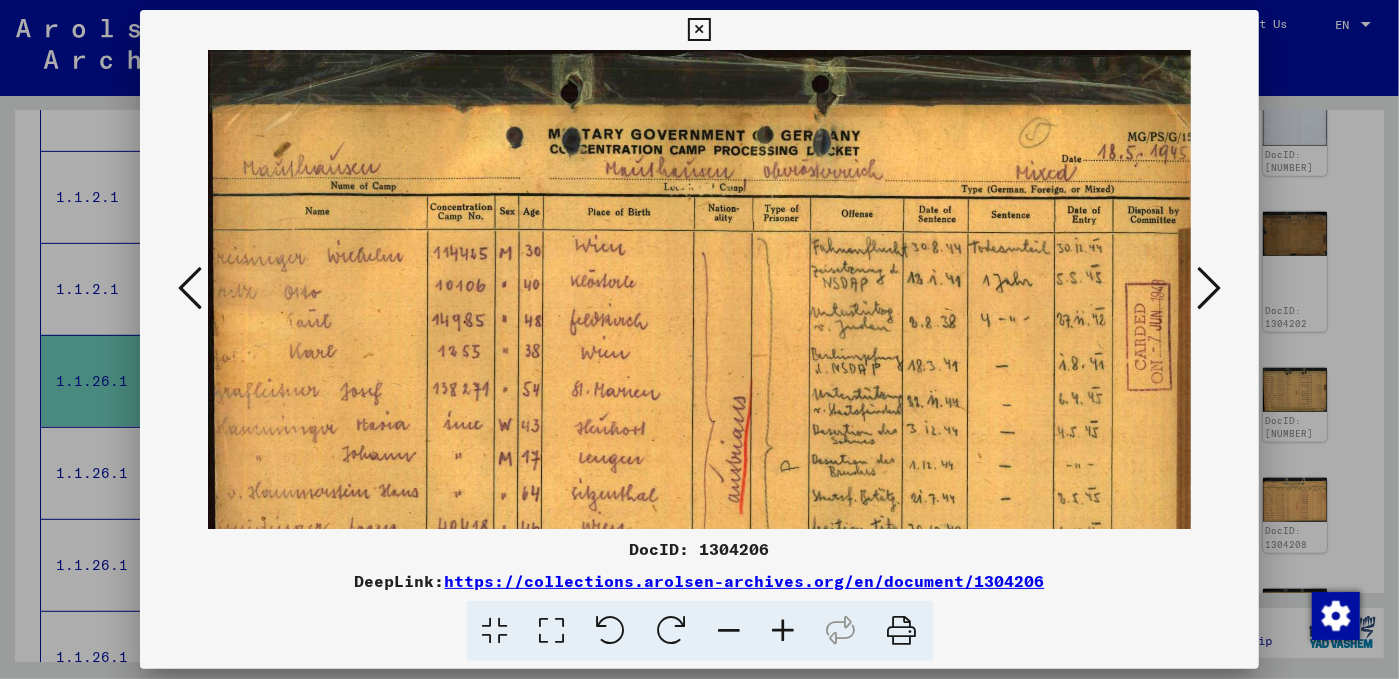click at bounding box center (784, 631) 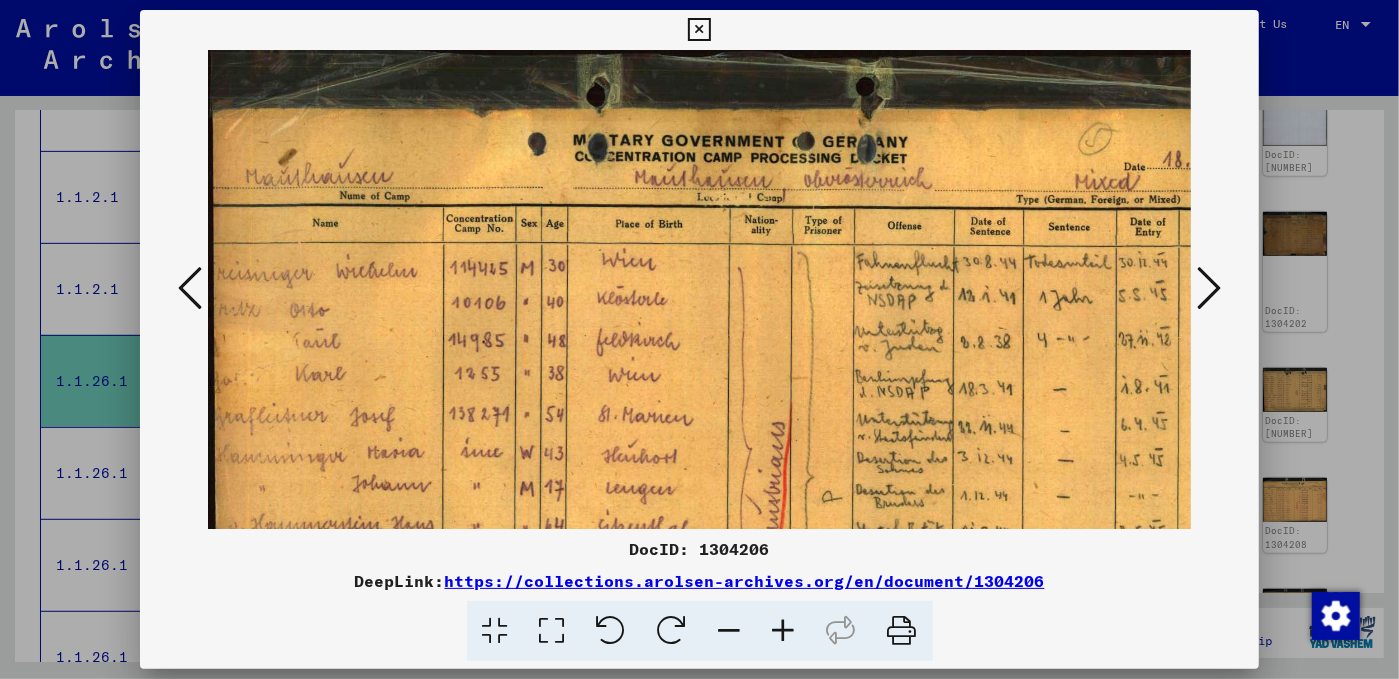 click at bounding box center [784, 631] 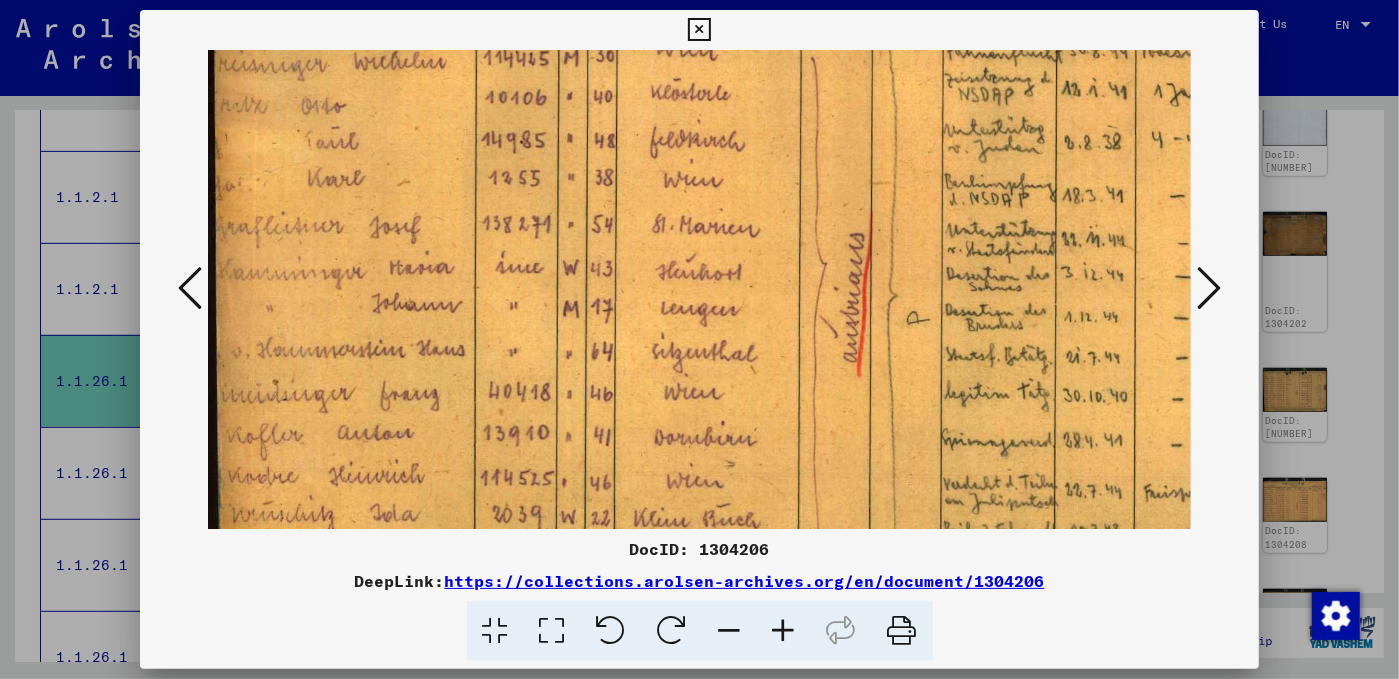 drag, startPoint x: 811, startPoint y: 472, endPoint x: 850, endPoint y: 233, distance: 242.1611 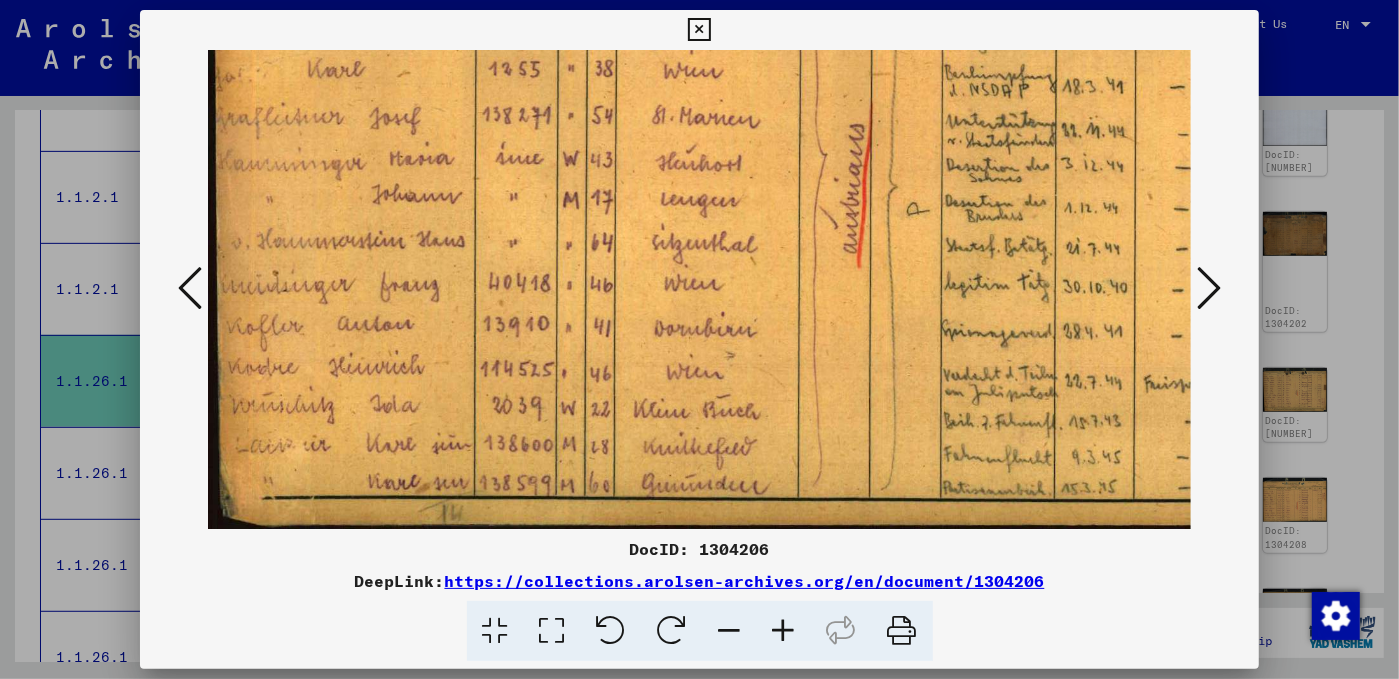 drag, startPoint x: 805, startPoint y: 370, endPoint x: 837, endPoint y: 142, distance: 230.23466 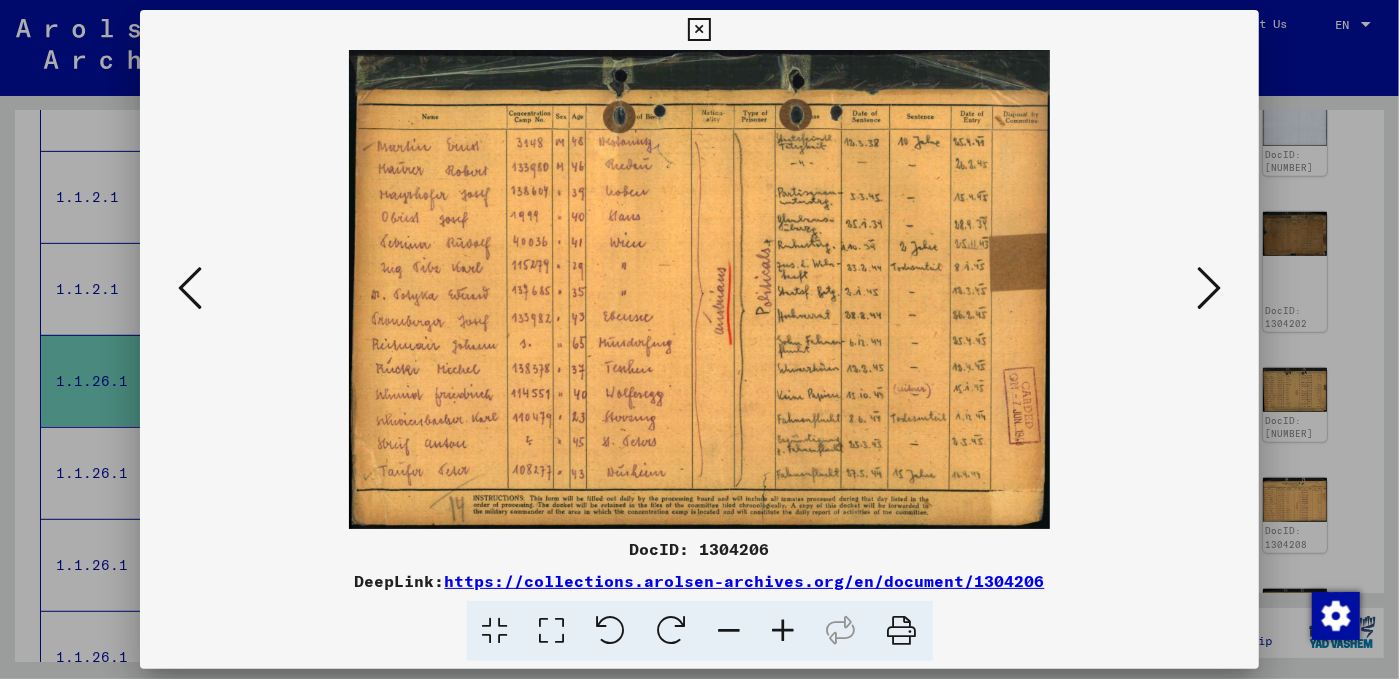 click at bounding box center (784, 631) 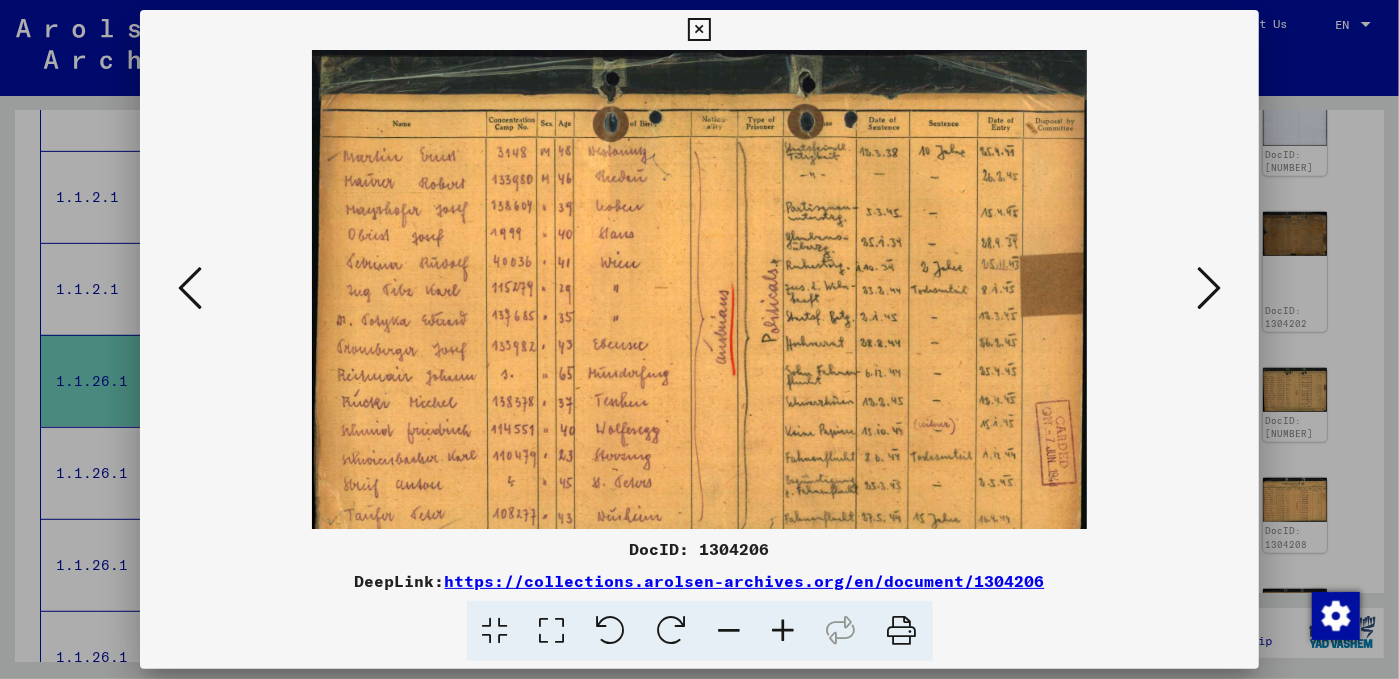 click at bounding box center (784, 631) 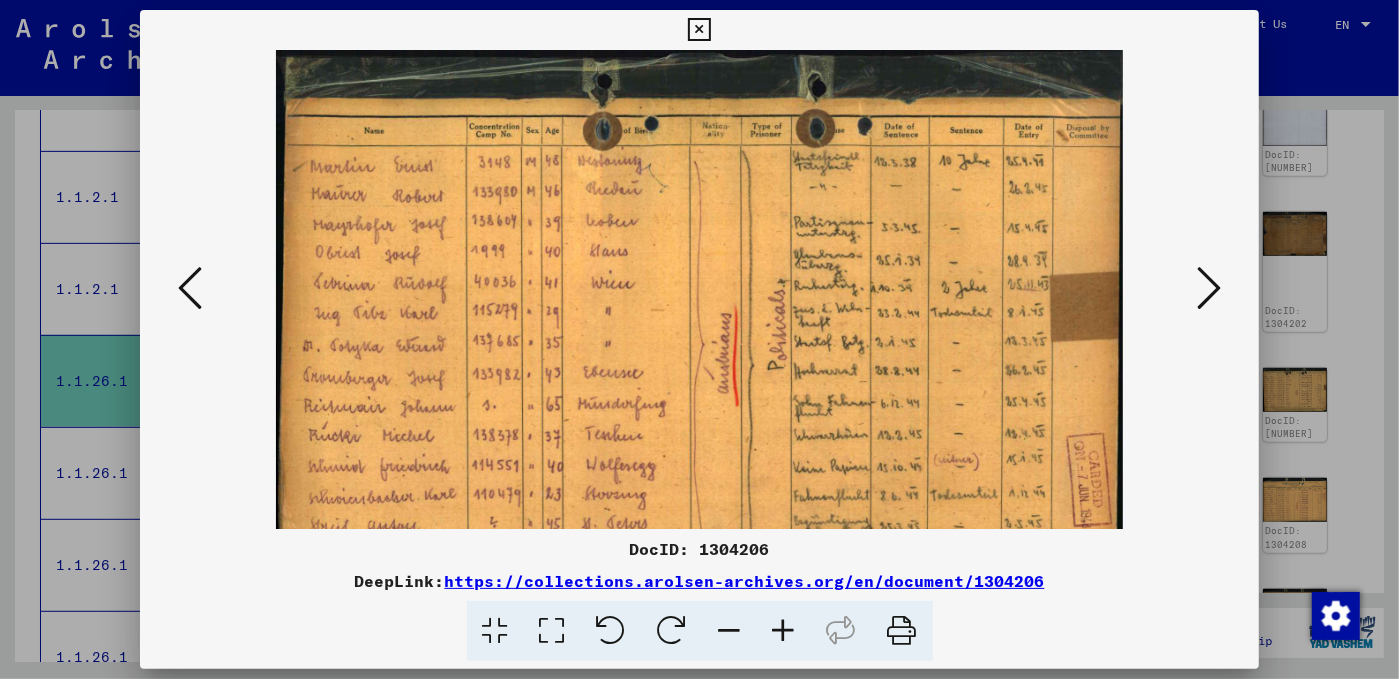 click at bounding box center (784, 631) 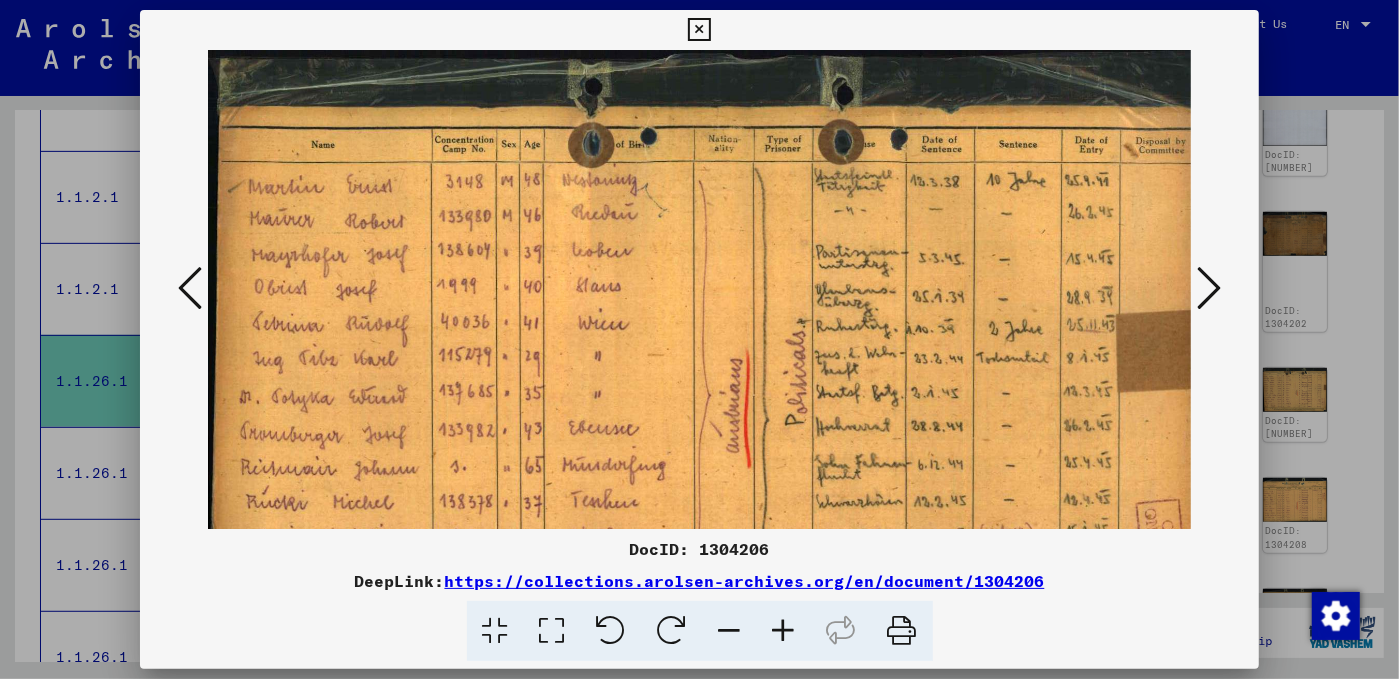 click at bounding box center [784, 631] 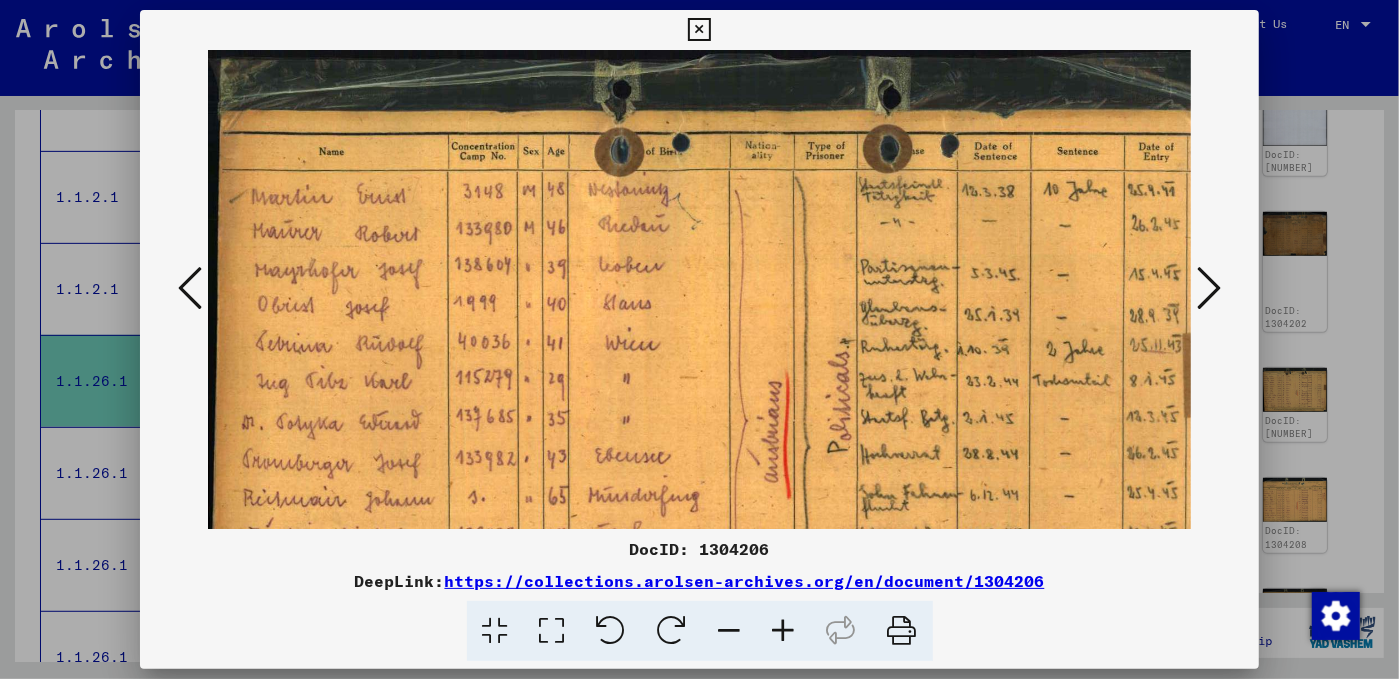 click at bounding box center (784, 631) 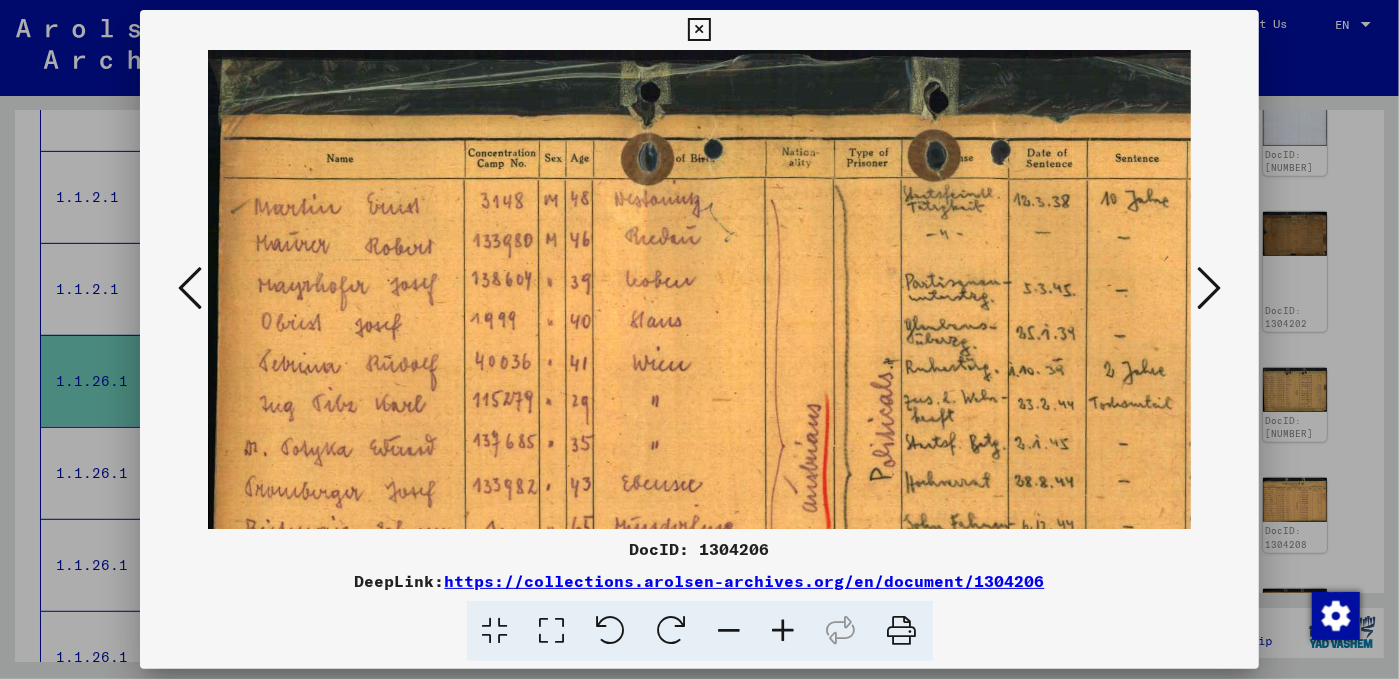 click at bounding box center [784, 631] 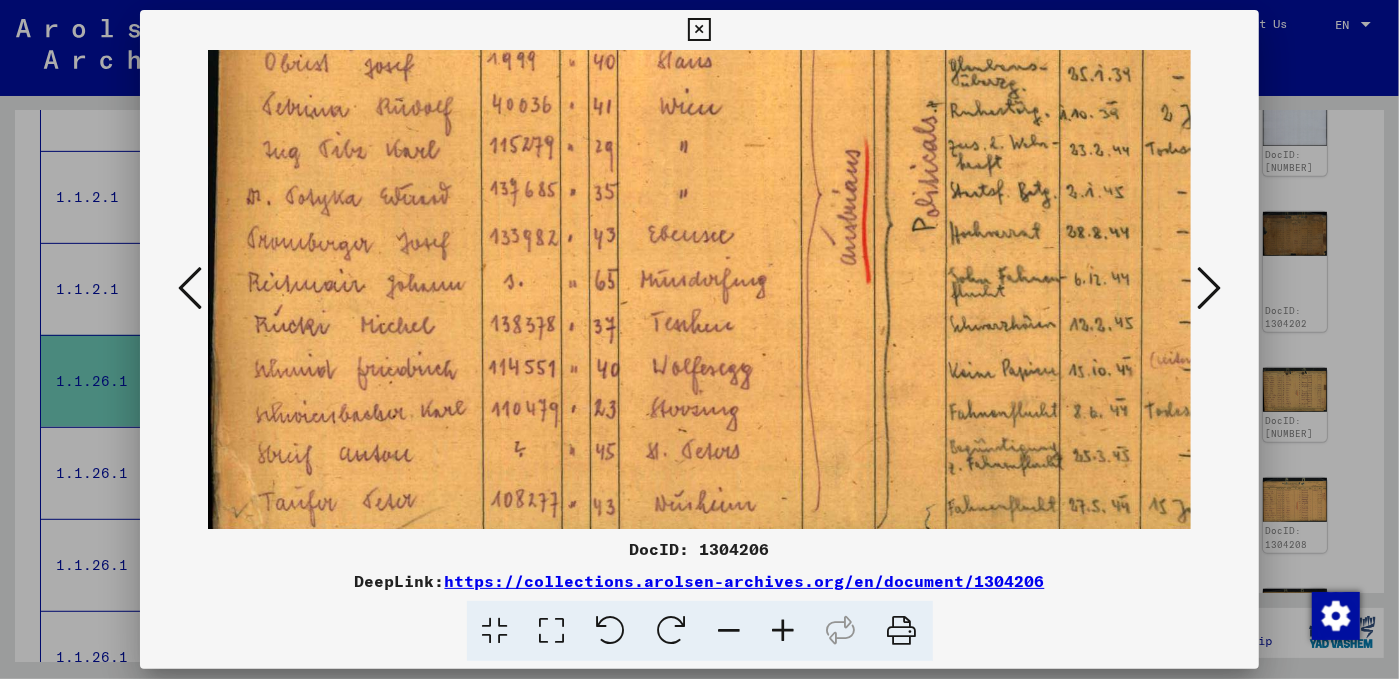 drag, startPoint x: 815, startPoint y: 478, endPoint x: 868, endPoint y: 200, distance: 283.00708 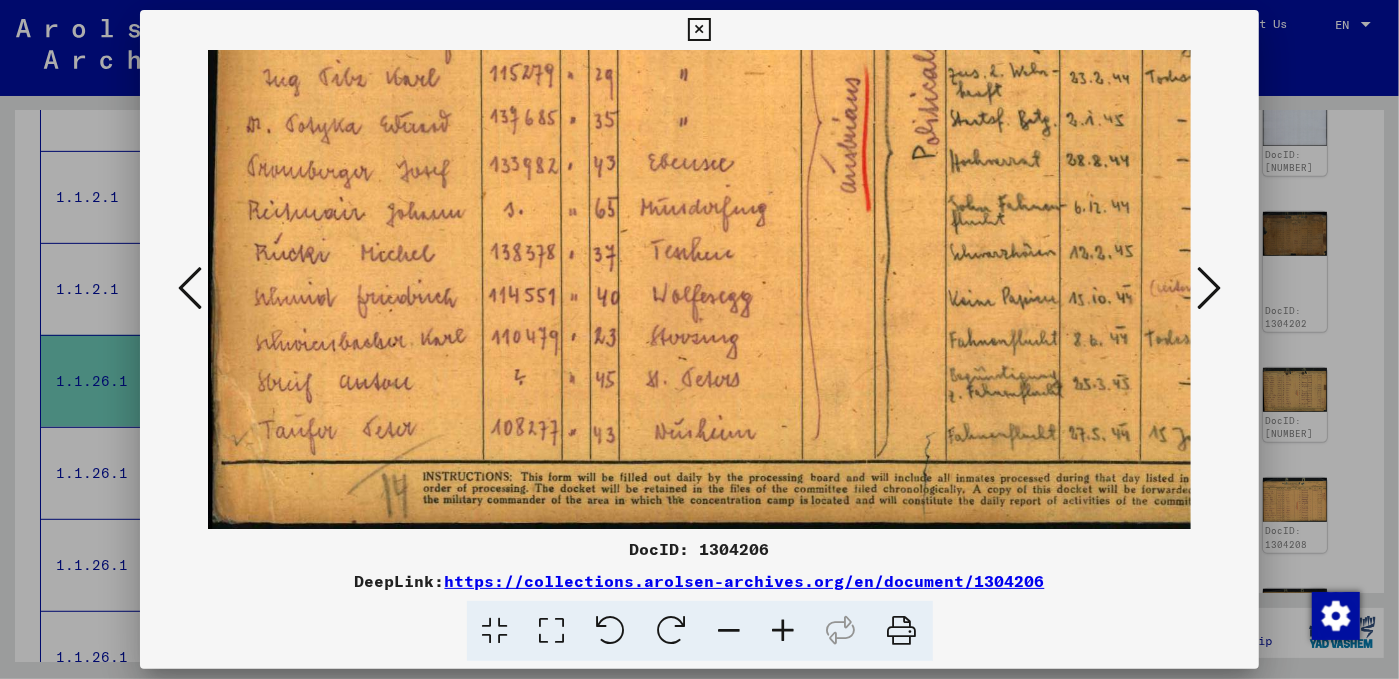 drag, startPoint x: 868, startPoint y: 379, endPoint x: 936, endPoint y: 139, distance: 249.44739 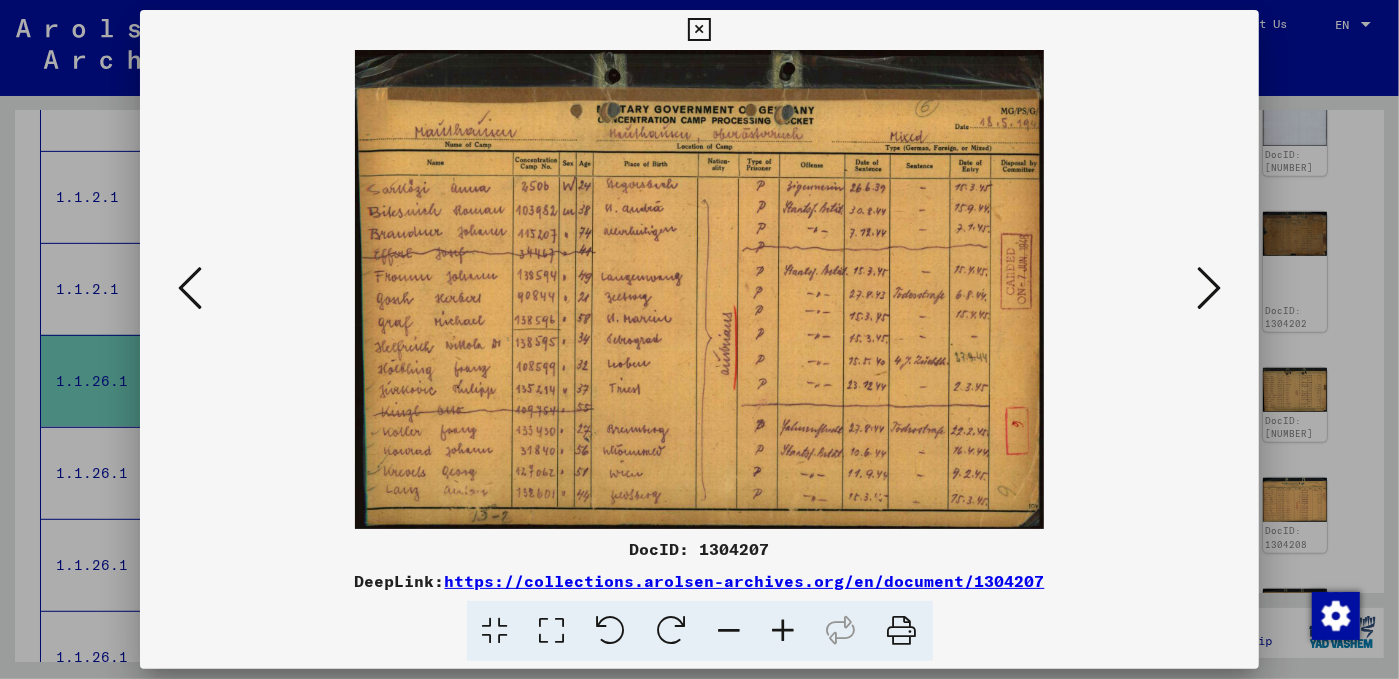scroll, scrollTop: 0, scrollLeft: 0, axis: both 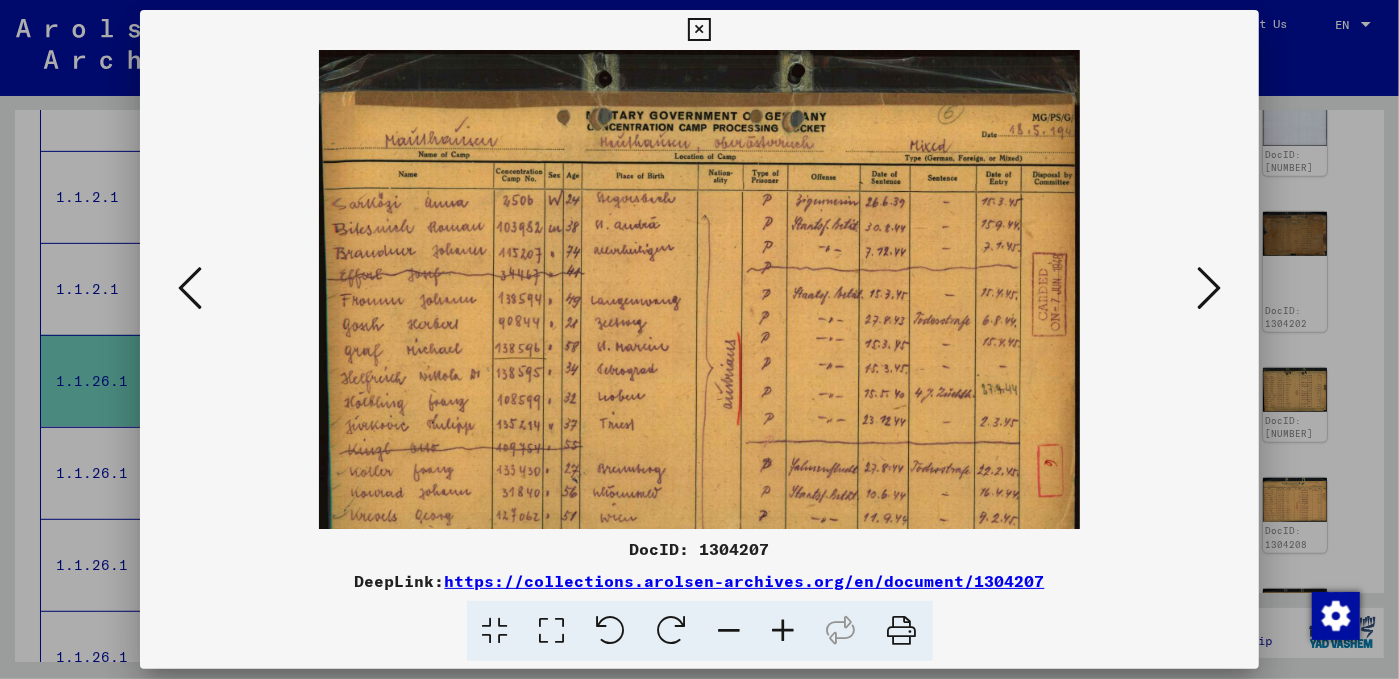 click at bounding box center (784, 631) 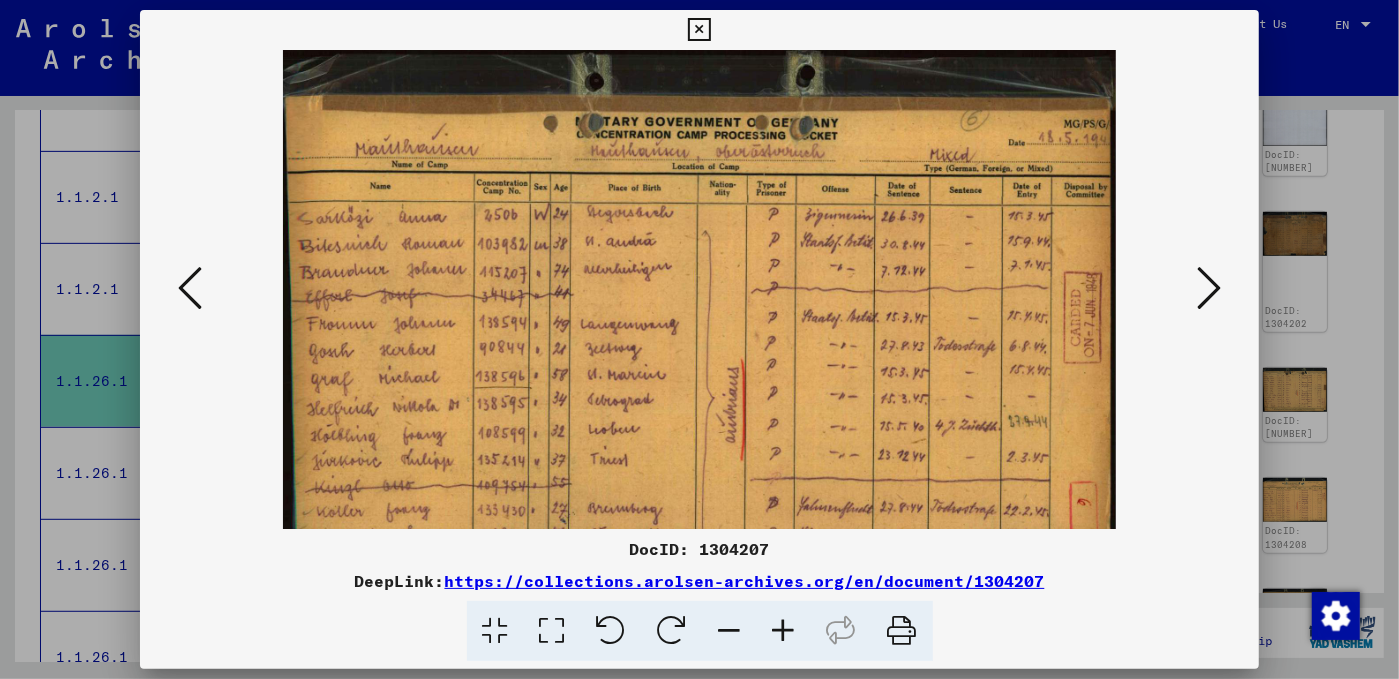 click at bounding box center [784, 631] 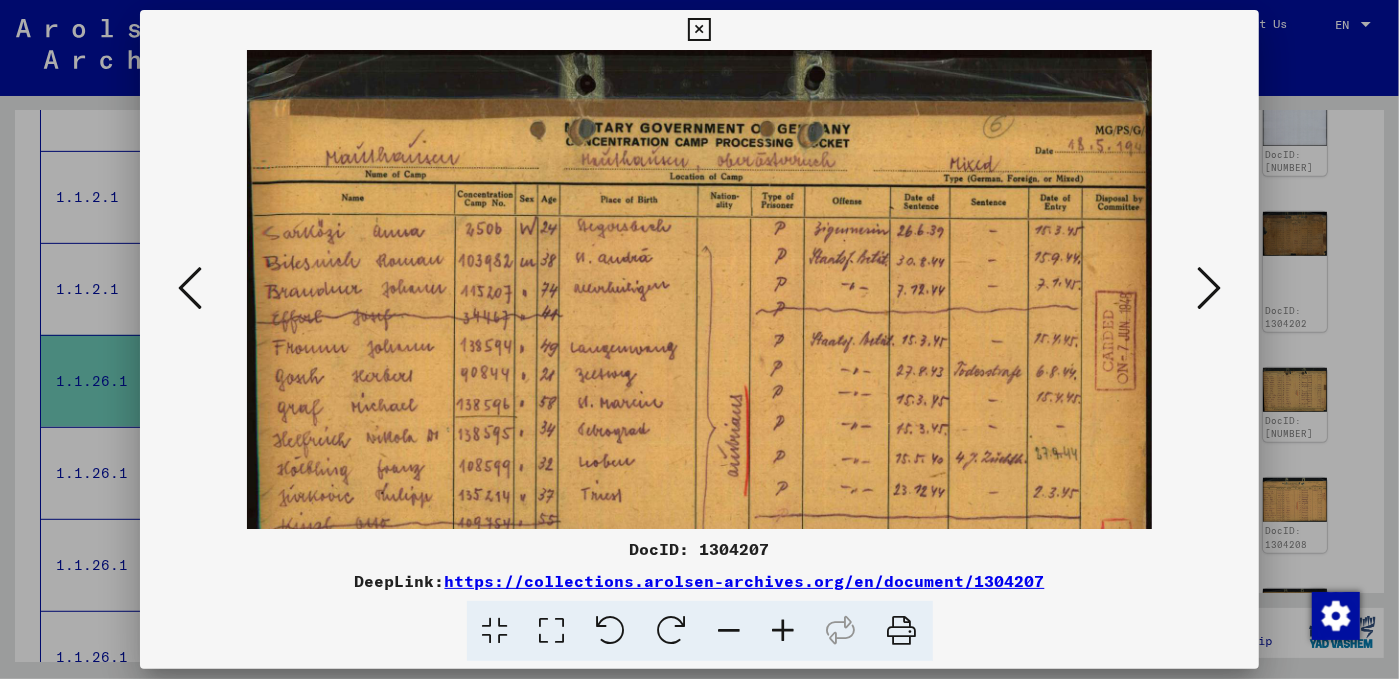 click at bounding box center [784, 631] 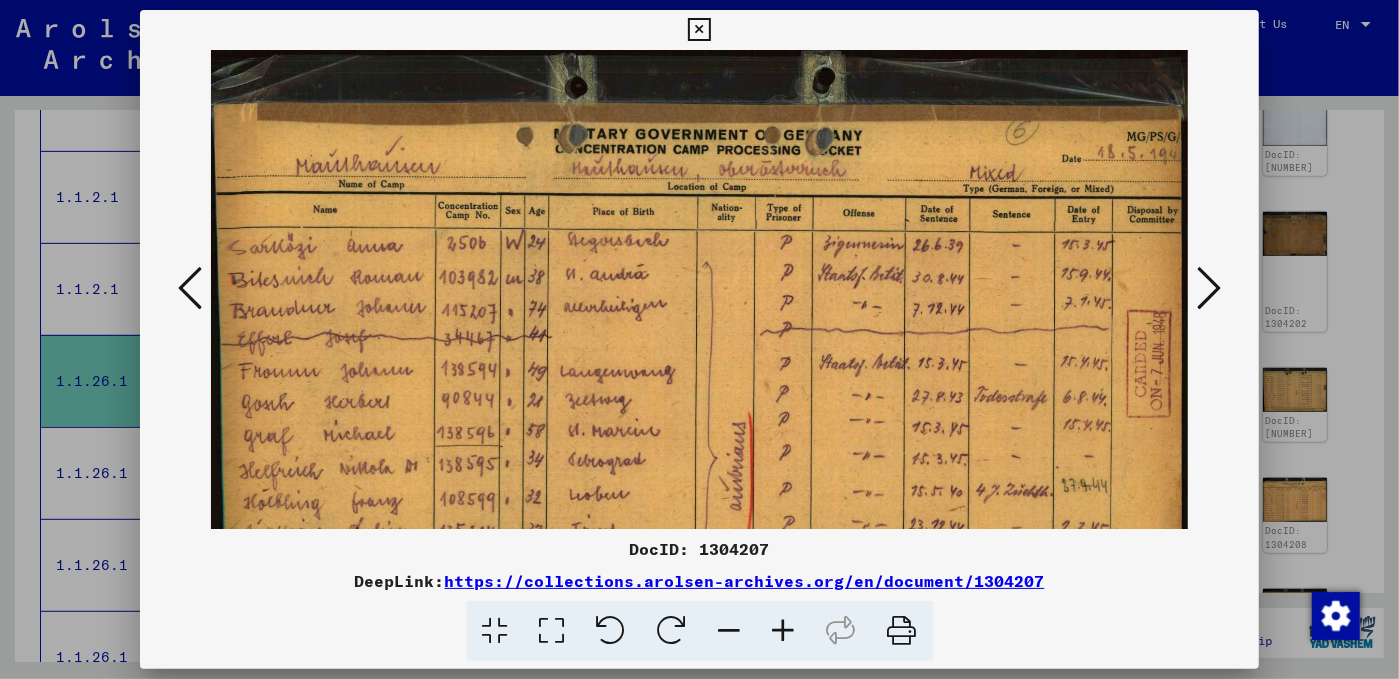 click at bounding box center (784, 631) 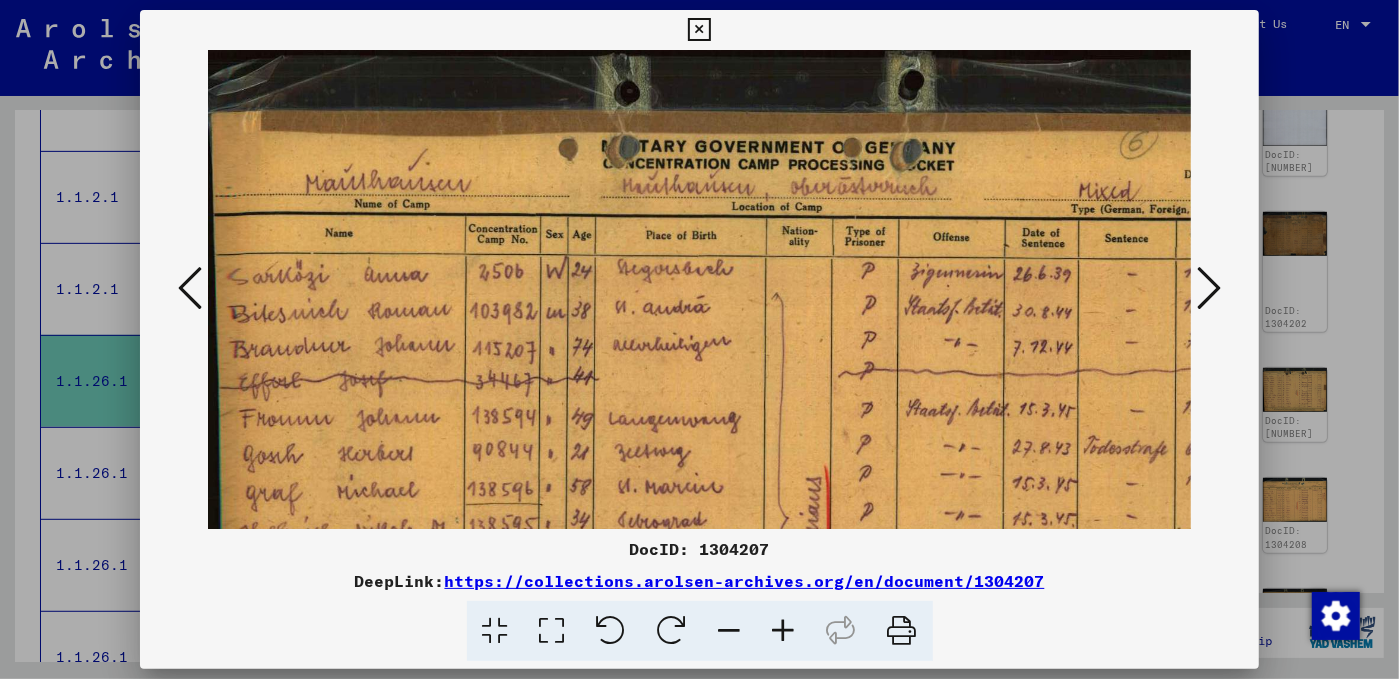 click at bounding box center (784, 631) 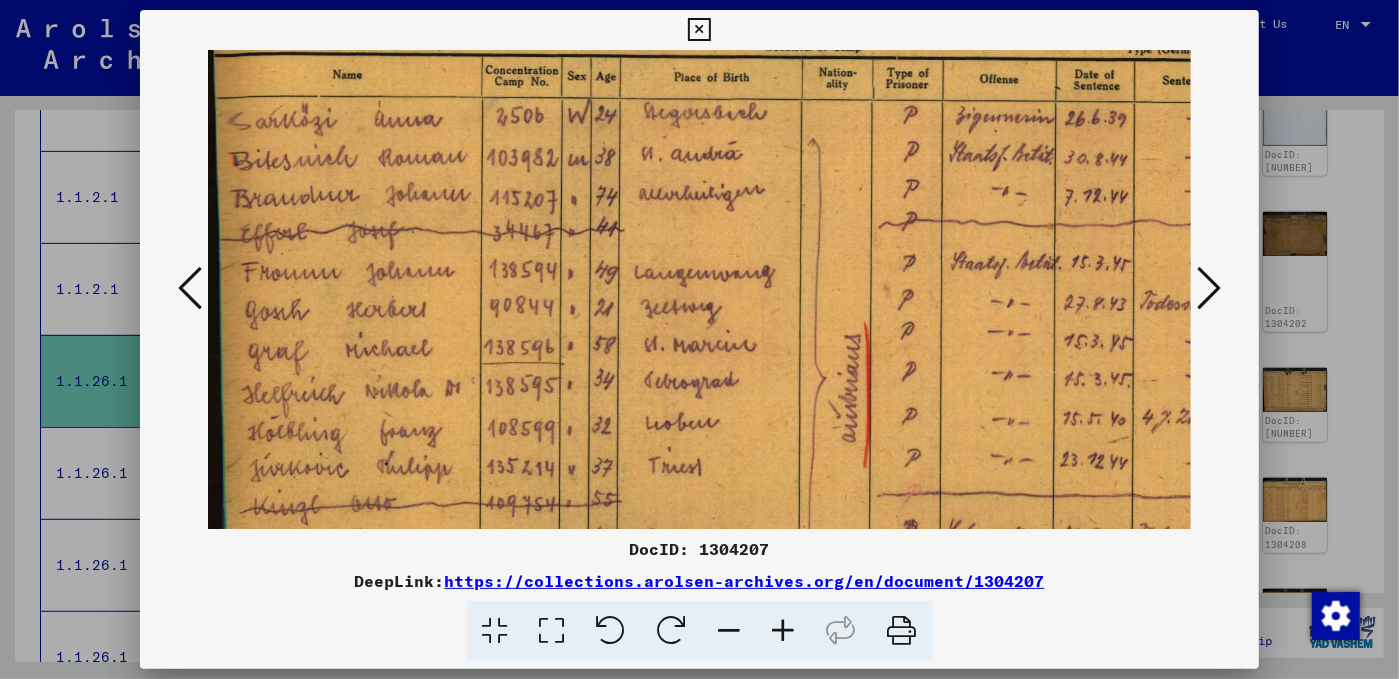 drag, startPoint x: 830, startPoint y: 456, endPoint x: 836, endPoint y: 285, distance: 171.10522 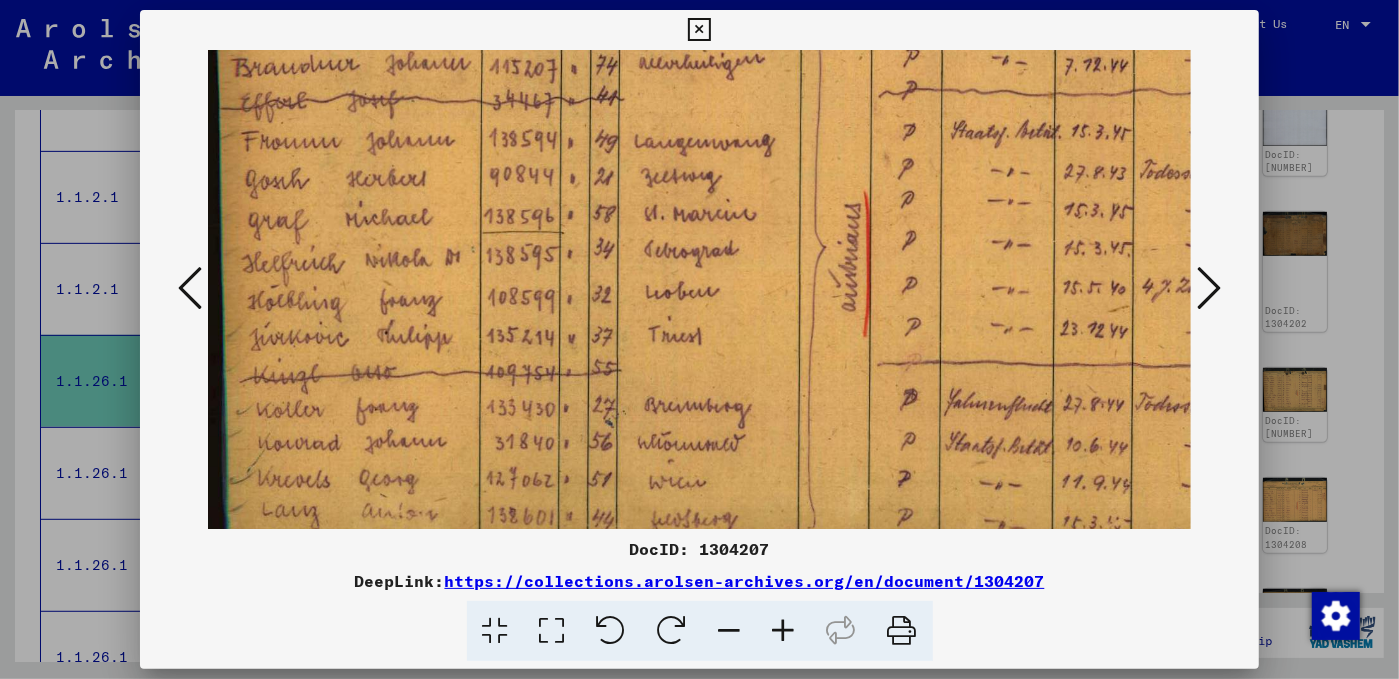 scroll, scrollTop: 340, scrollLeft: 0, axis: vertical 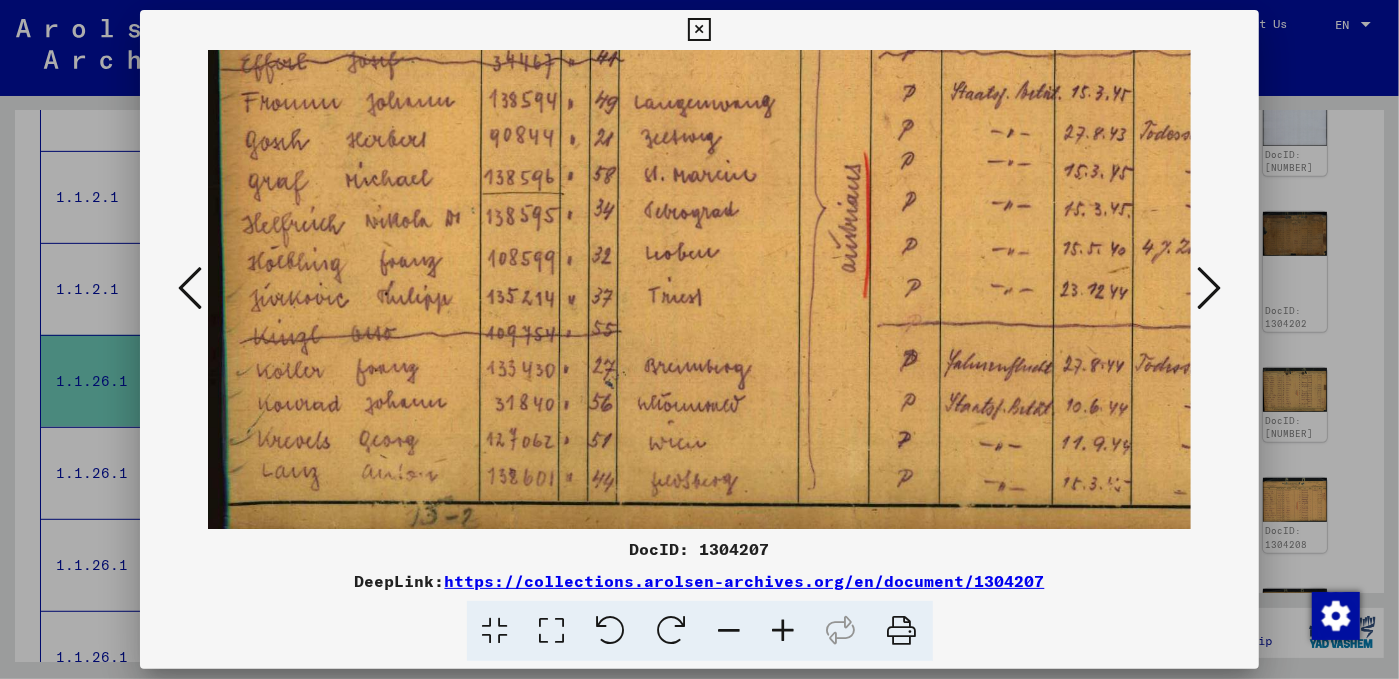 drag, startPoint x: 839, startPoint y: 316, endPoint x: 850, endPoint y: 230, distance: 86.70064 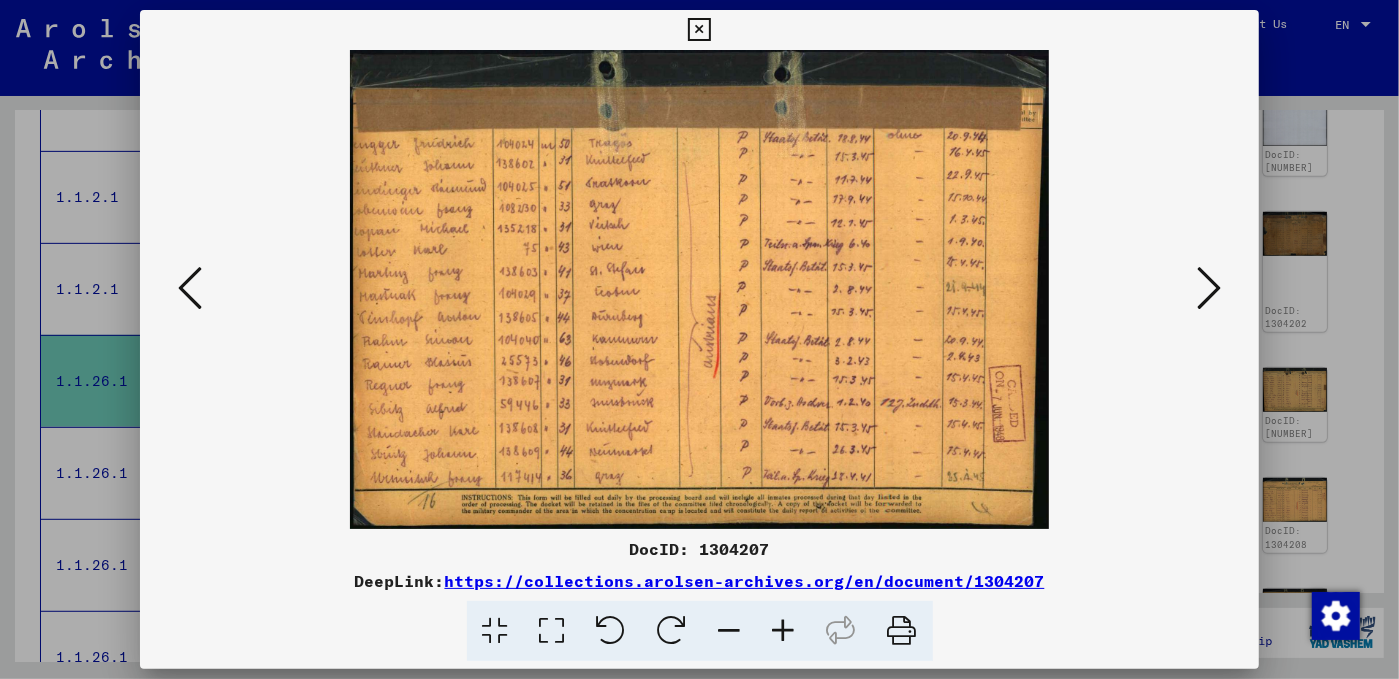 scroll, scrollTop: 0, scrollLeft: 0, axis: both 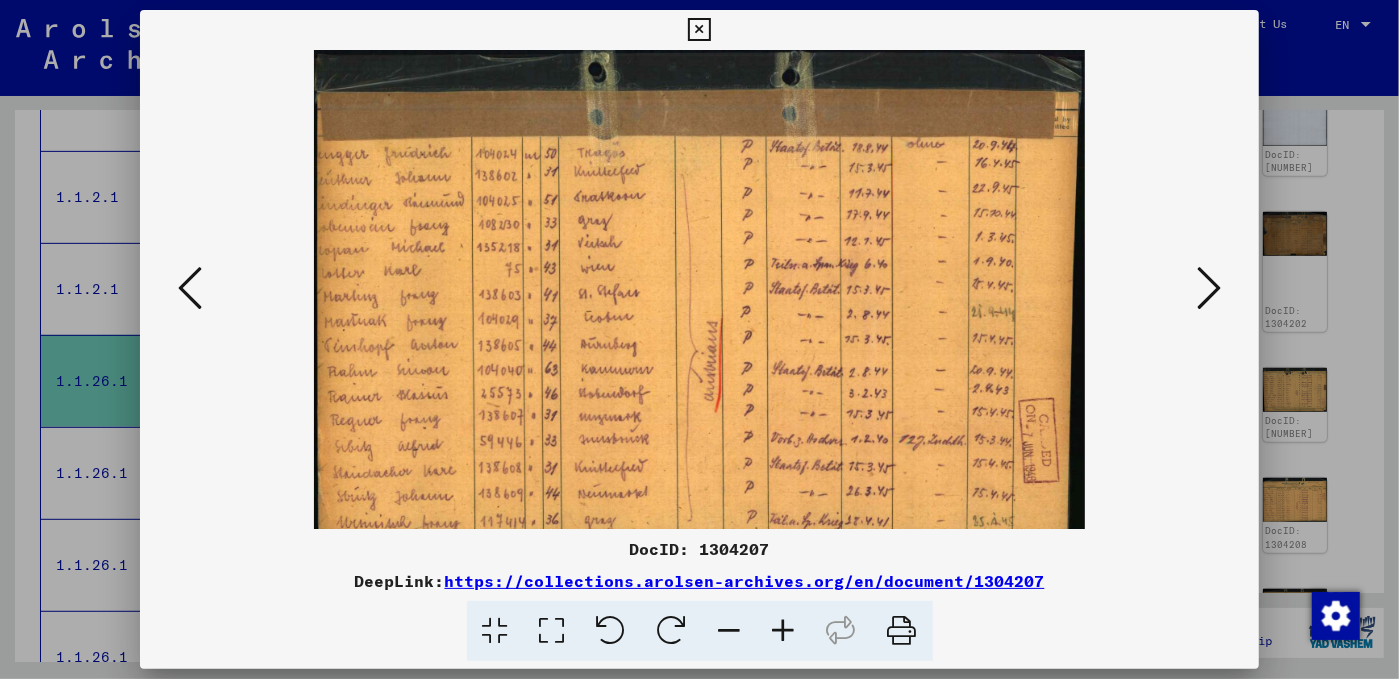 click at bounding box center [784, 631] 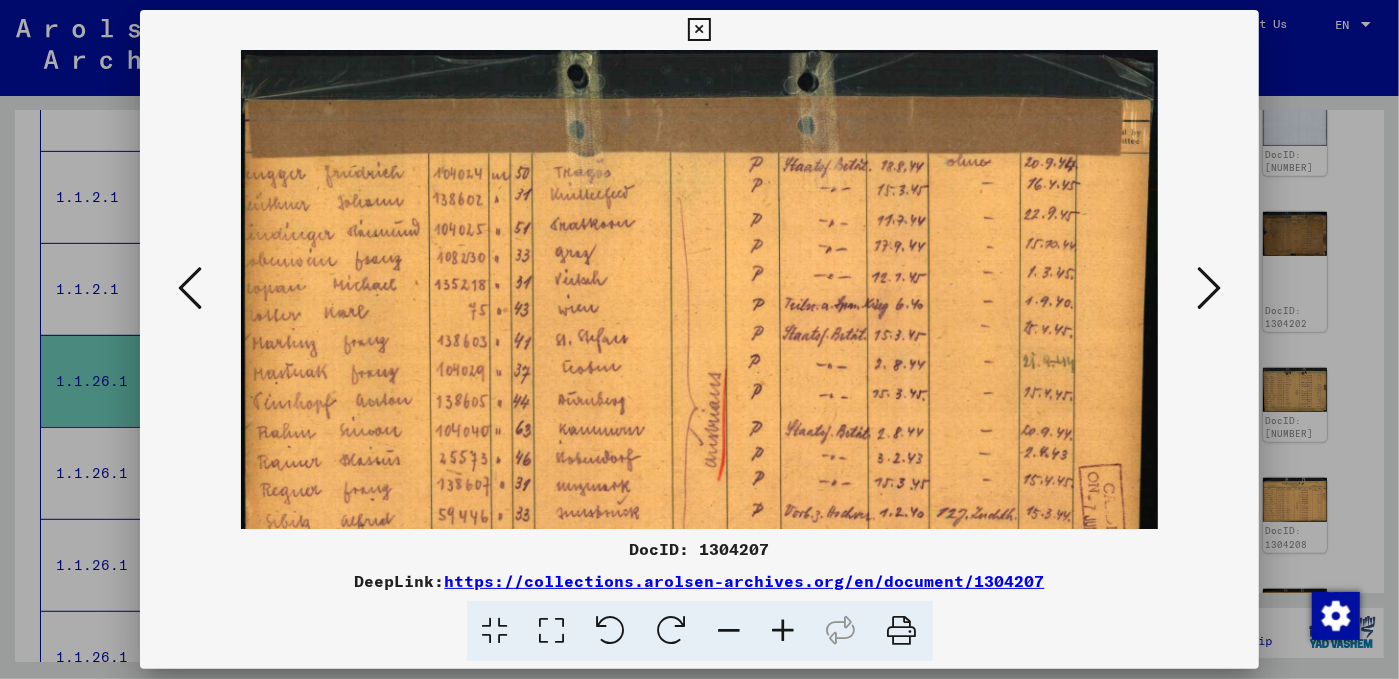 click at bounding box center [784, 631] 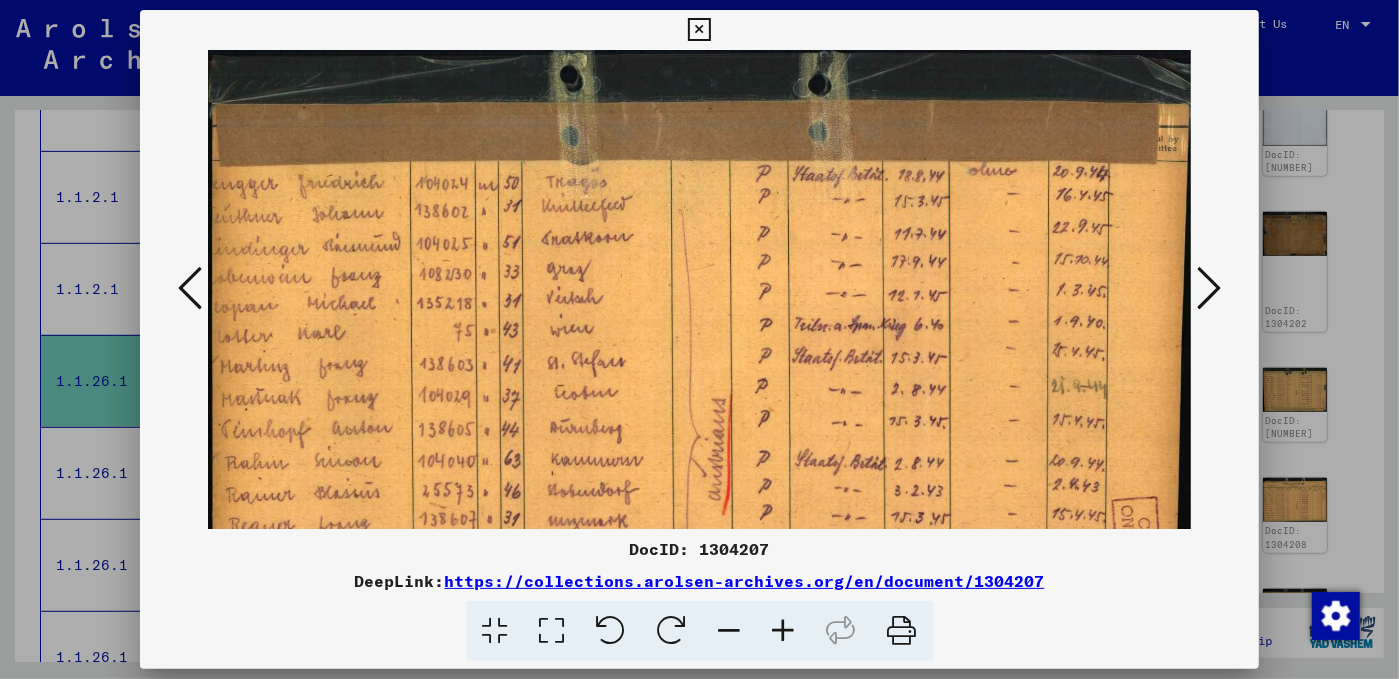 click at bounding box center [784, 631] 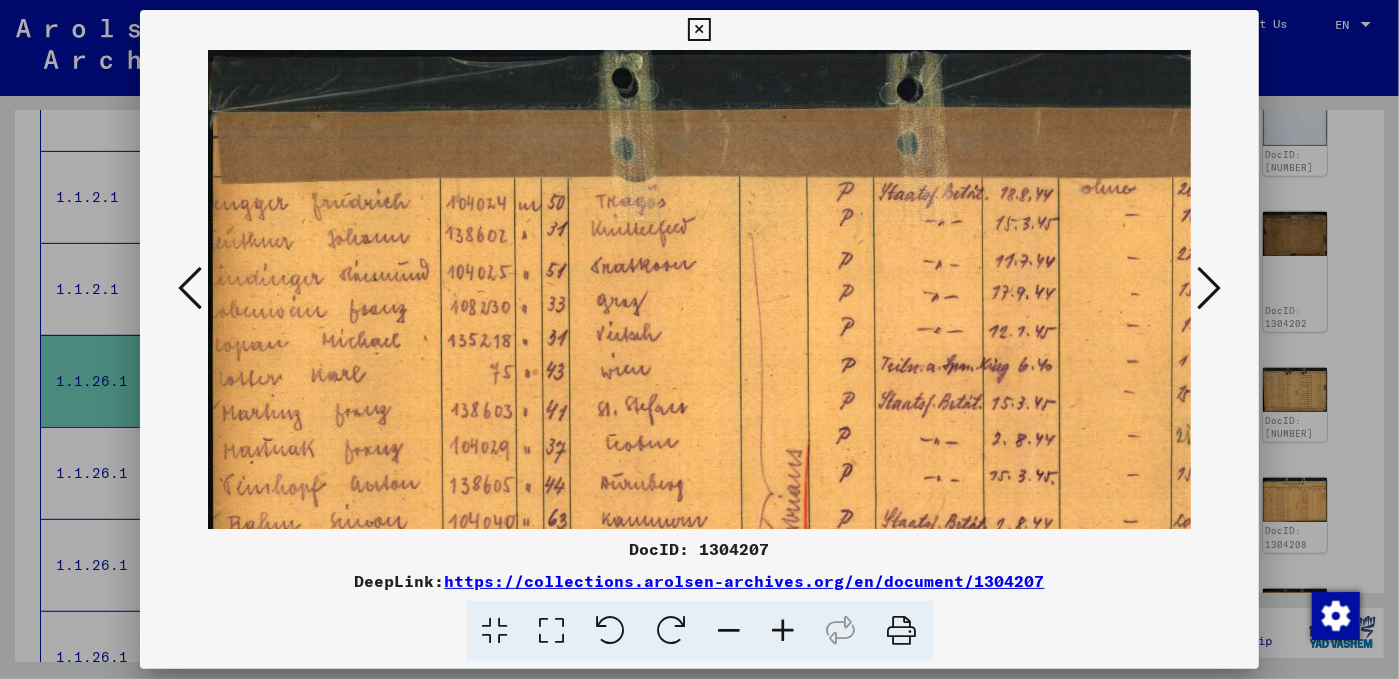 click at bounding box center (784, 631) 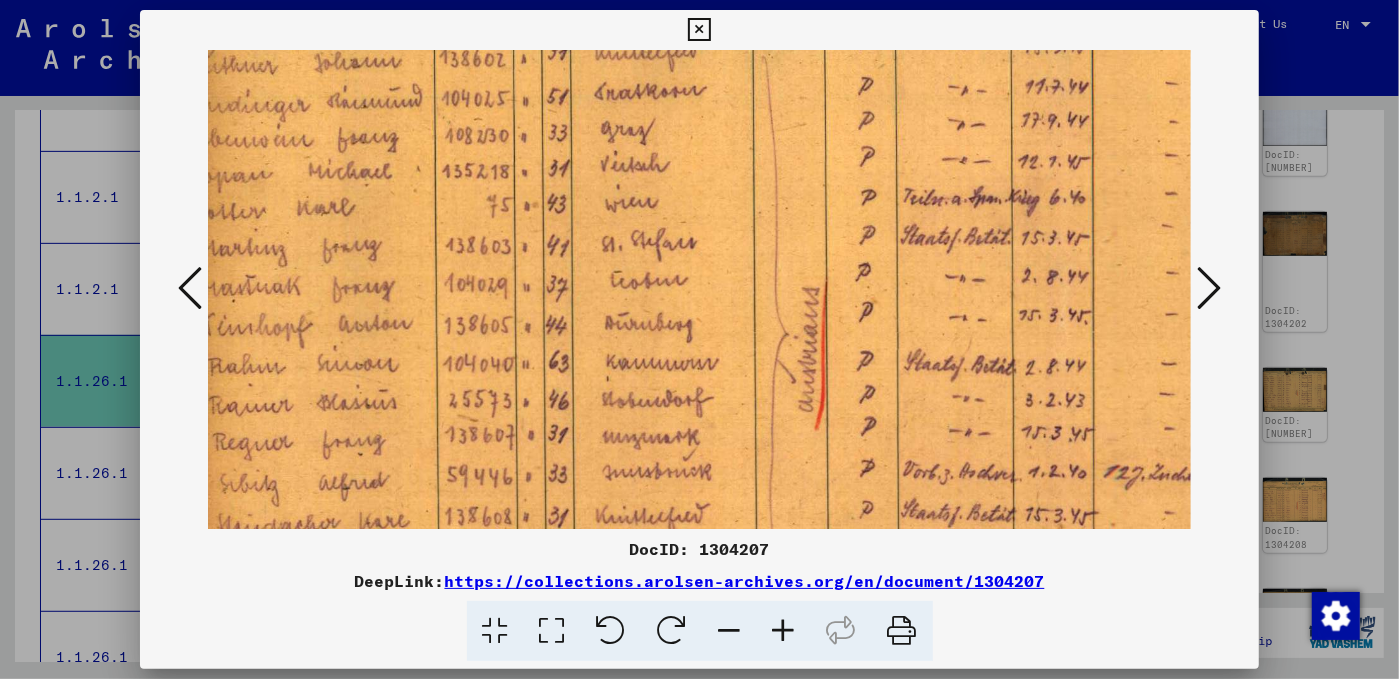 drag, startPoint x: 783, startPoint y: 401, endPoint x: 768, endPoint y: 229, distance: 172.65283 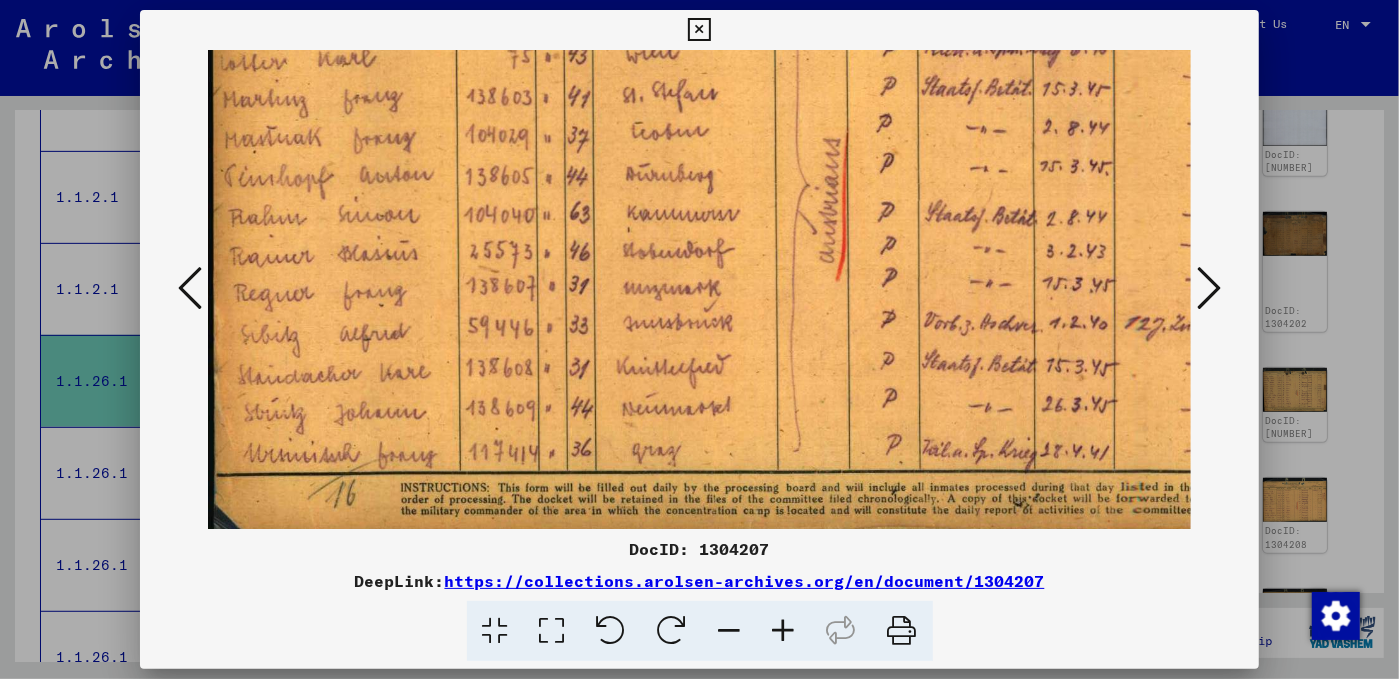 scroll, scrollTop: 349, scrollLeft: 0, axis: vertical 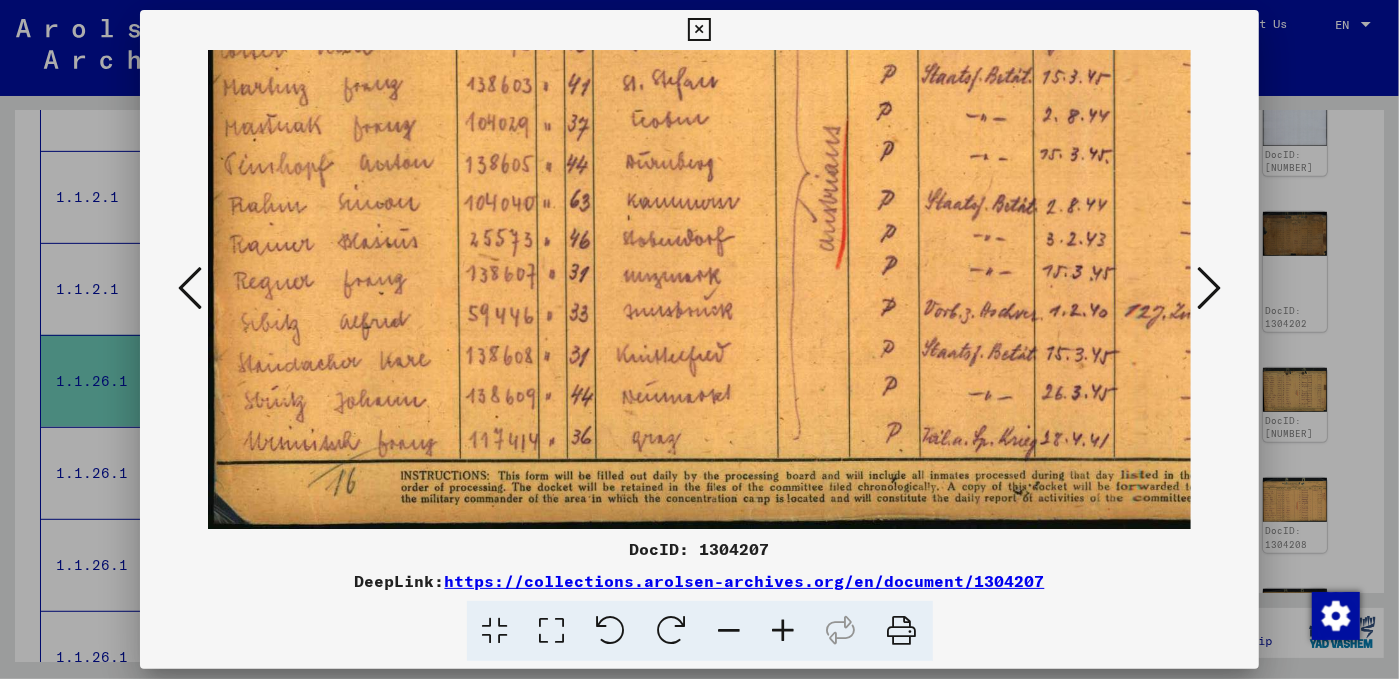 drag, startPoint x: 696, startPoint y: 397, endPoint x: 960, endPoint y: 272, distance: 292.0976 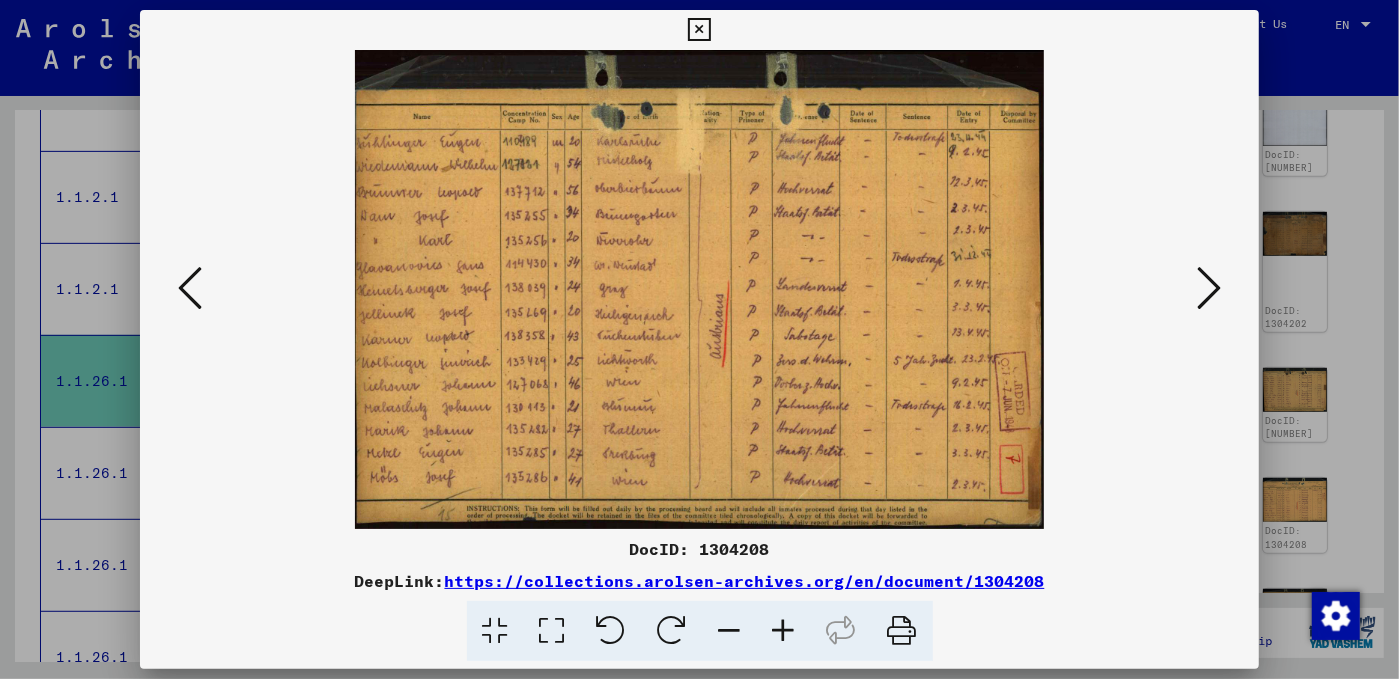 click at bounding box center (1209, 288) 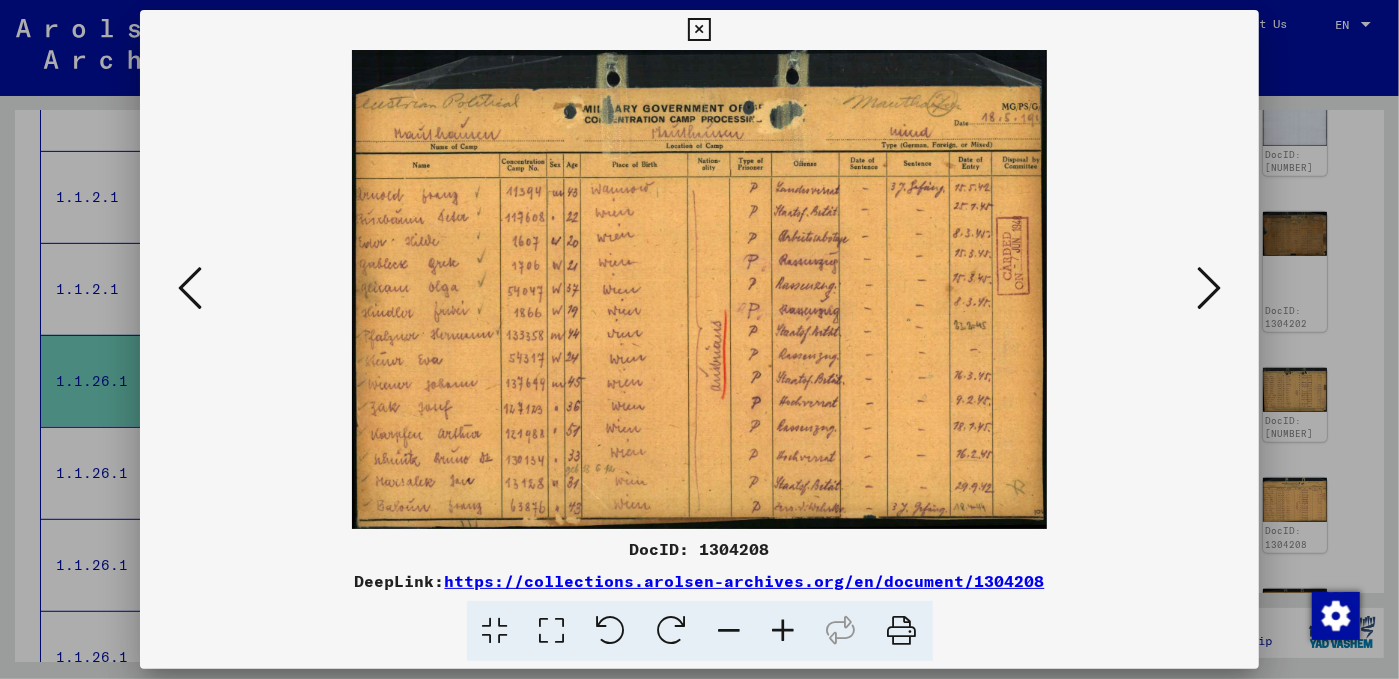 click at bounding box center [1209, 288] 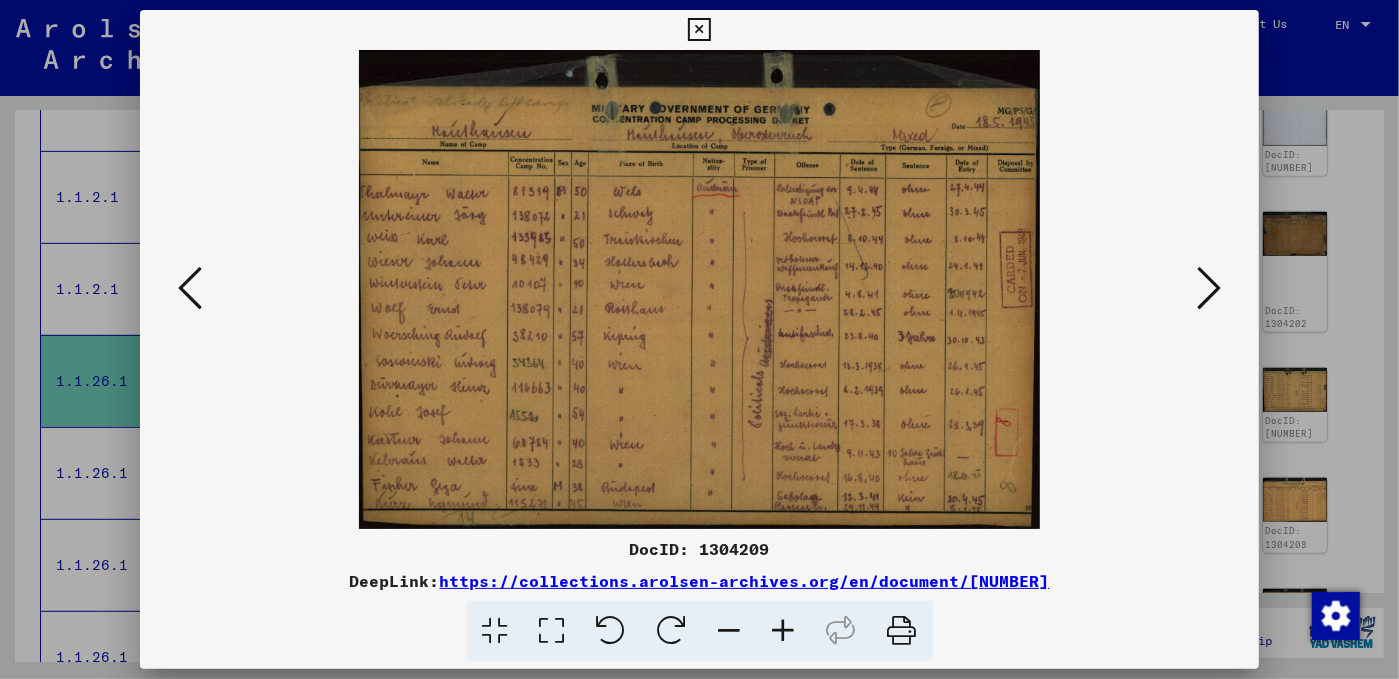 click at bounding box center [1209, 288] 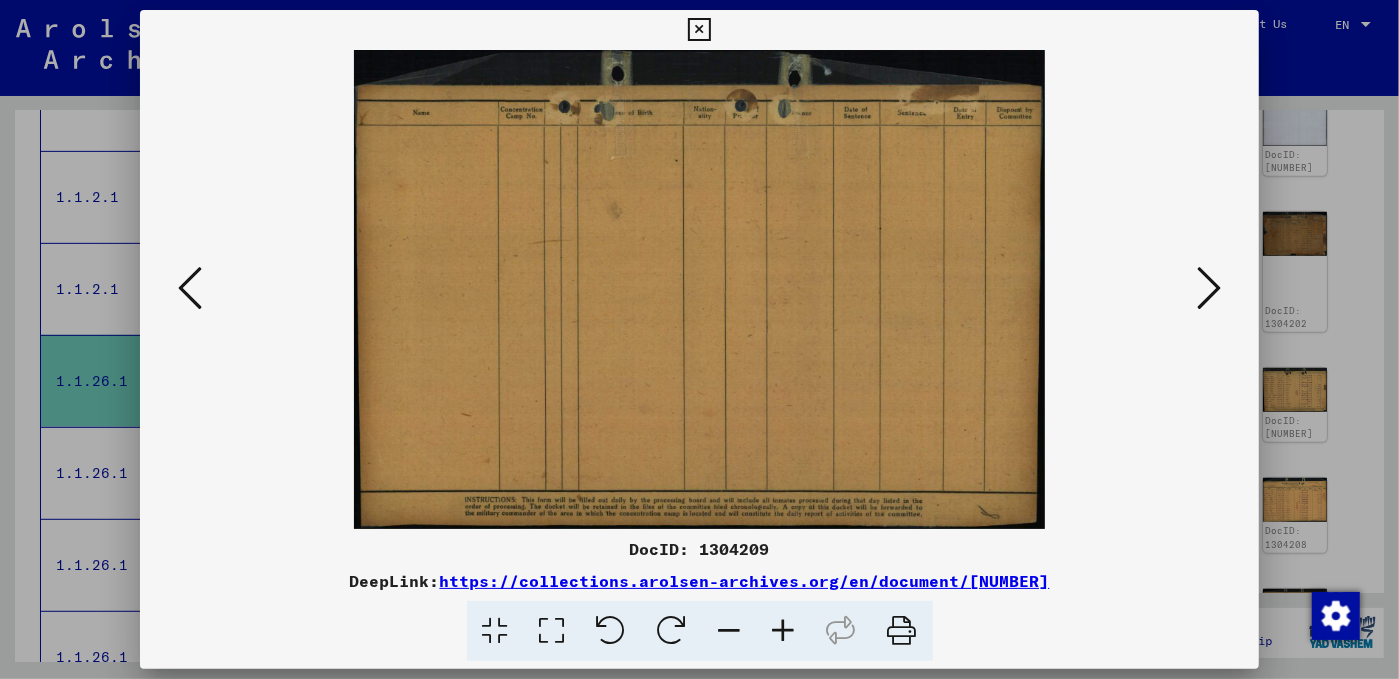 click at bounding box center [1209, 288] 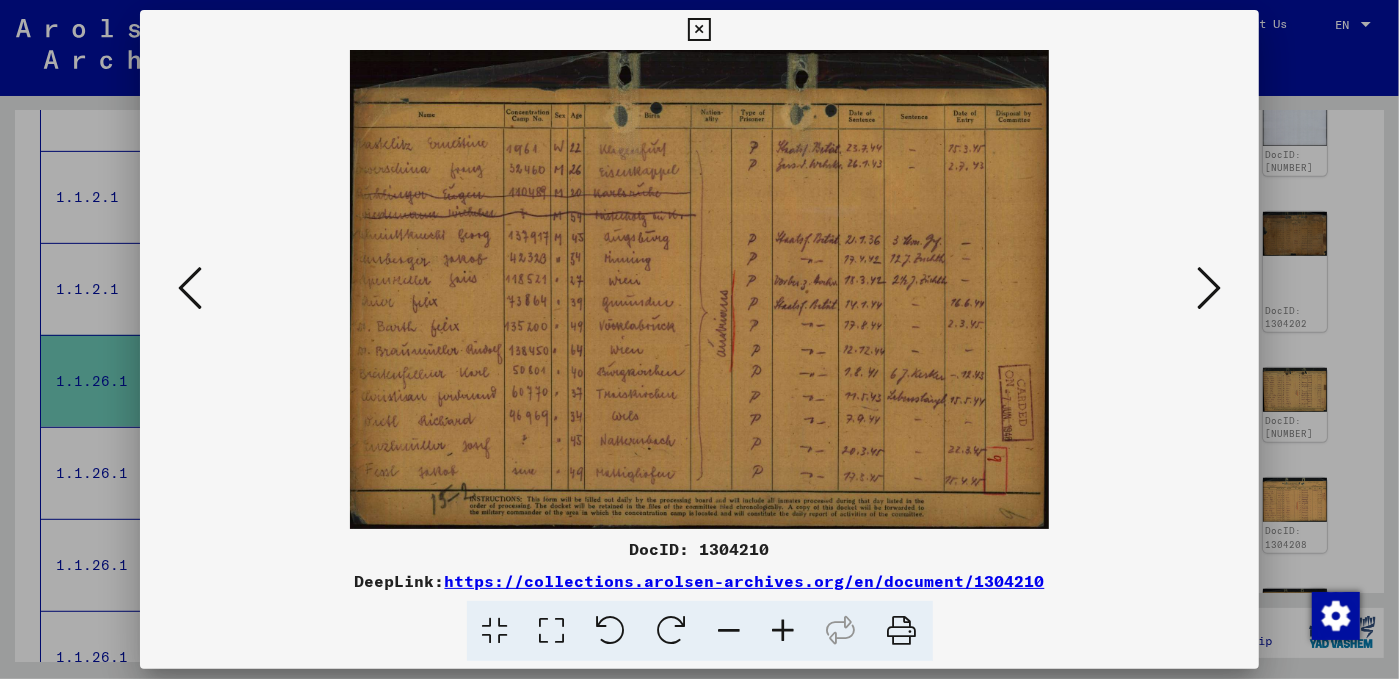 click at bounding box center [784, 631] 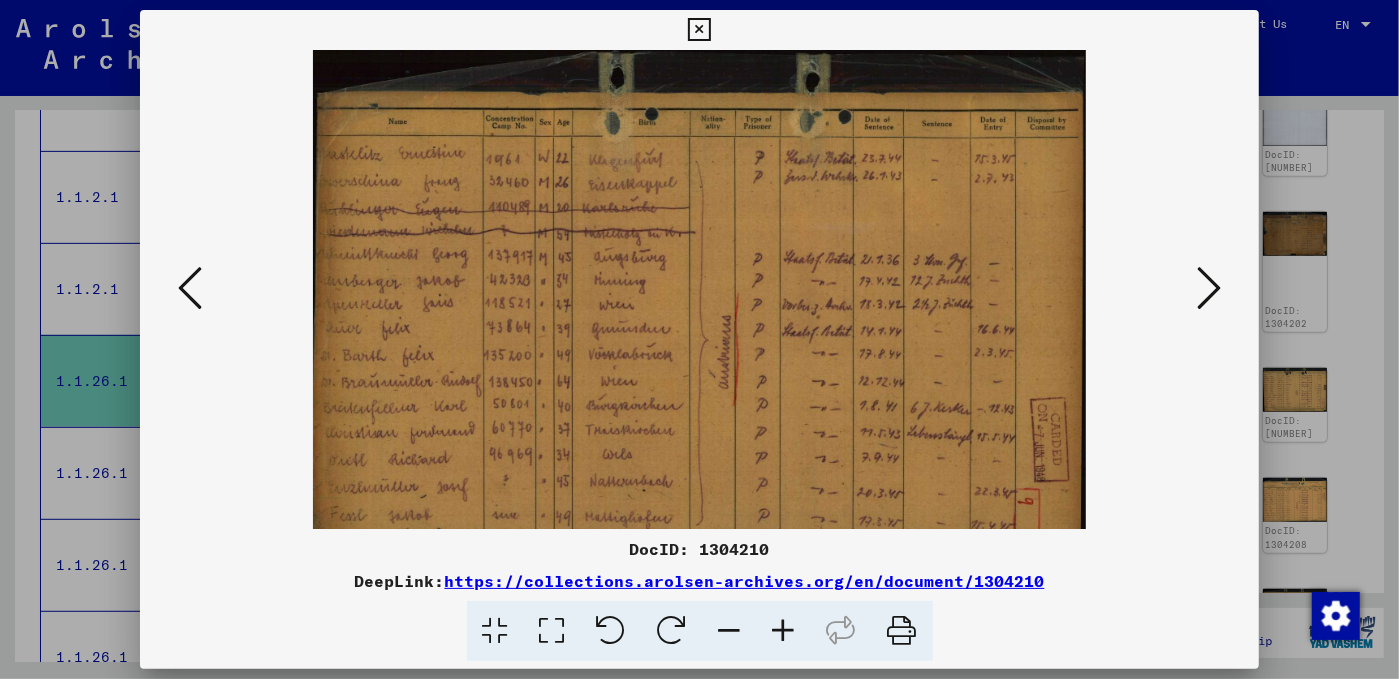 click at bounding box center [784, 631] 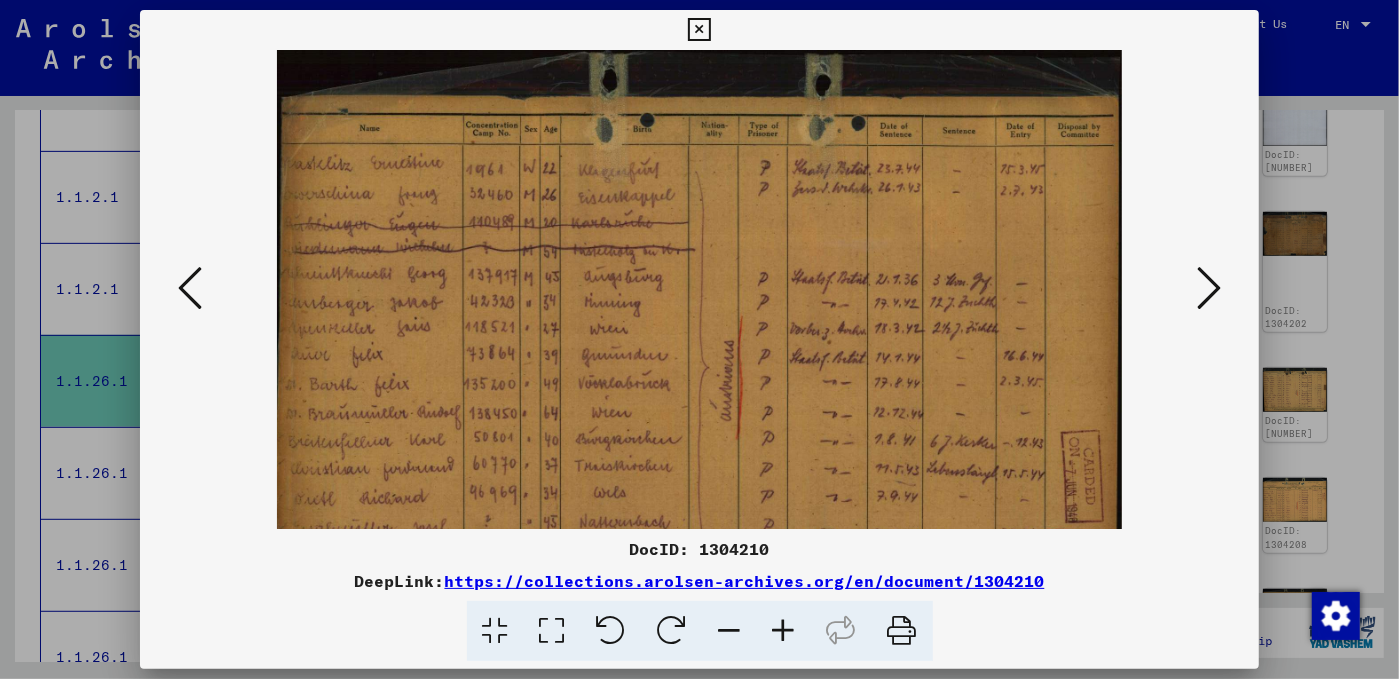click at bounding box center (784, 631) 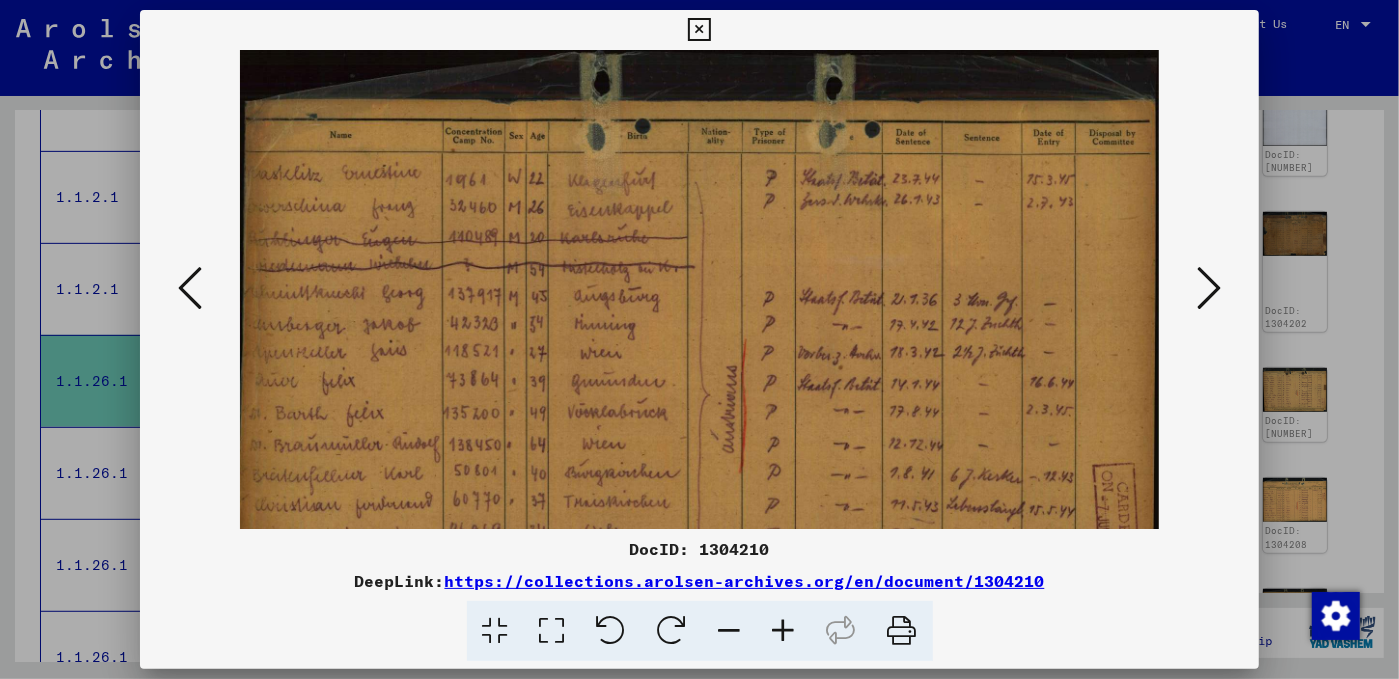 click at bounding box center [784, 631] 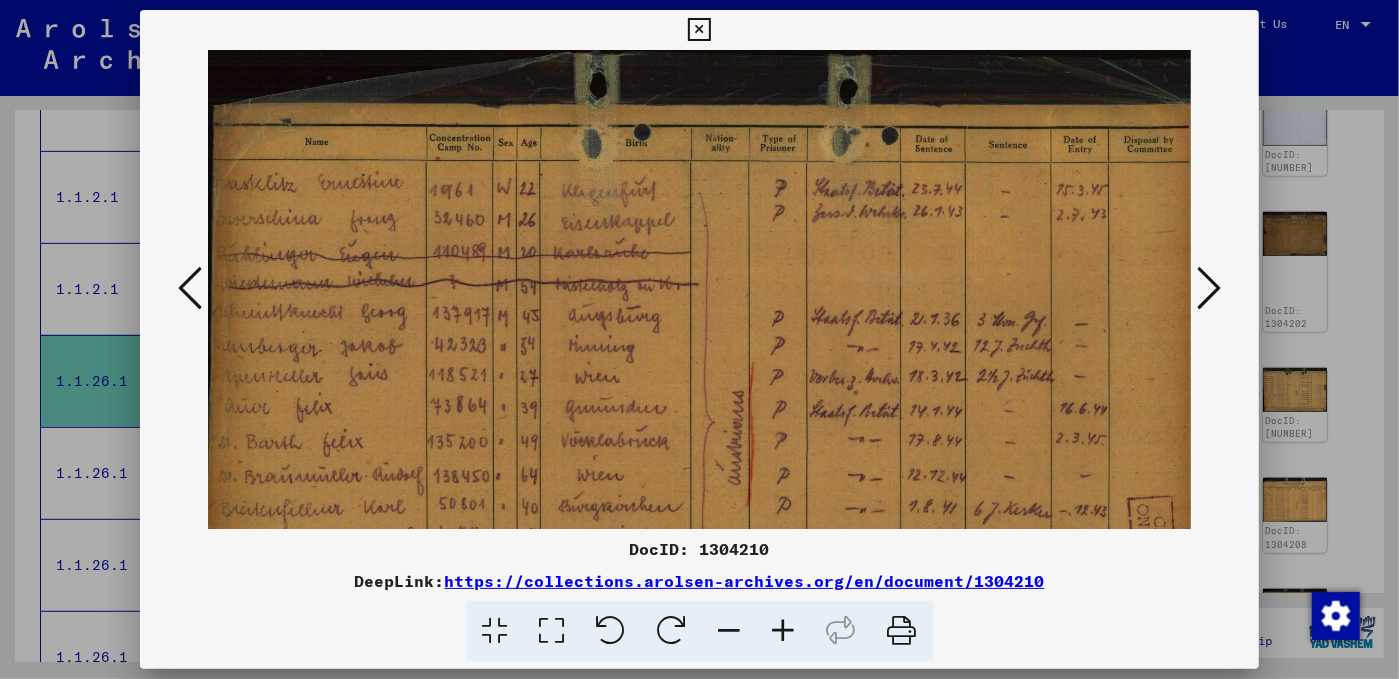 click at bounding box center [784, 631] 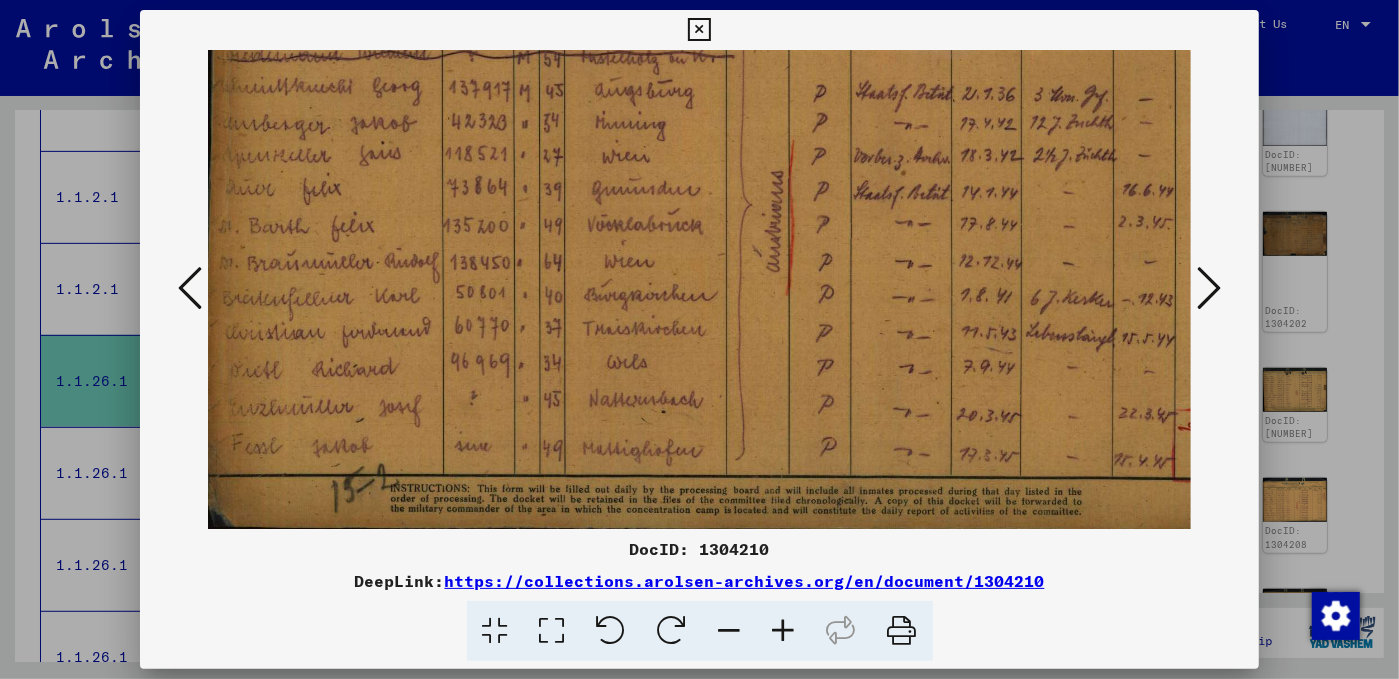 scroll, scrollTop: 246, scrollLeft: 0, axis: vertical 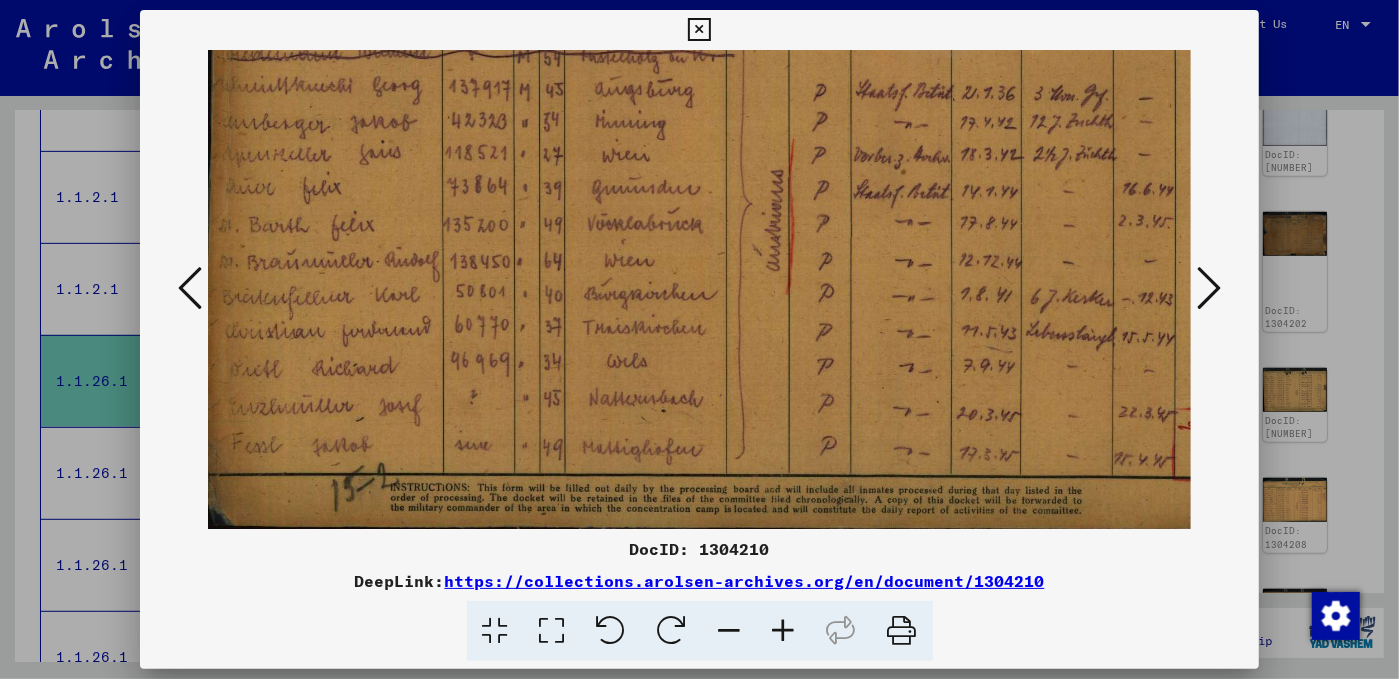 drag, startPoint x: 660, startPoint y: 484, endPoint x: 696, endPoint y: 238, distance: 248.6202 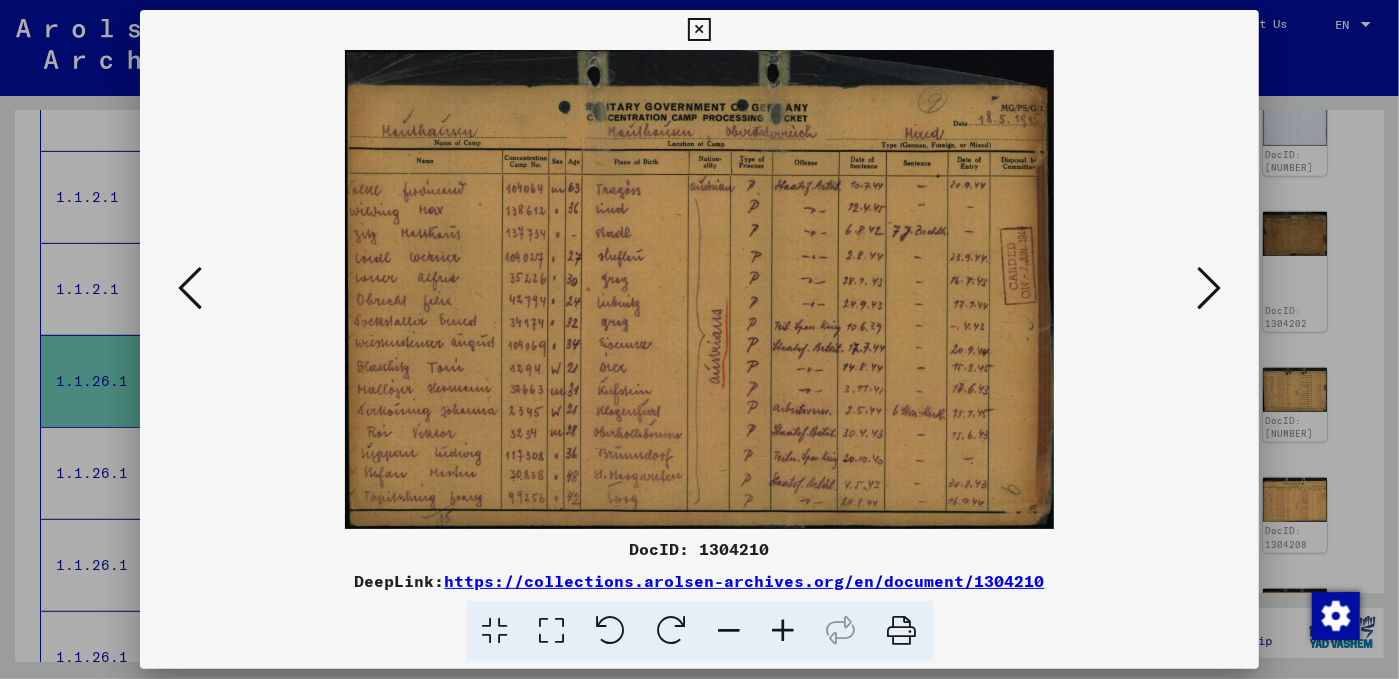 click at bounding box center [1209, 288] 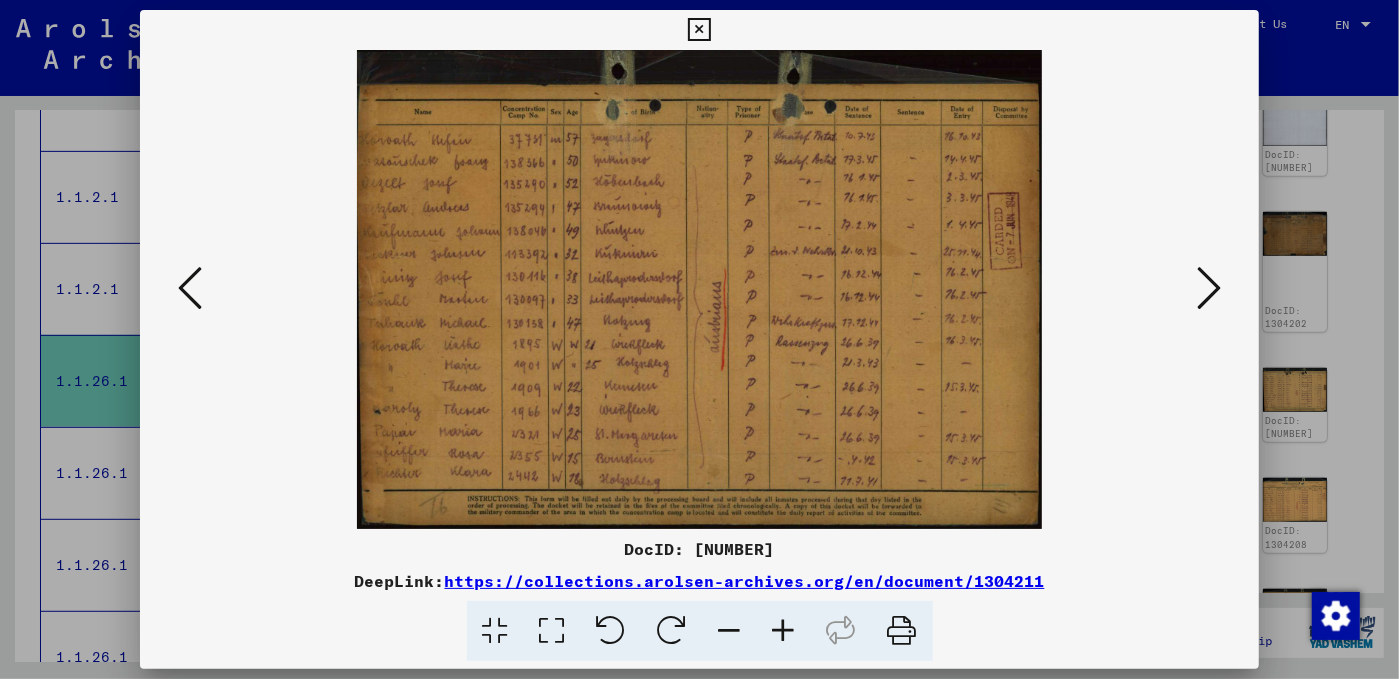 drag, startPoint x: 1221, startPoint y: 283, endPoint x: 1162, endPoint y: 143, distance: 151.92432 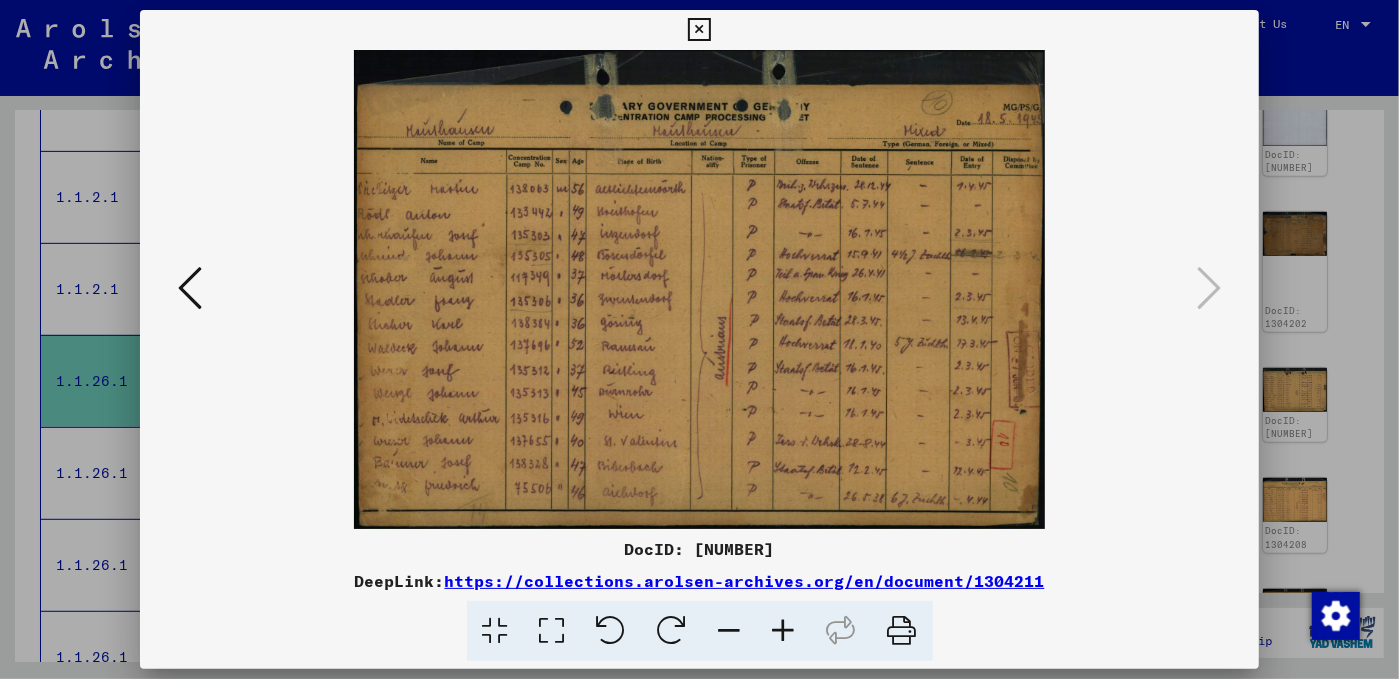 click at bounding box center [699, 339] 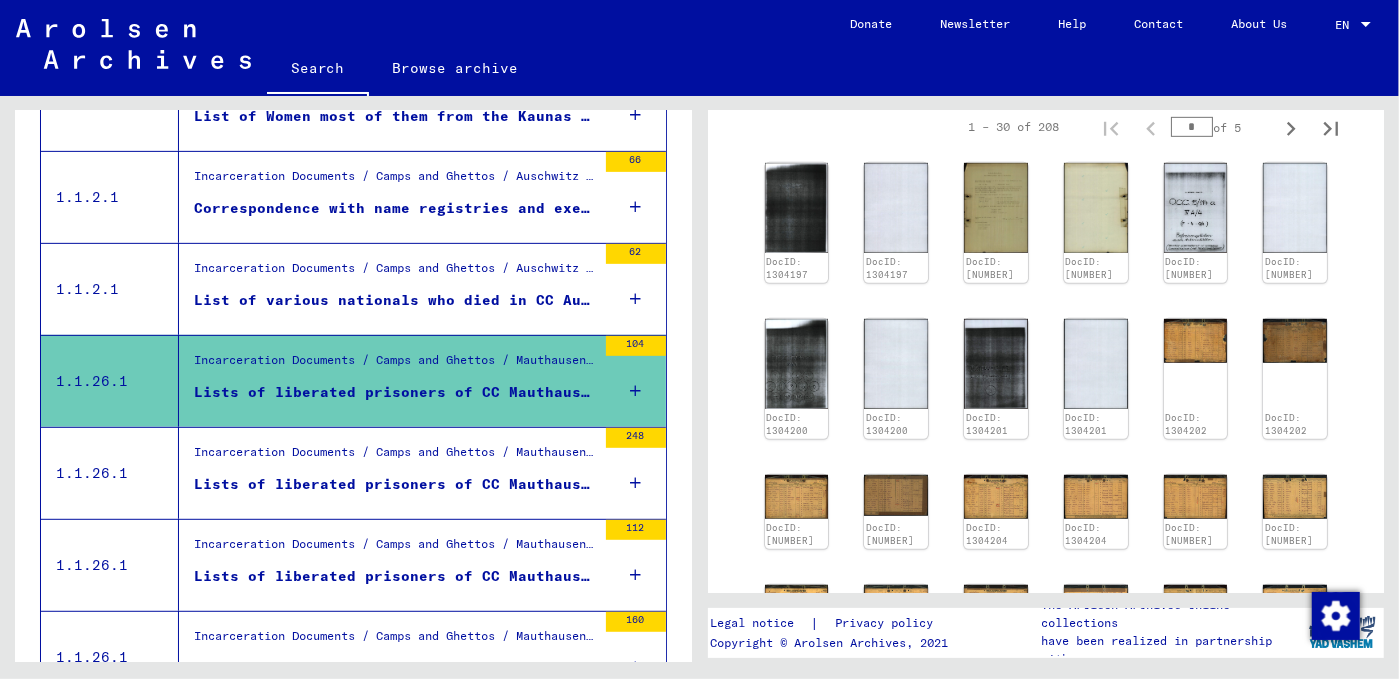 scroll, scrollTop: 727, scrollLeft: 0, axis: vertical 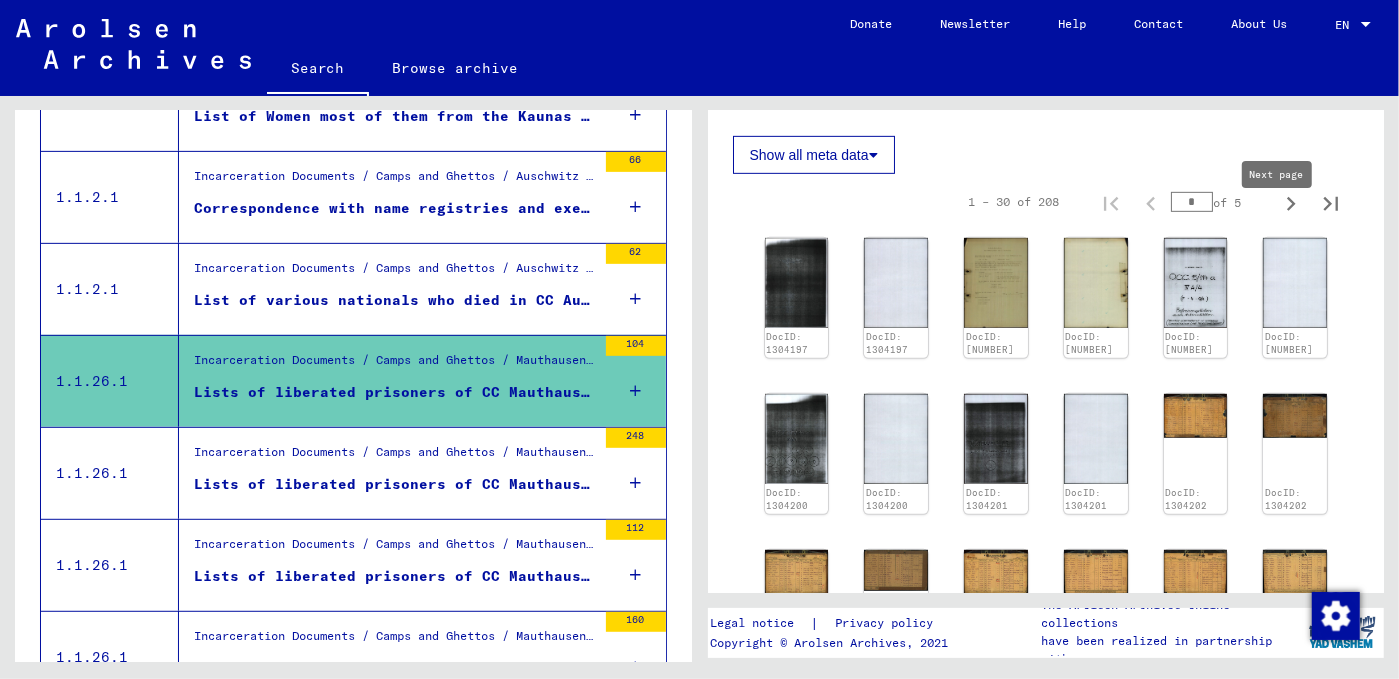 click 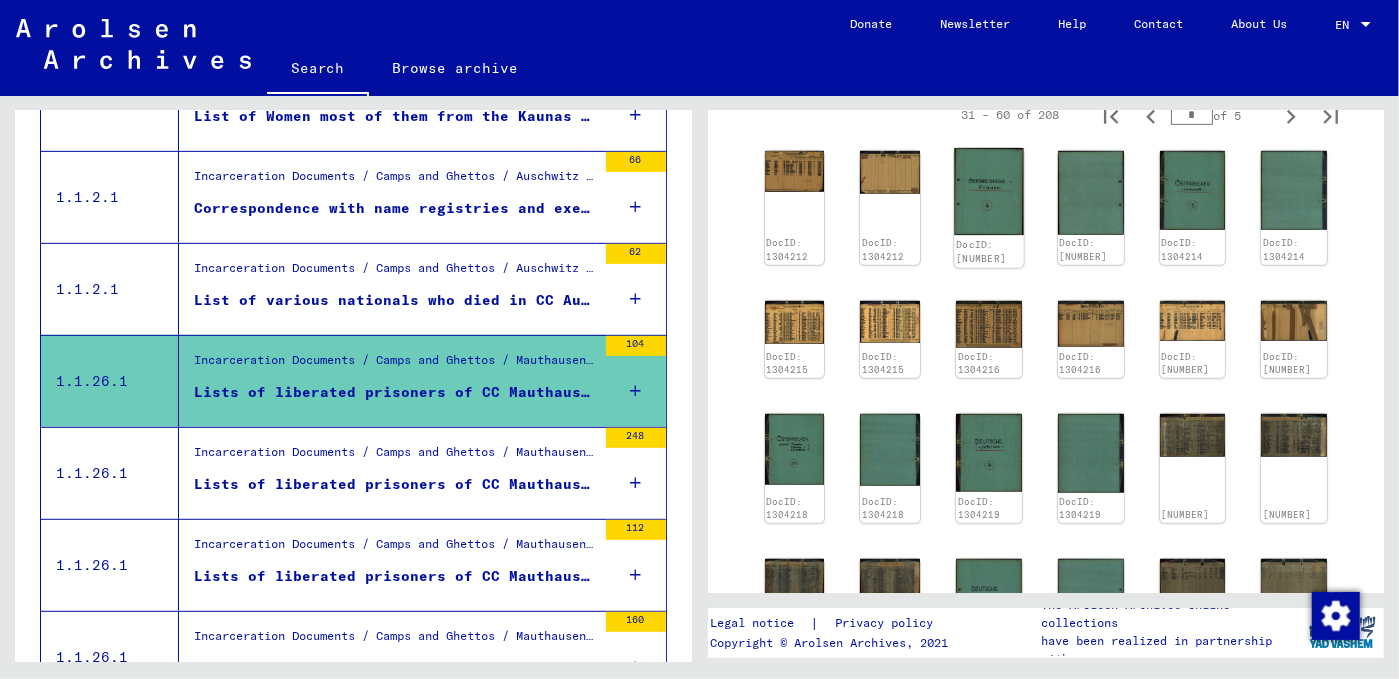 scroll, scrollTop: 818, scrollLeft: 0, axis: vertical 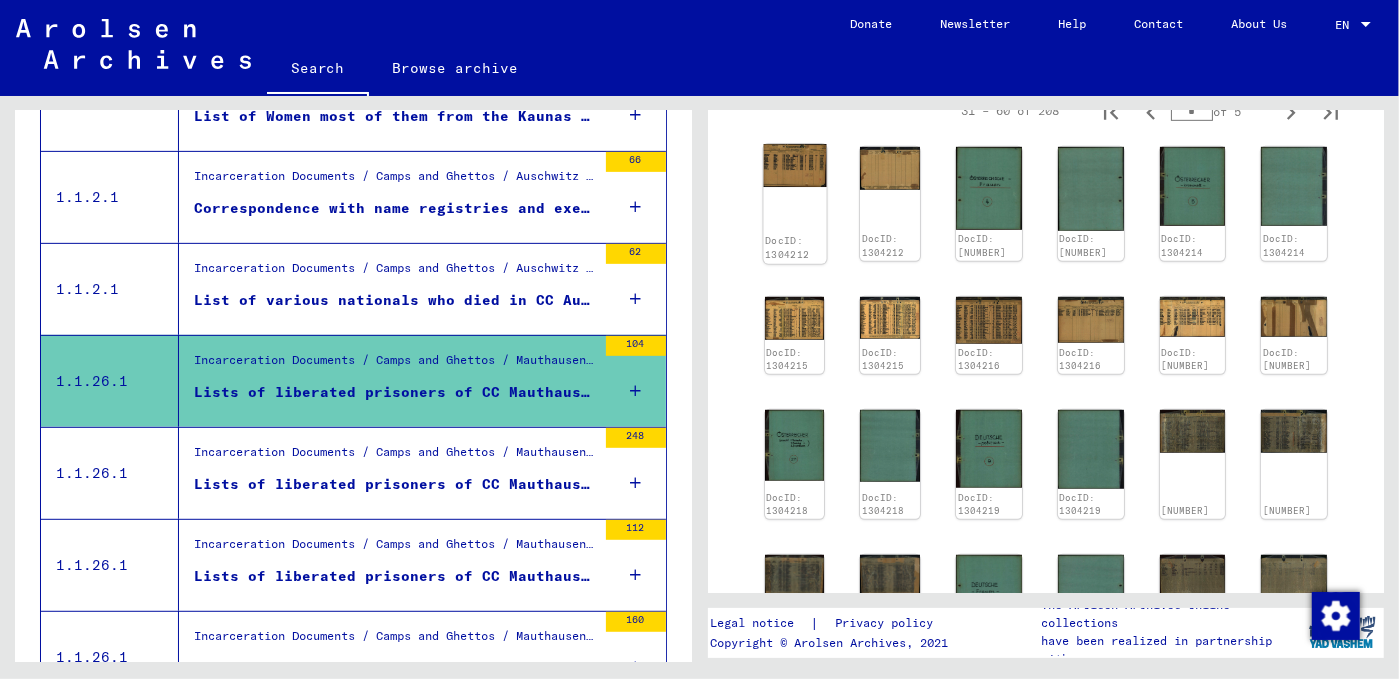 click 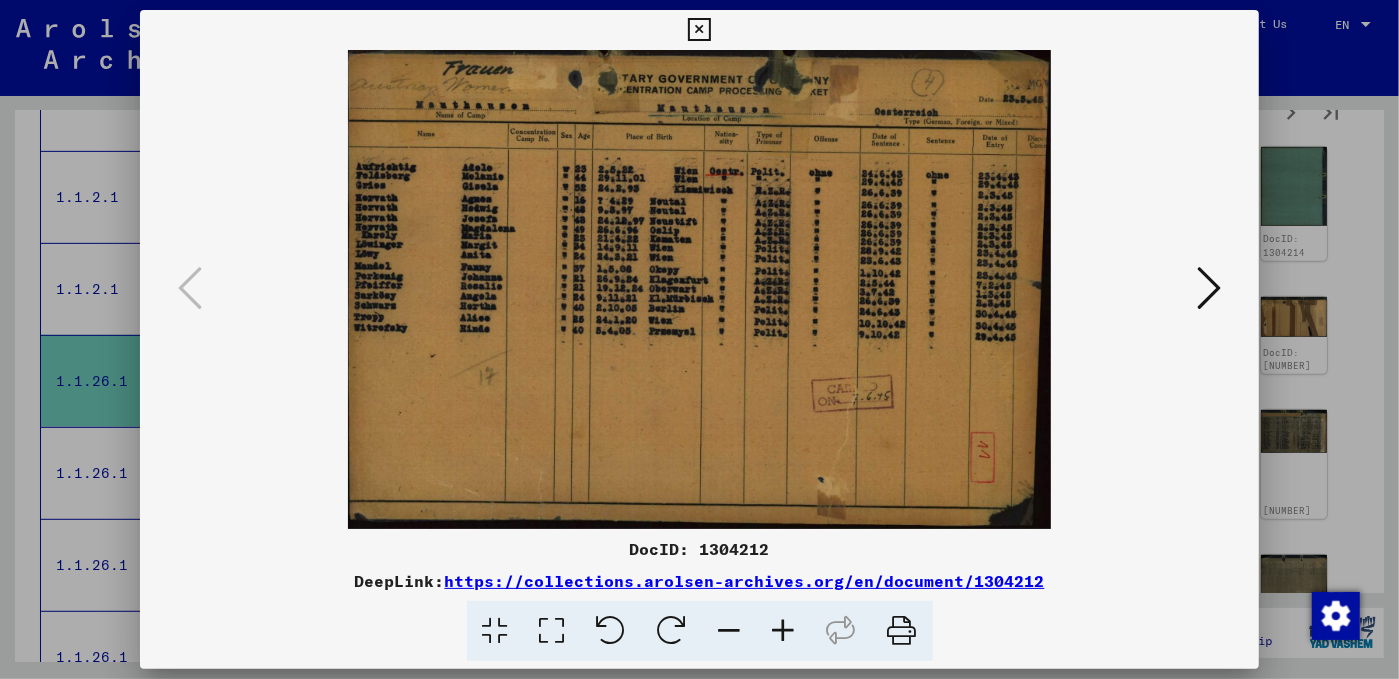 click at bounding box center [784, 631] 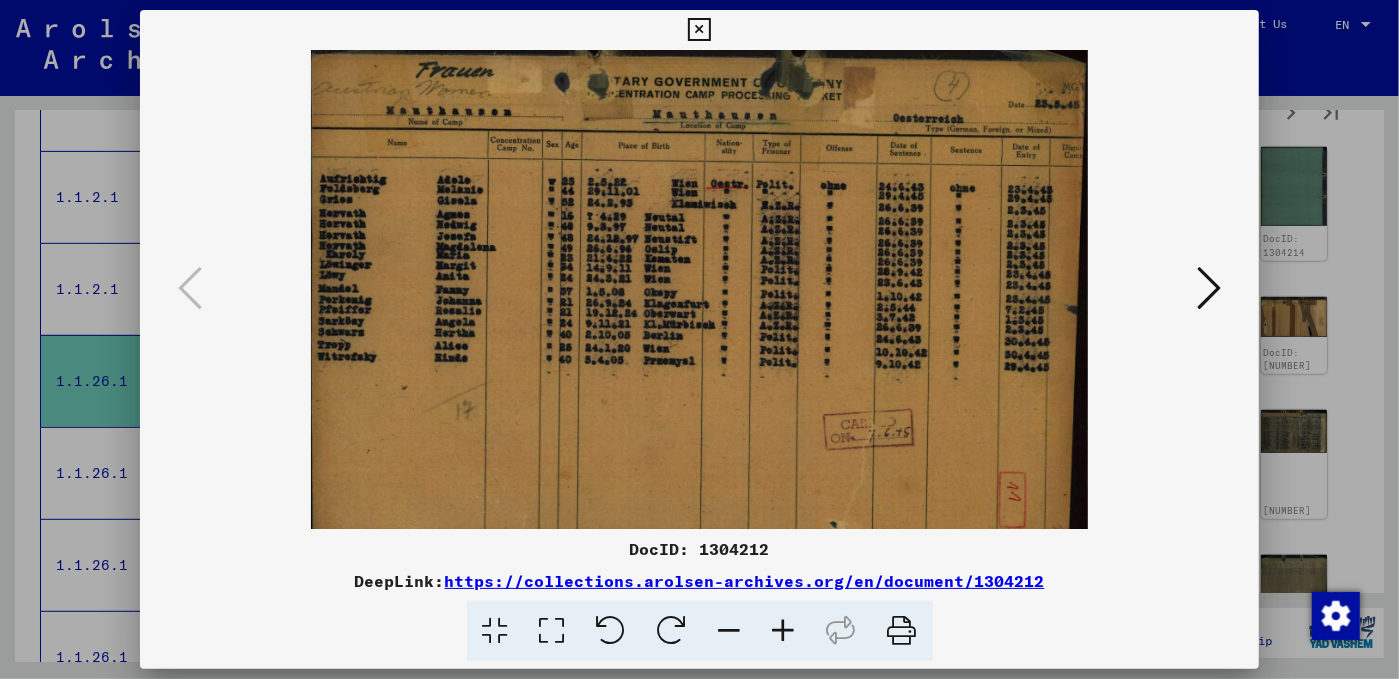 click at bounding box center [784, 631] 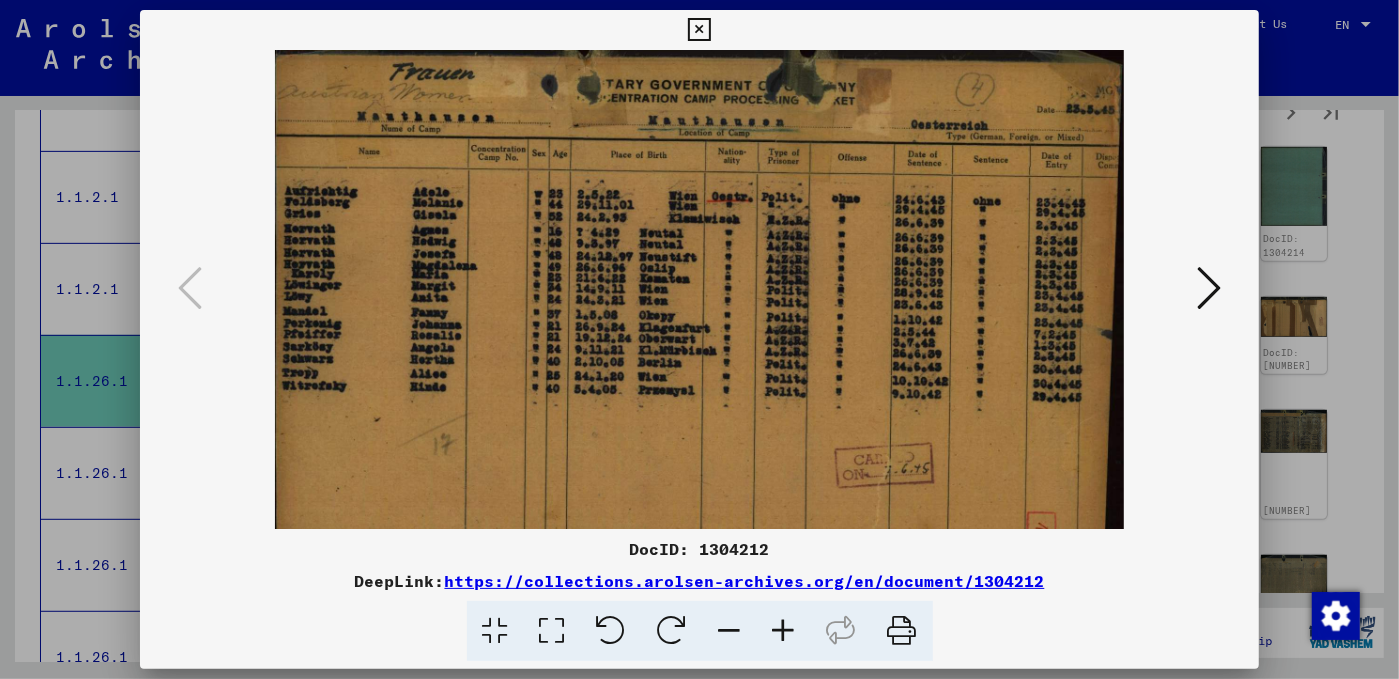click at bounding box center (784, 631) 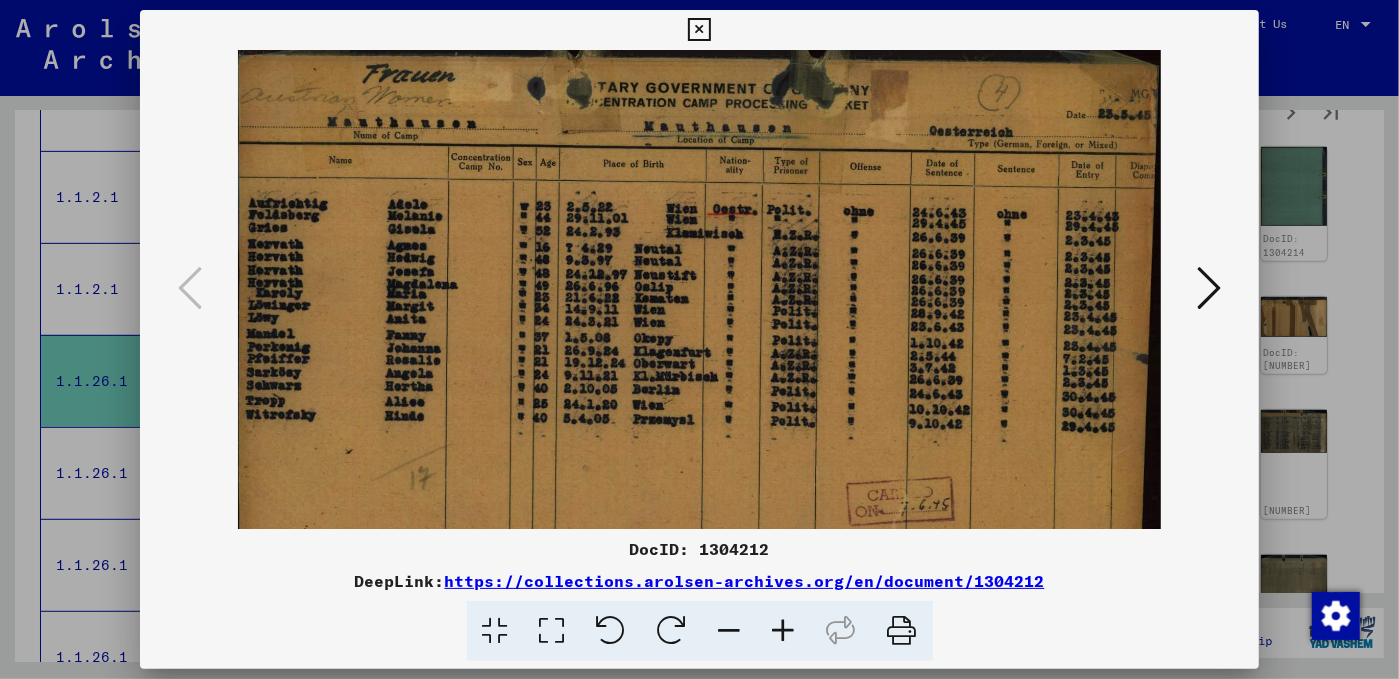 click at bounding box center [784, 631] 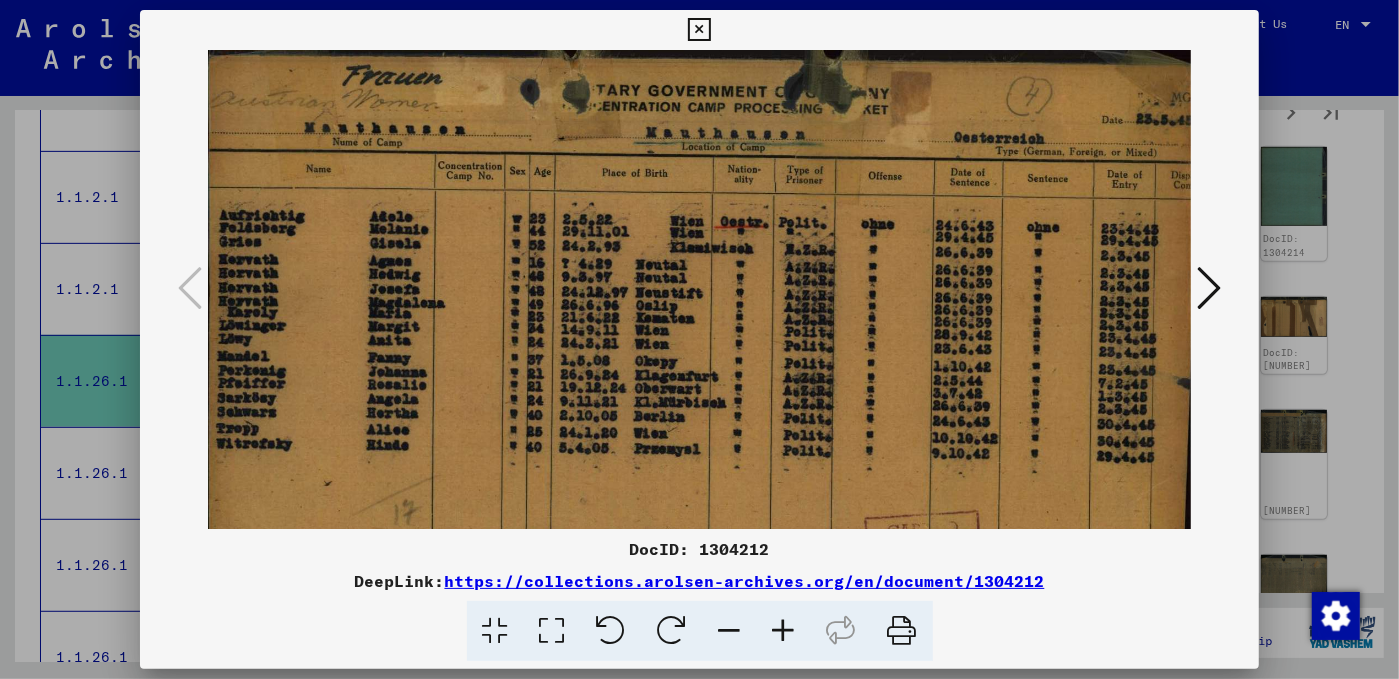 click at bounding box center [1209, 289] 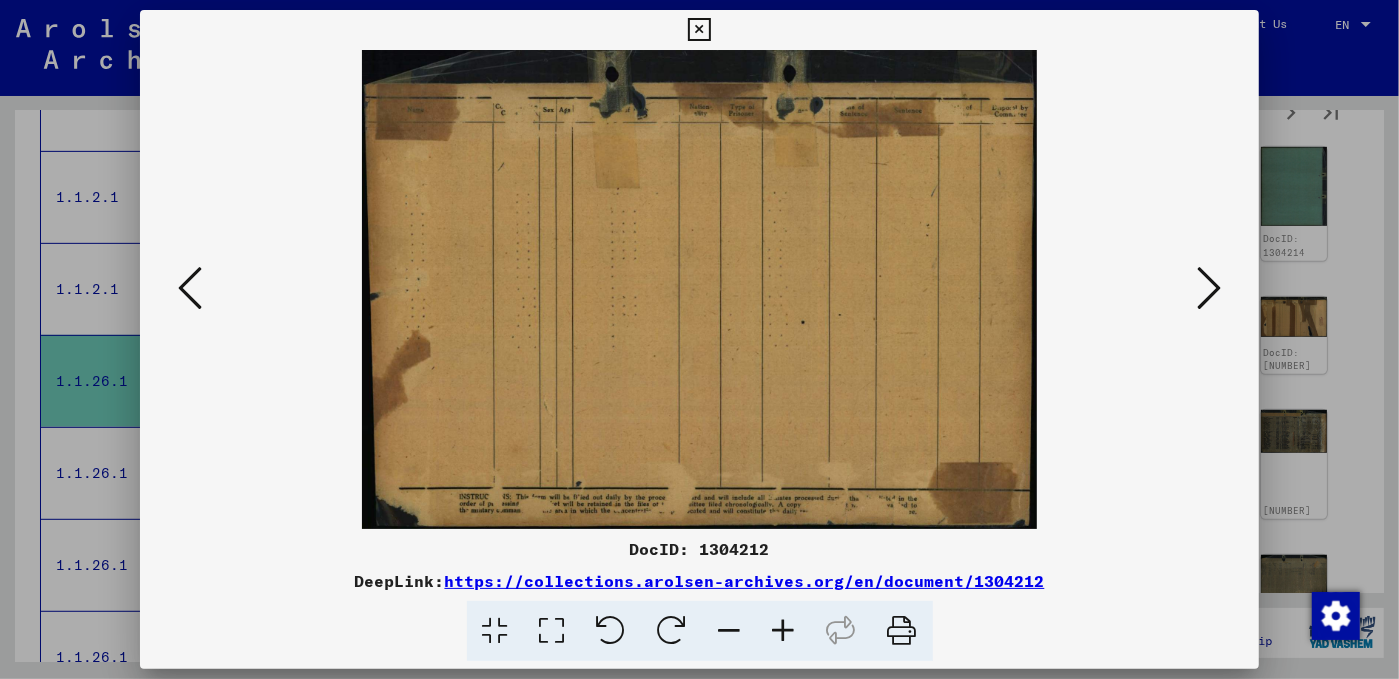 click at bounding box center (1209, 289) 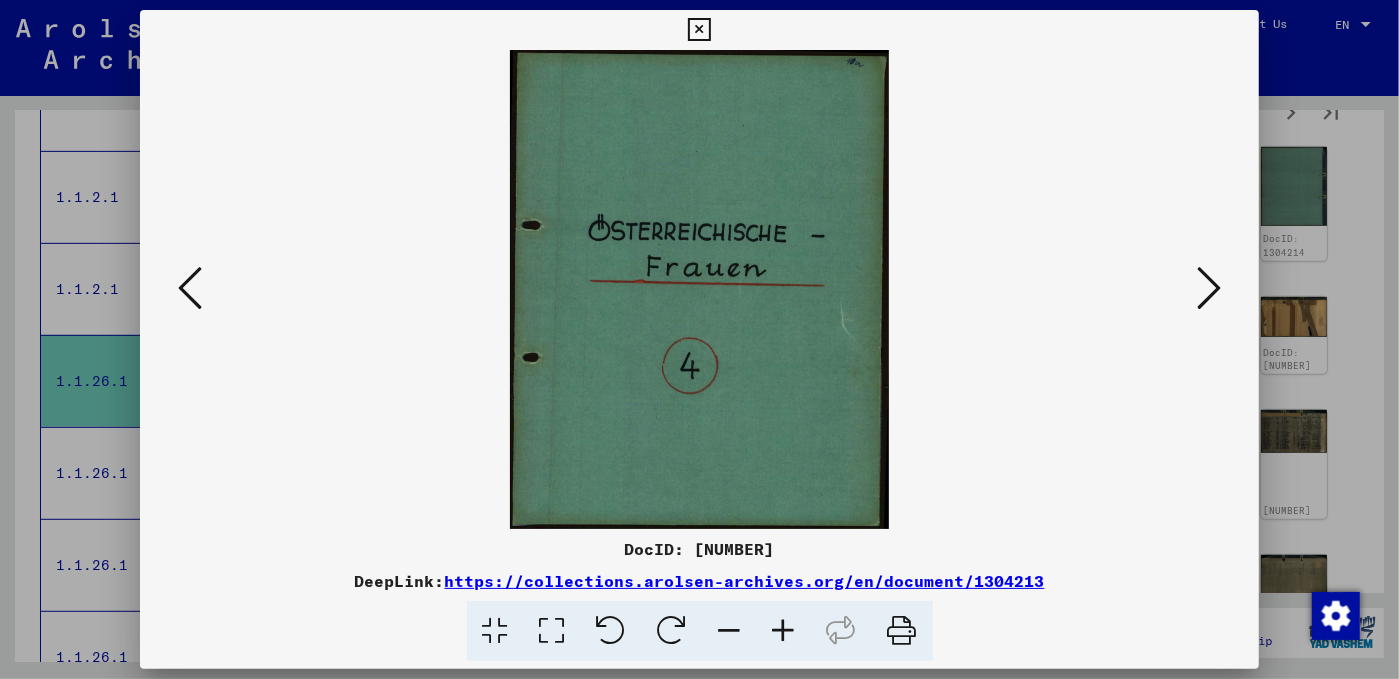 click at bounding box center [1209, 289] 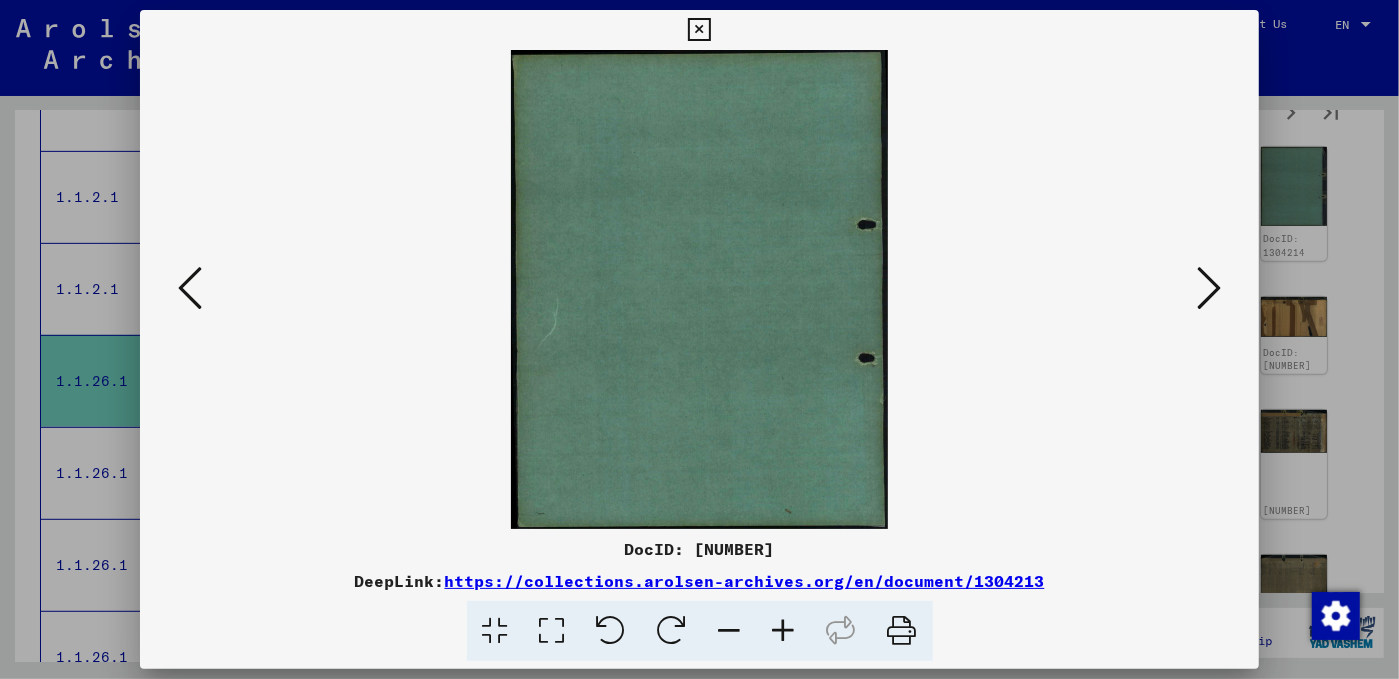 click at bounding box center [1209, 289] 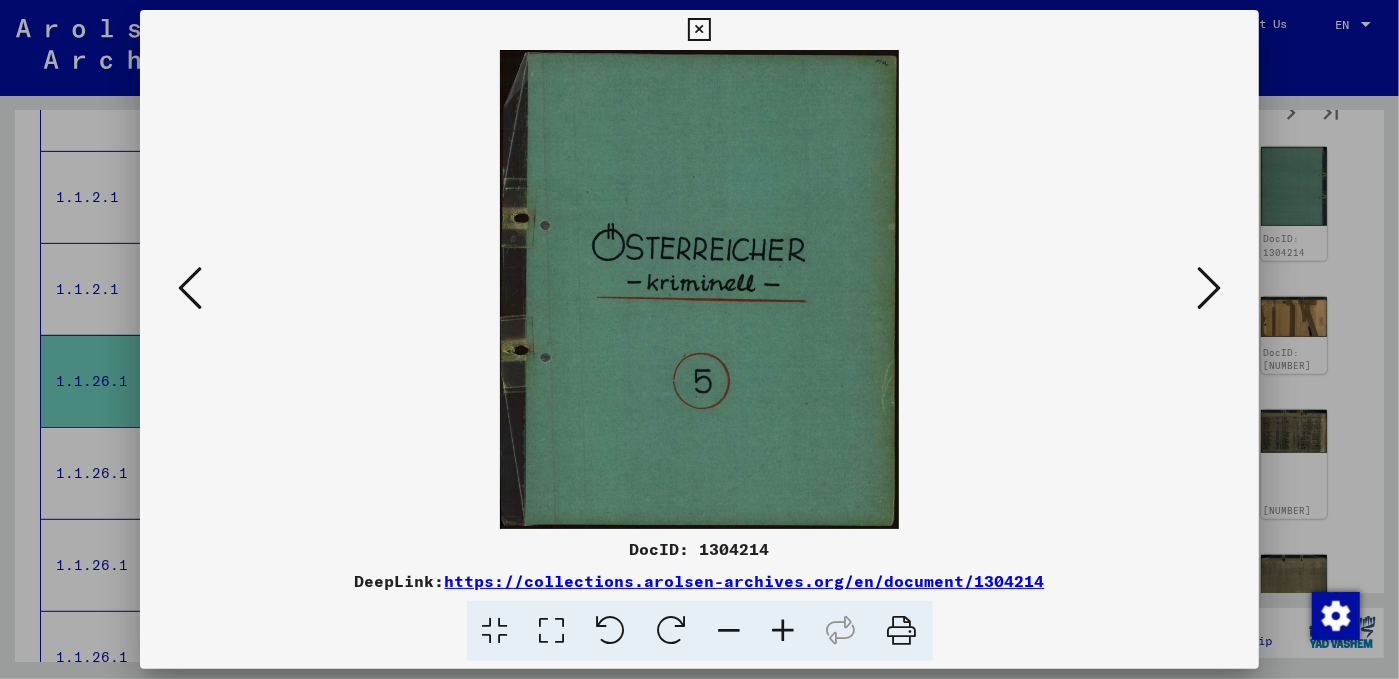 click at bounding box center [1209, 289] 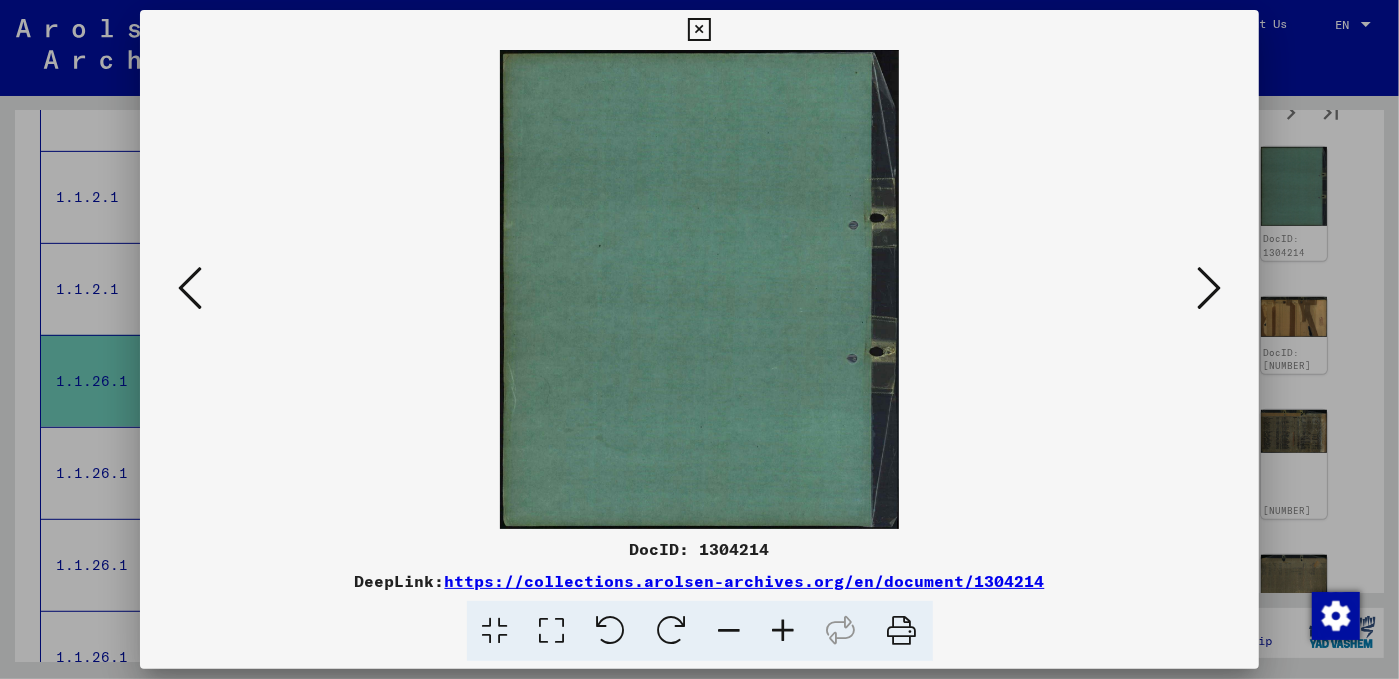 click at bounding box center [1209, 289] 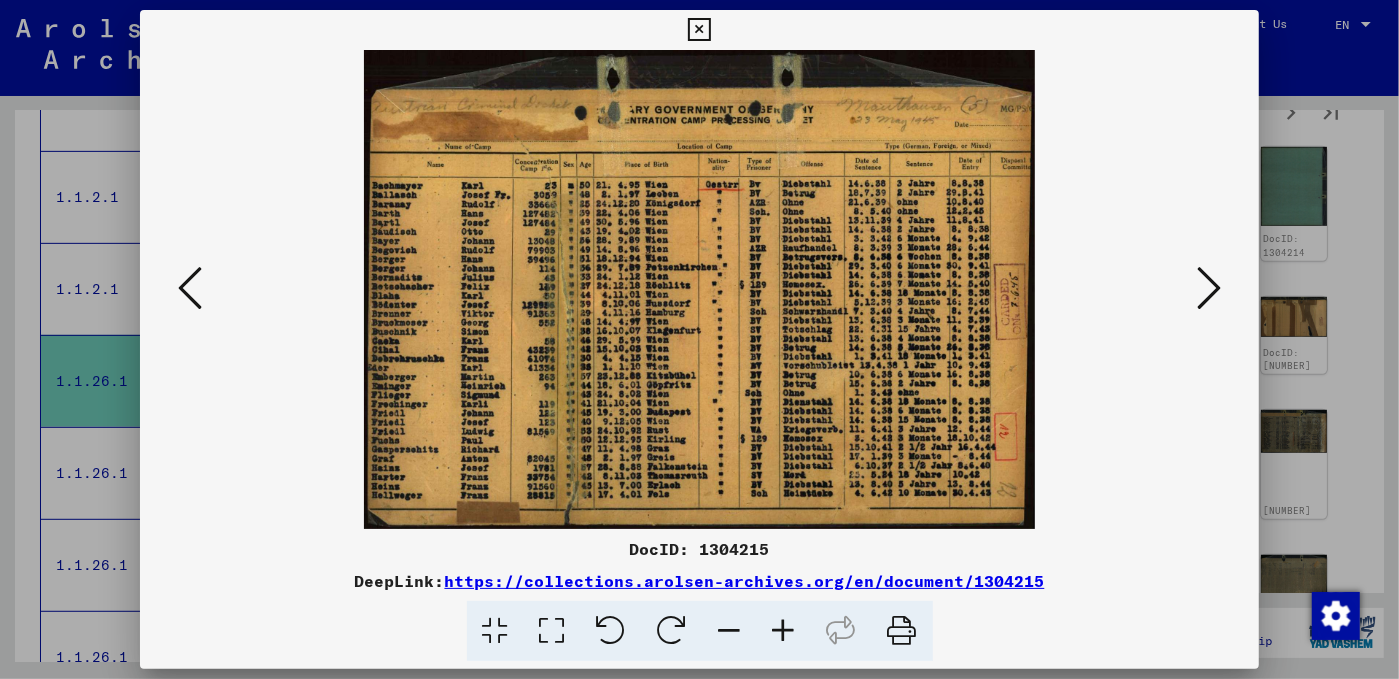 click at bounding box center [784, 631] 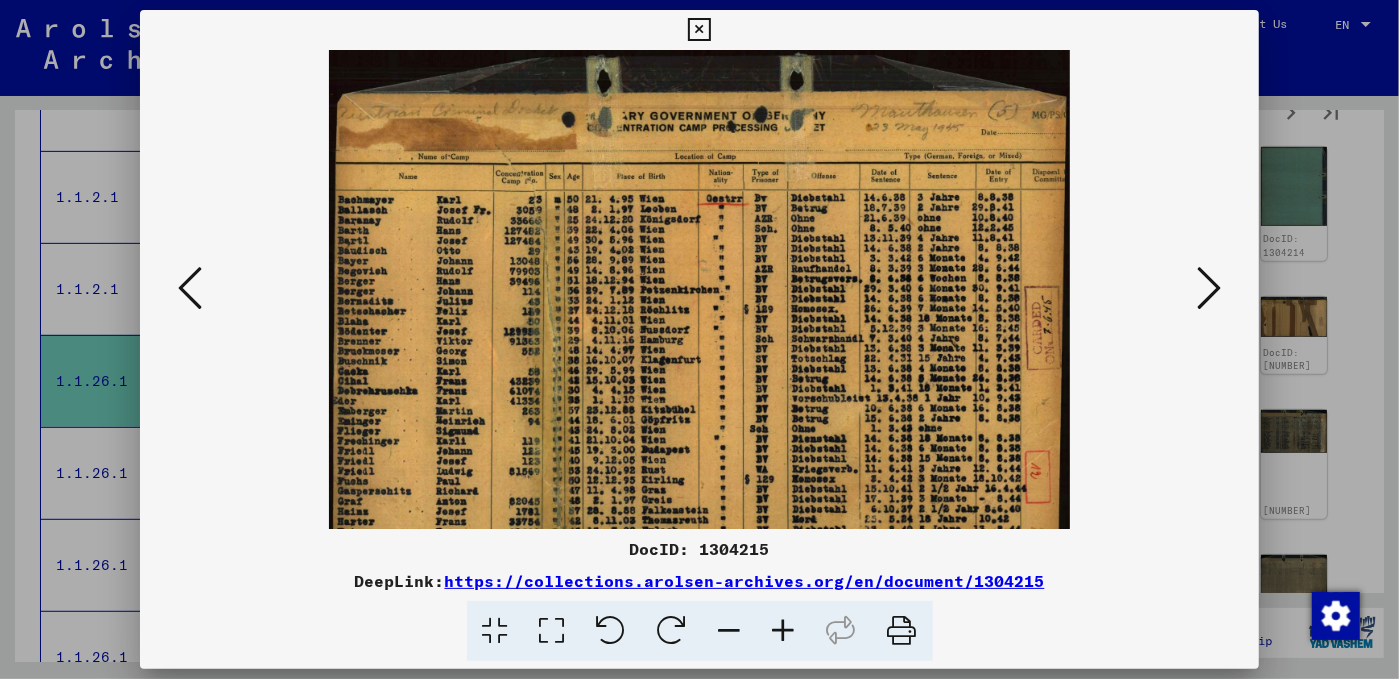 click at bounding box center (784, 631) 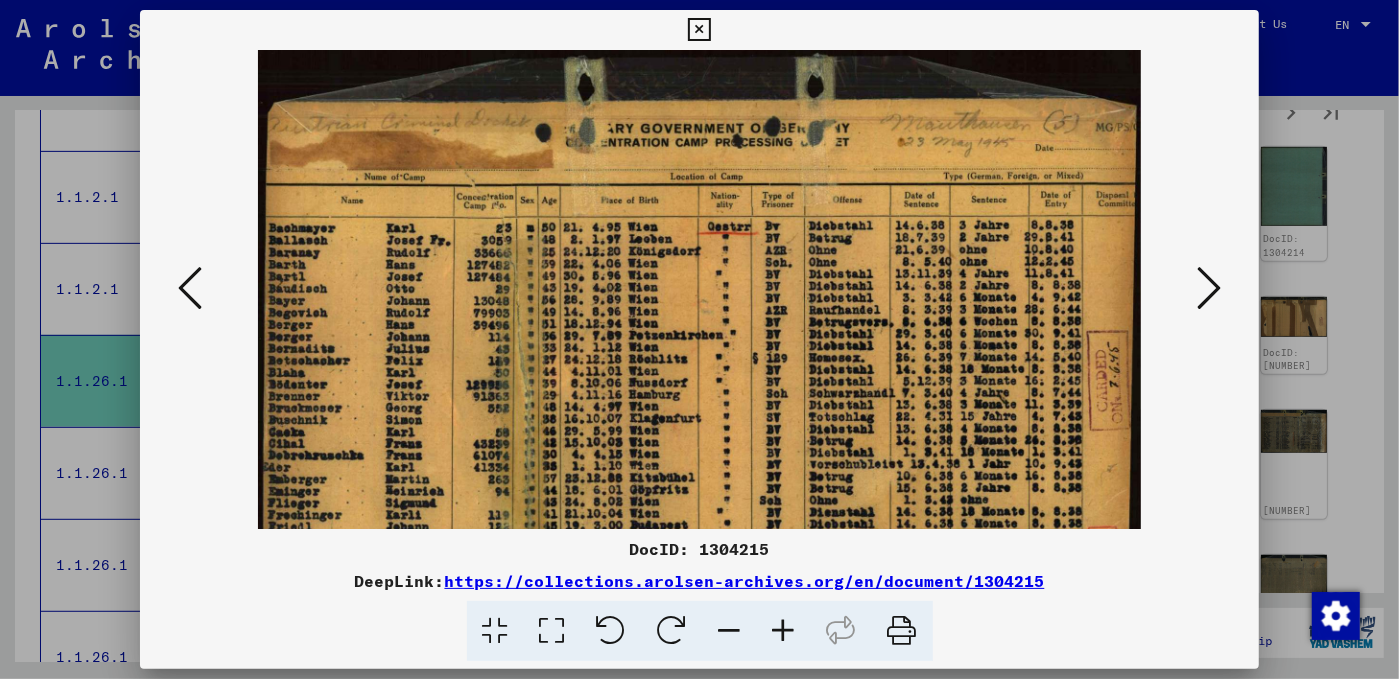 click at bounding box center [784, 631] 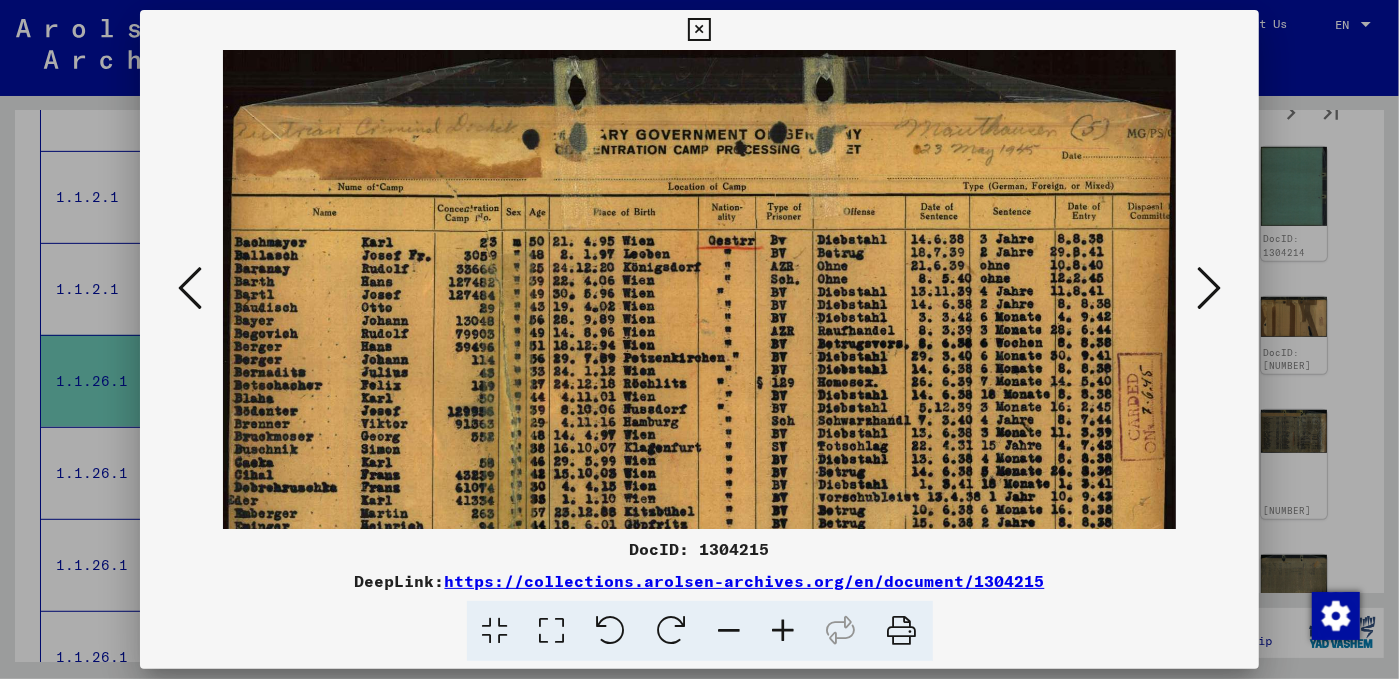 click at bounding box center (784, 631) 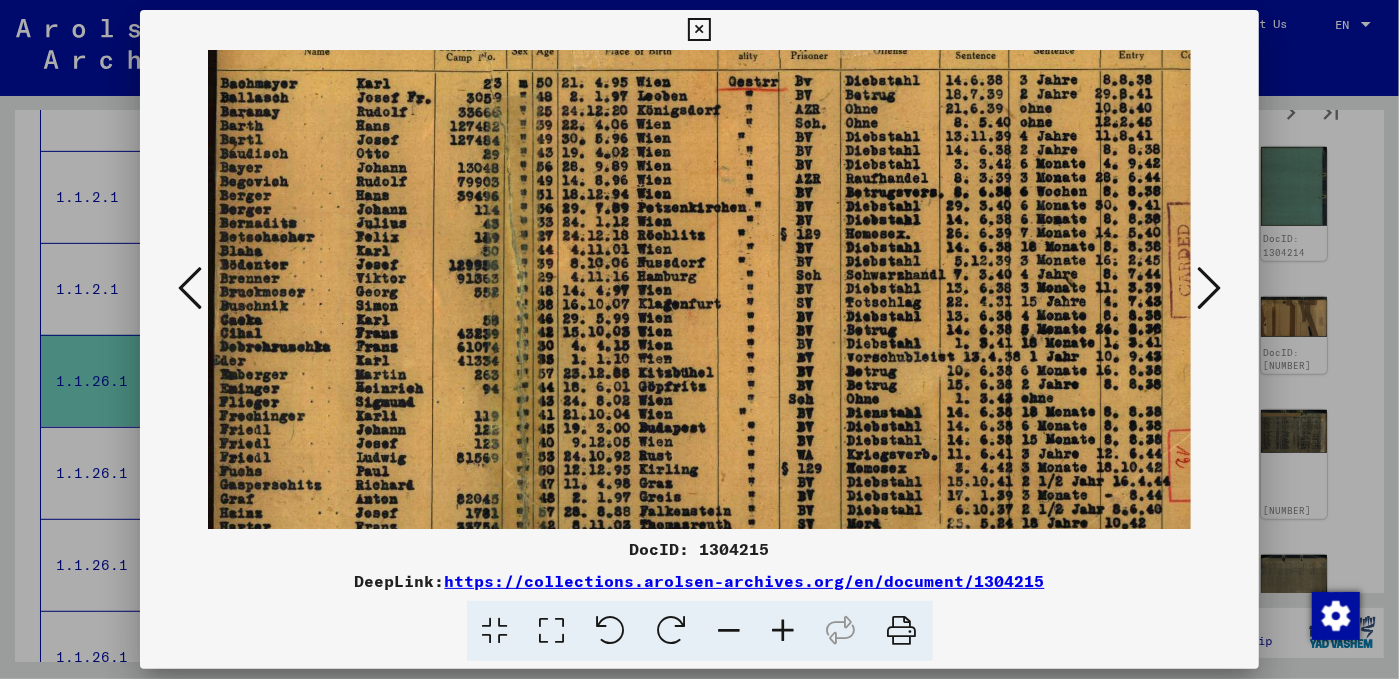 drag, startPoint x: 664, startPoint y: 438, endPoint x: 739, endPoint y: 265, distance: 188.55768 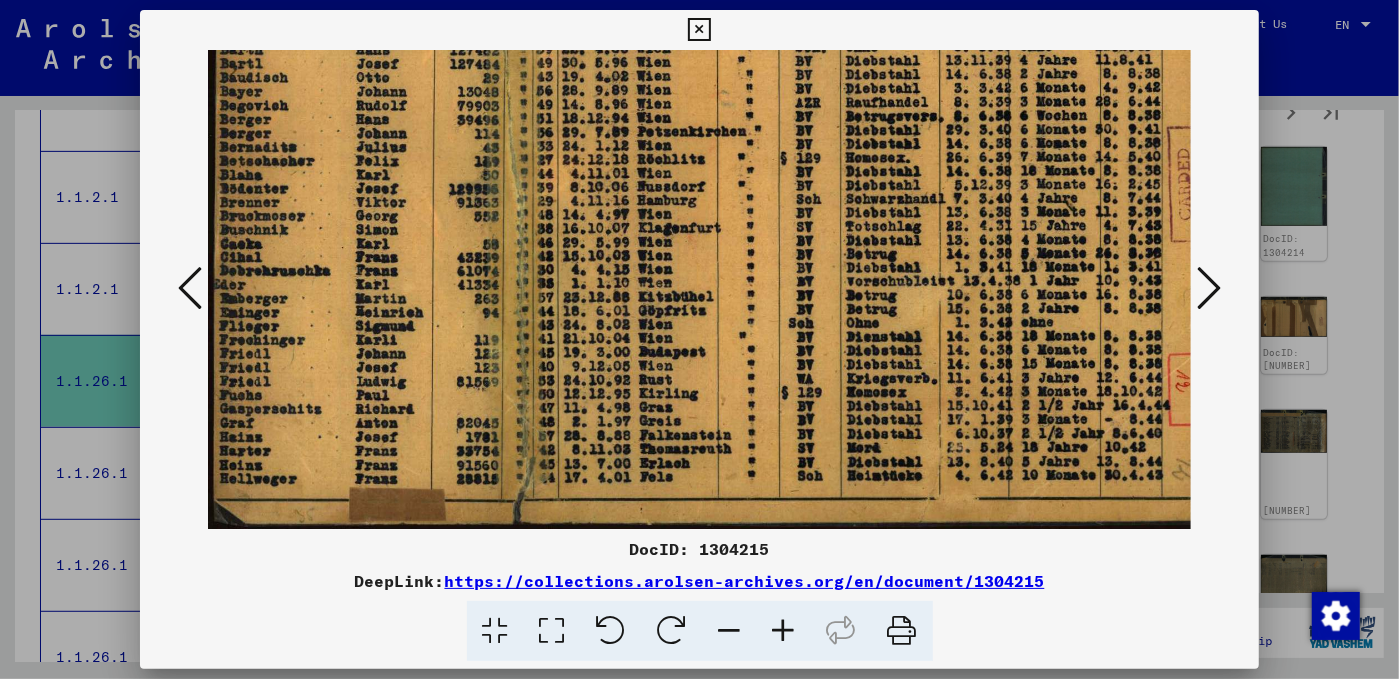 drag, startPoint x: 558, startPoint y: 376, endPoint x: 610, endPoint y: 151, distance: 230.93073 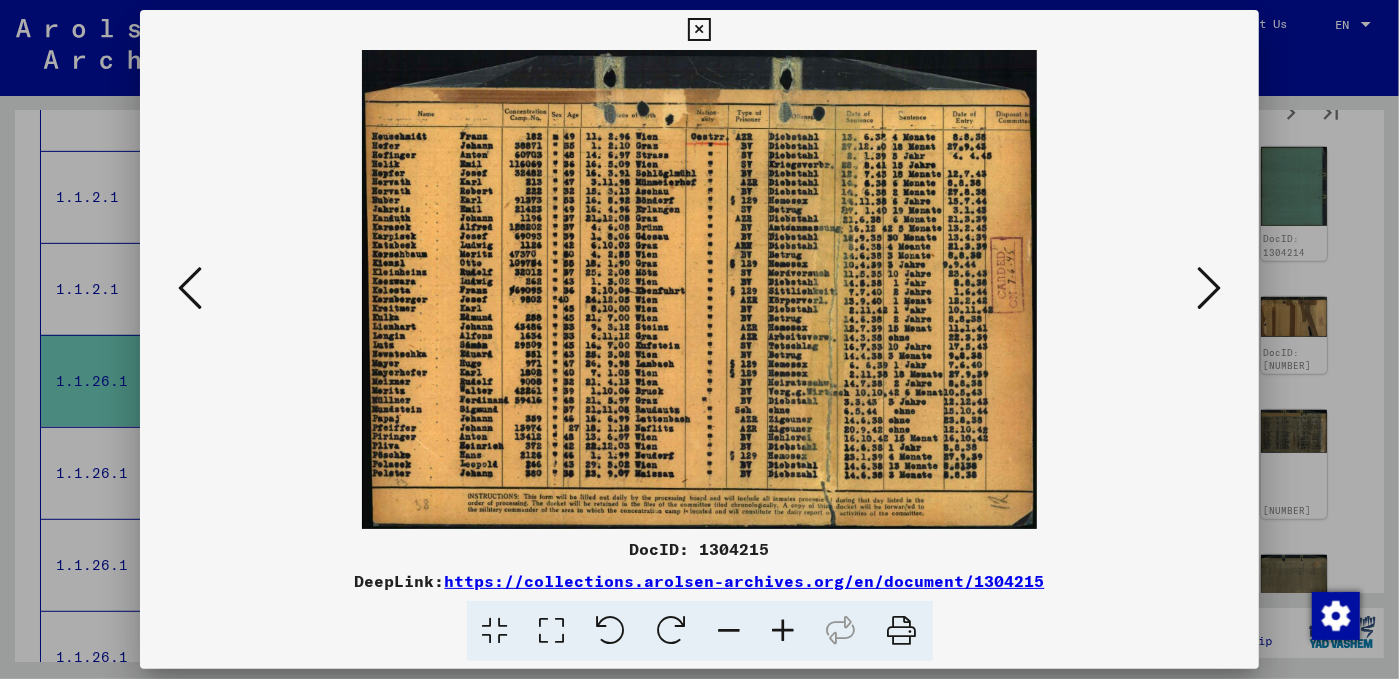 click at bounding box center [784, 631] 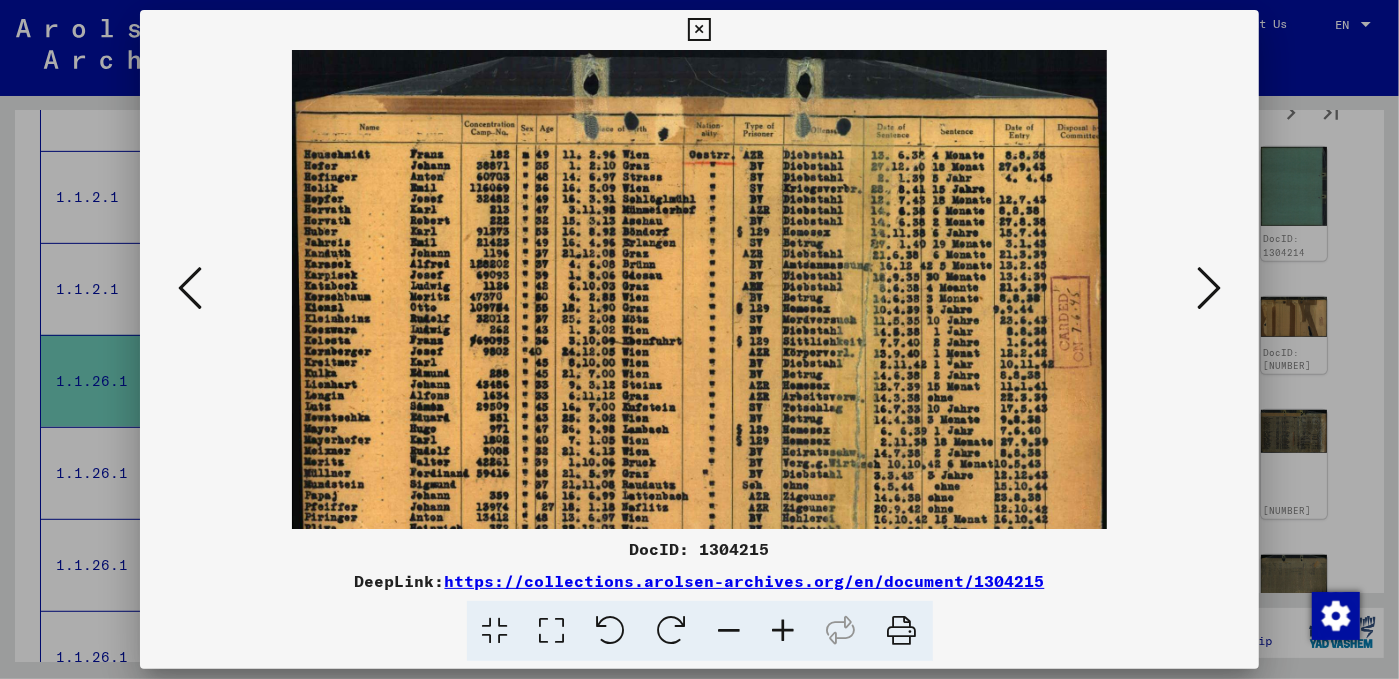click at bounding box center (784, 631) 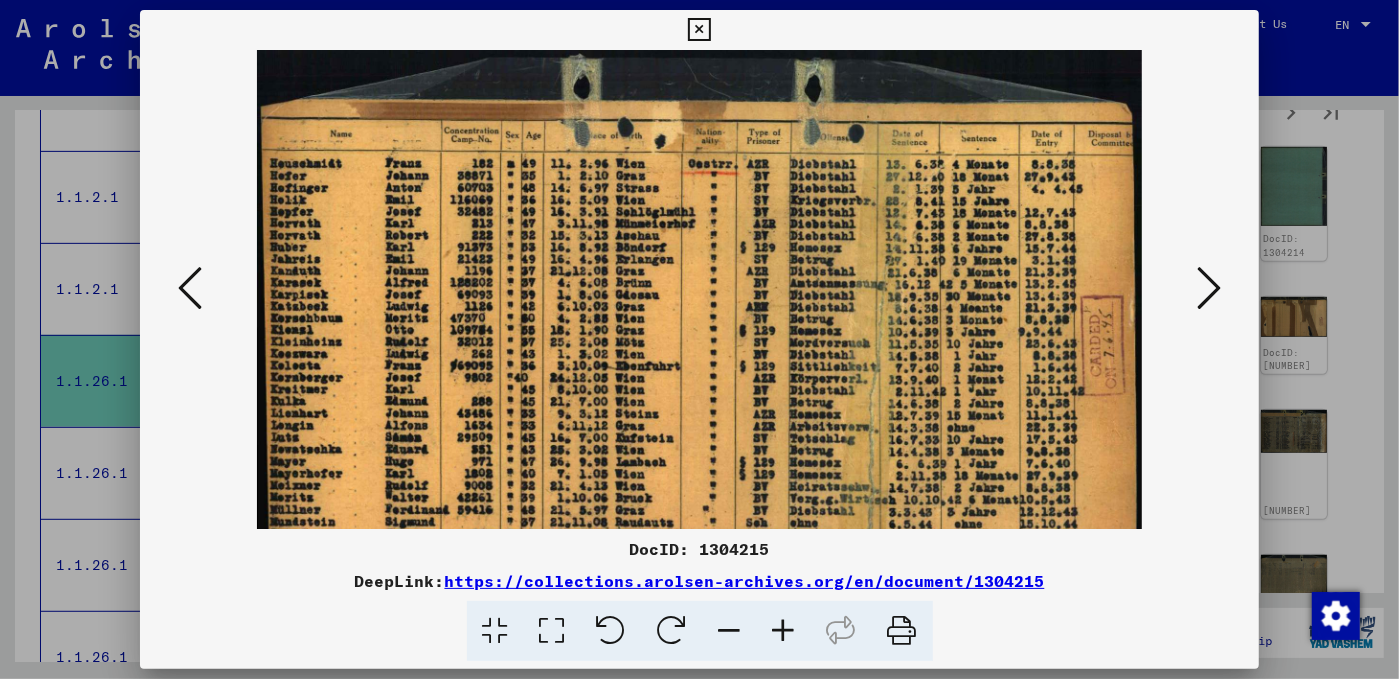 click at bounding box center [784, 631] 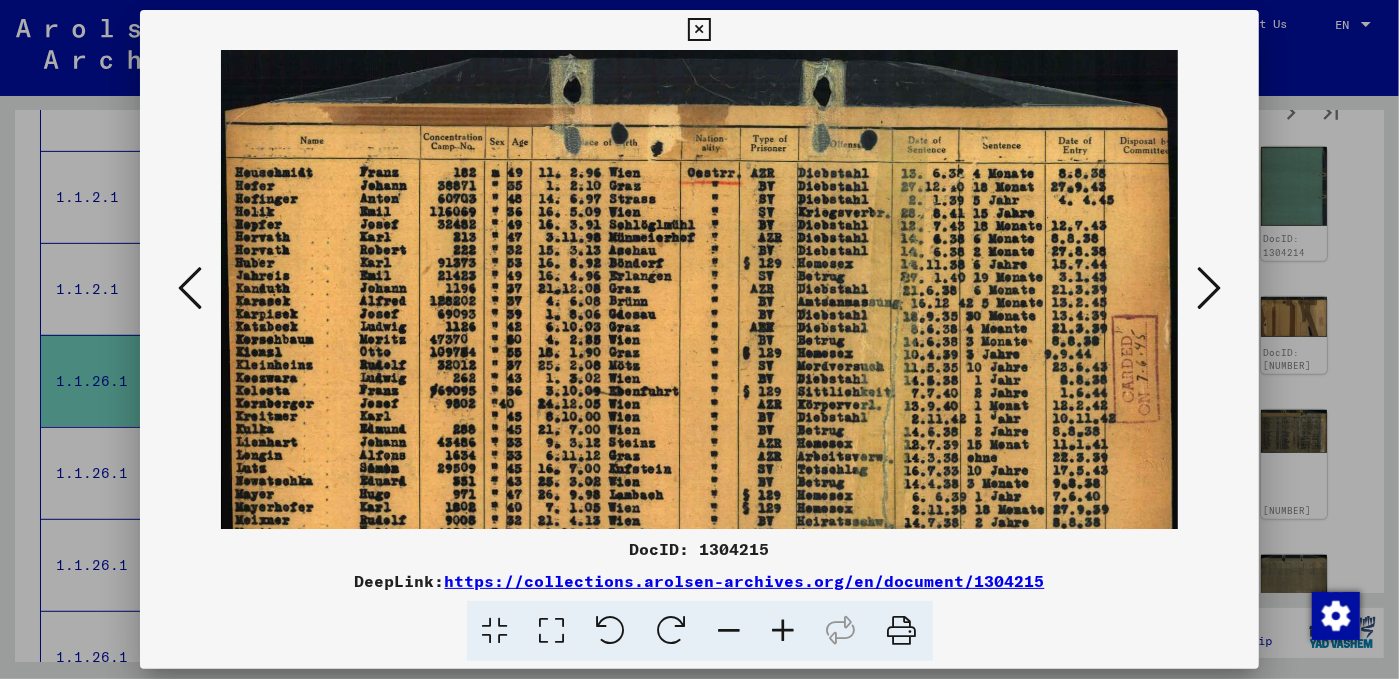 click at bounding box center [784, 631] 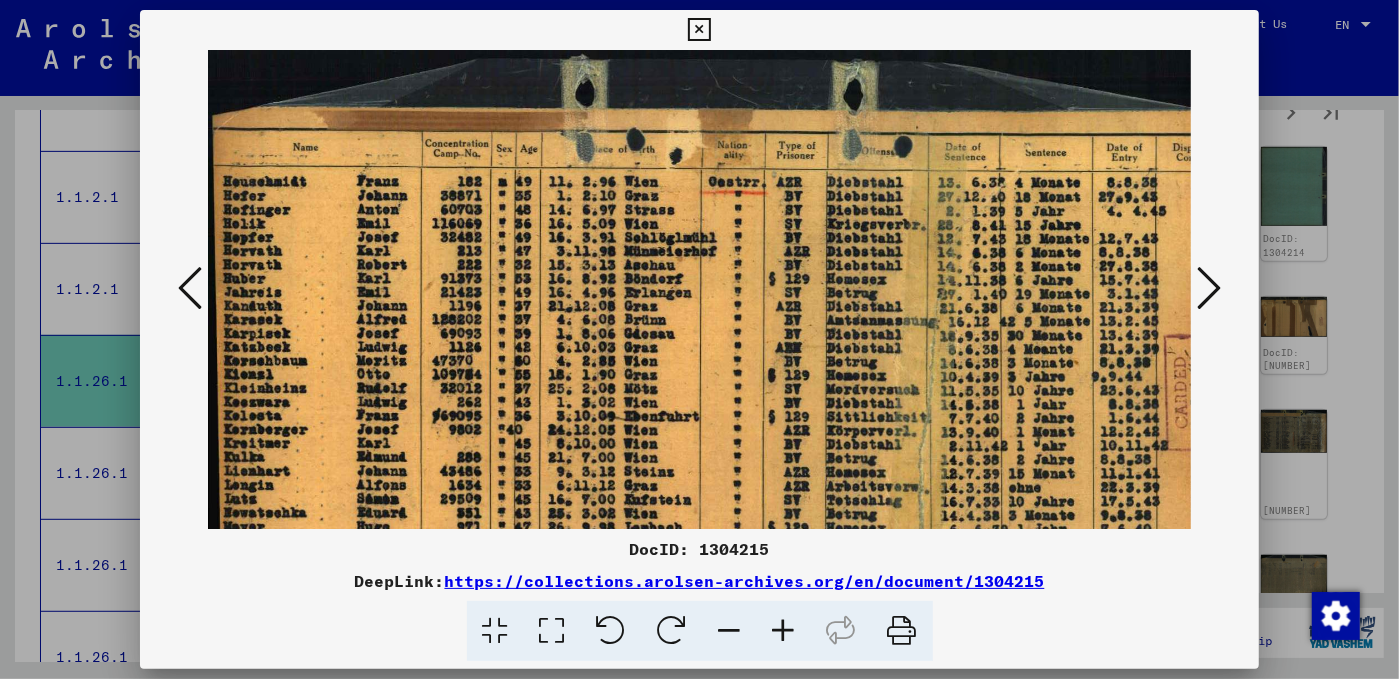 scroll, scrollTop: 249, scrollLeft: 0, axis: vertical 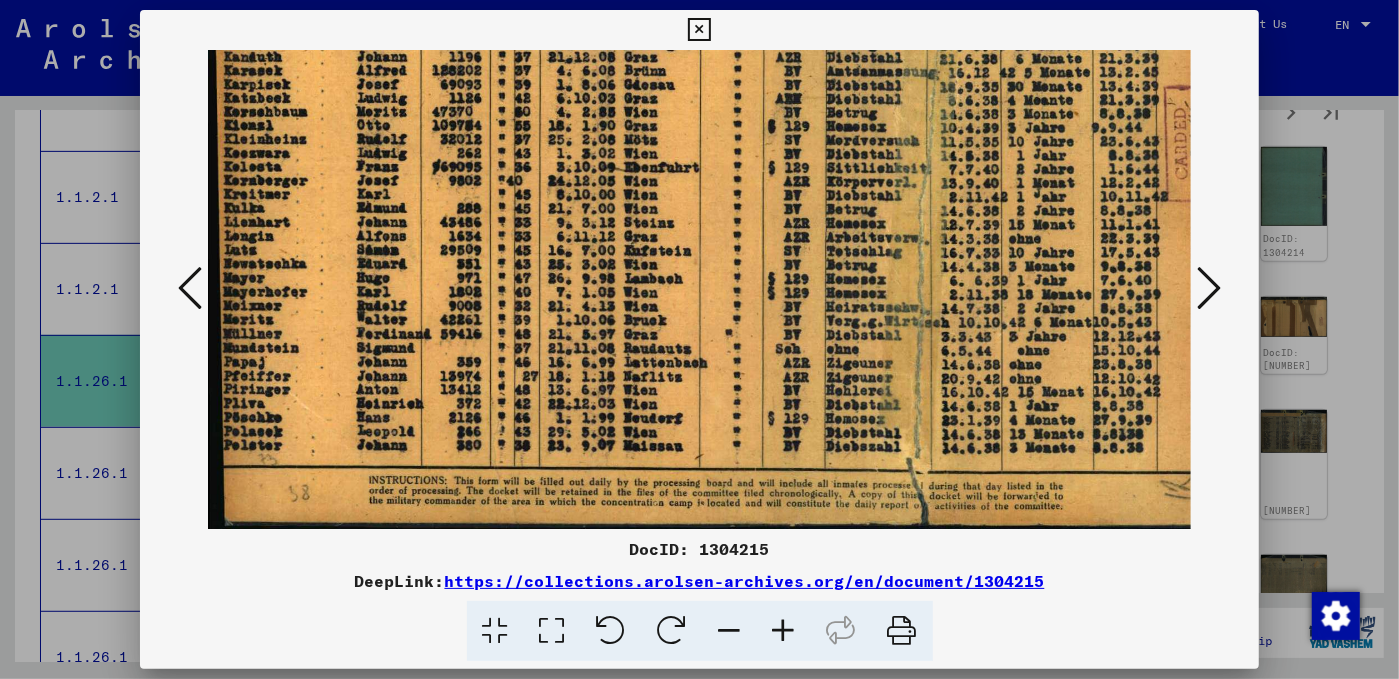drag, startPoint x: 686, startPoint y: 379, endPoint x: 755, endPoint y: 134, distance: 254.53094 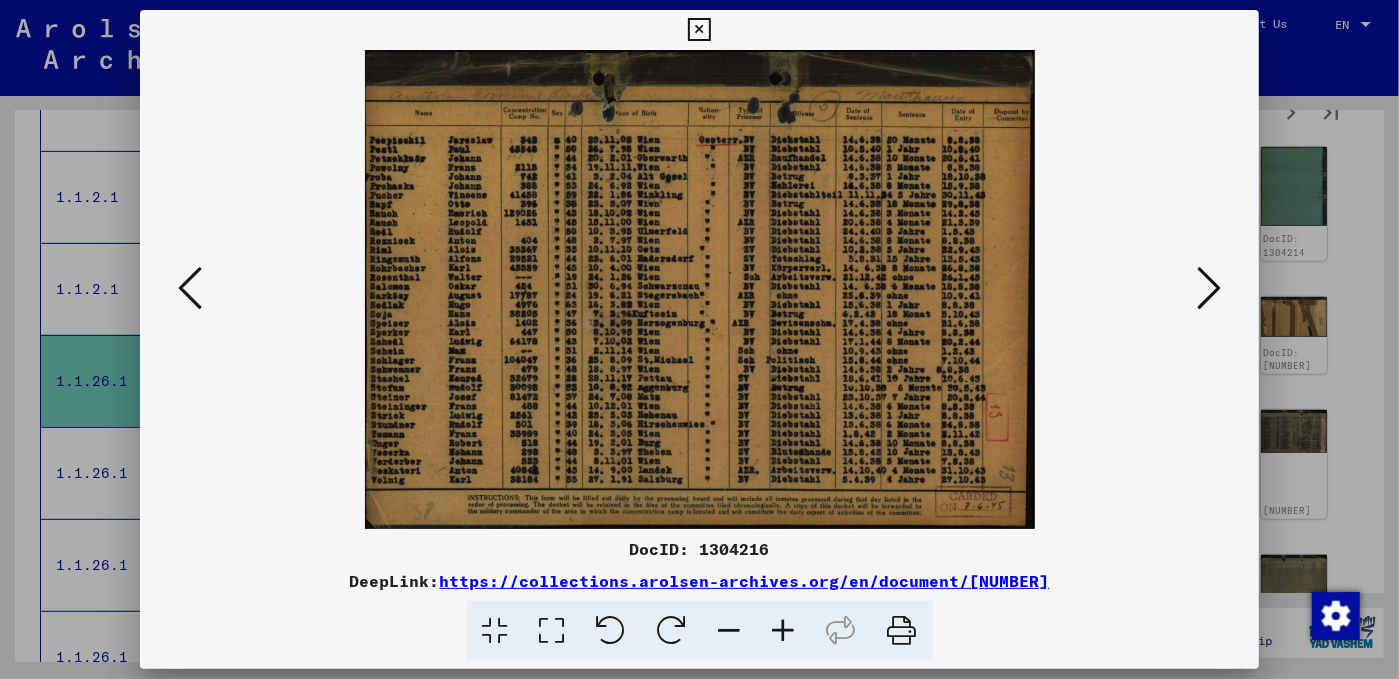 scroll, scrollTop: 0, scrollLeft: 0, axis: both 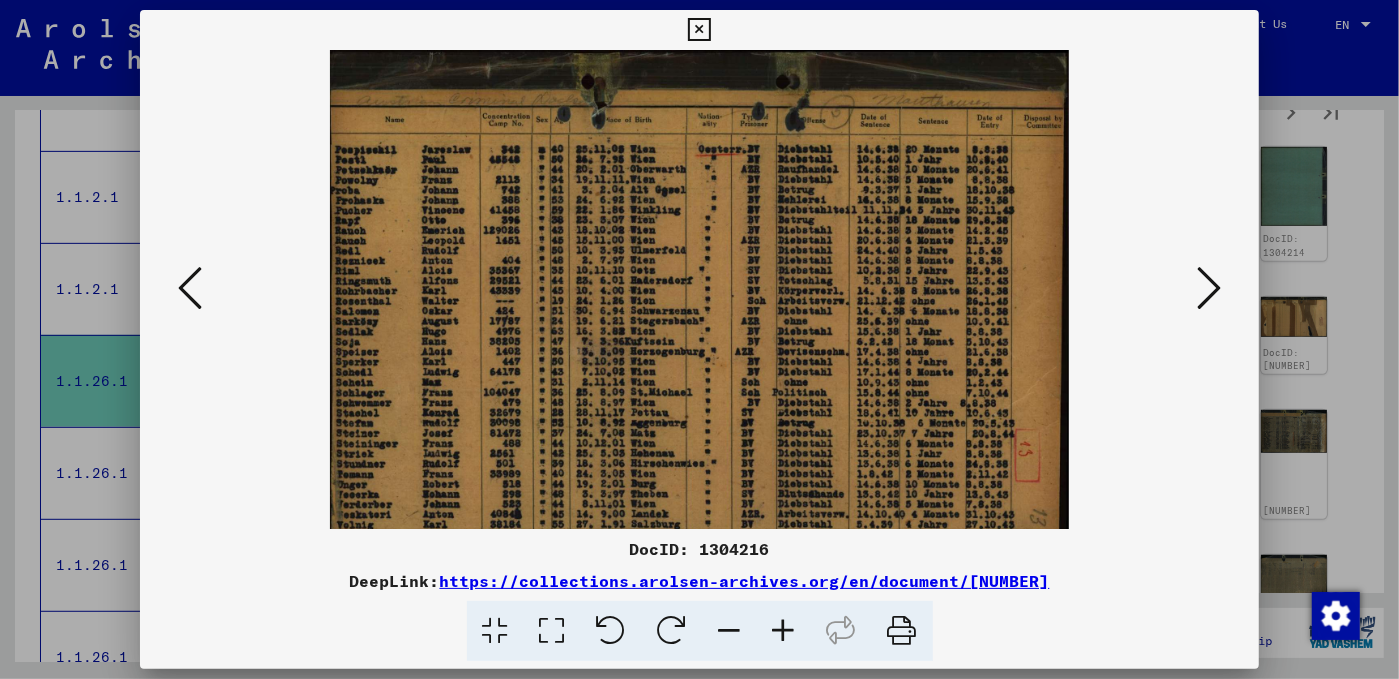 click at bounding box center (784, 631) 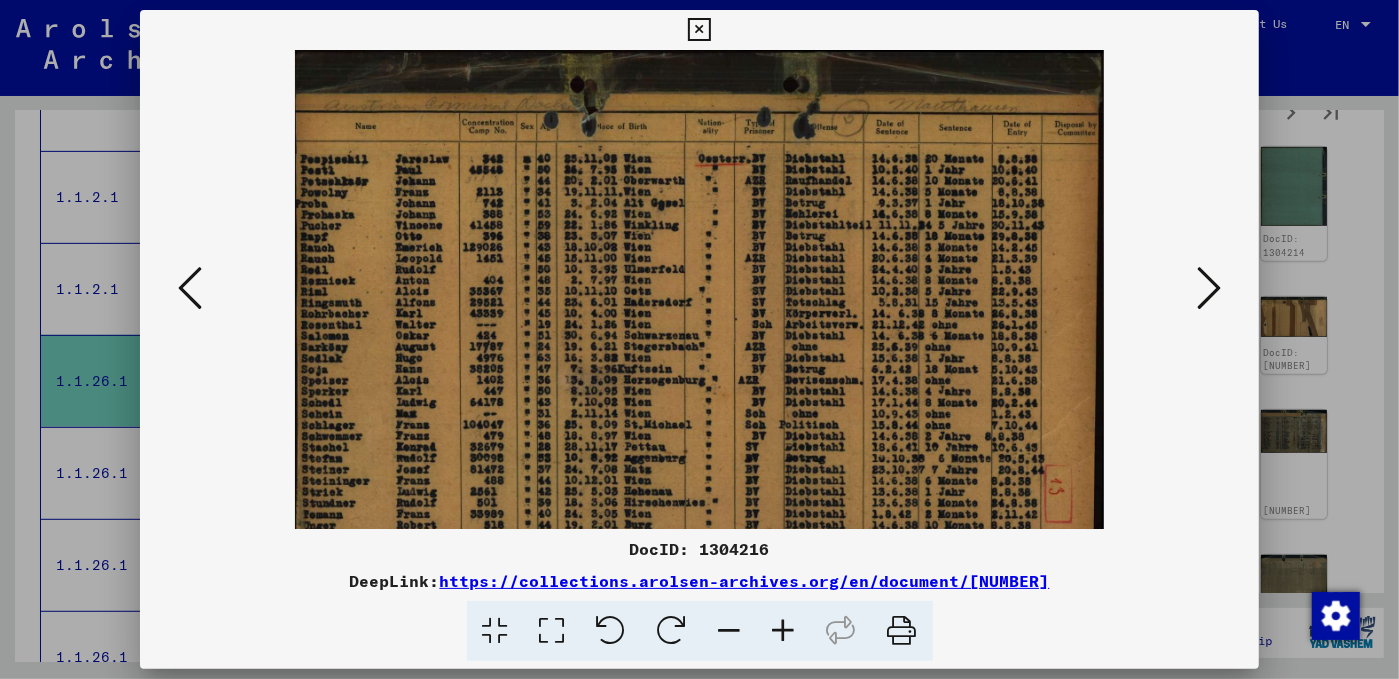 click at bounding box center [784, 631] 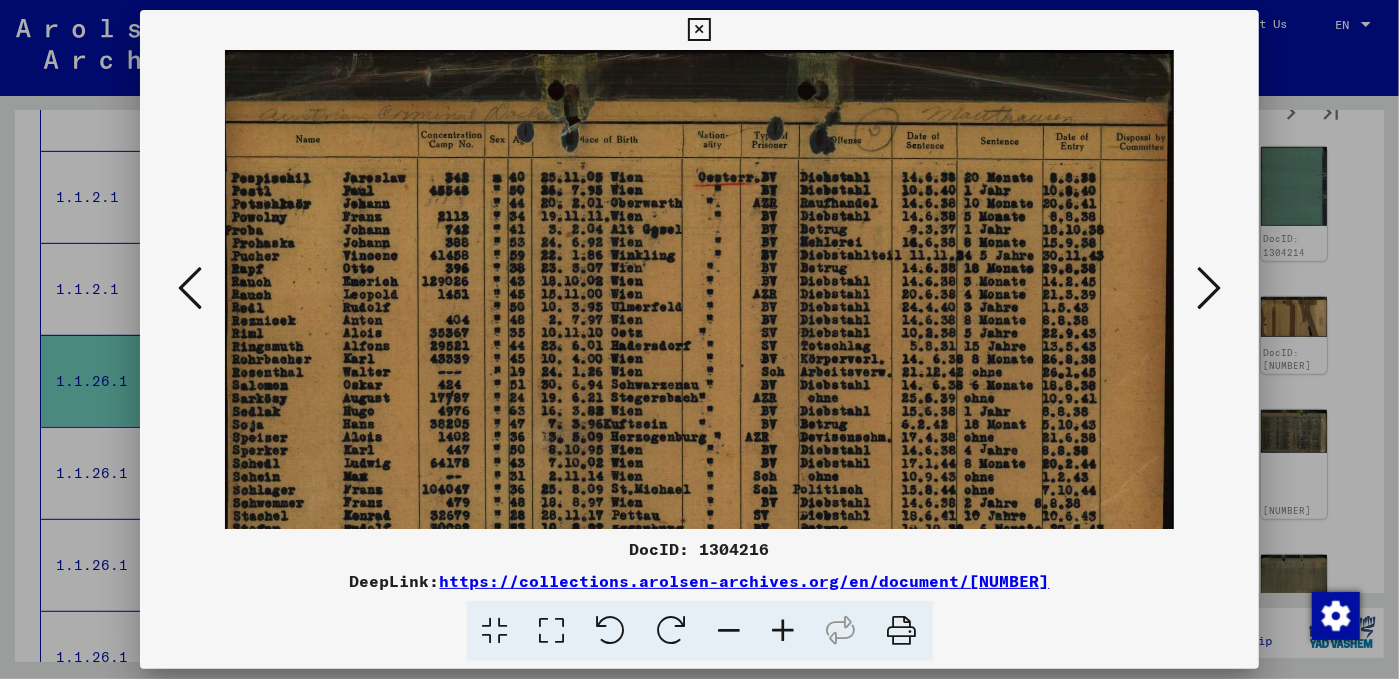 click at bounding box center (784, 631) 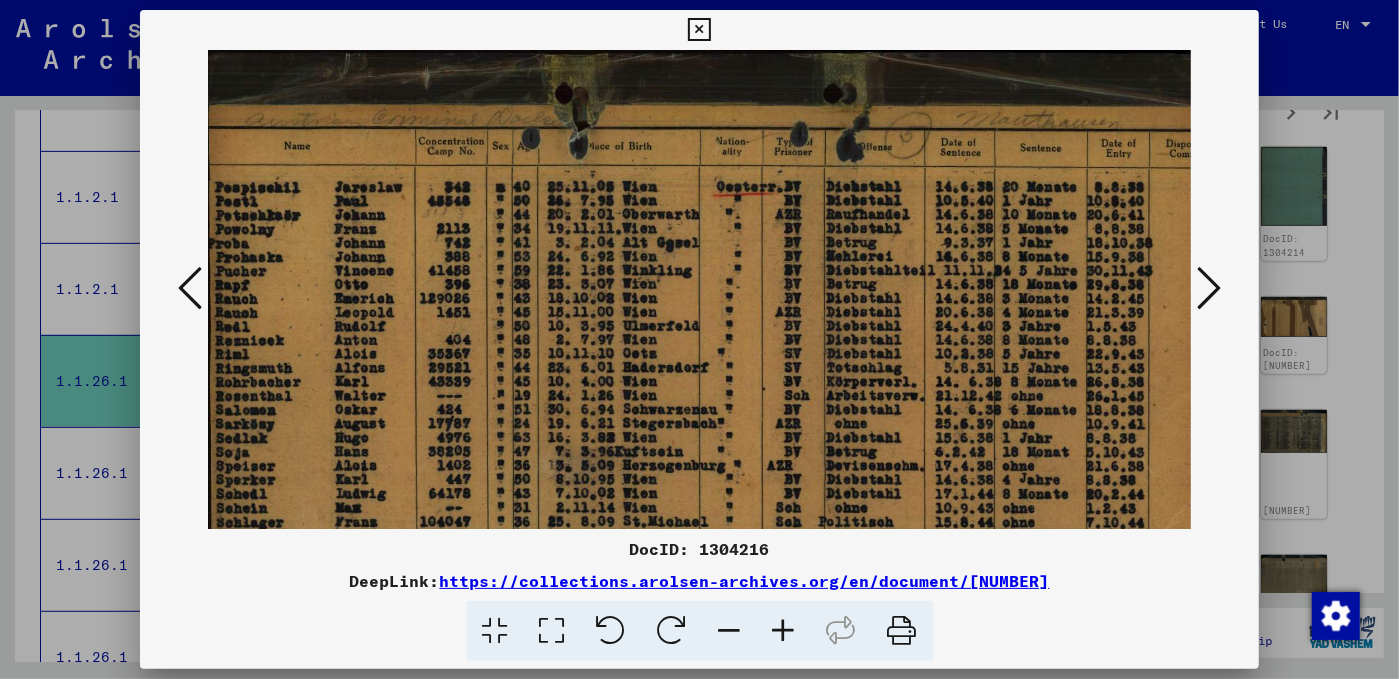 click at bounding box center [784, 631] 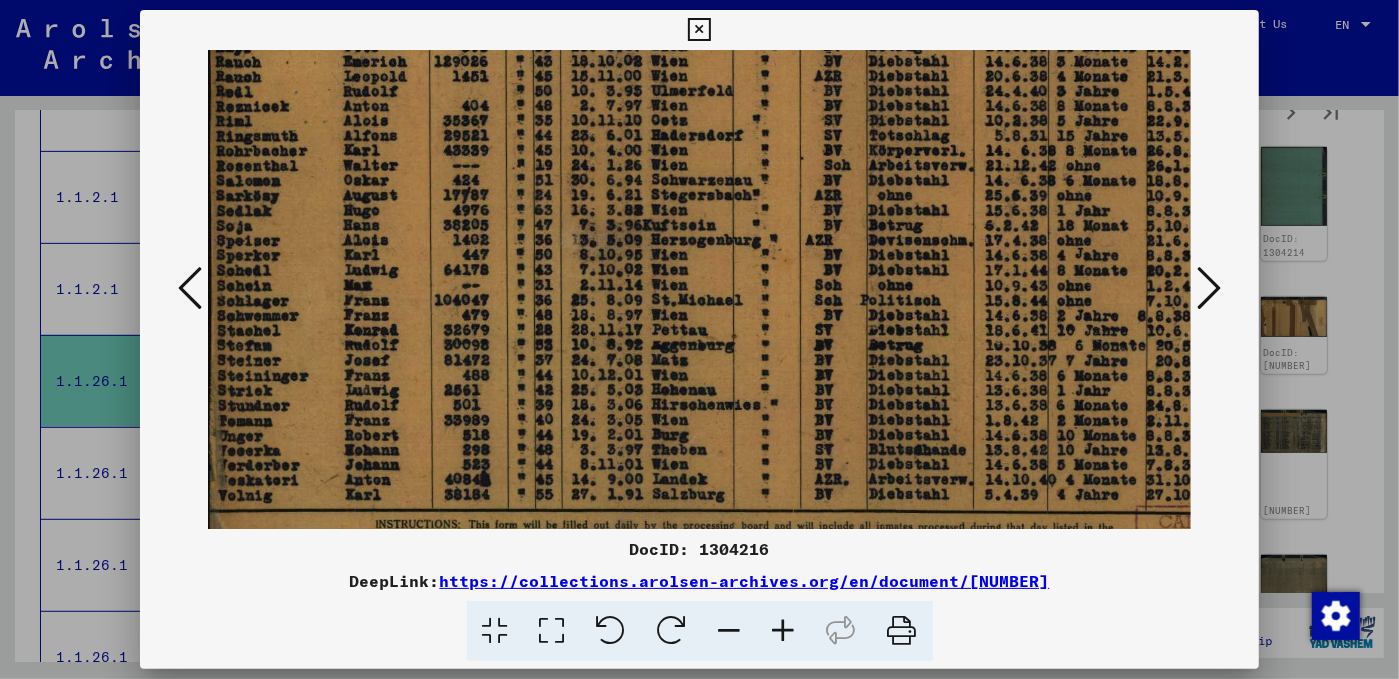 drag, startPoint x: 778, startPoint y: 328, endPoint x: 811, endPoint y: 185, distance: 146.7583 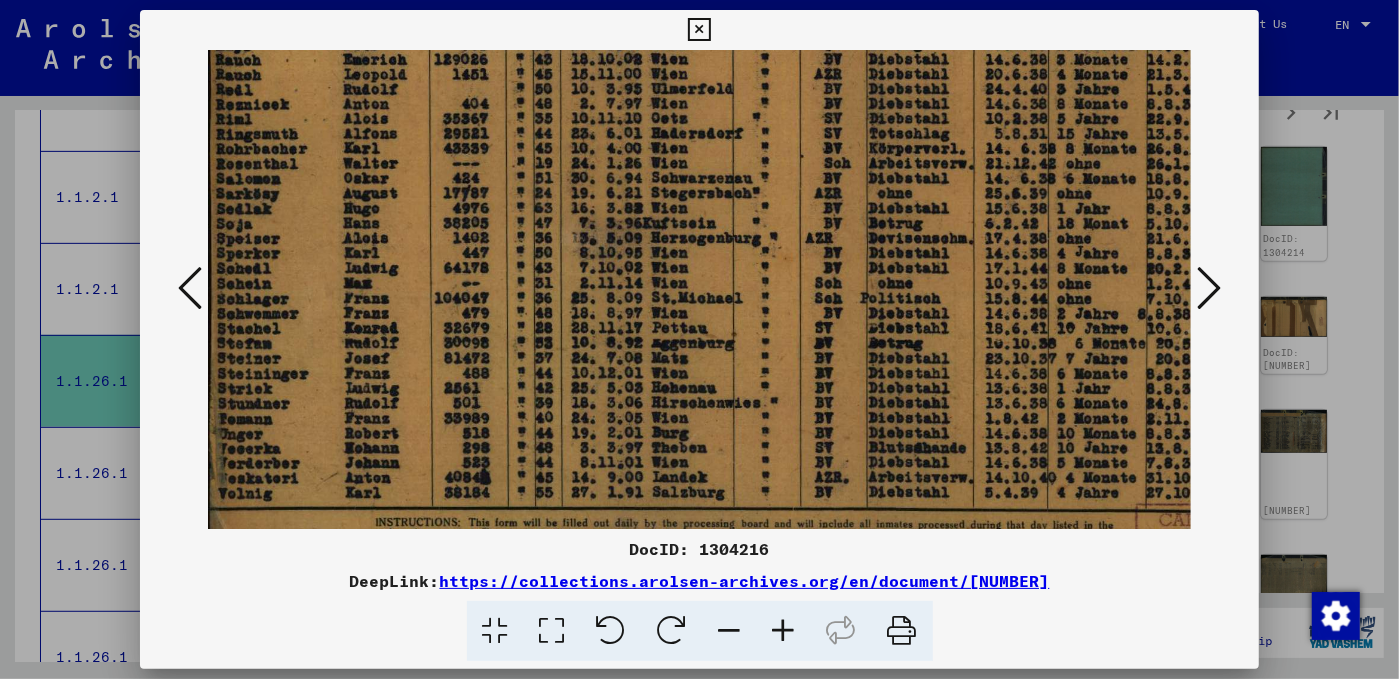 click at bounding box center (753, 183) 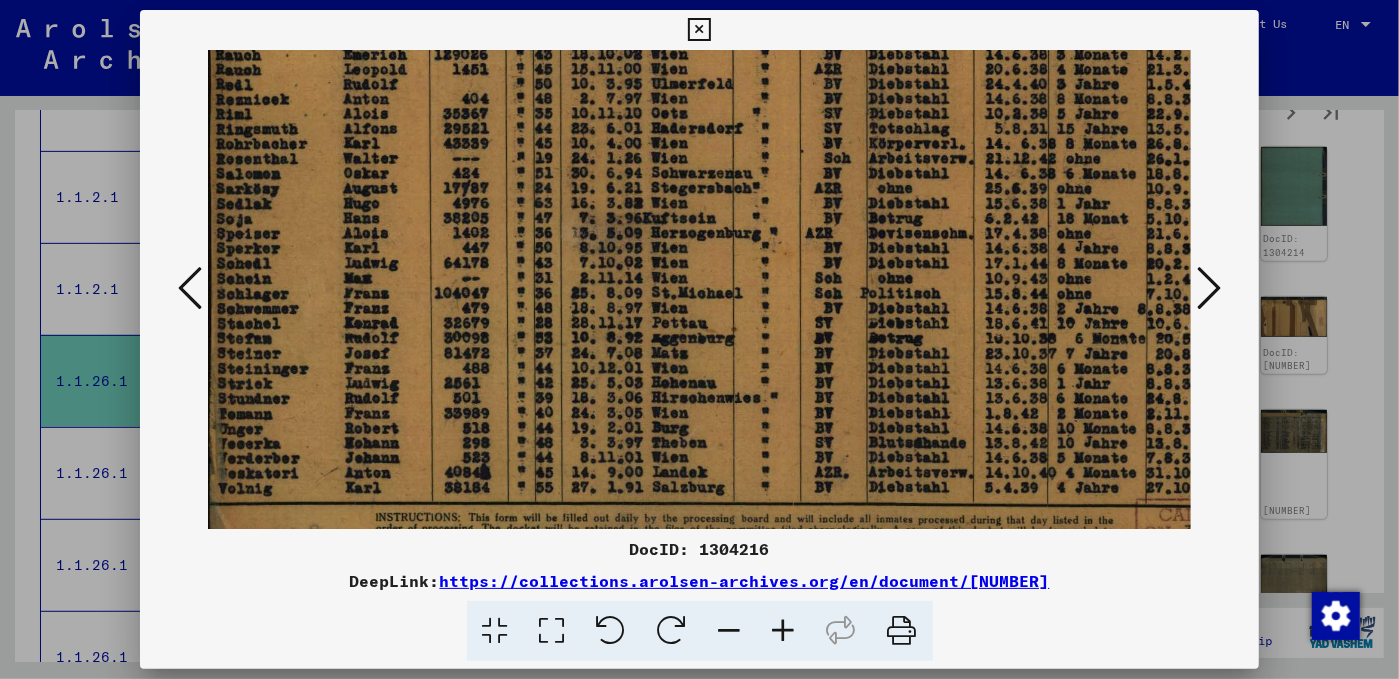scroll, scrollTop: 299, scrollLeft: 0, axis: vertical 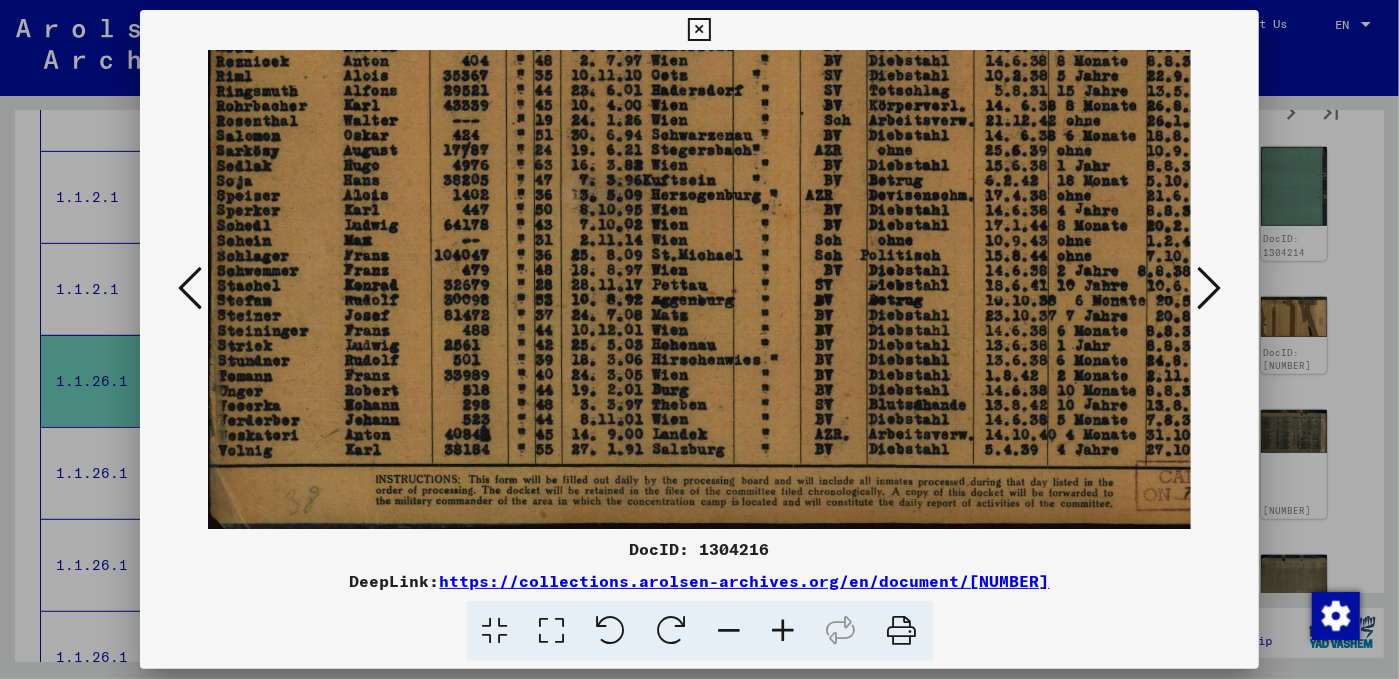 drag, startPoint x: 812, startPoint y: 248, endPoint x: 826, endPoint y: 200, distance: 50 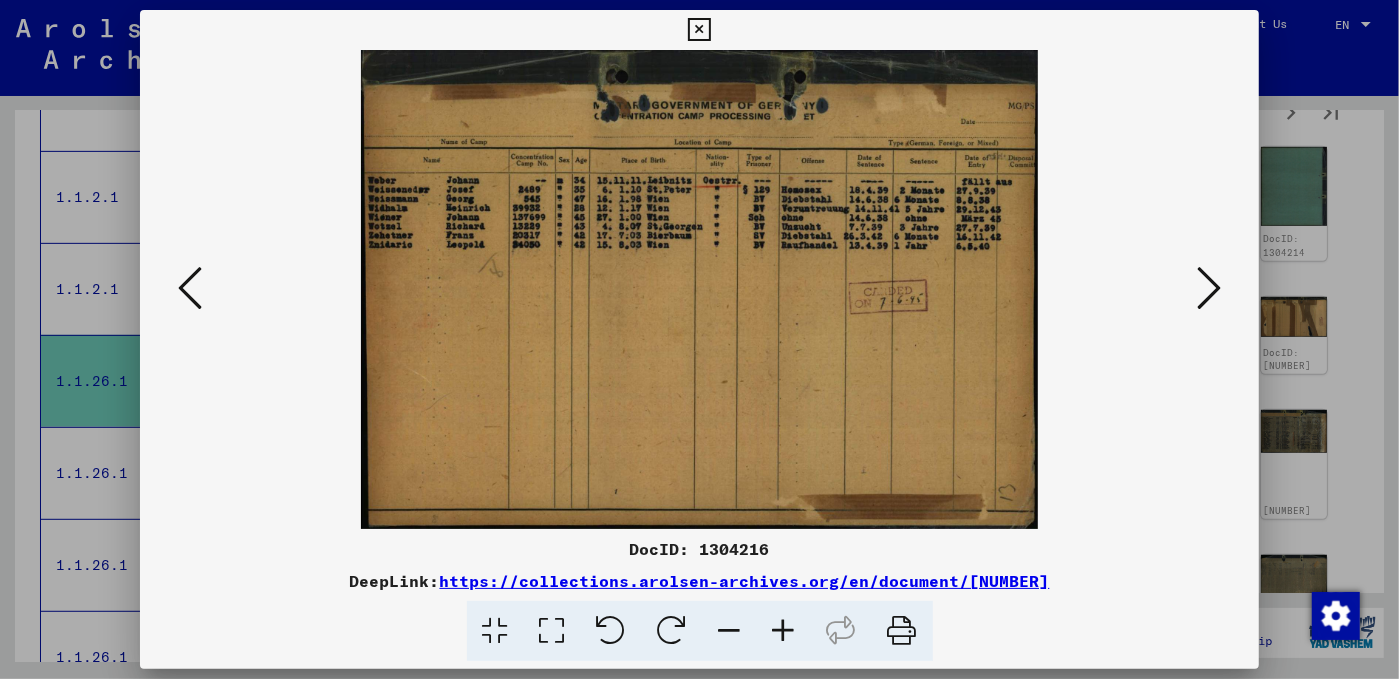 scroll, scrollTop: 0, scrollLeft: 0, axis: both 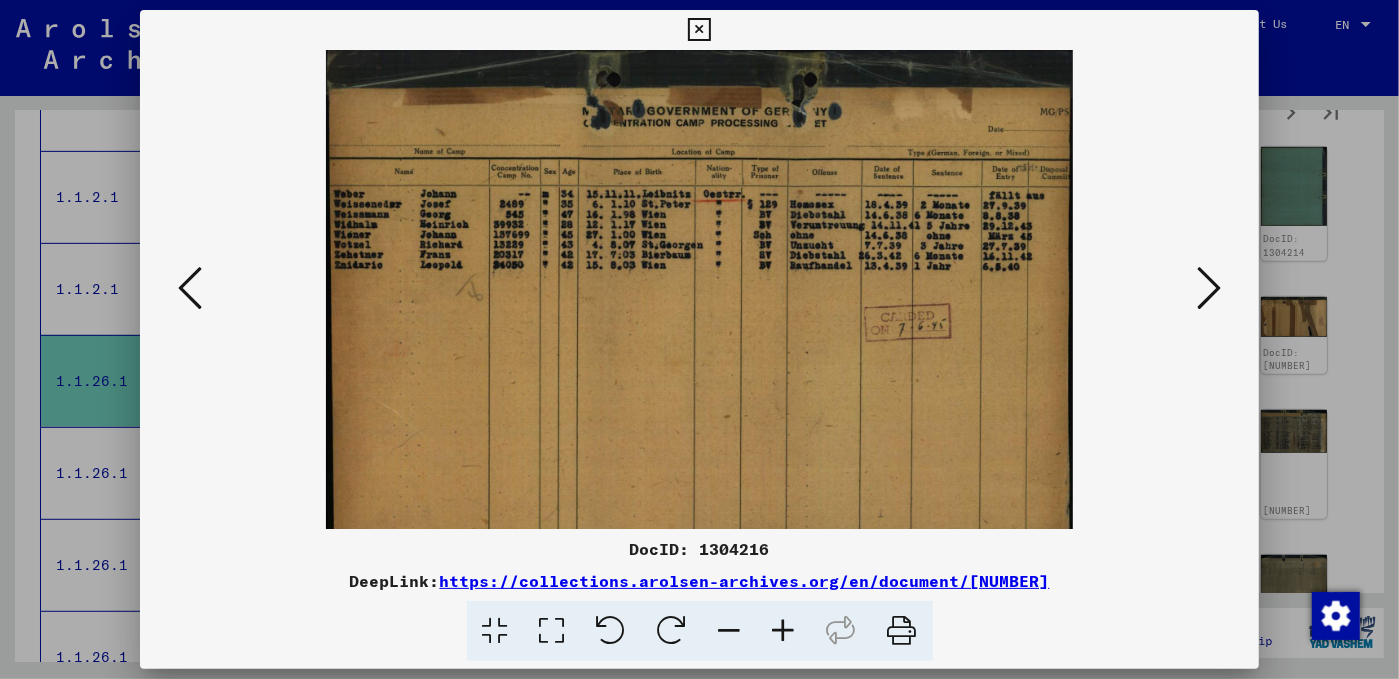 click at bounding box center [784, 631] 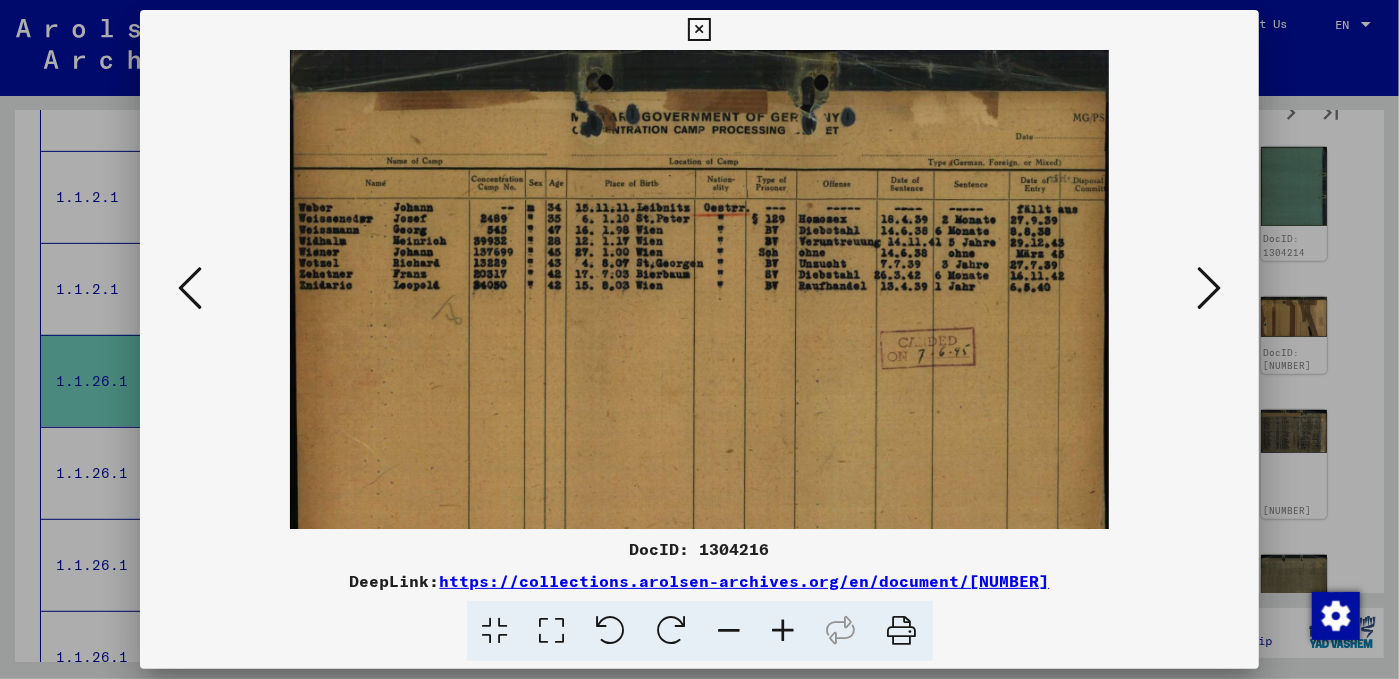 click at bounding box center [784, 631] 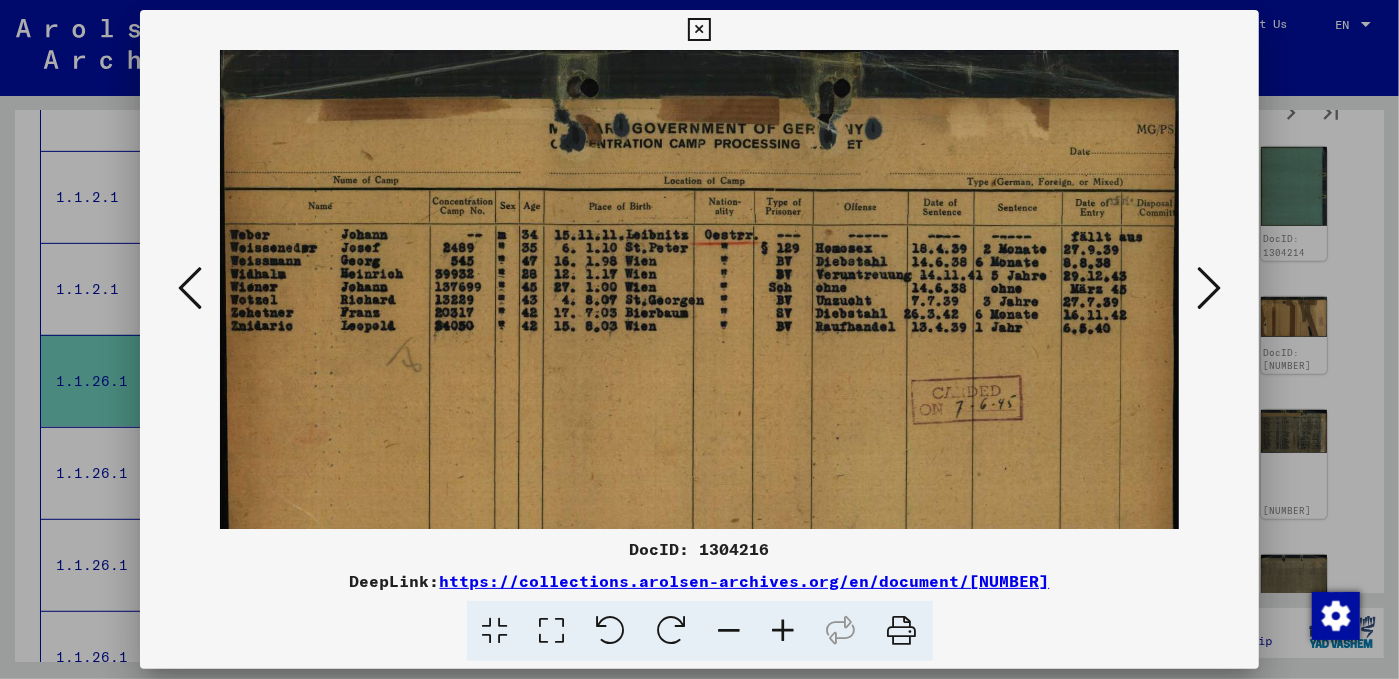 click at bounding box center [784, 631] 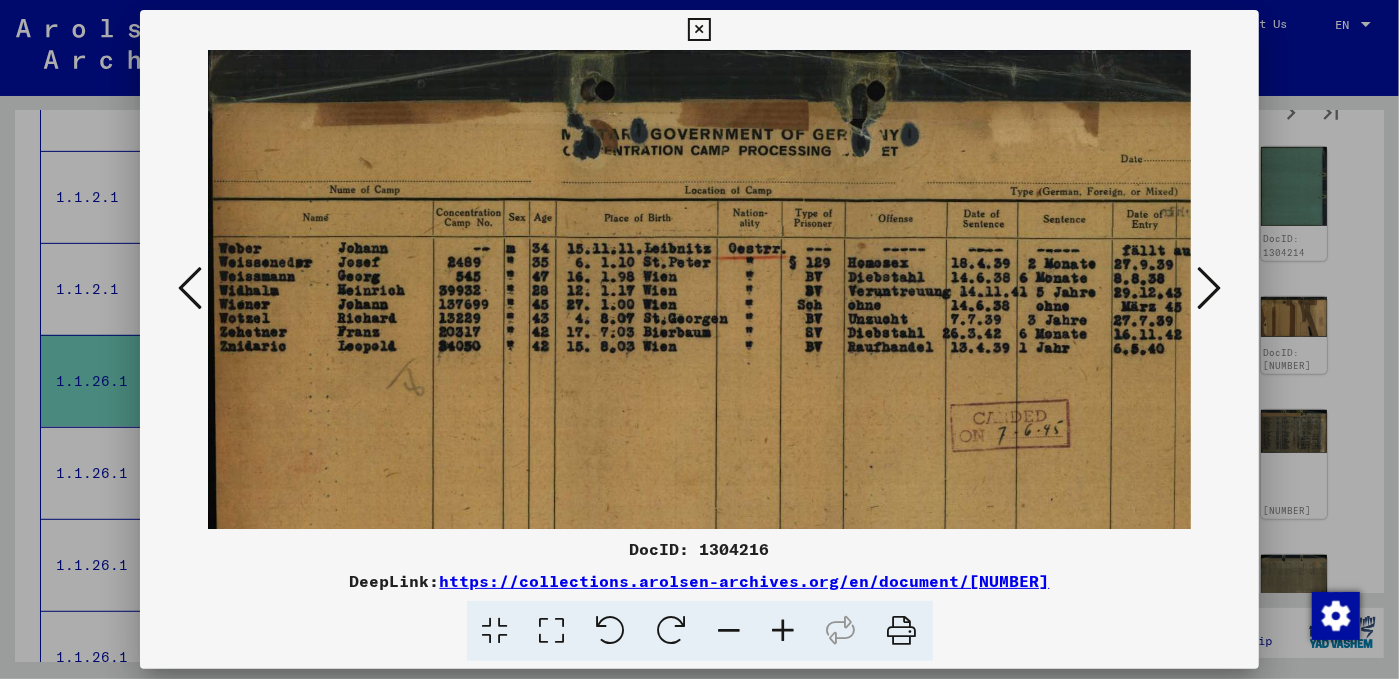 click at bounding box center [784, 631] 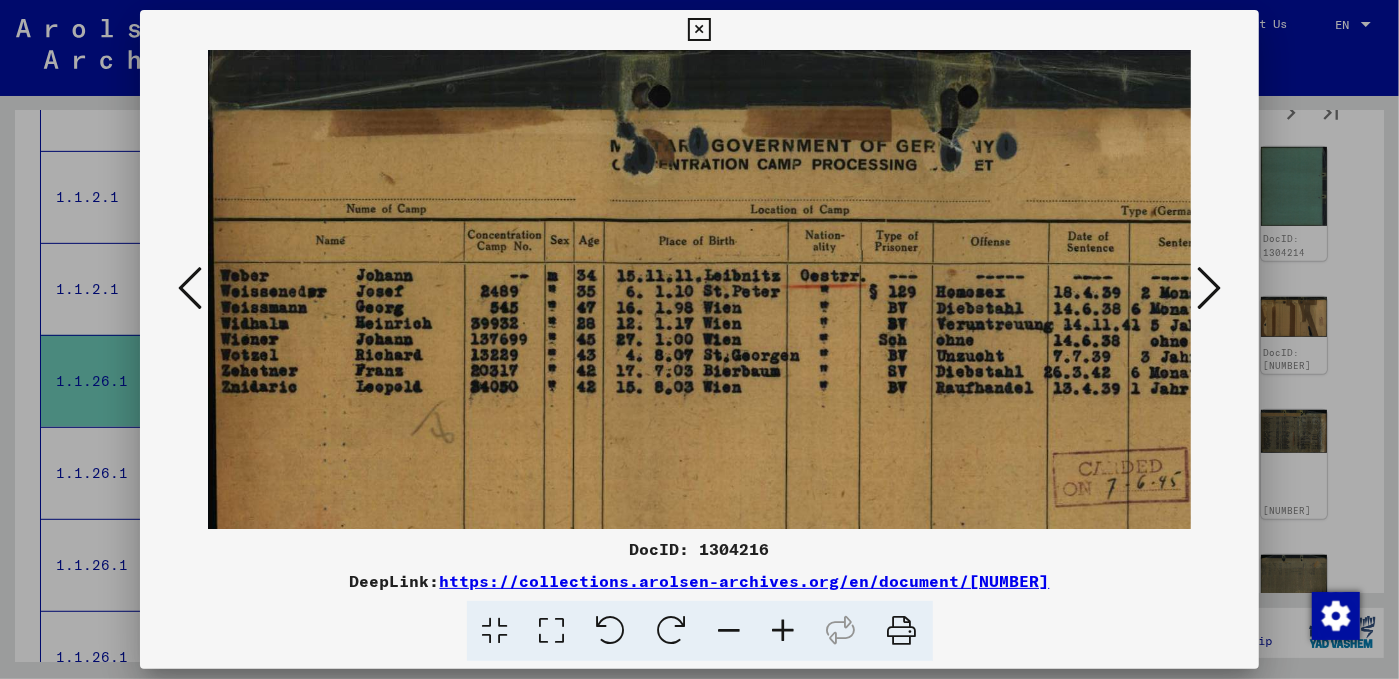 click at bounding box center [784, 631] 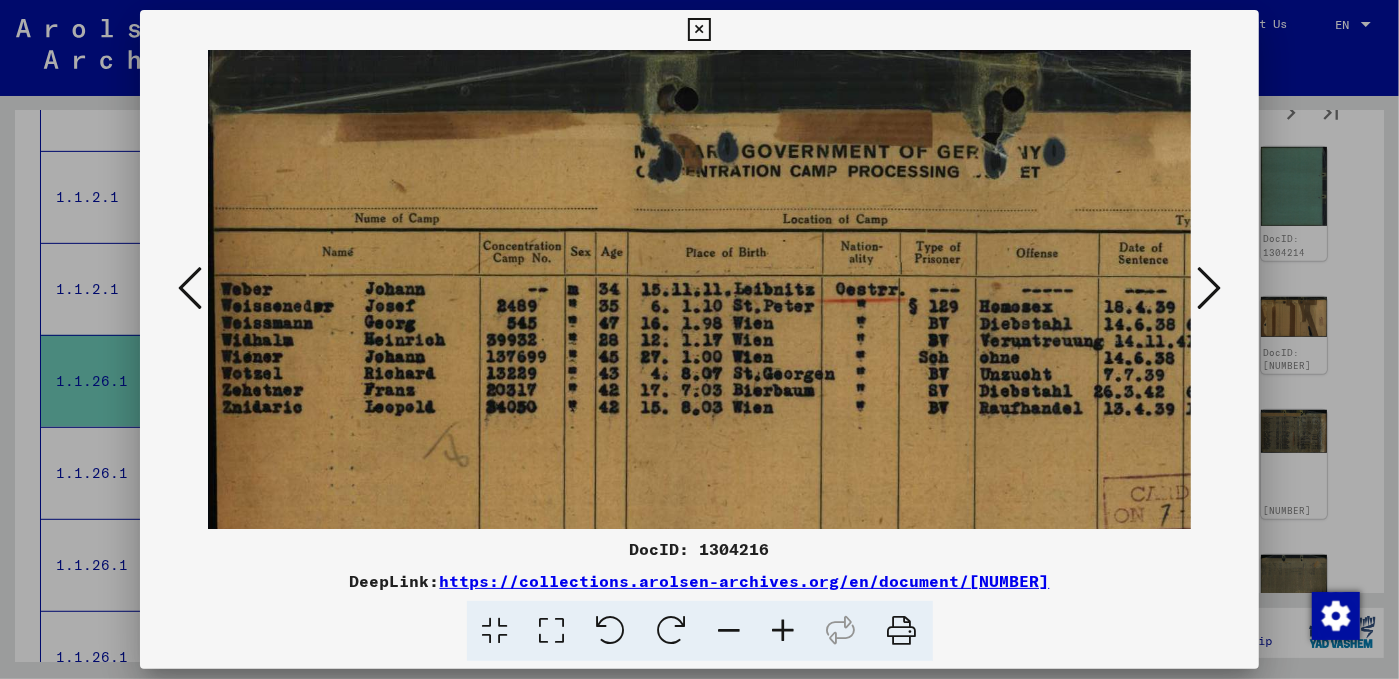 click at bounding box center (1209, 288) 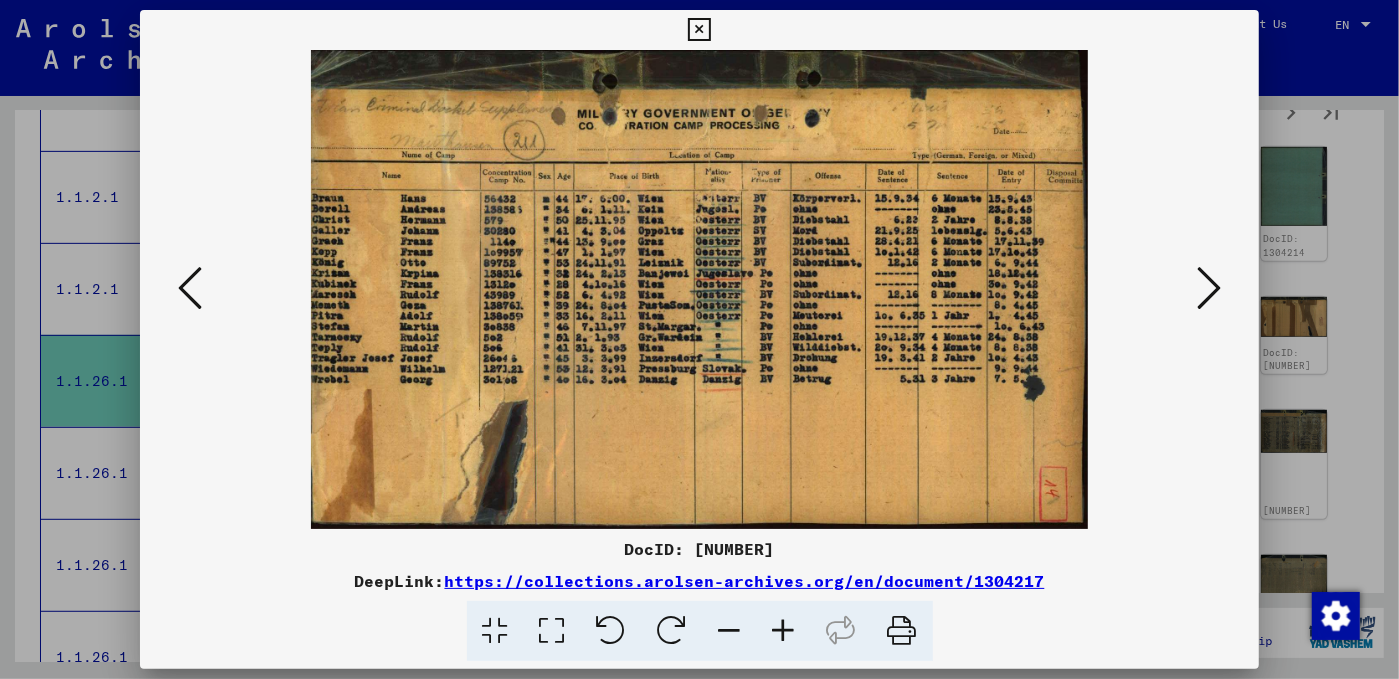 click at bounding box center (1209, 288) 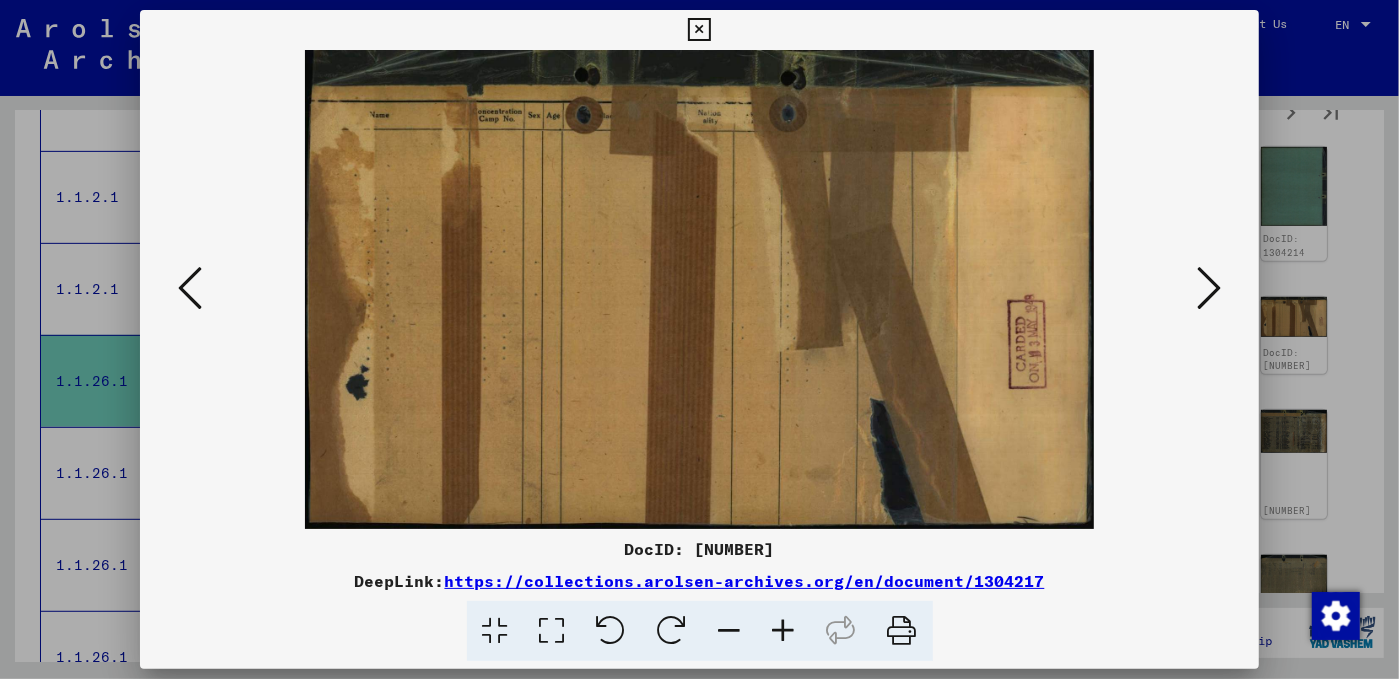 click at bounding box center [1209, 288] 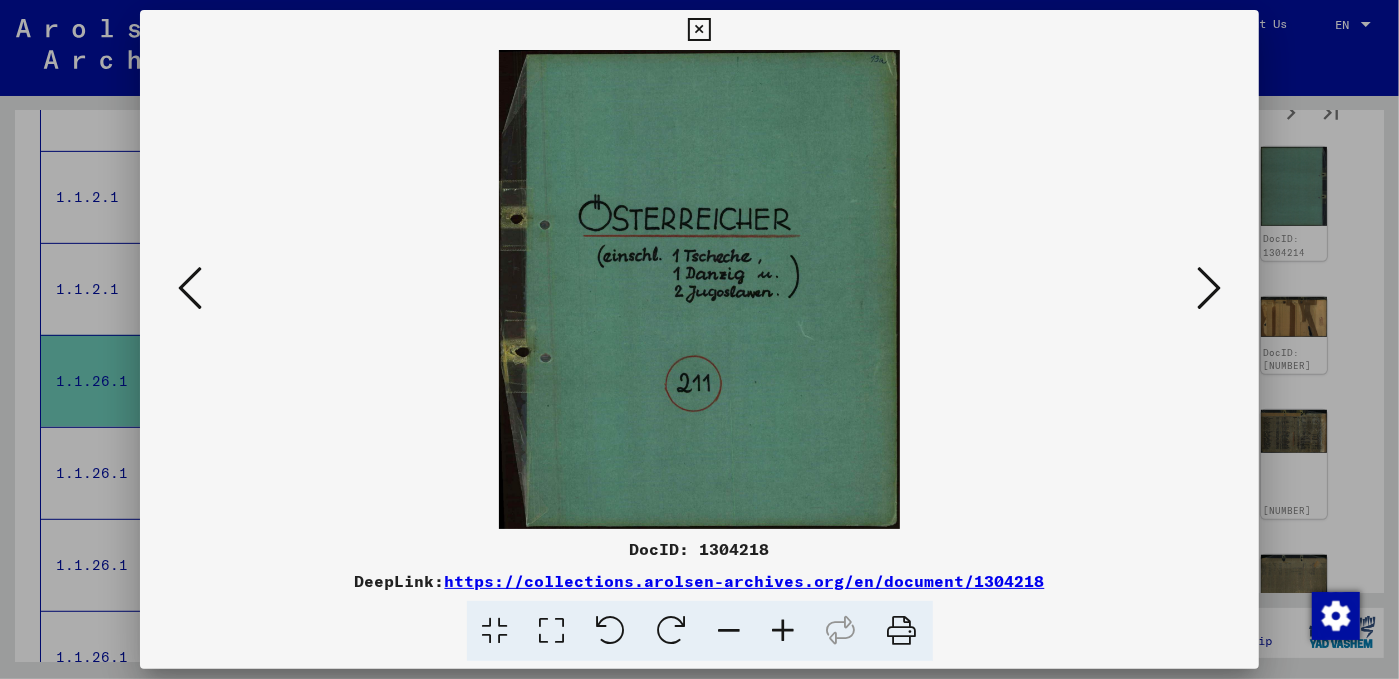click at bounding box center [1209, 288] 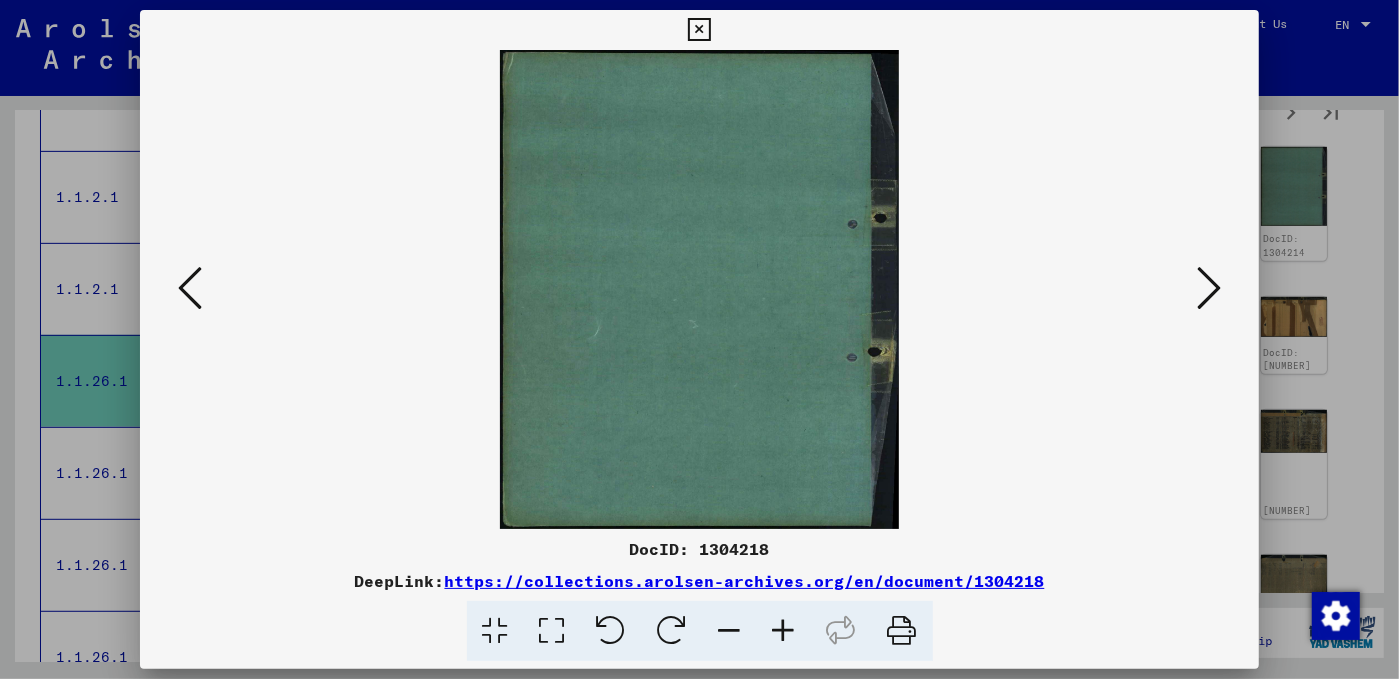 click at bounding box center [1209, 288] 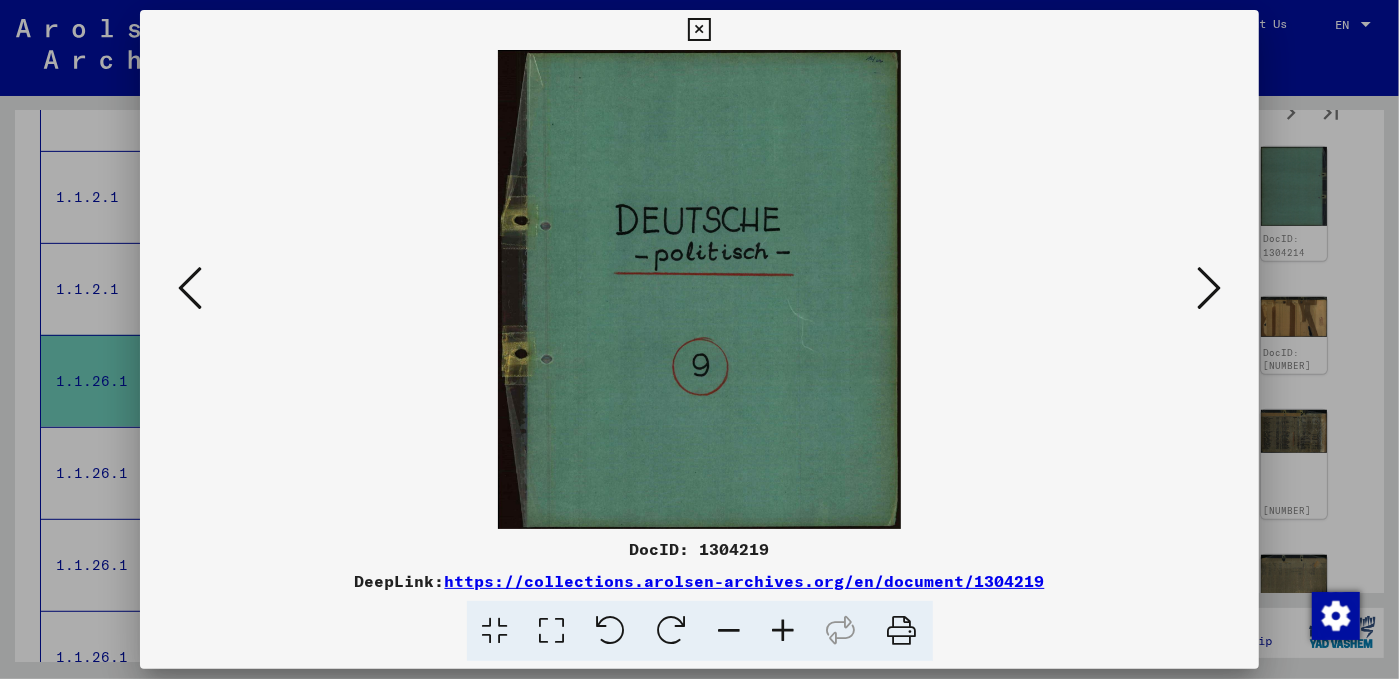 click at bounding box center [1209, 288] 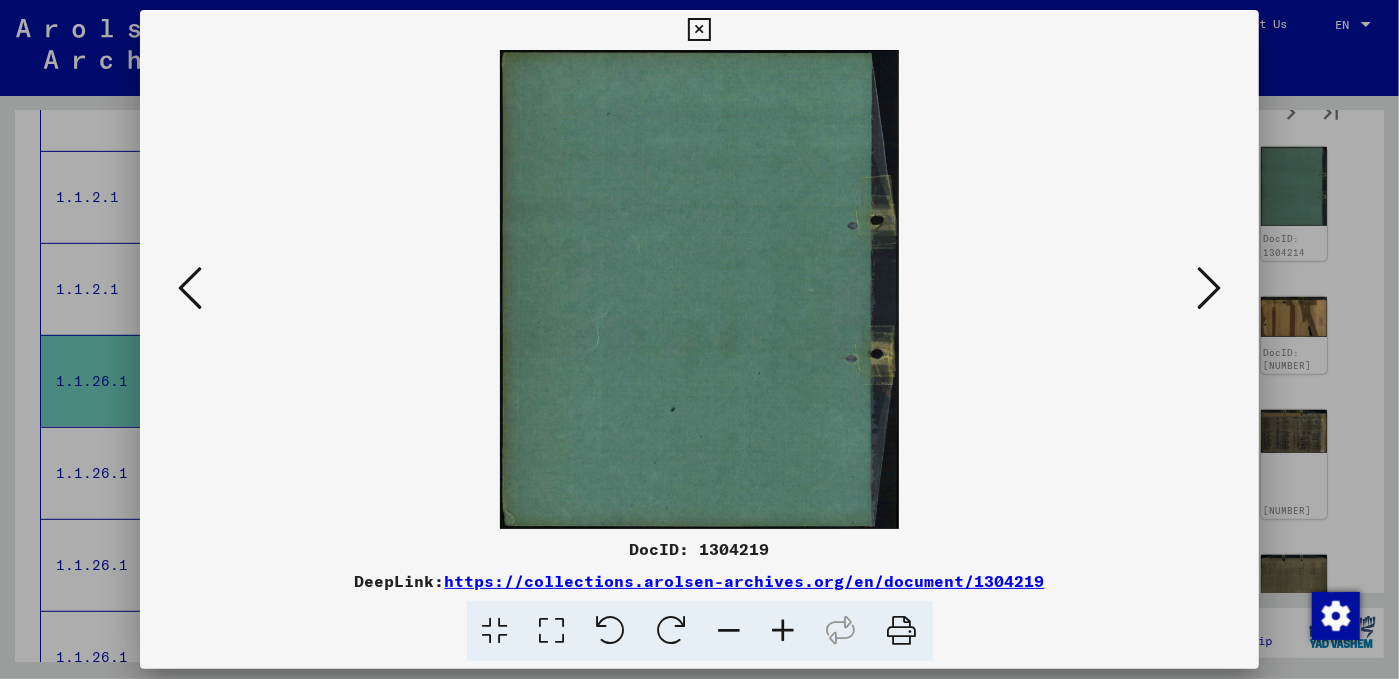 click at bounding box center (1209, 288) 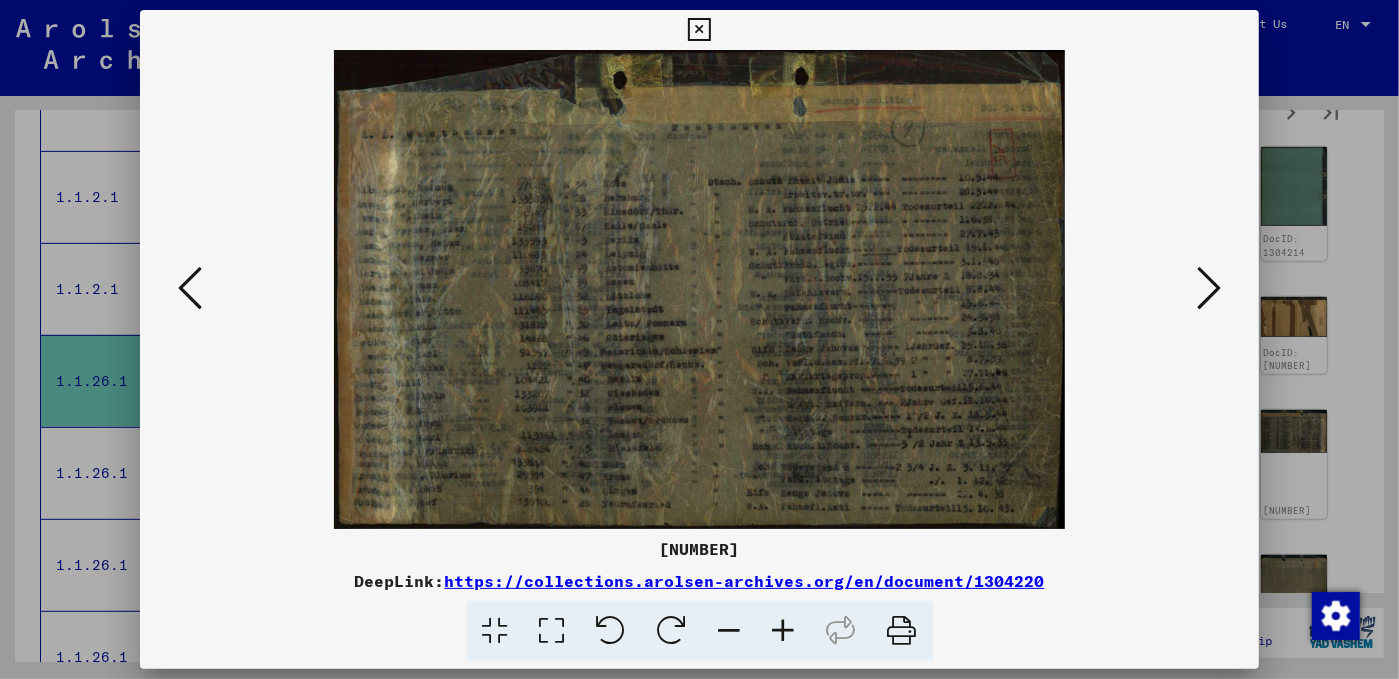 click at bounding box center (1209, 288) 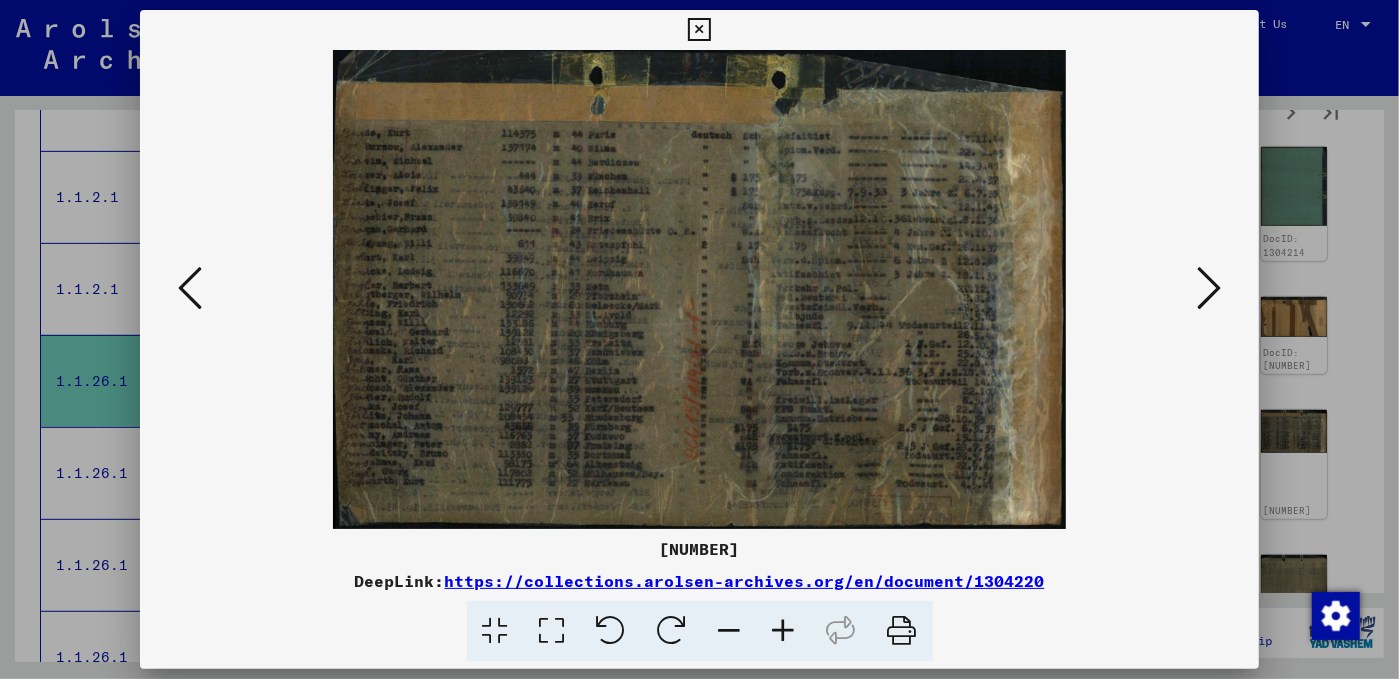 click at bounding box center (1209, 288) 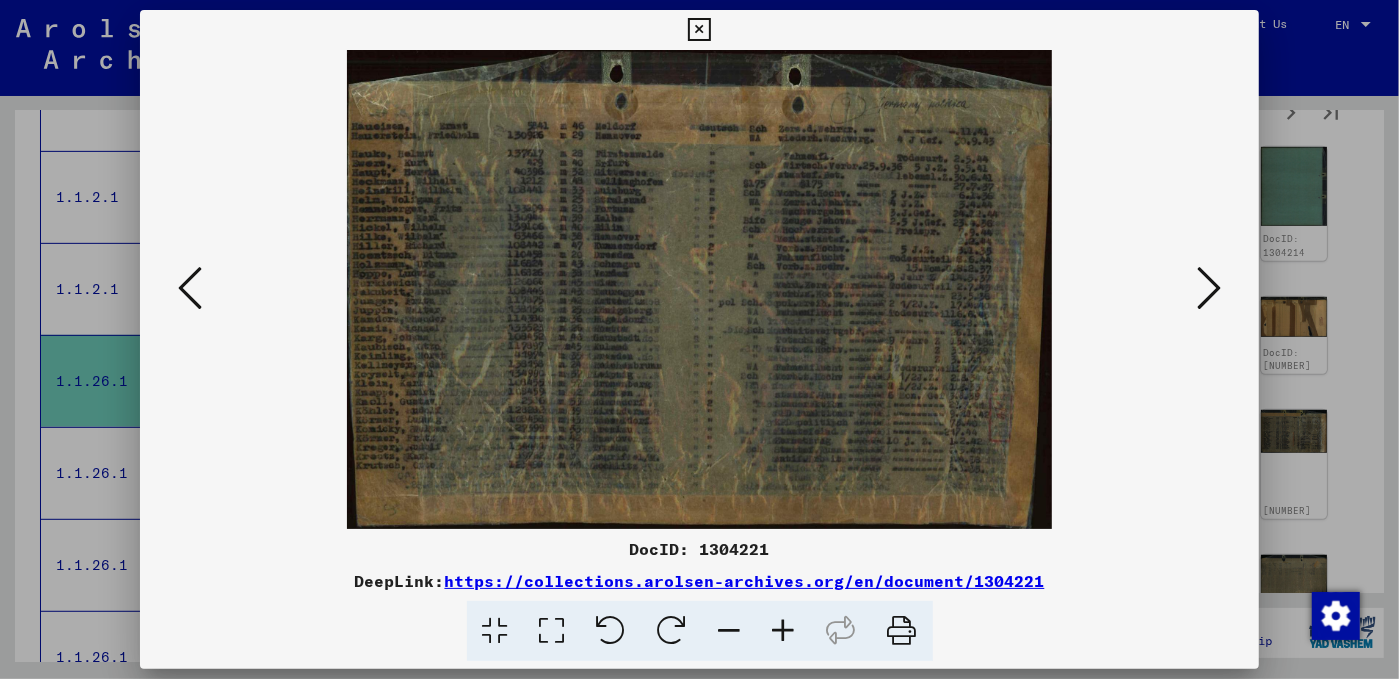 click at bounding box center (1209, 288) 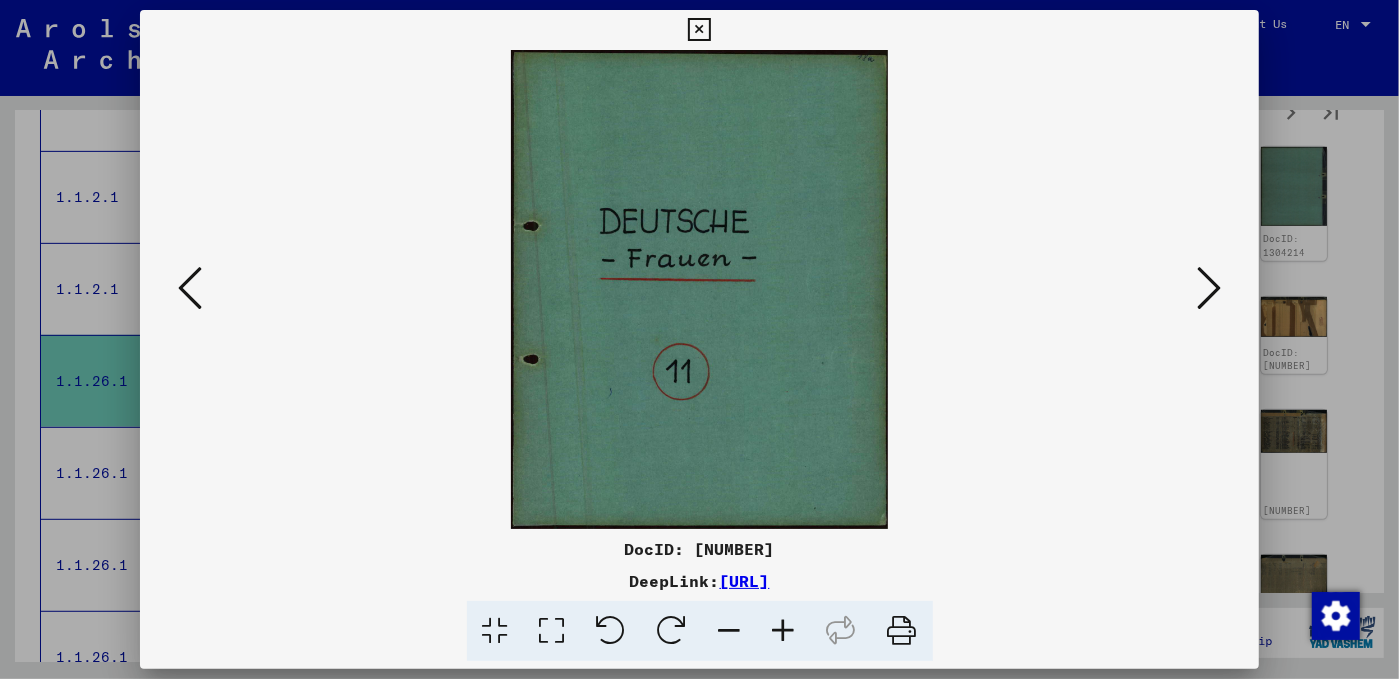 drag, startPoint x: 1213, startPoint y: 294, endPoint x: 1200, endPoint y: 237, distance: 58.463665 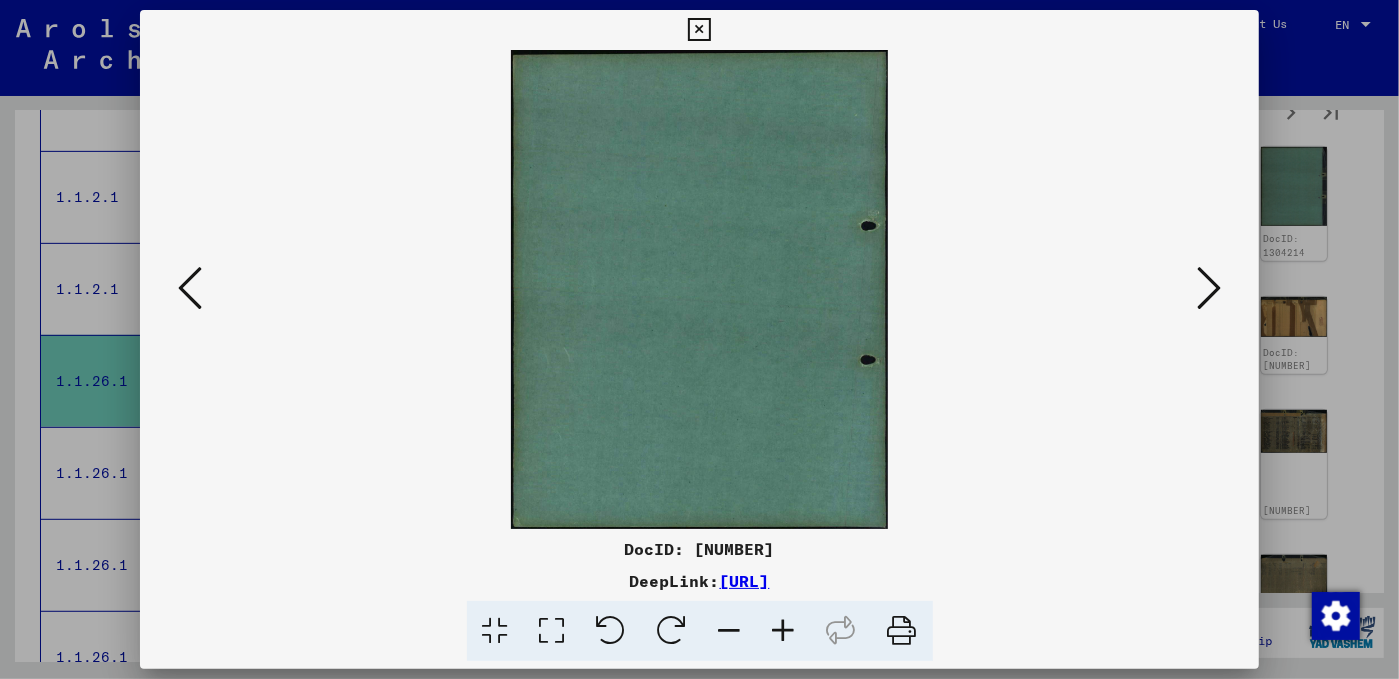click at bounding box center (1209, 288) 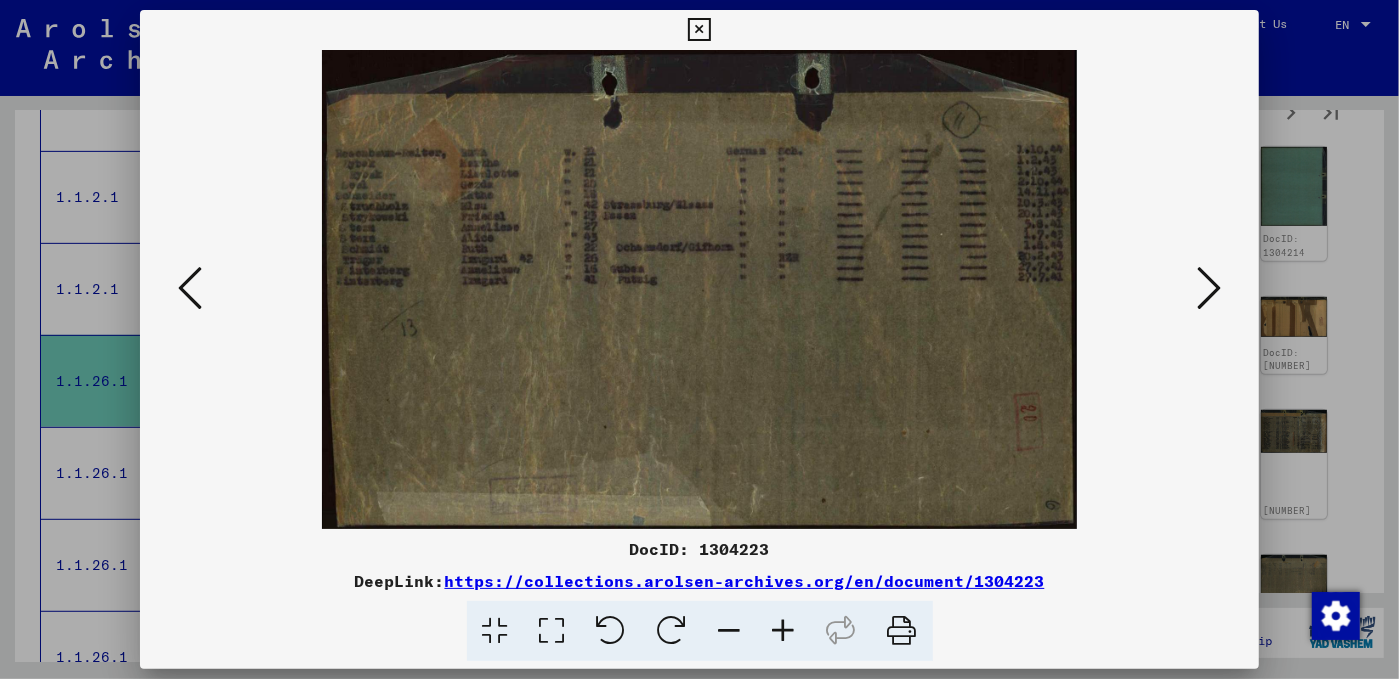 click at bounding box center [1209, 288] 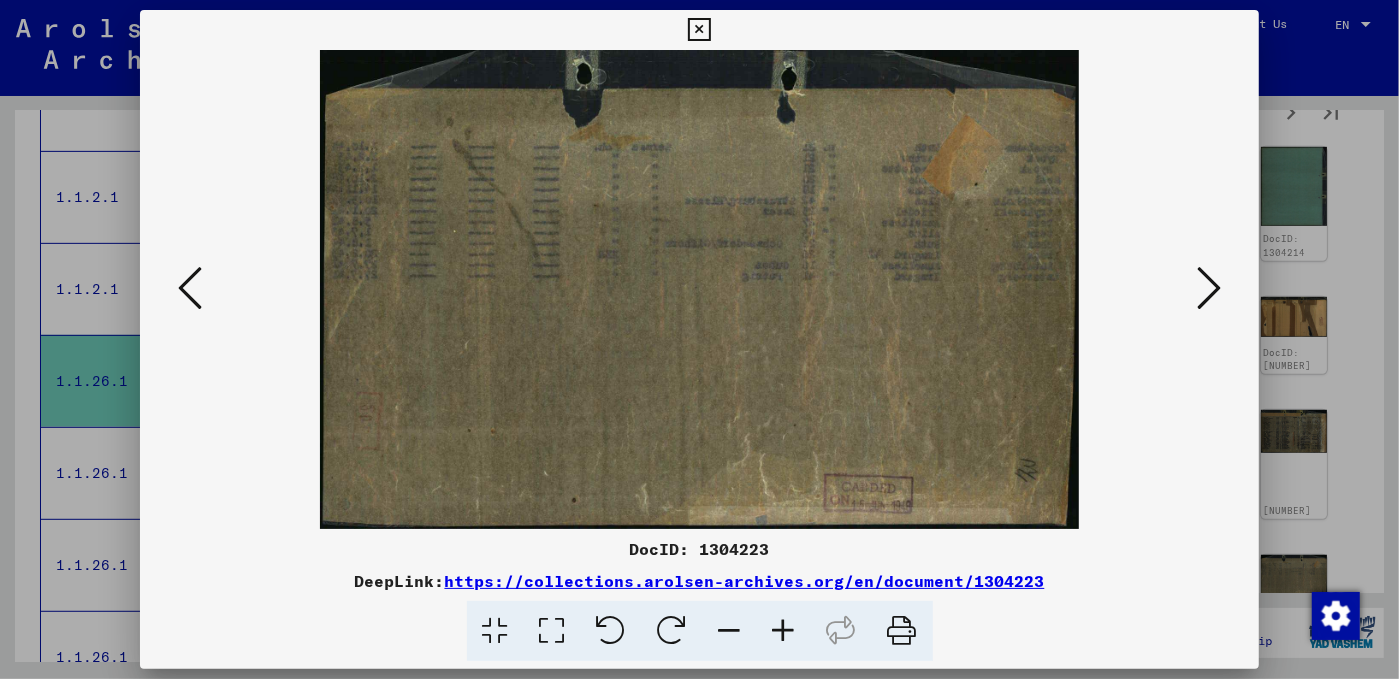 click at bounding box center [1209, 288] 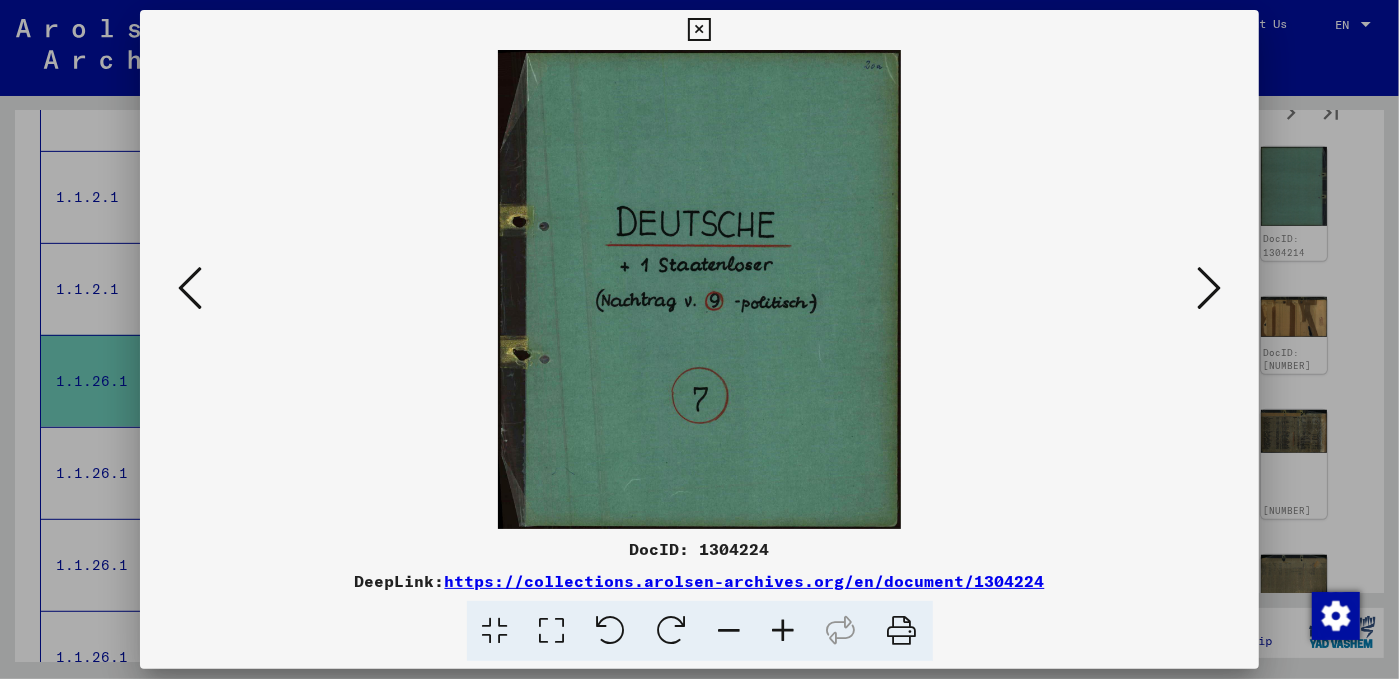 click at bounding box center (1209, 288) 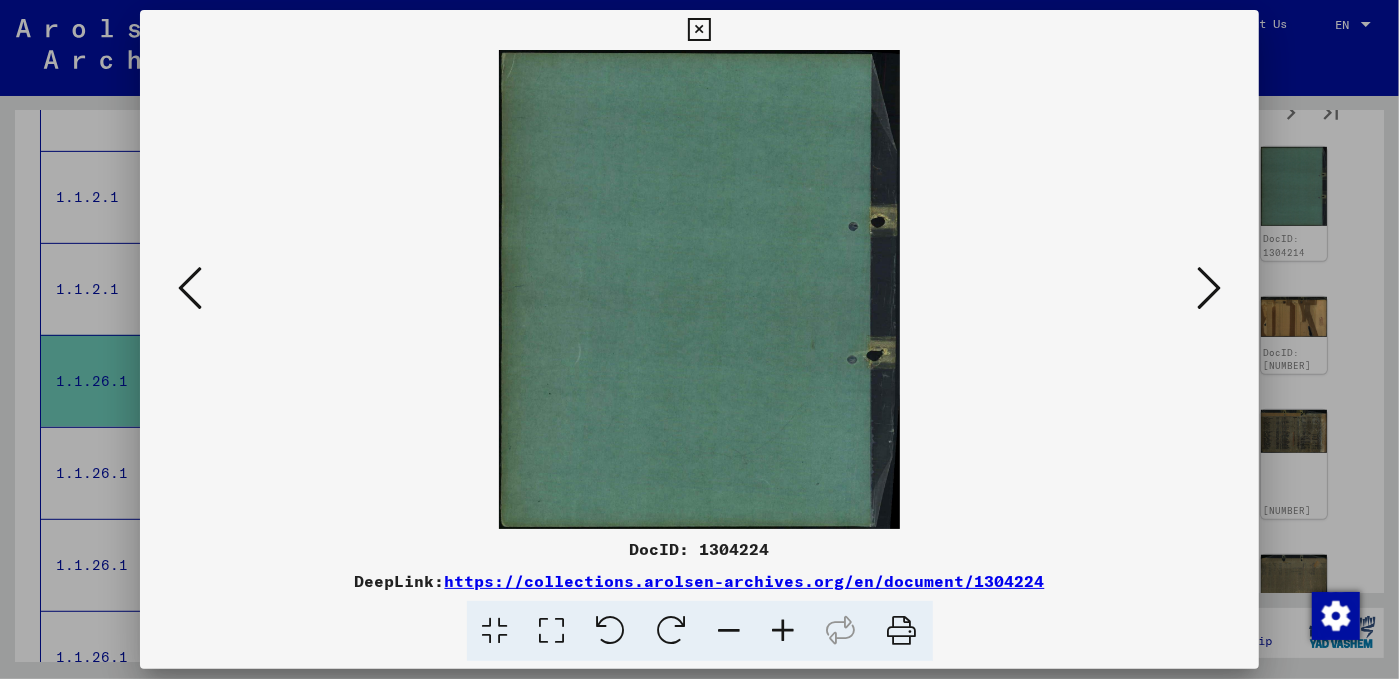 click at bounding box center [1209, 288] 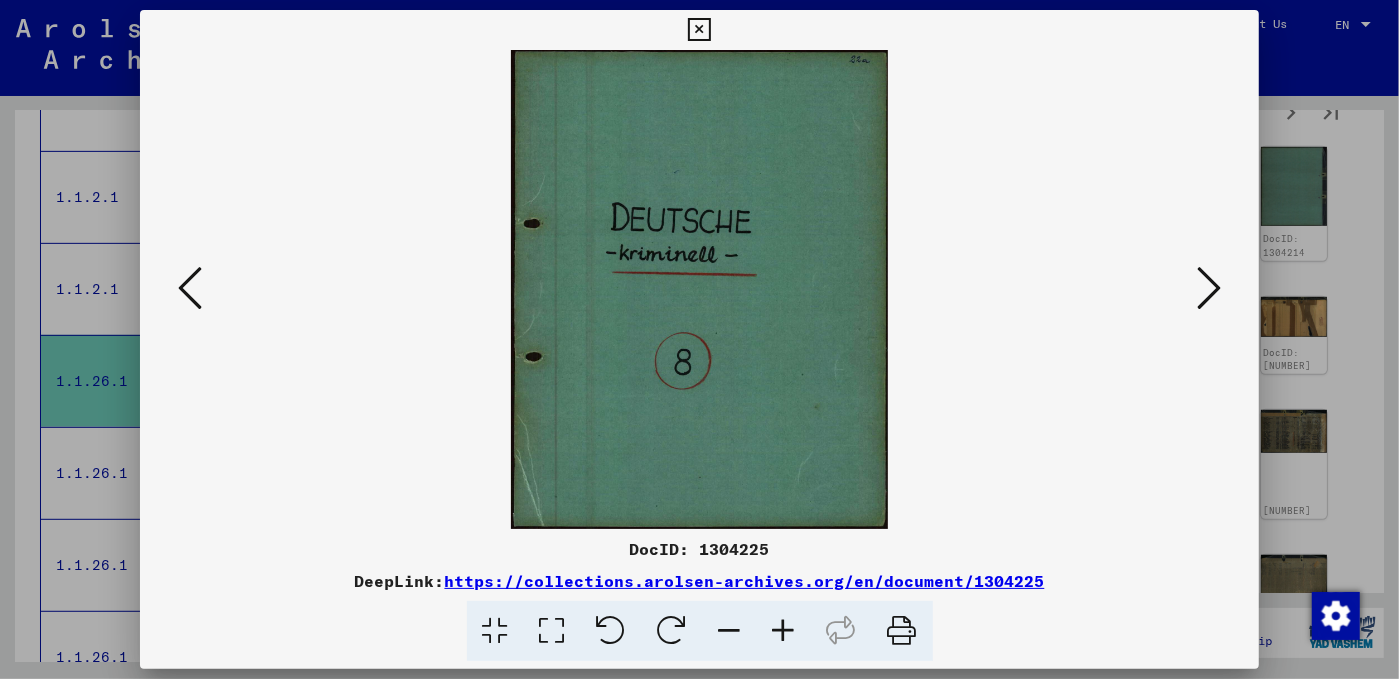 click at bounding box center [1209, 288] 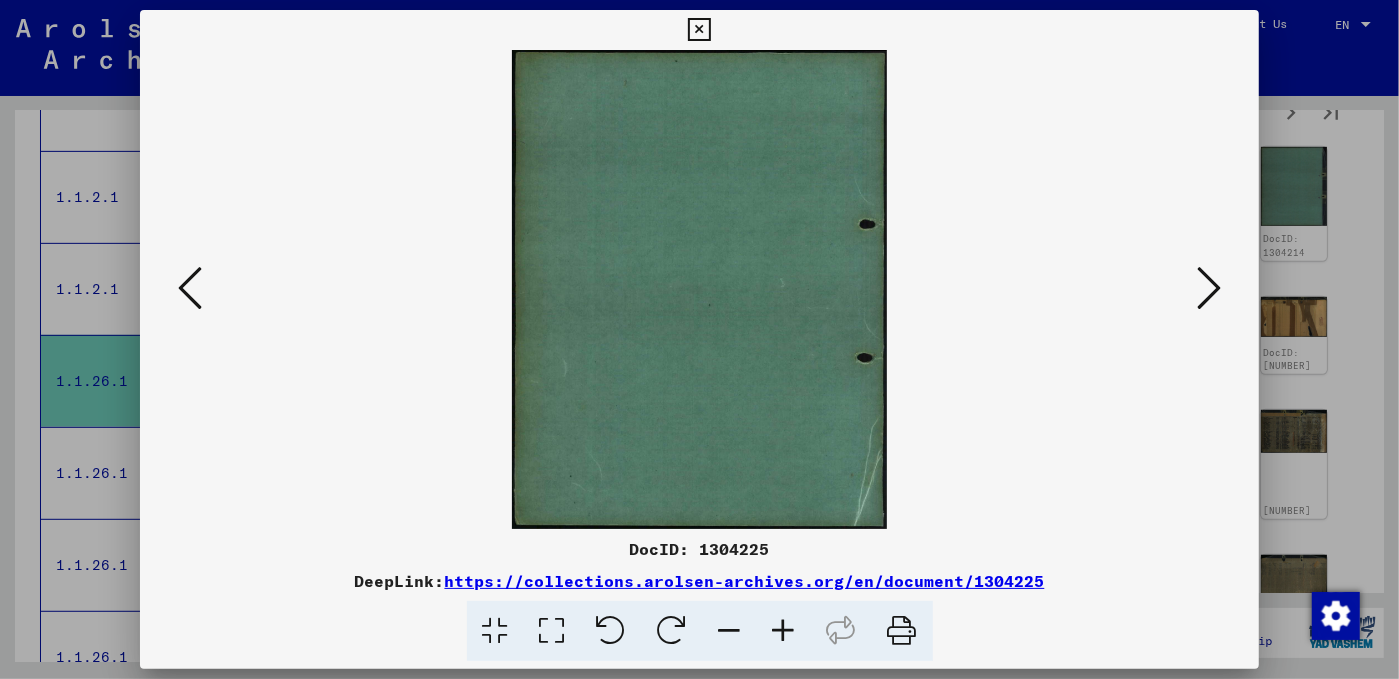 click at bounding box center [1209, 288] 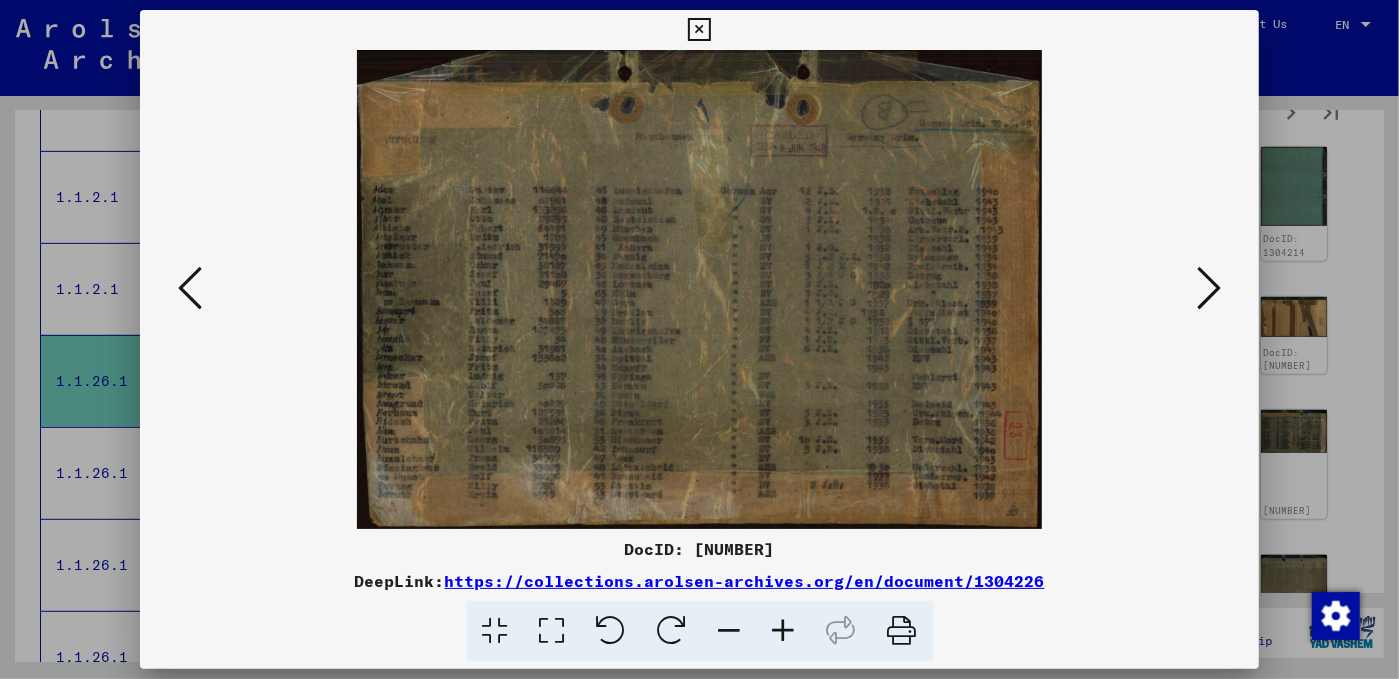 click at bounding box center (1209, 288) 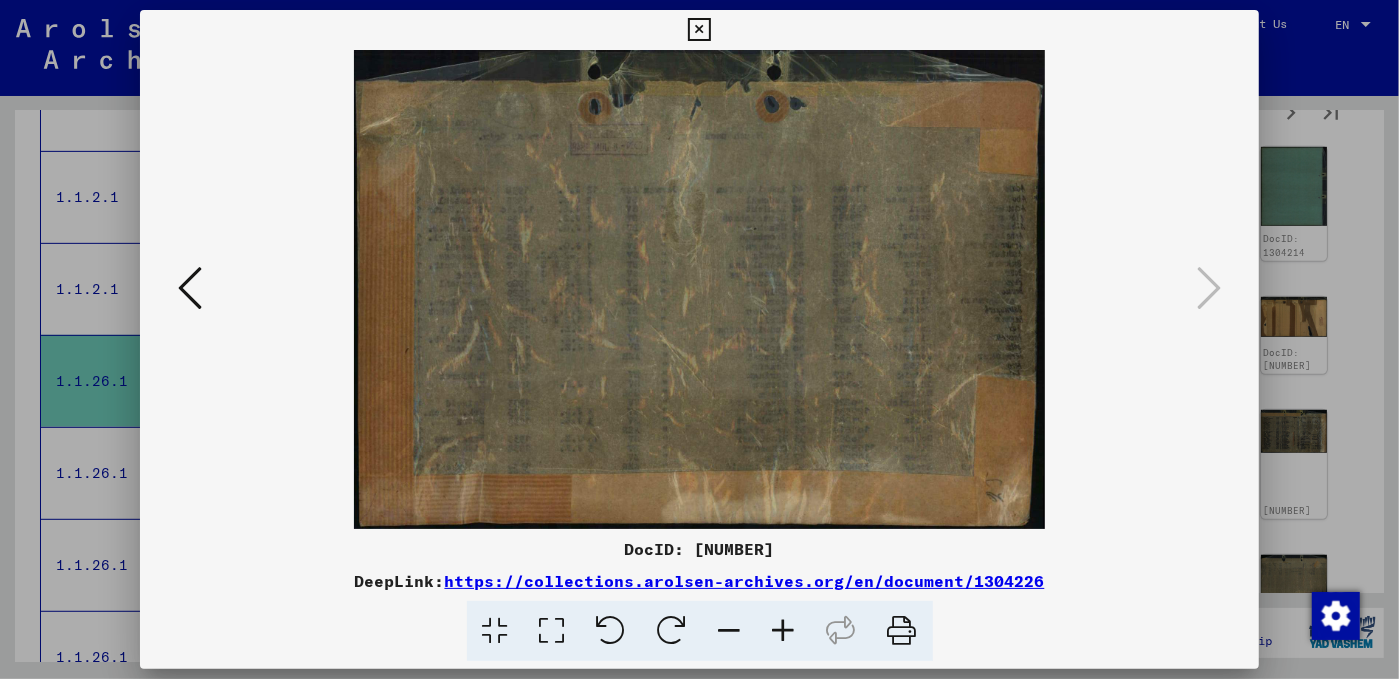 click at bounding box center (699, 339) 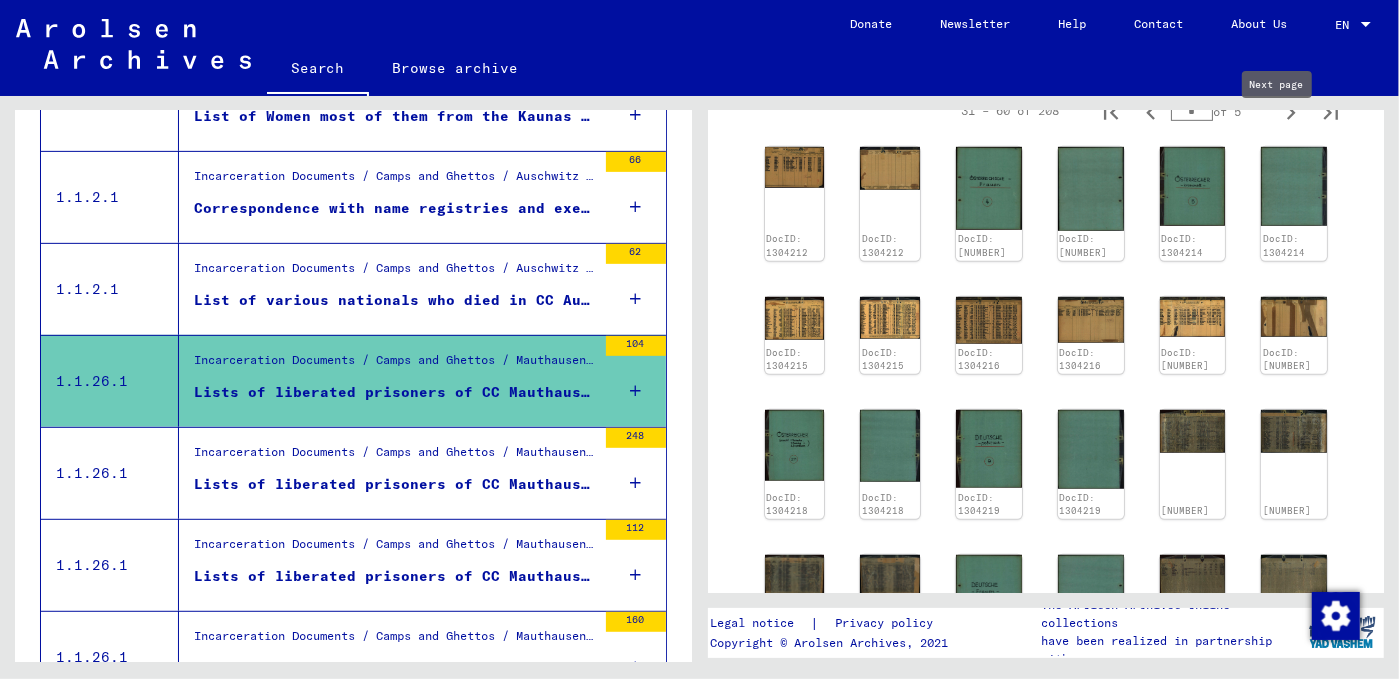 click 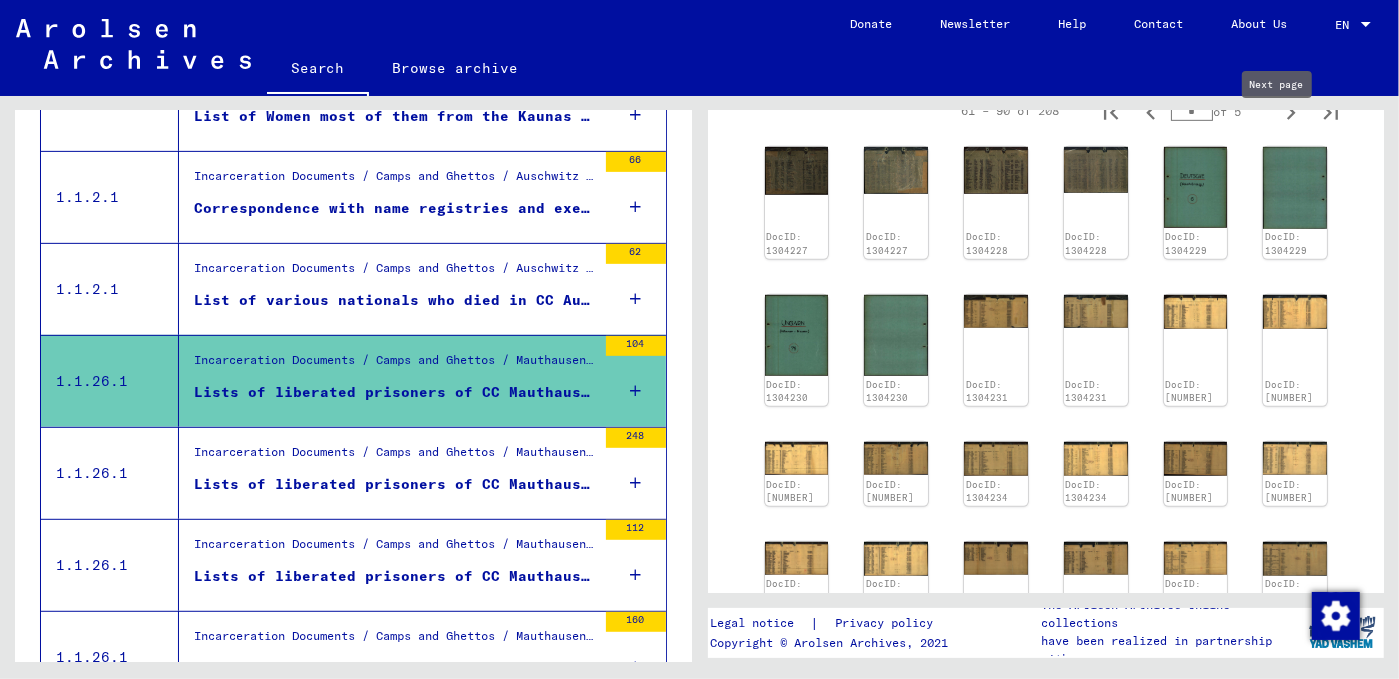type on "*" 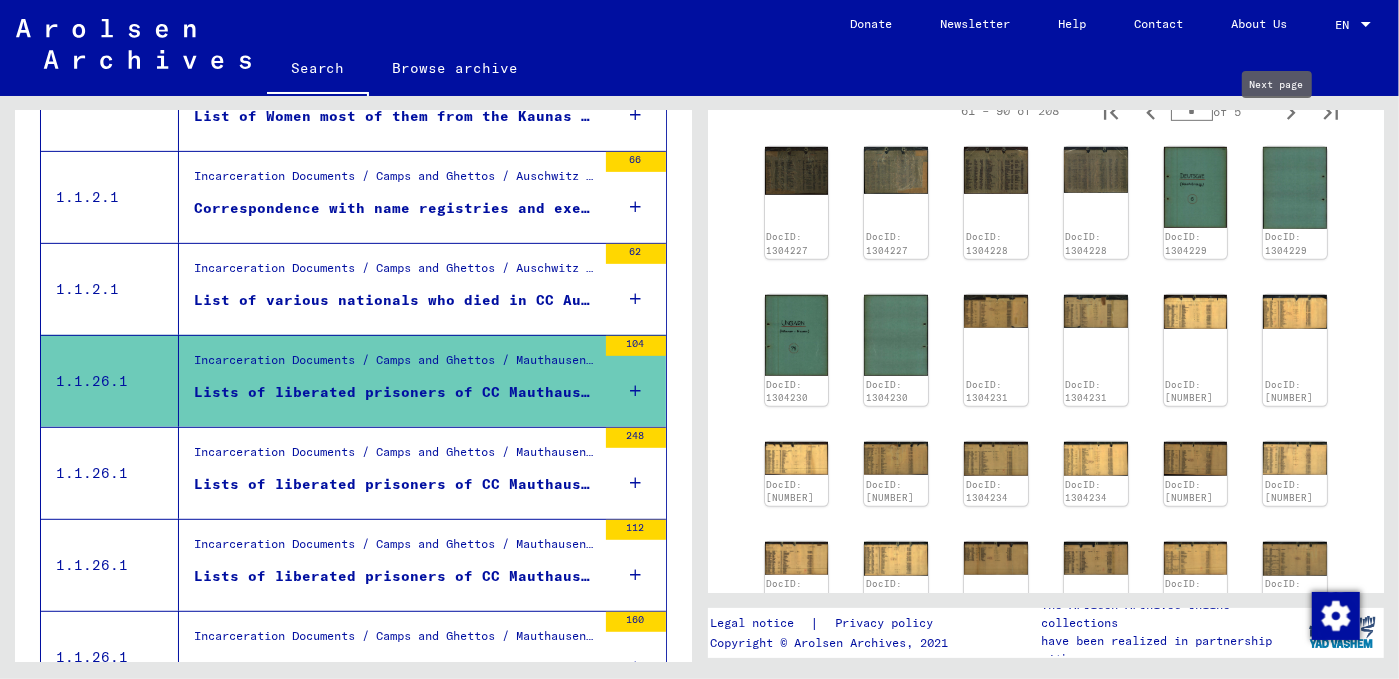 type on "*" 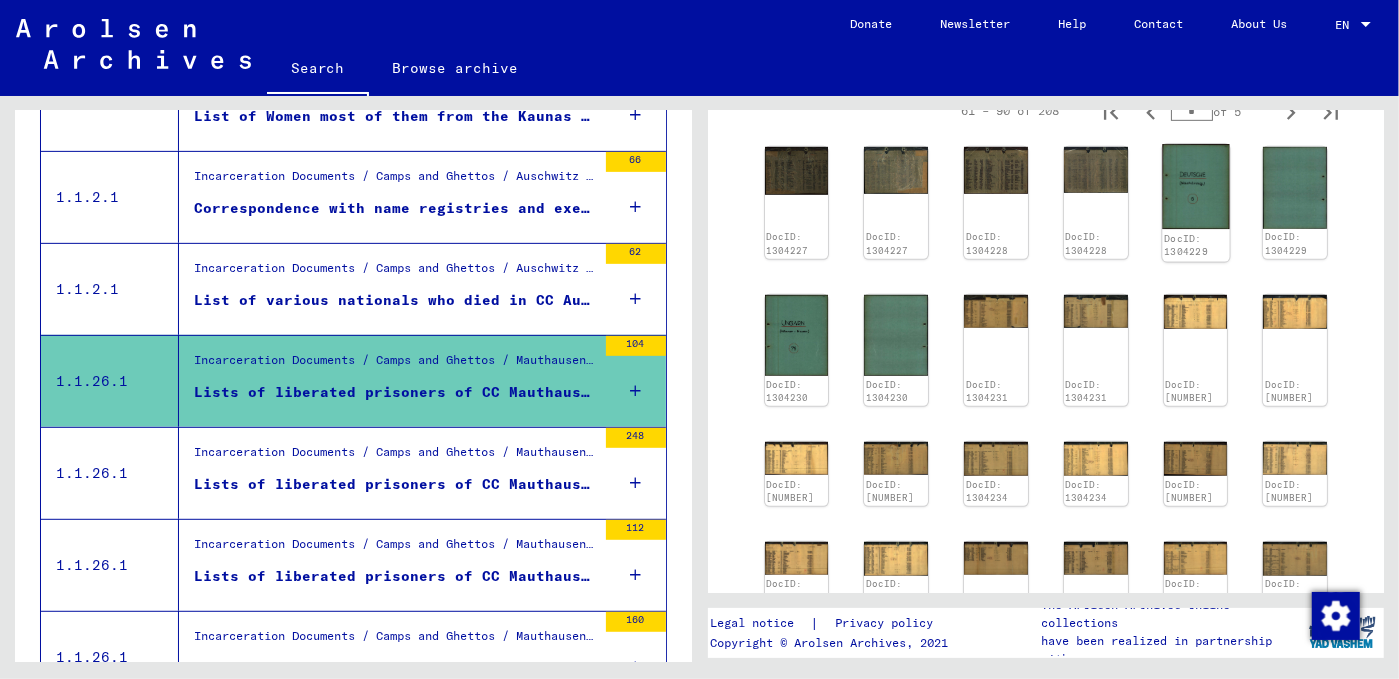 click 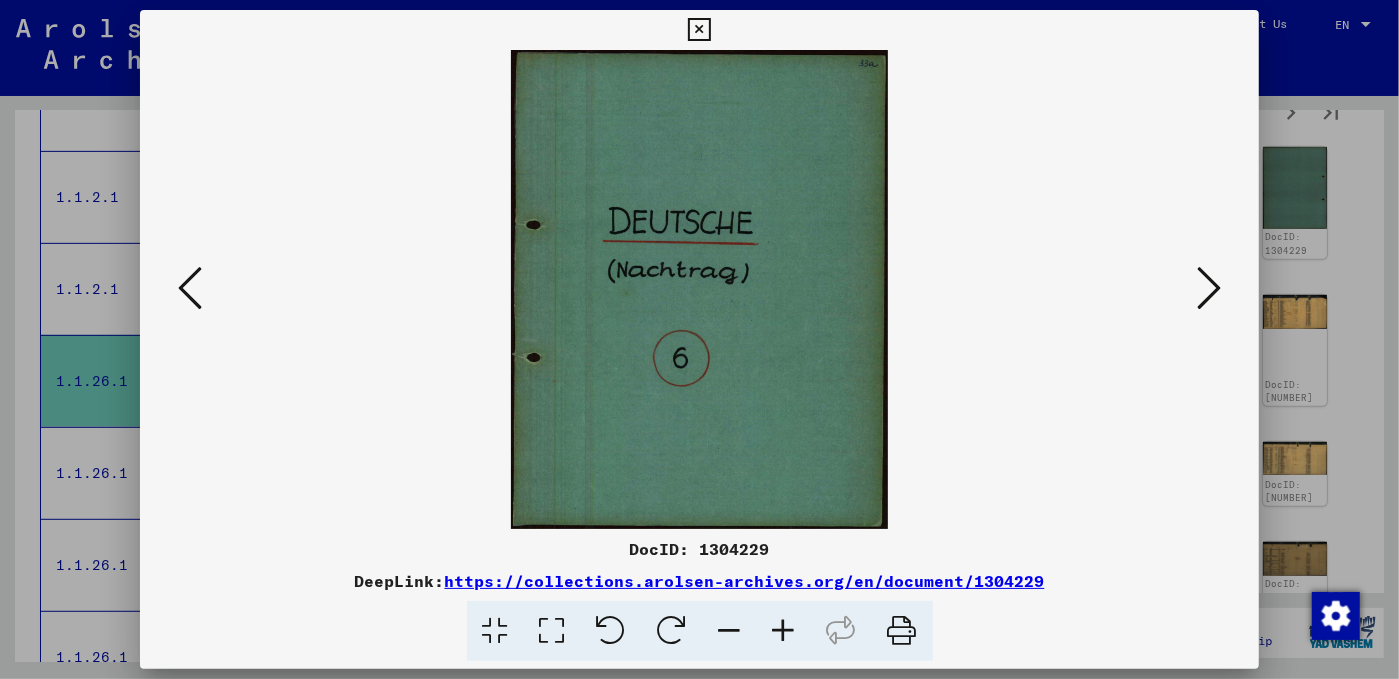 click at bounding box center [1209, 288] 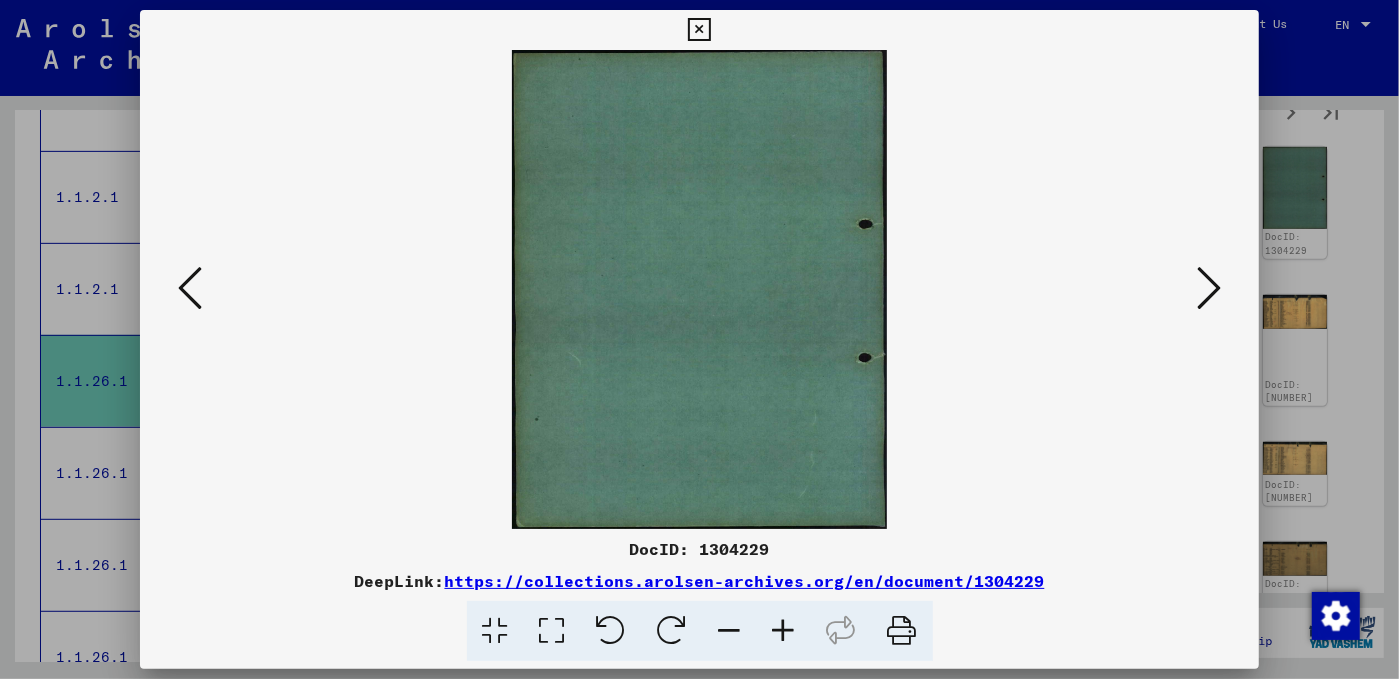 click at bounding box center (1209, 288) 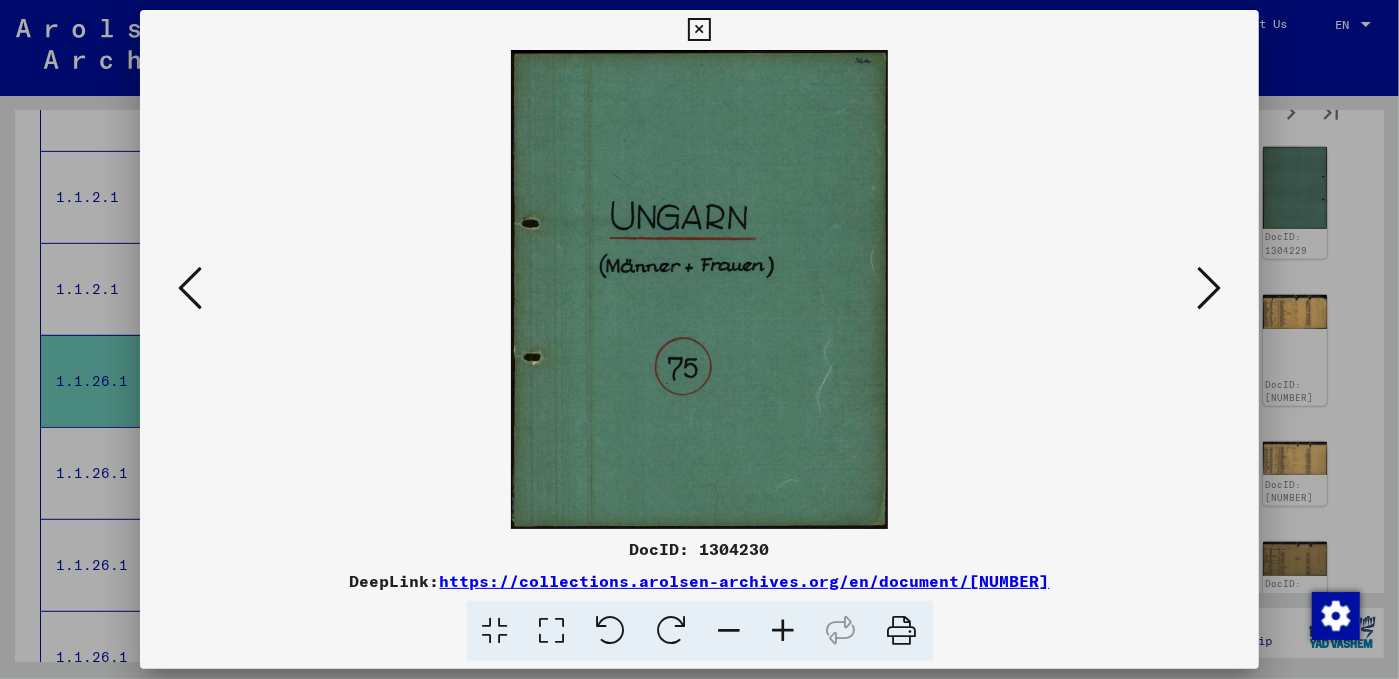 click at bounding box center (1209, 288) 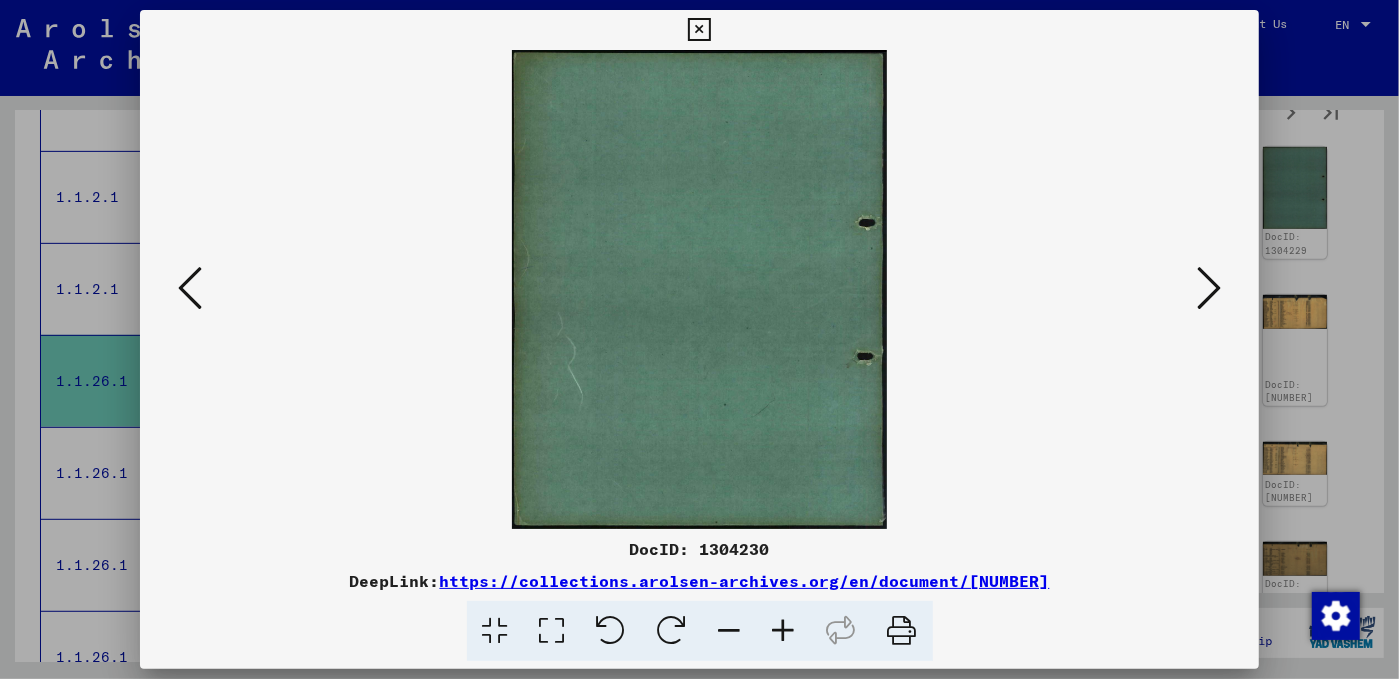 click at bounding box center [1209, 288] 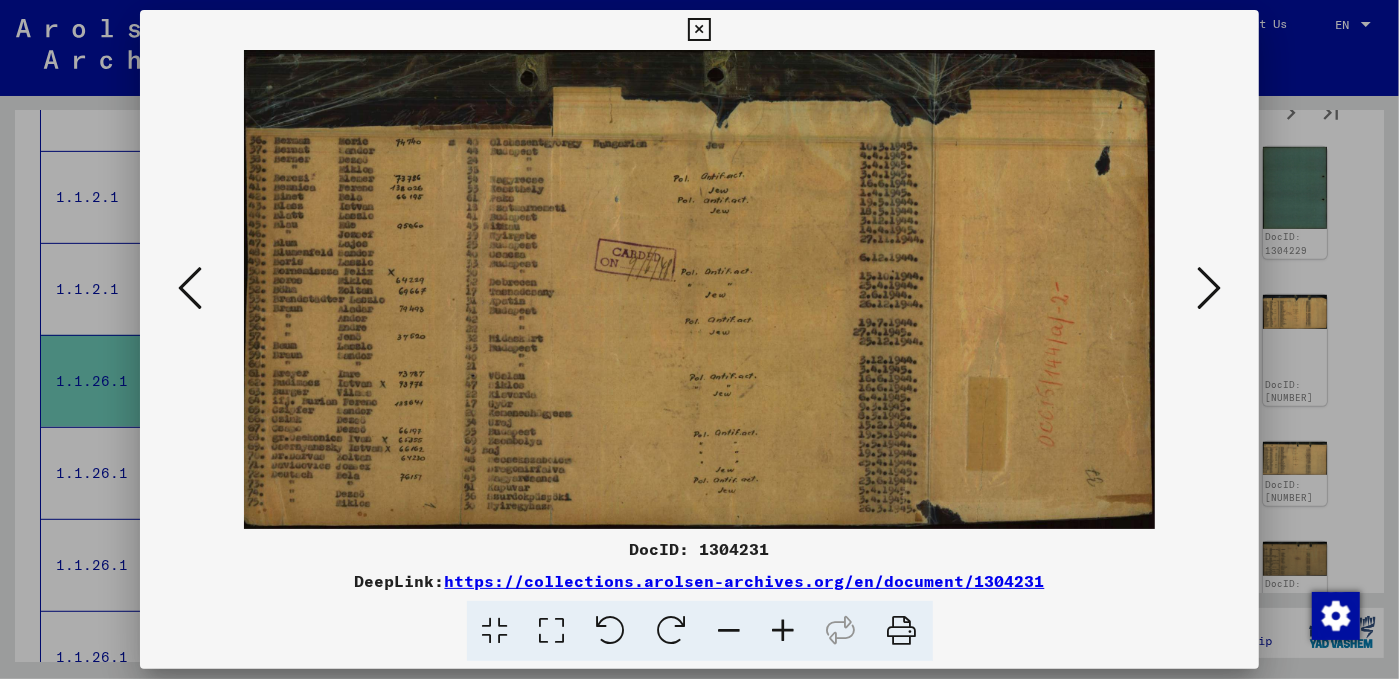 click at bounding box center [1209, 288] 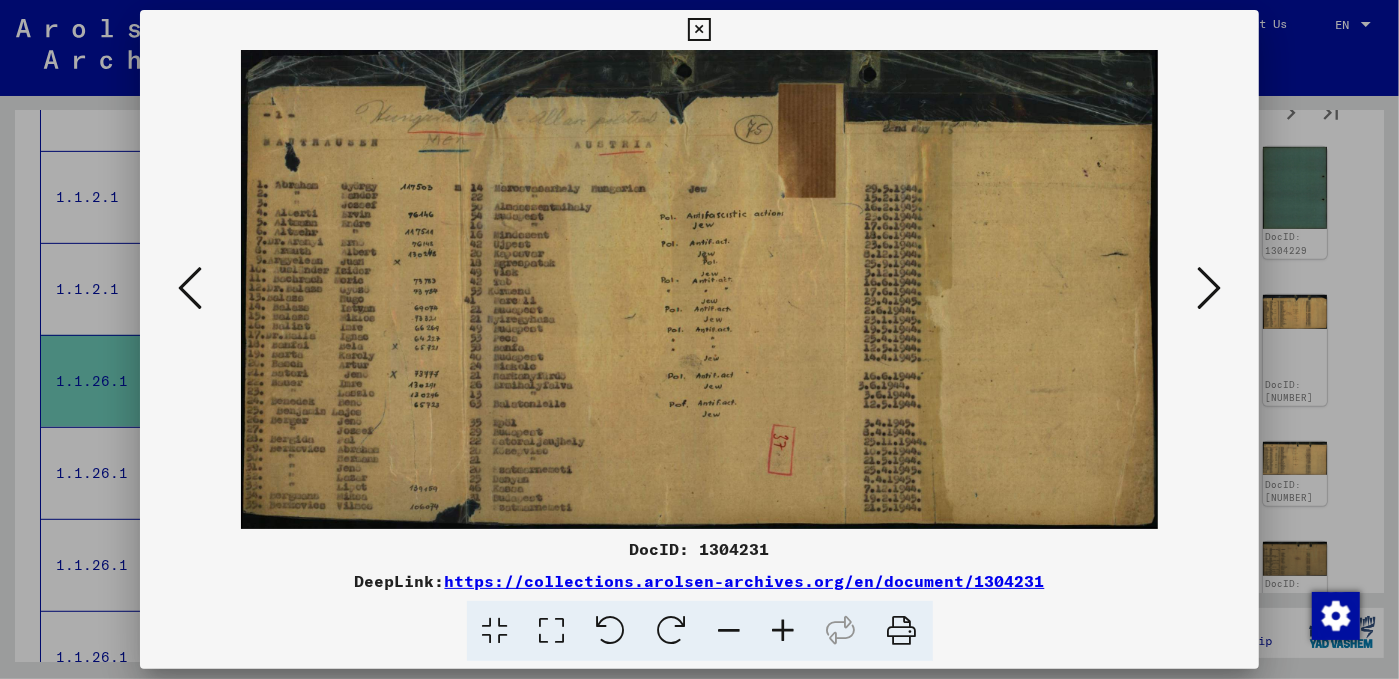 click at bounding box center [1209, 288] 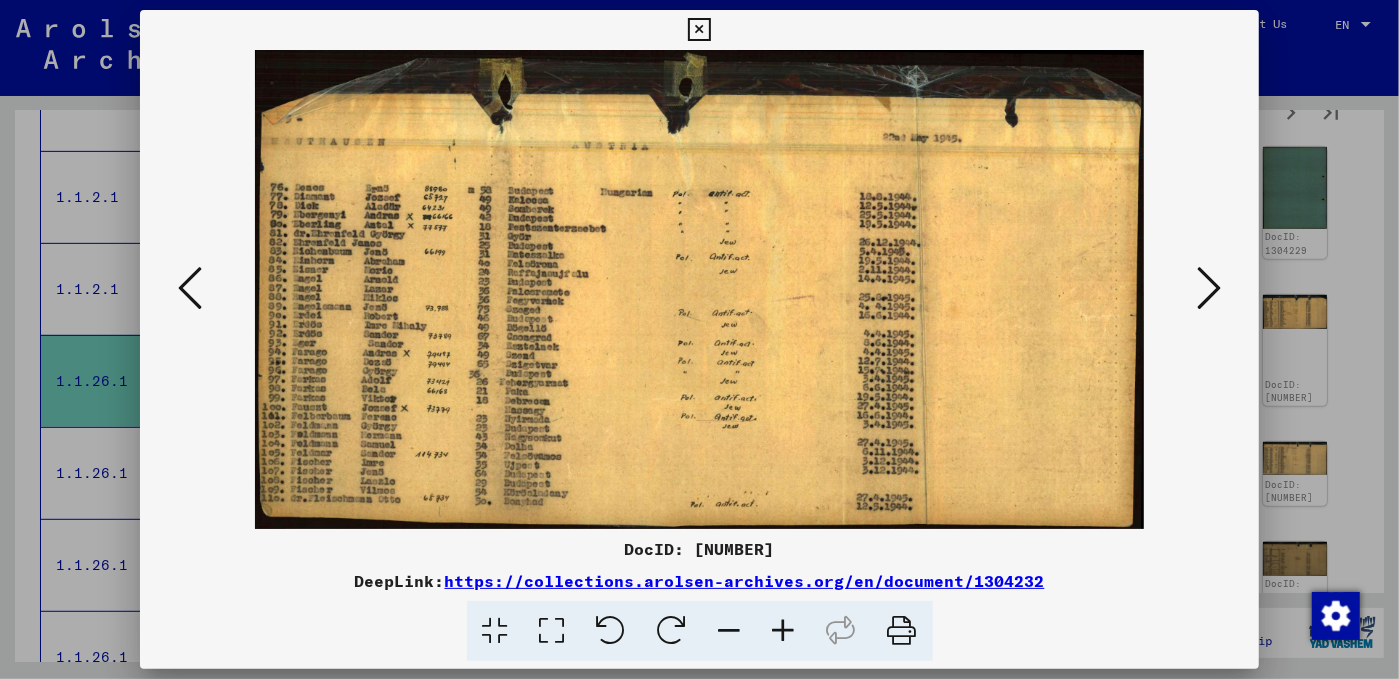 click at bounding box center (1209, 288) 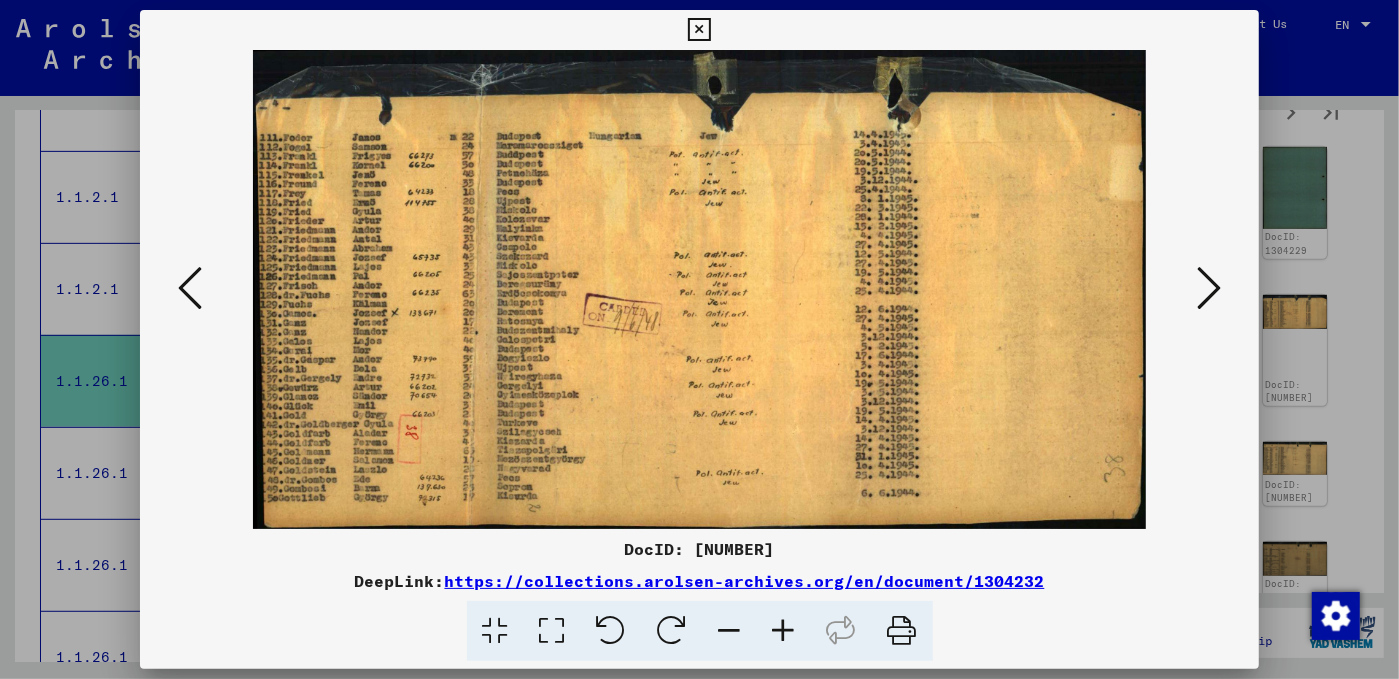 click at bounding box center [1209, 288] 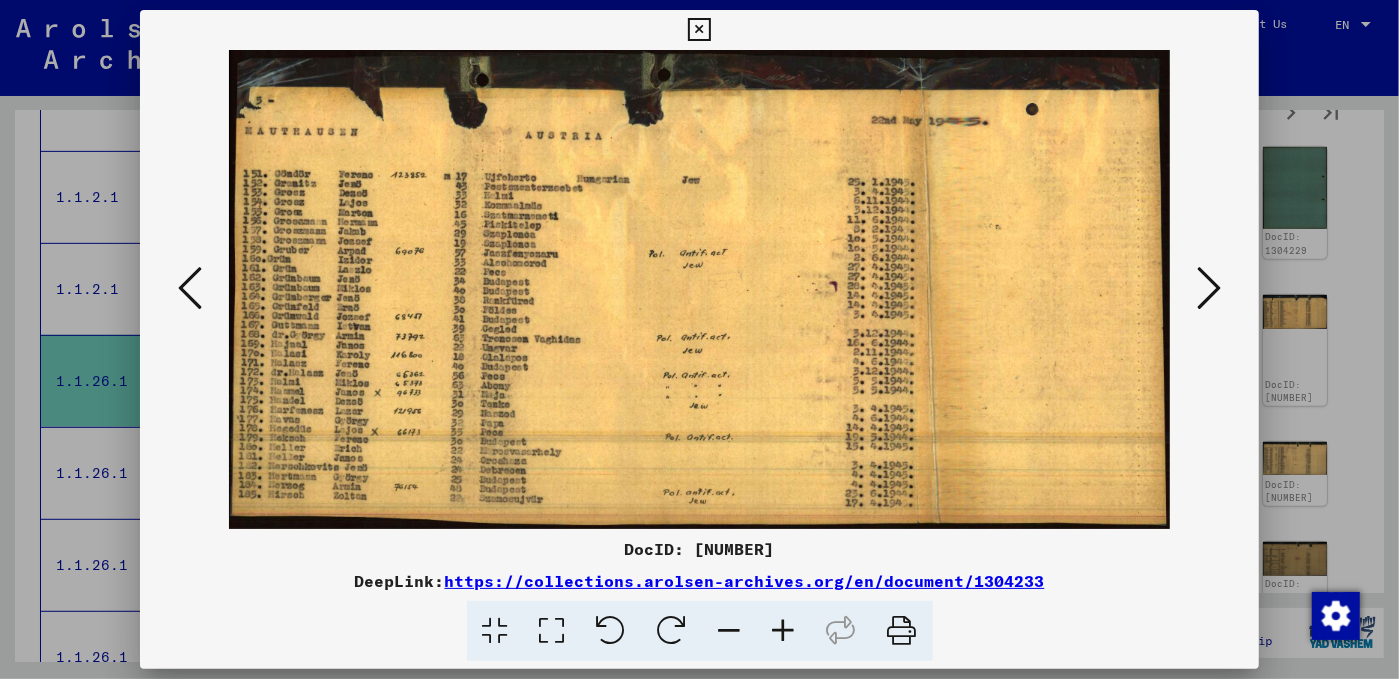 click at bounding box center (1209, 288) 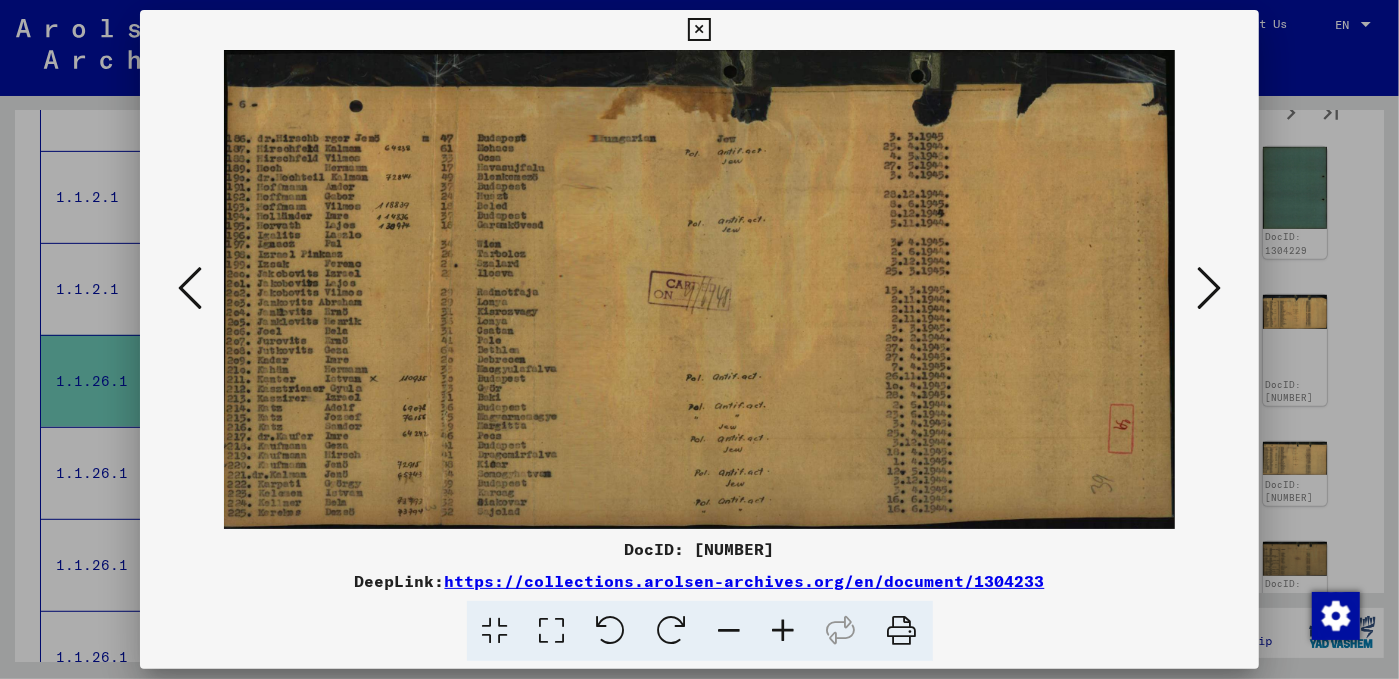 click at bounding box center (1209, 288) 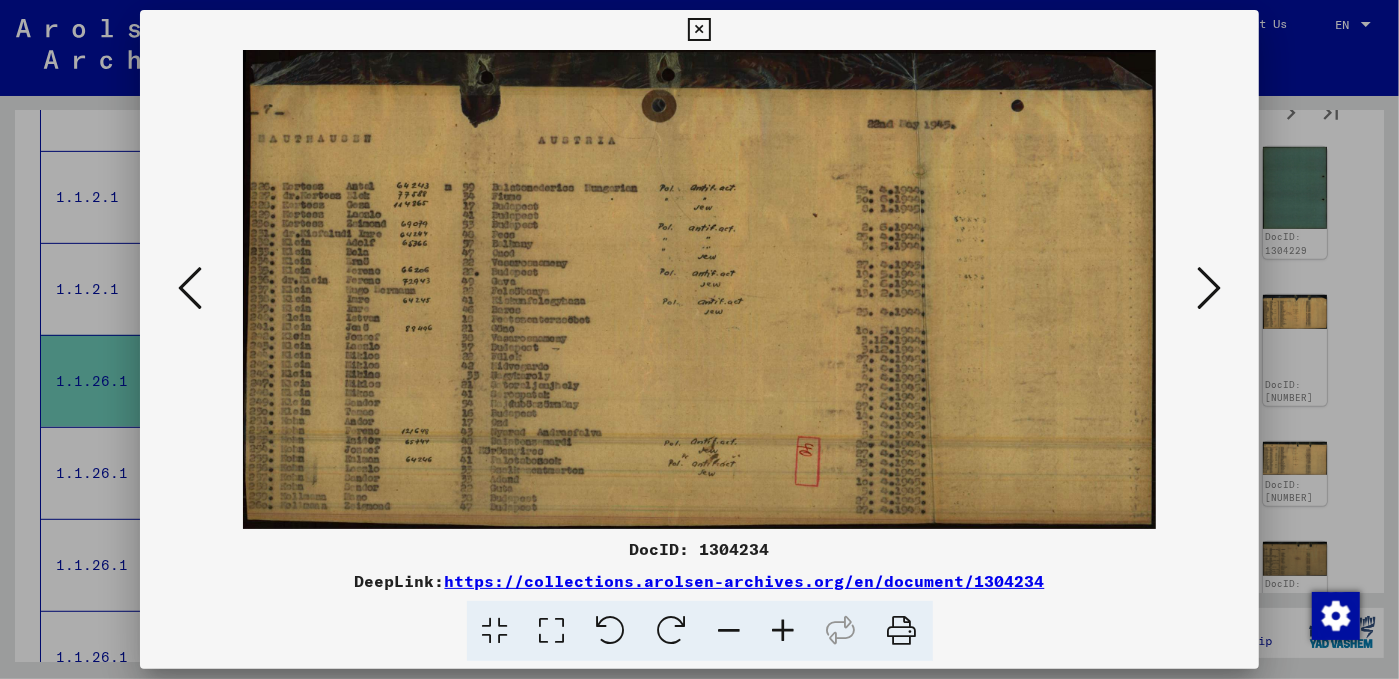 click at bounding box center [1209, 288] 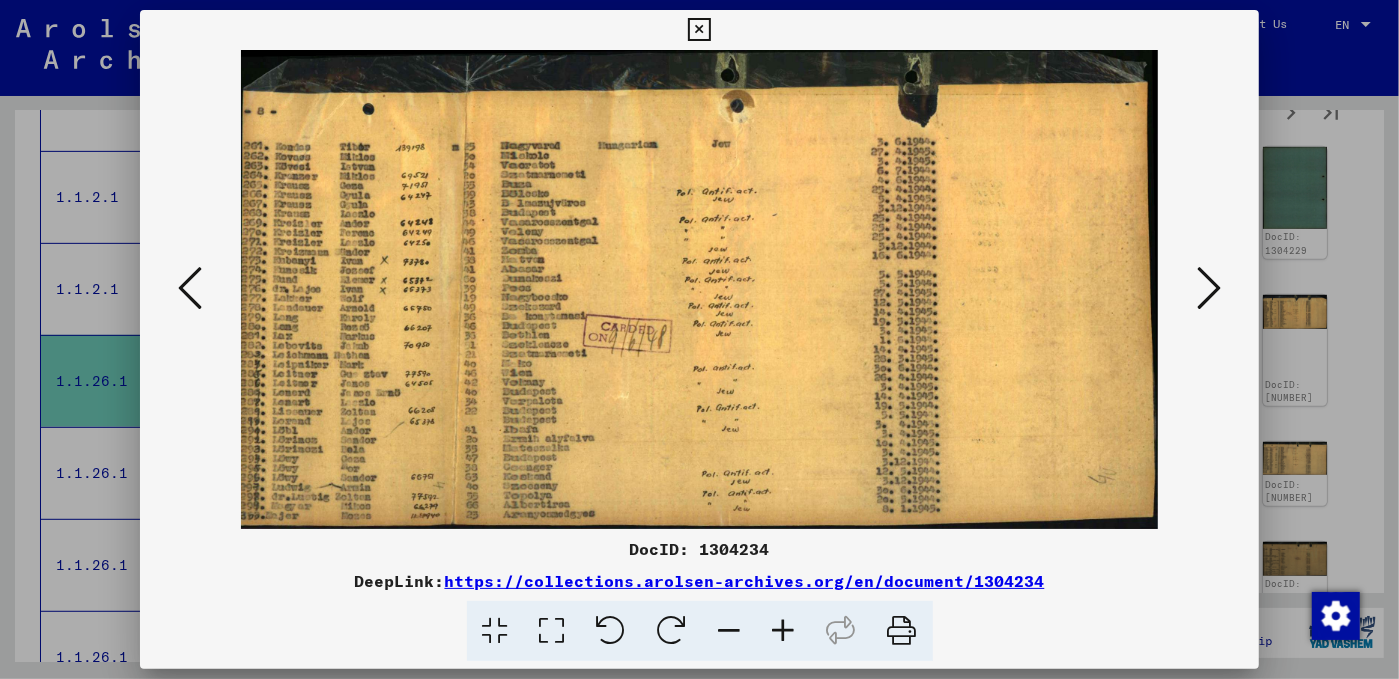 click at bounding box center (1209, 288) 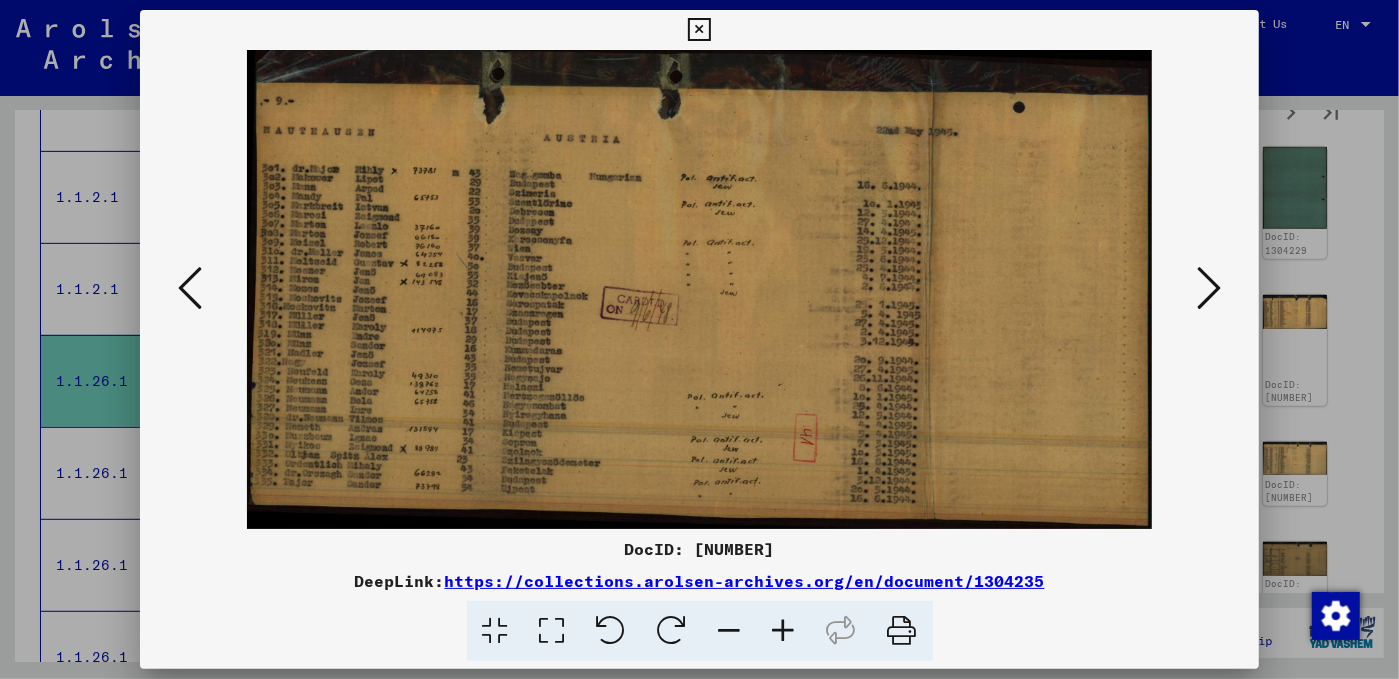 click at bounding box center [1209, 288] 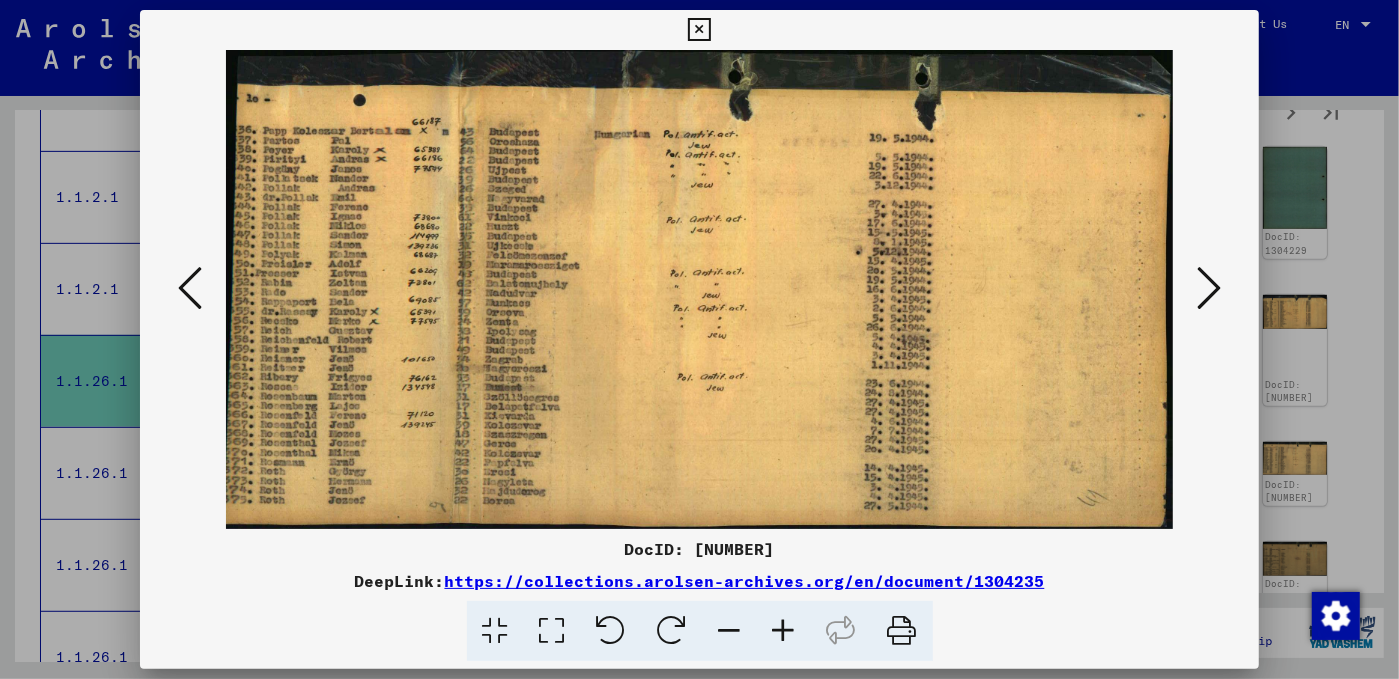 click at bounding box center [1209, 288] 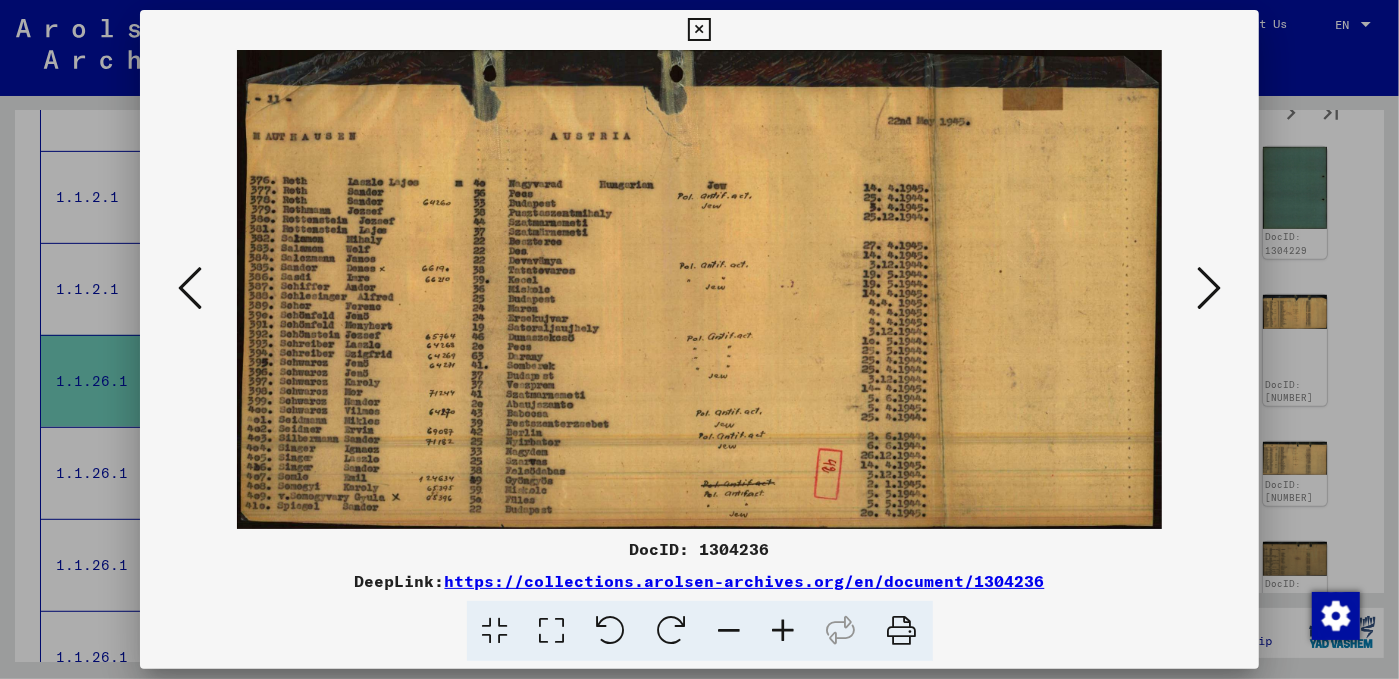 click at bounding box center [1209, 288] 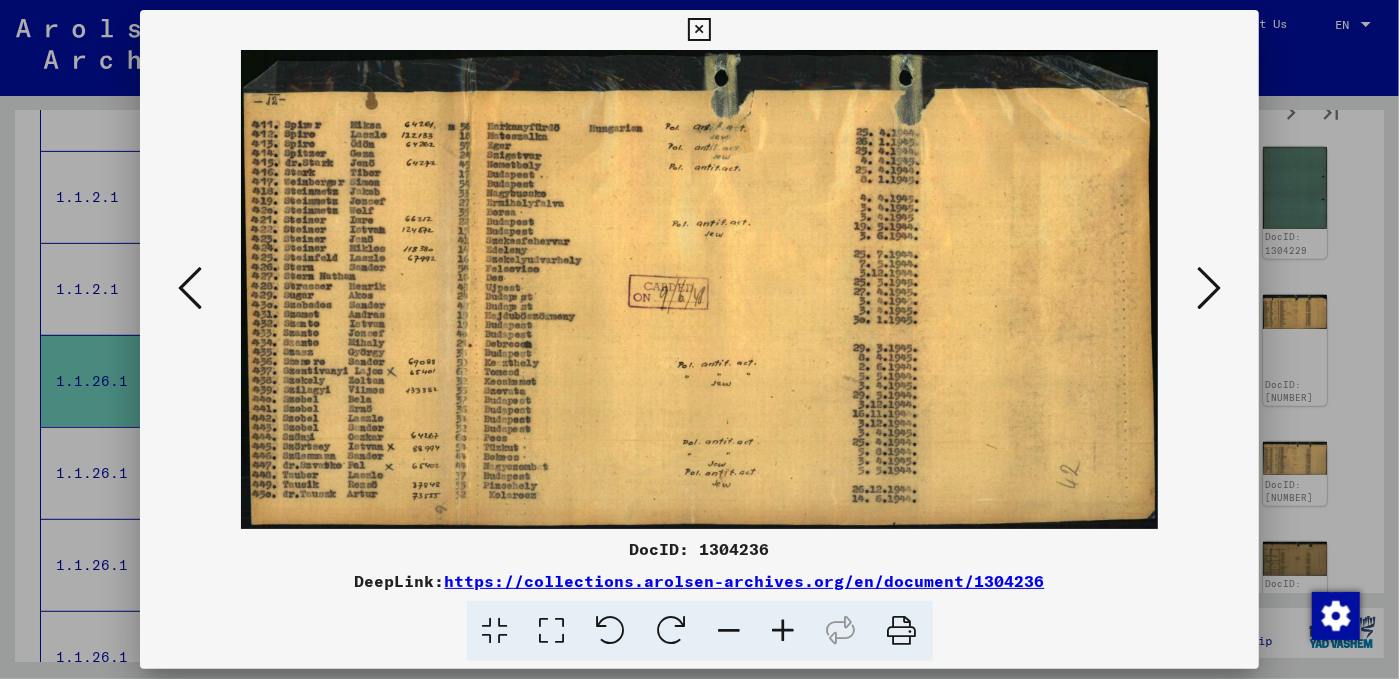 click at bounding box center (1209, 288) 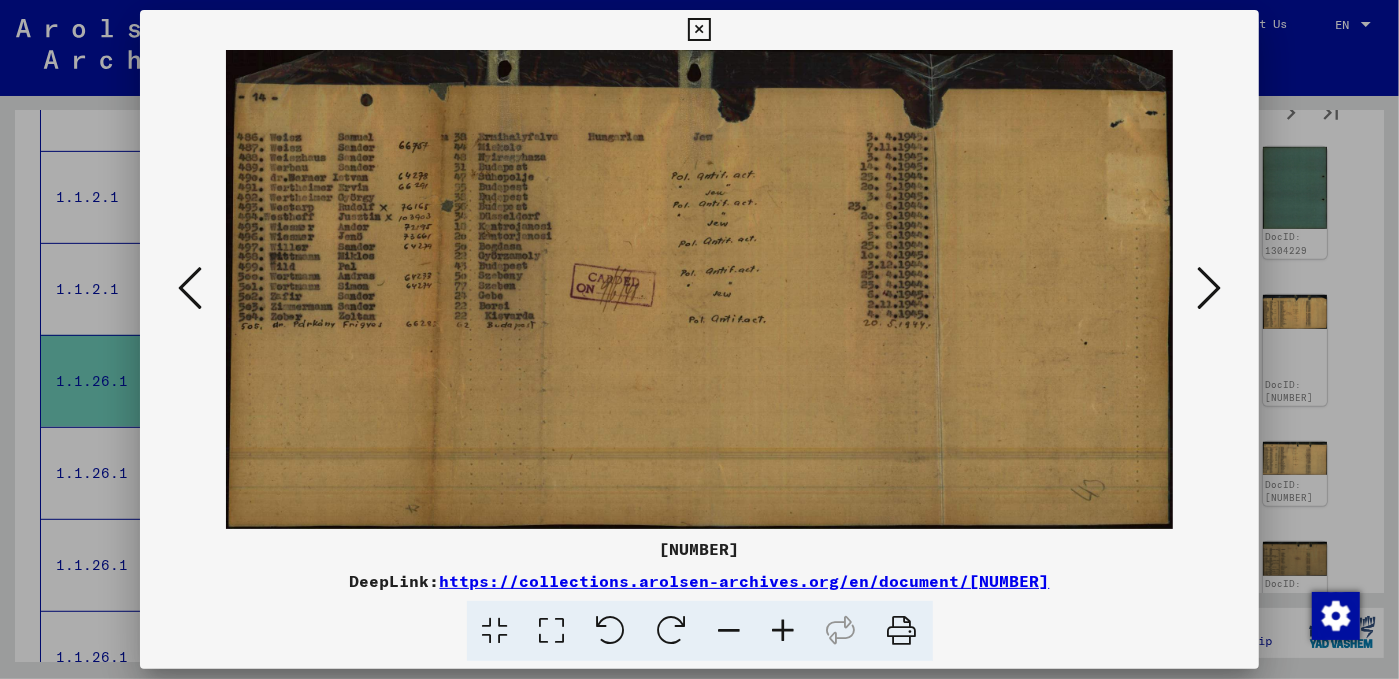 click at bounding box center [1209, 288] 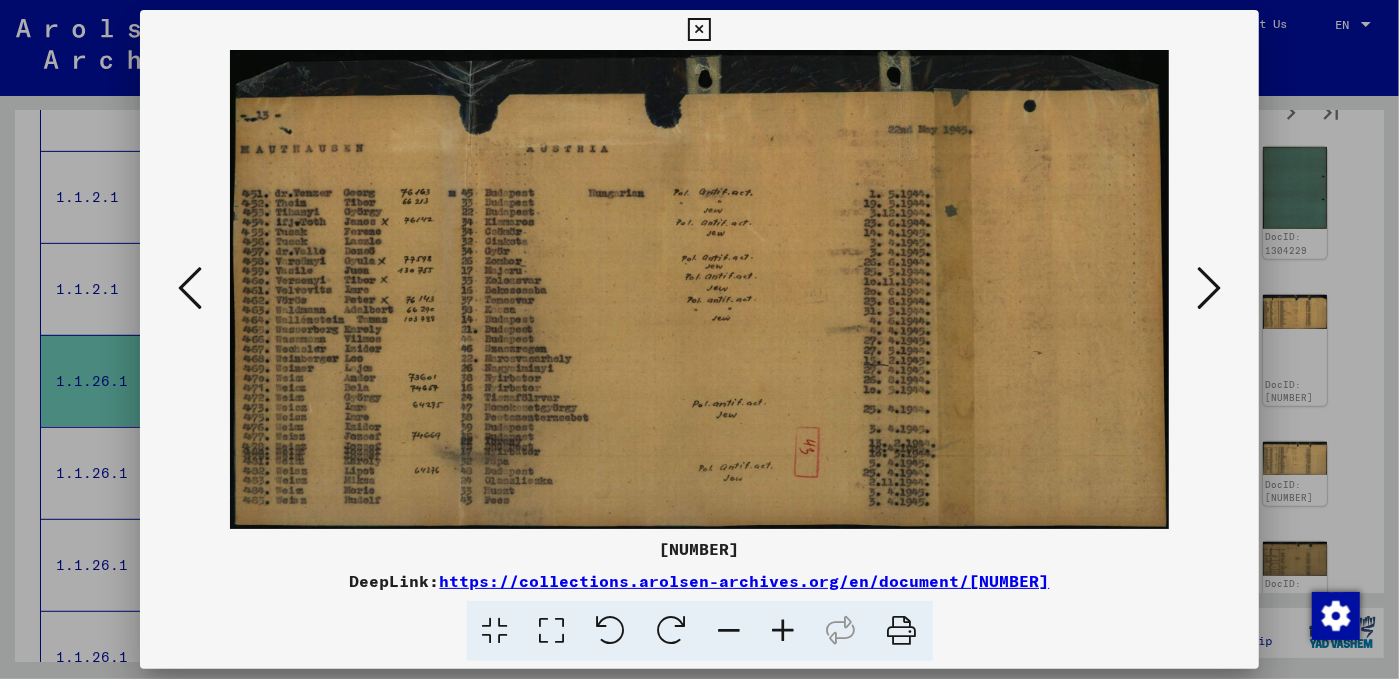 click at bounding box center (1209, 288) 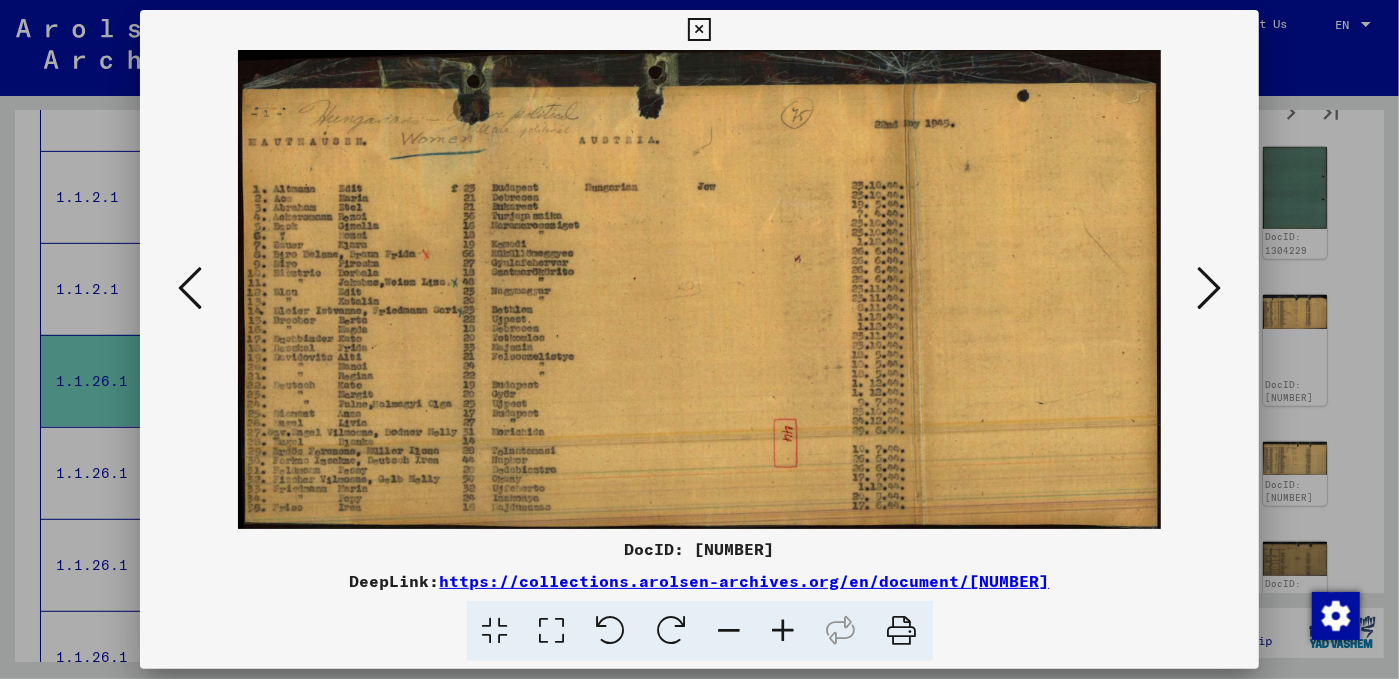 click at bounding box center [1209, 288] 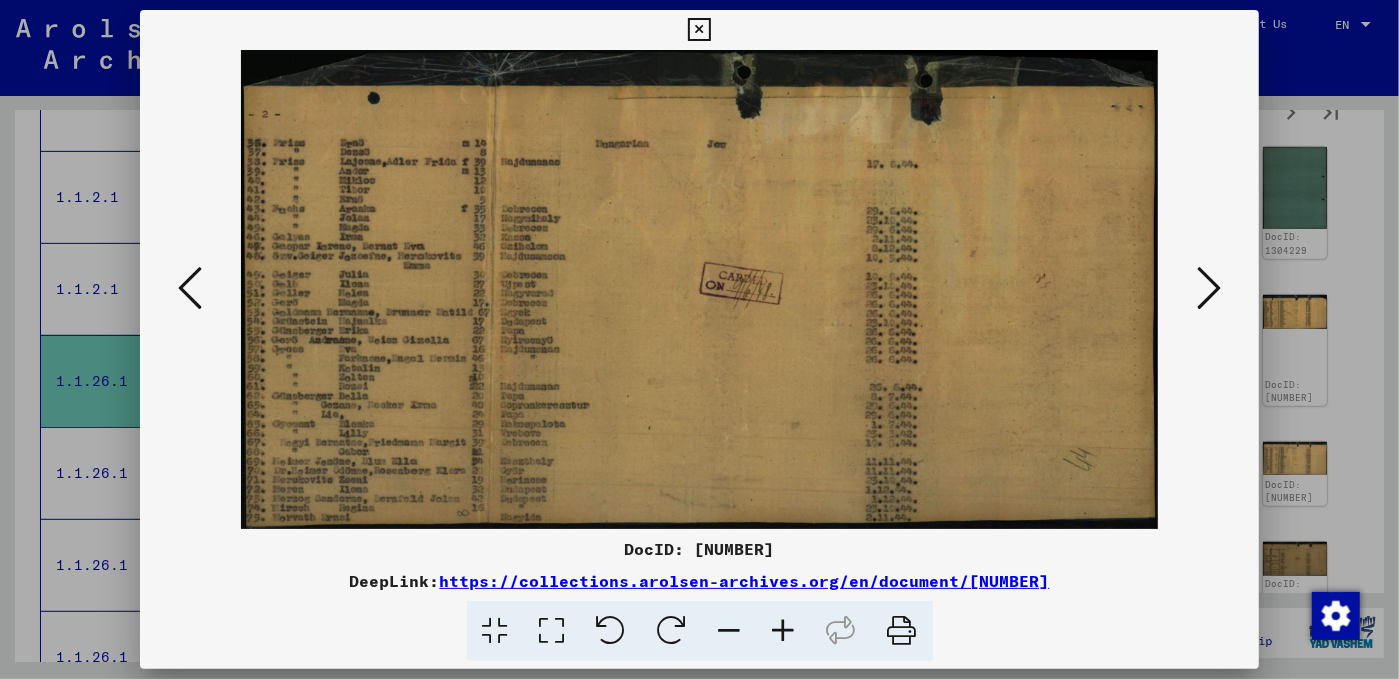 click at bounding box center (1209, 288) 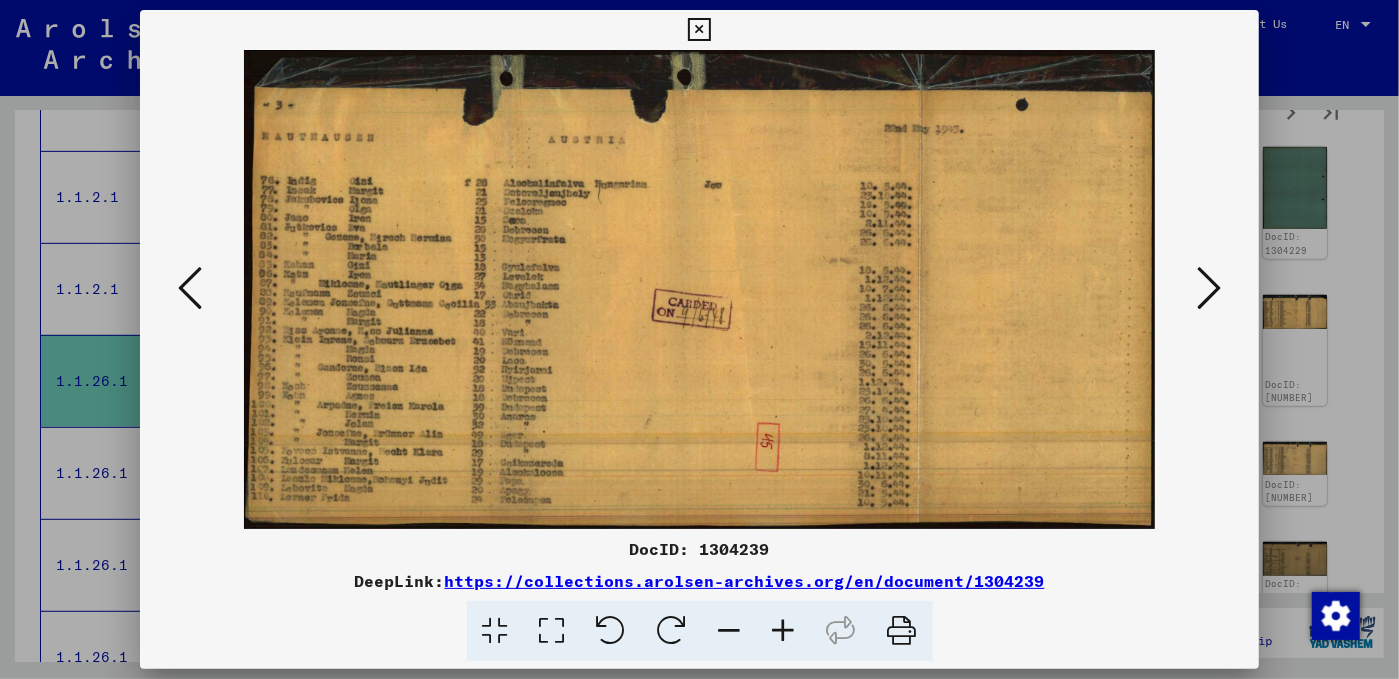 click at bounding box center [1209, 288] 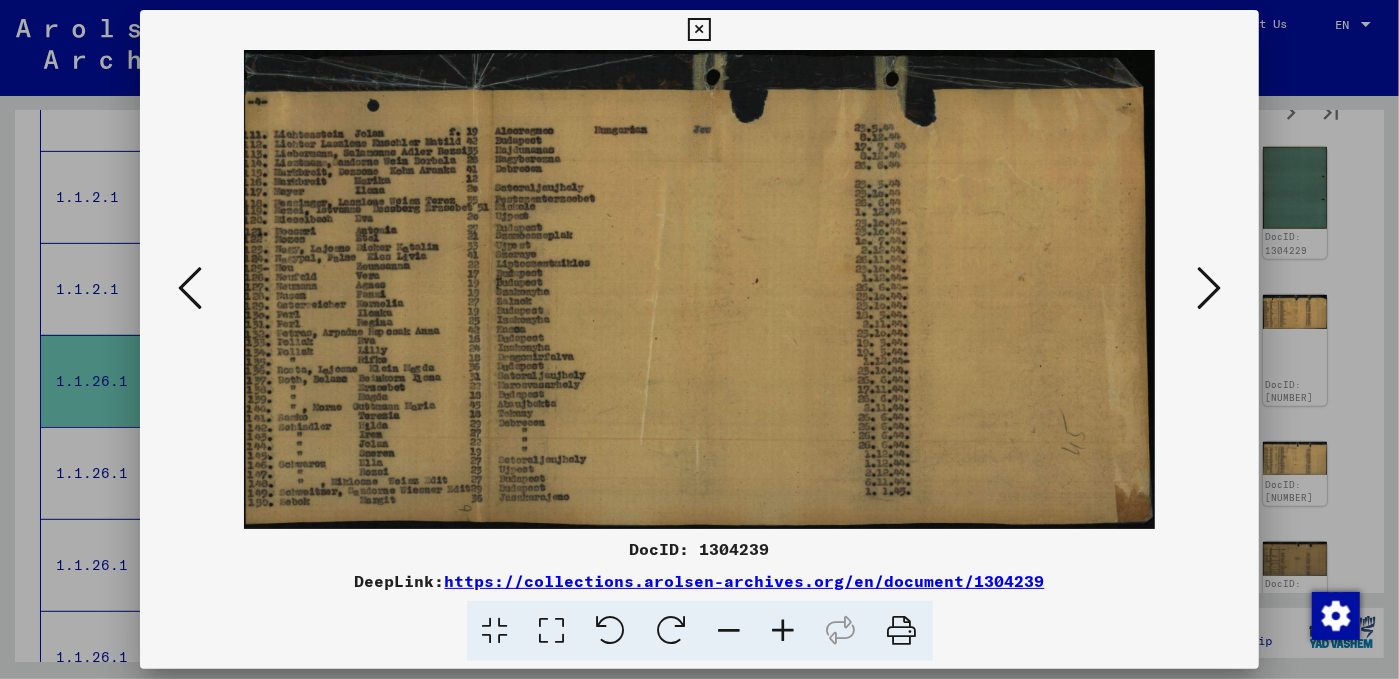 click at bounding box center (1209, 288) 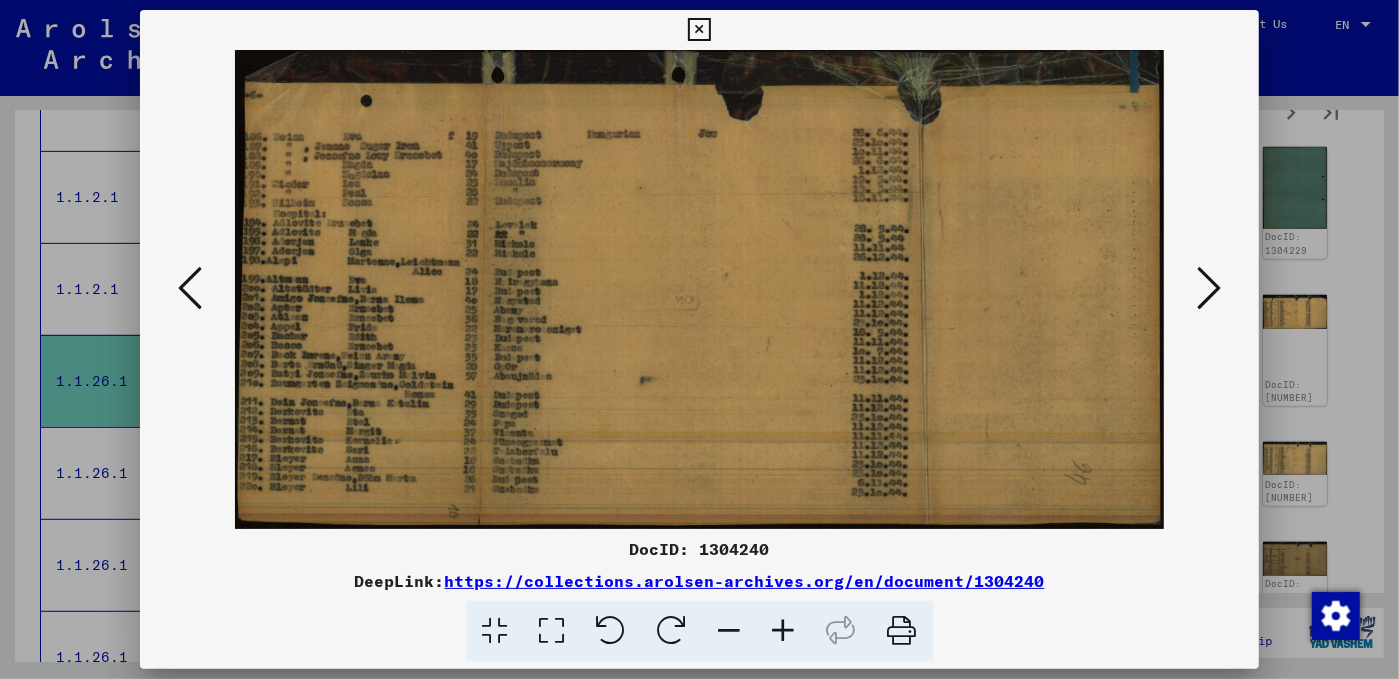 click at bounding box center [1209, 288] 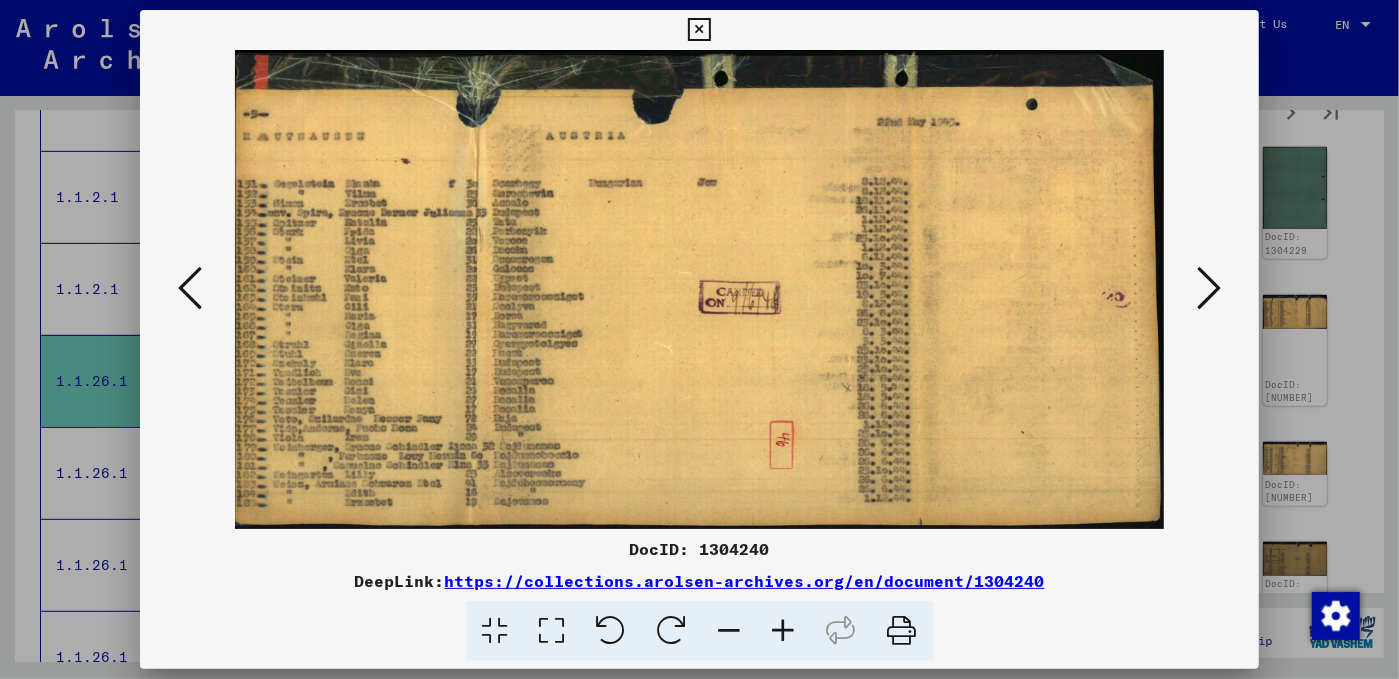 click at bounding box center [1209, 288] 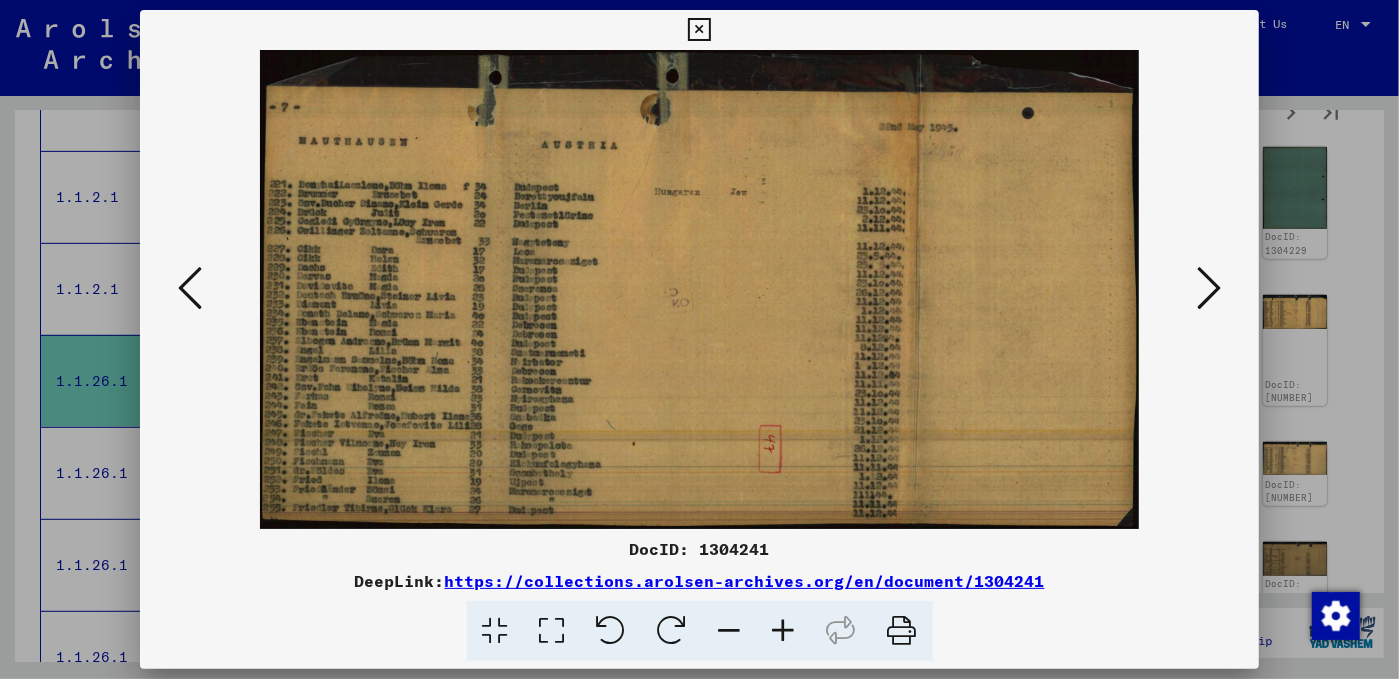 click at bounding box center (699, 339) 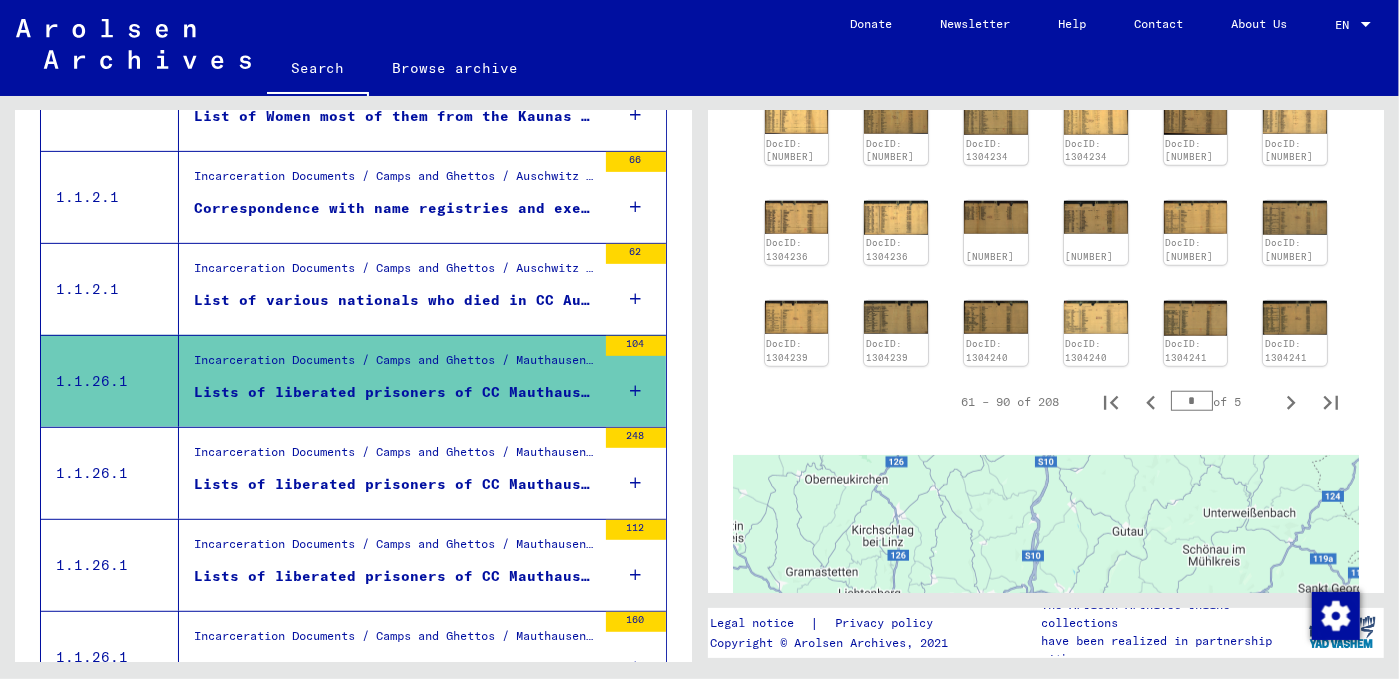 scroll, scrollTop: 1181, scrollLeft: 0, axis: vertical 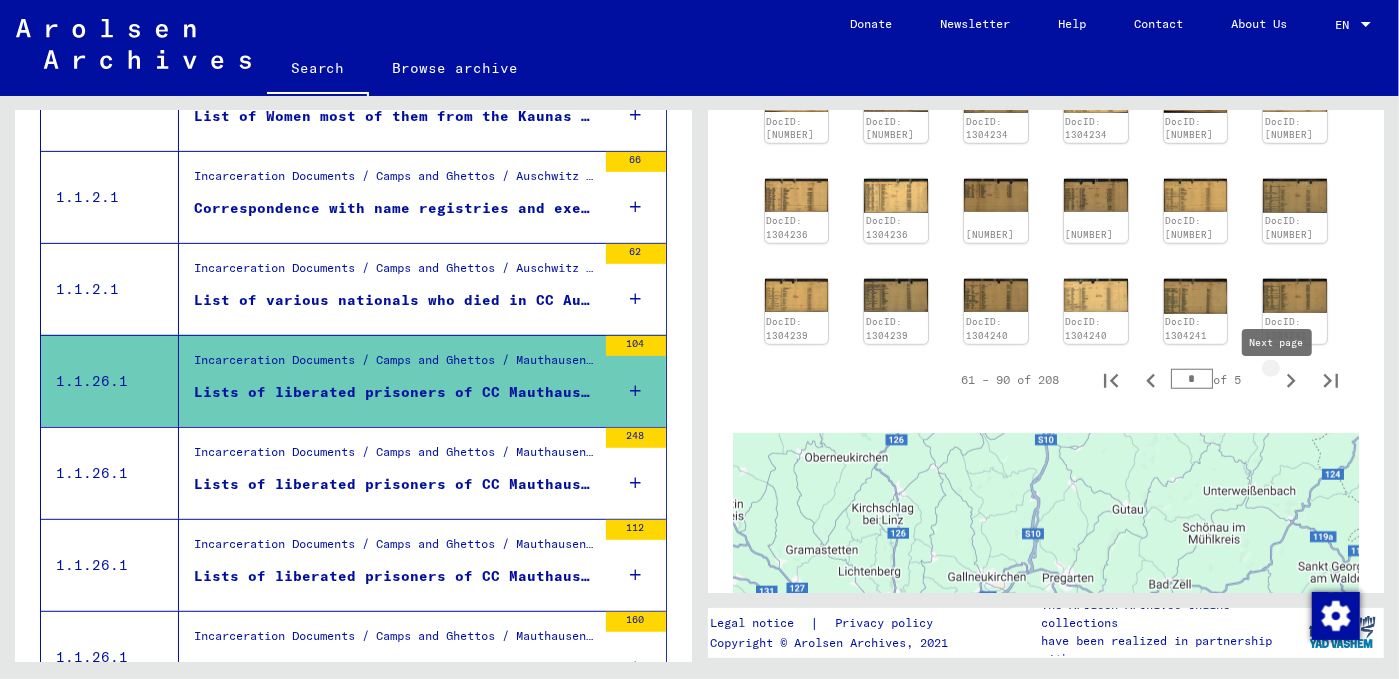 click 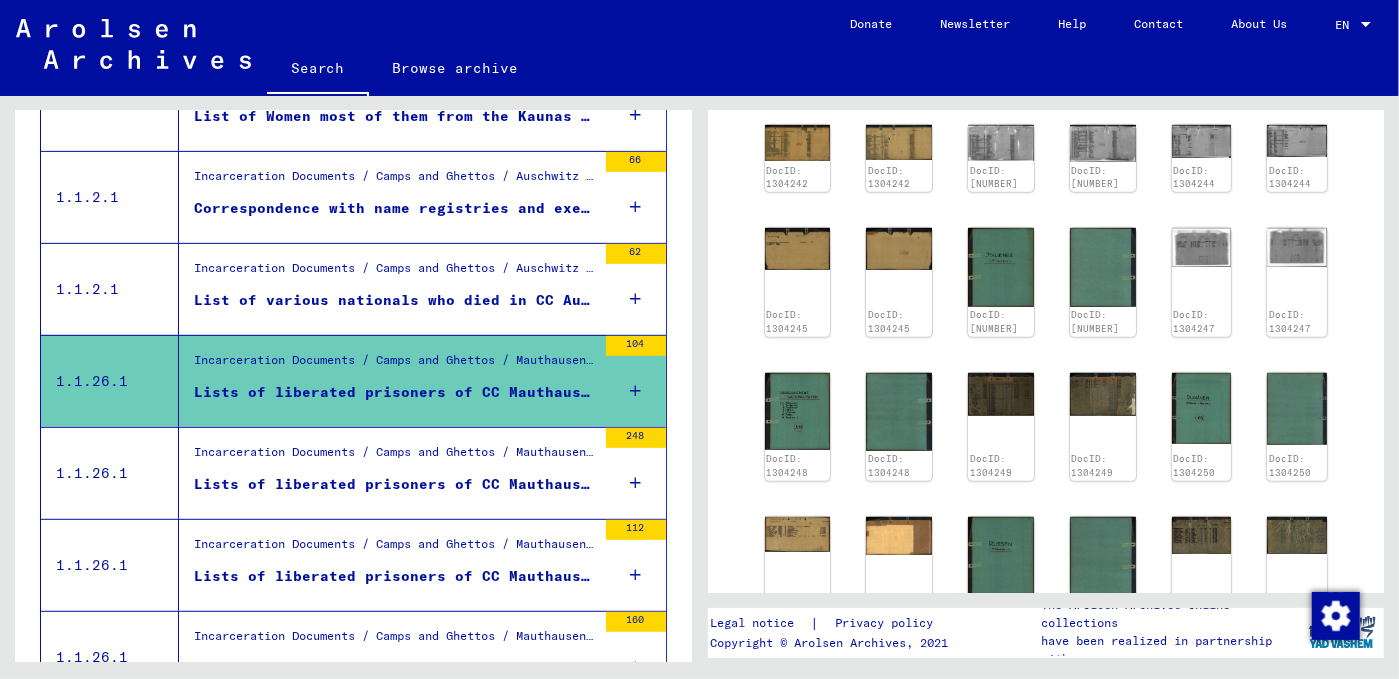 scroll, scrollTop: 818, scrollLeft: 0, axis: vertical 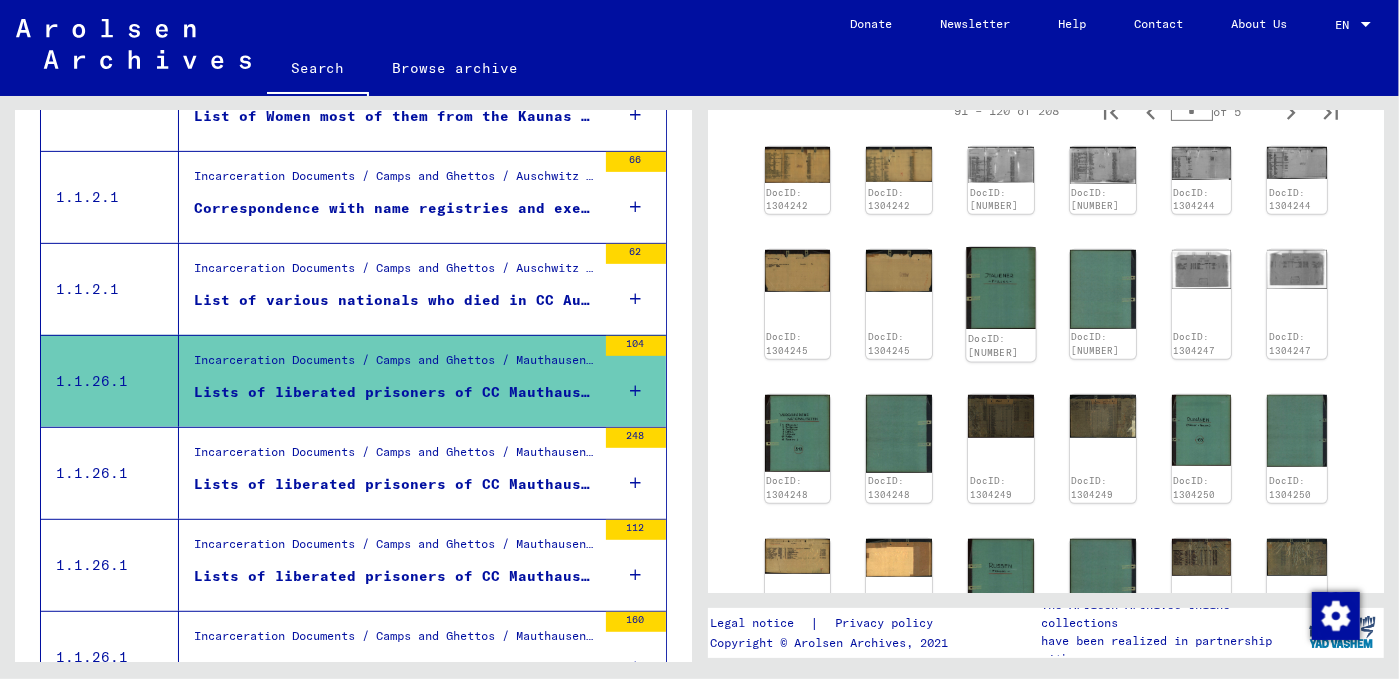click 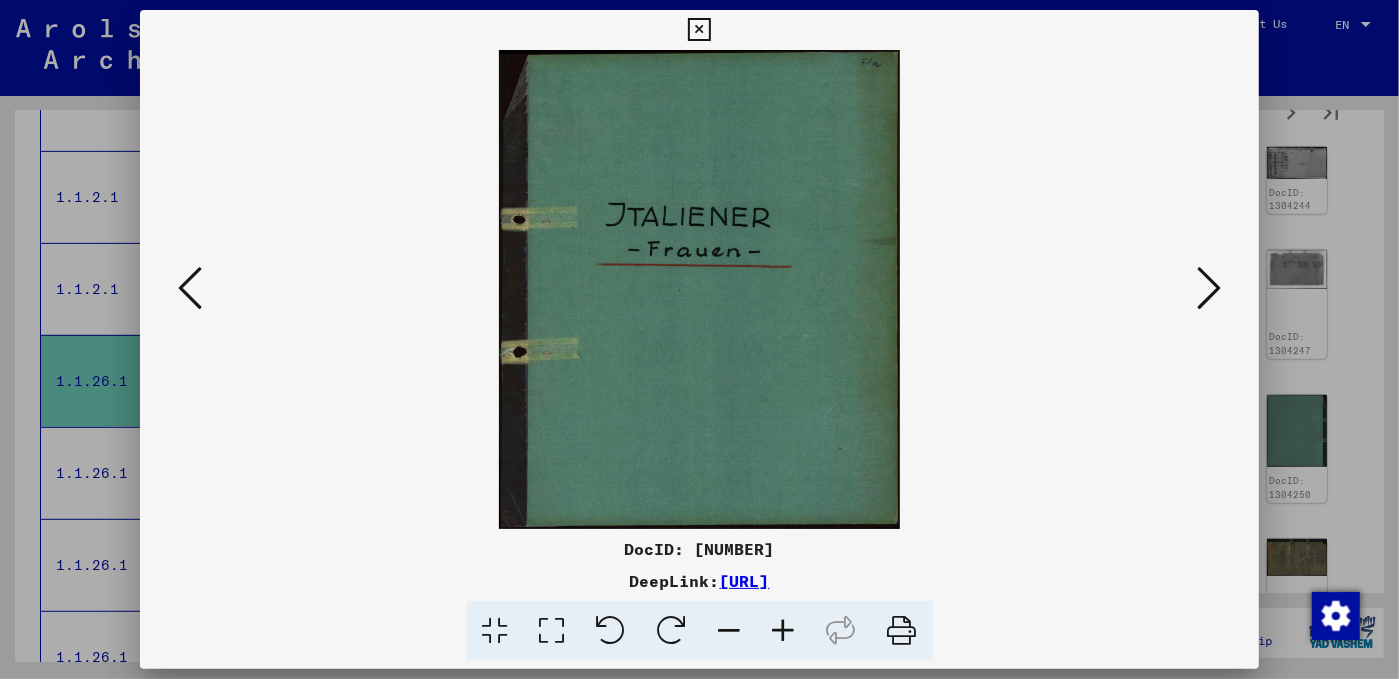 click at bounding box center (1209, 288) 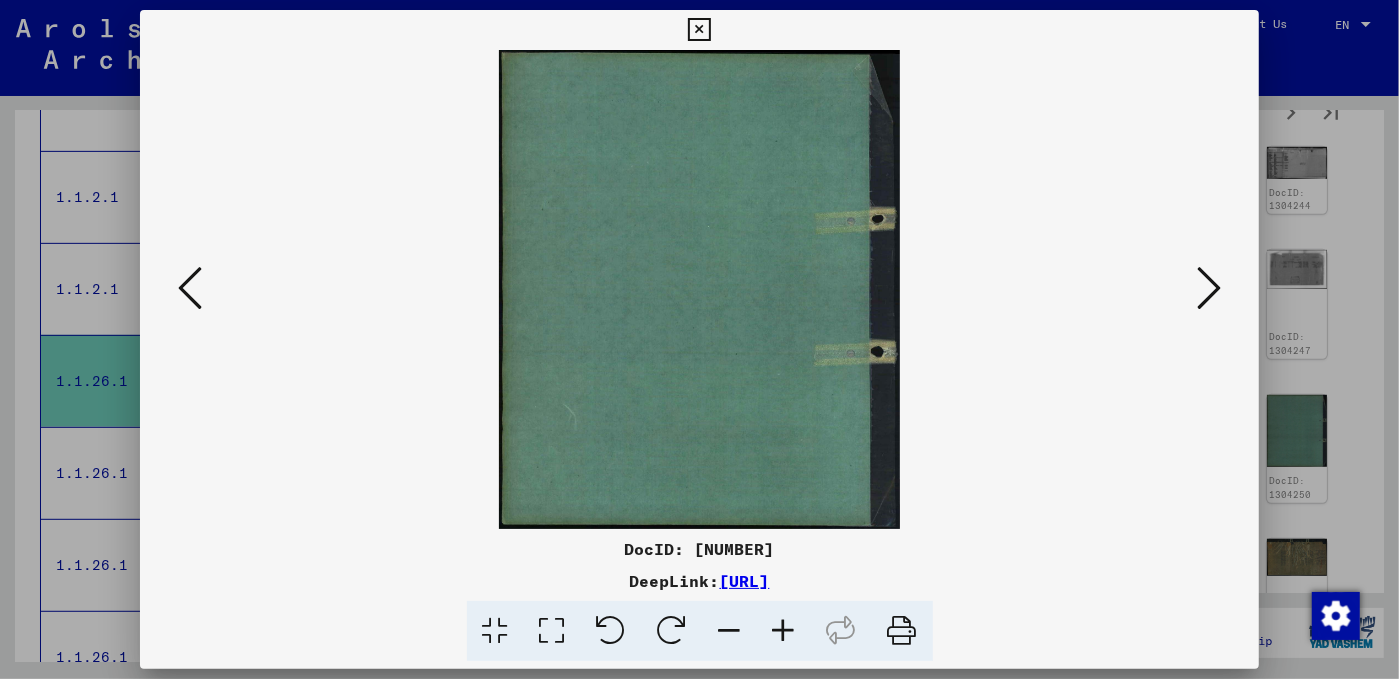 click at bounding box center (1209, 288) 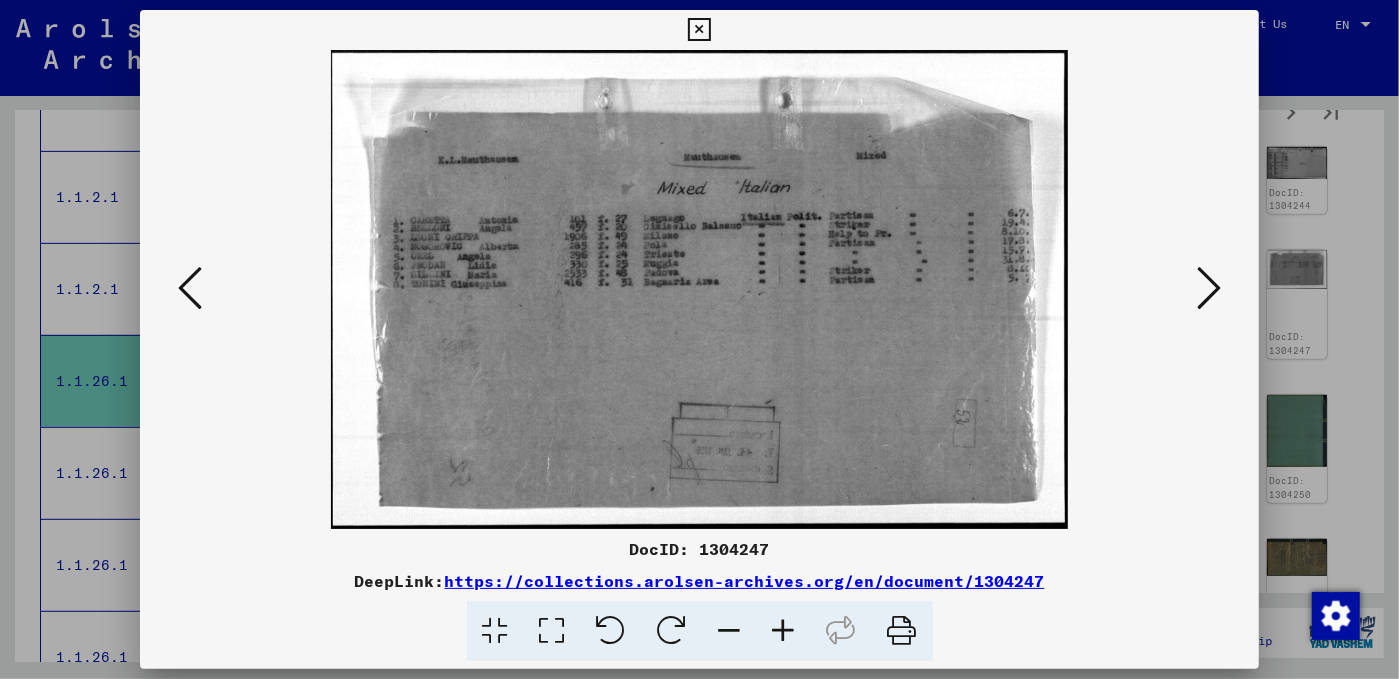click at bounding box center (784, 631) 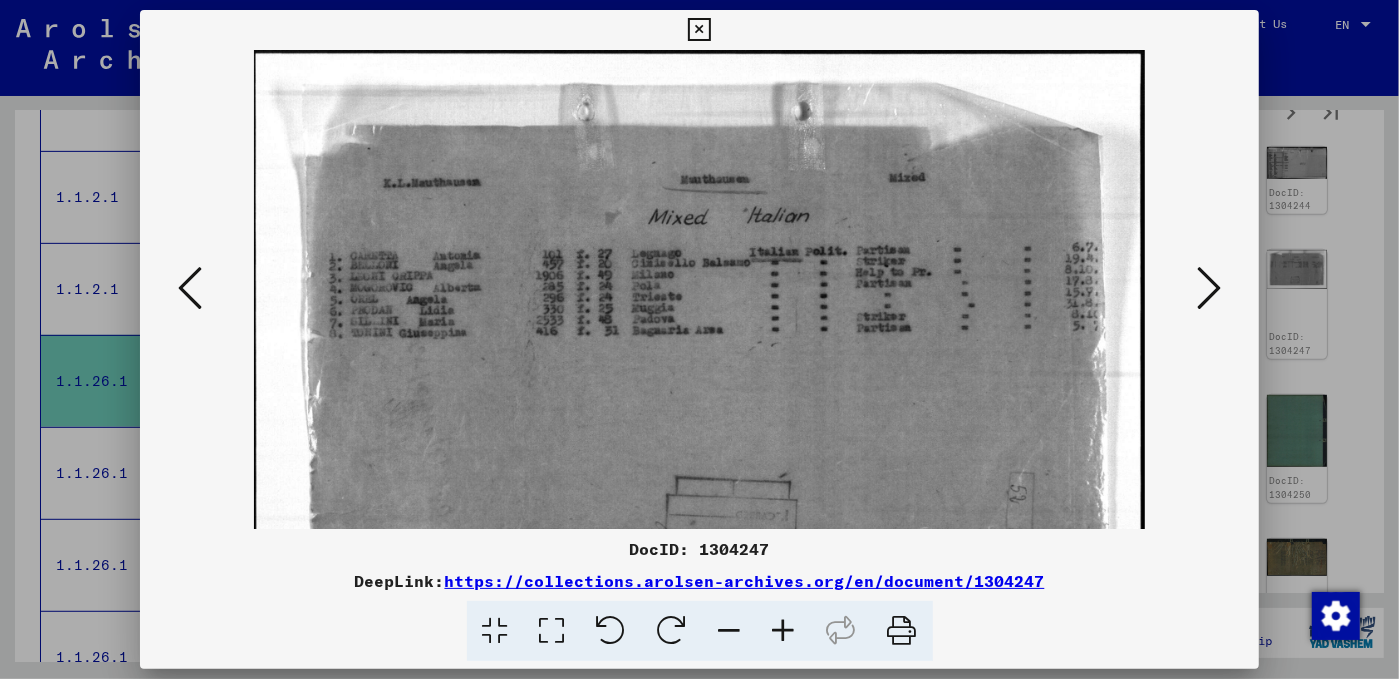 click at bounding box center (784, 631) 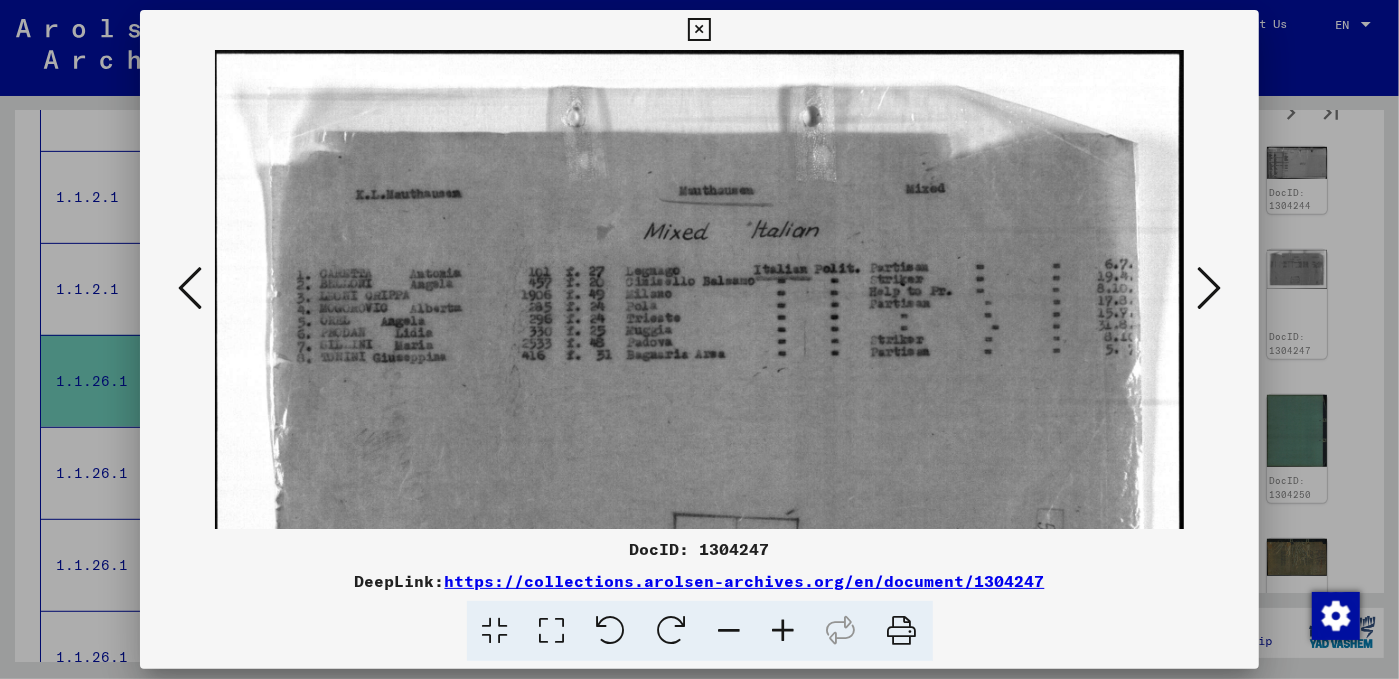 click at bounding box center [784, 631] 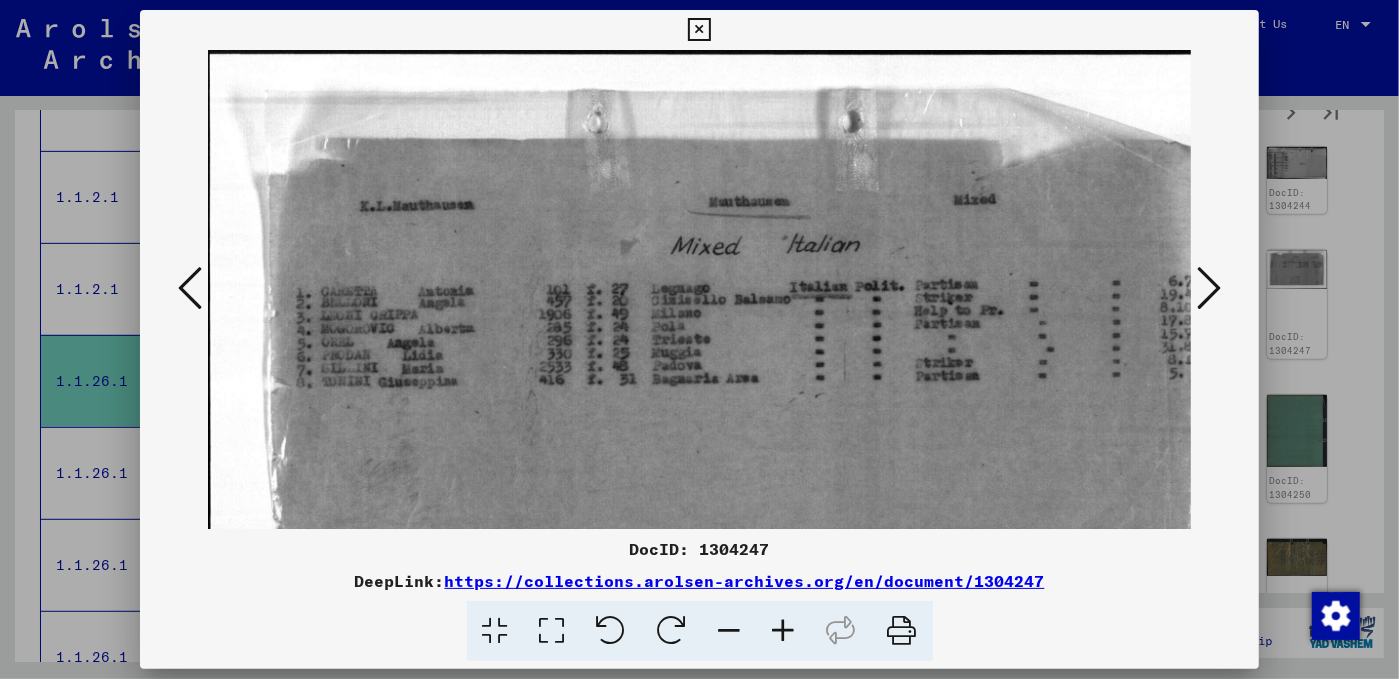 click at bounding box center (784, 631) 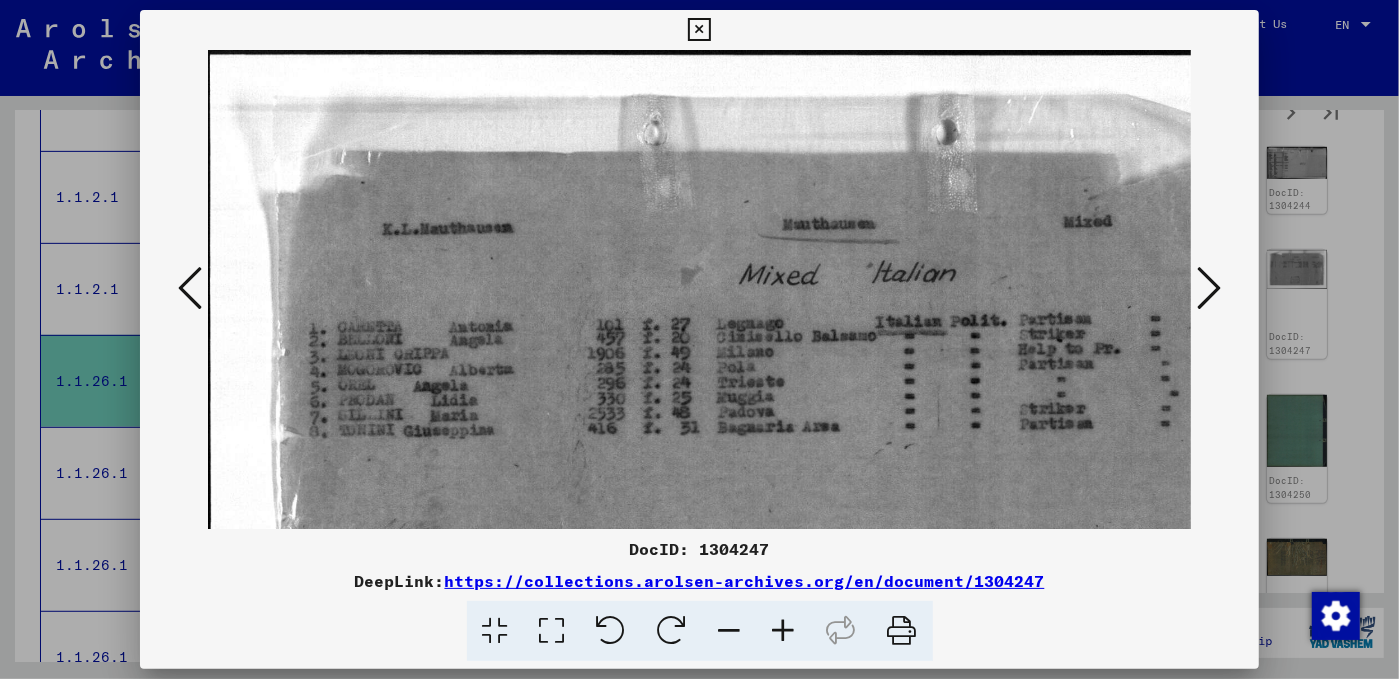 click at bounding box center [784, 631] 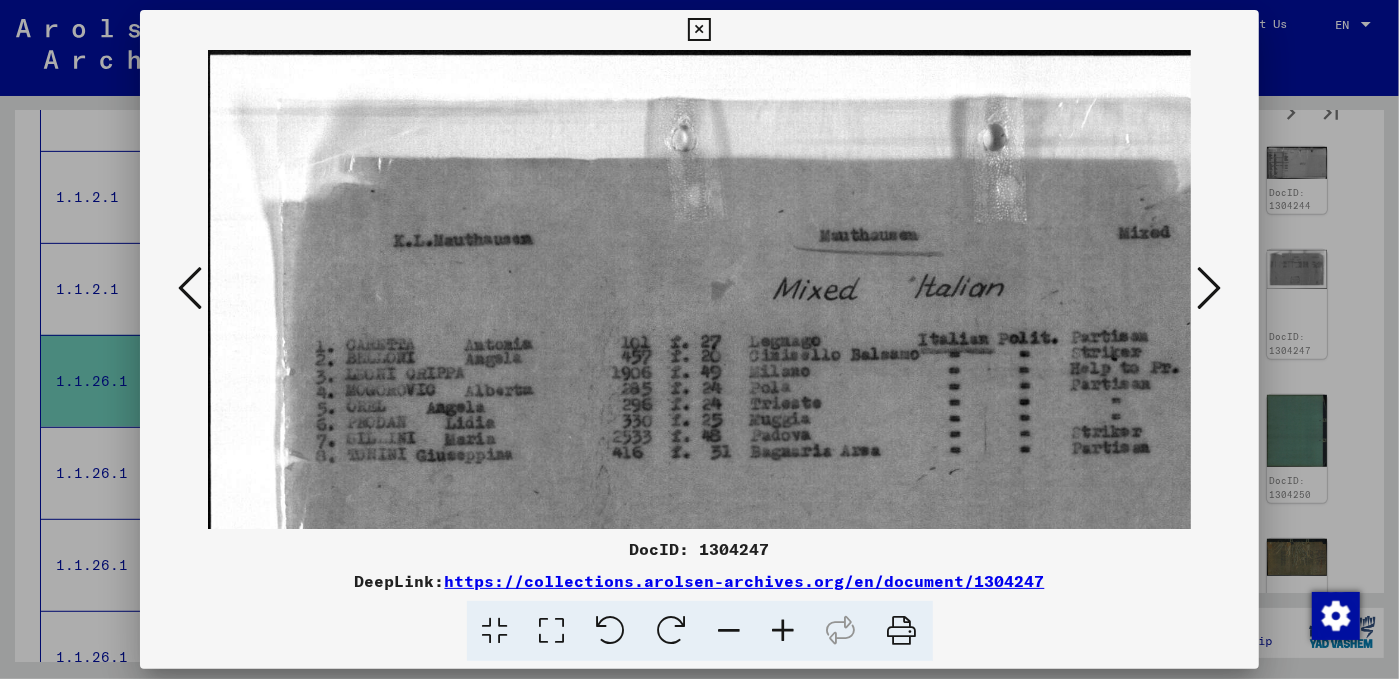 click at bounding box center [784, 631] 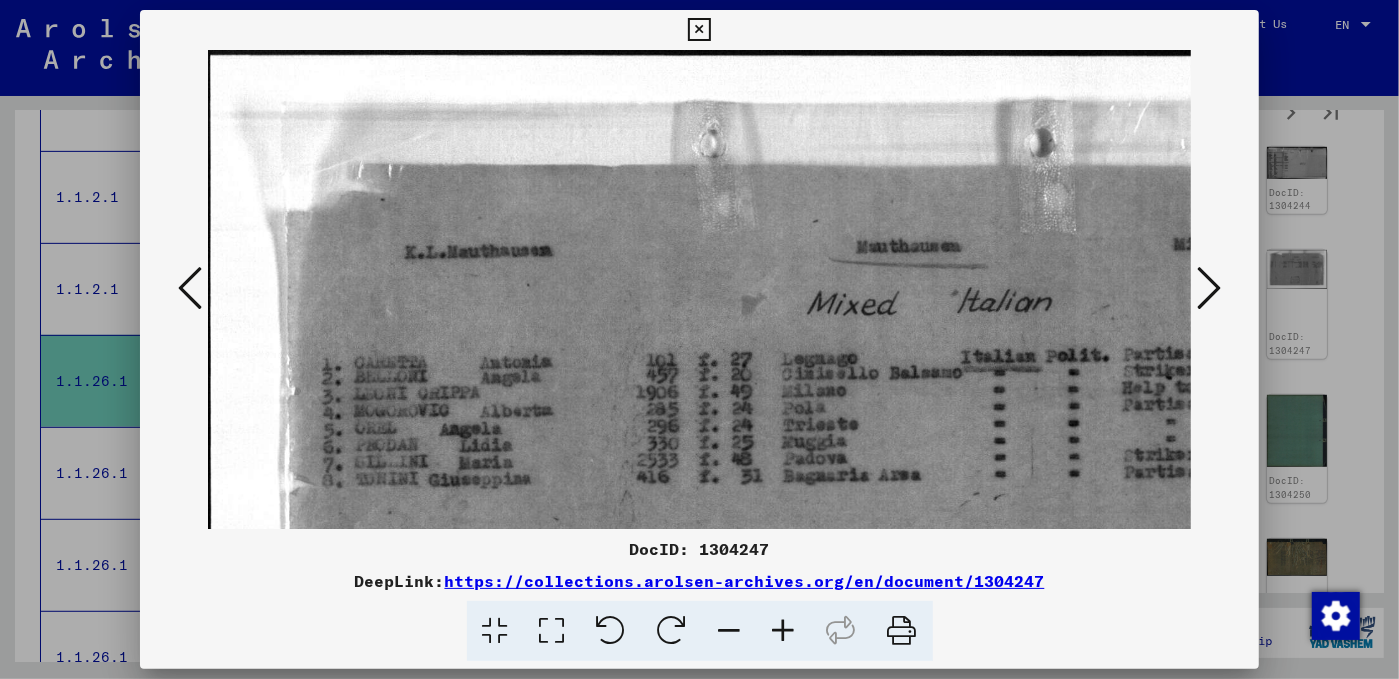 click at bounding box center [1209, 288] 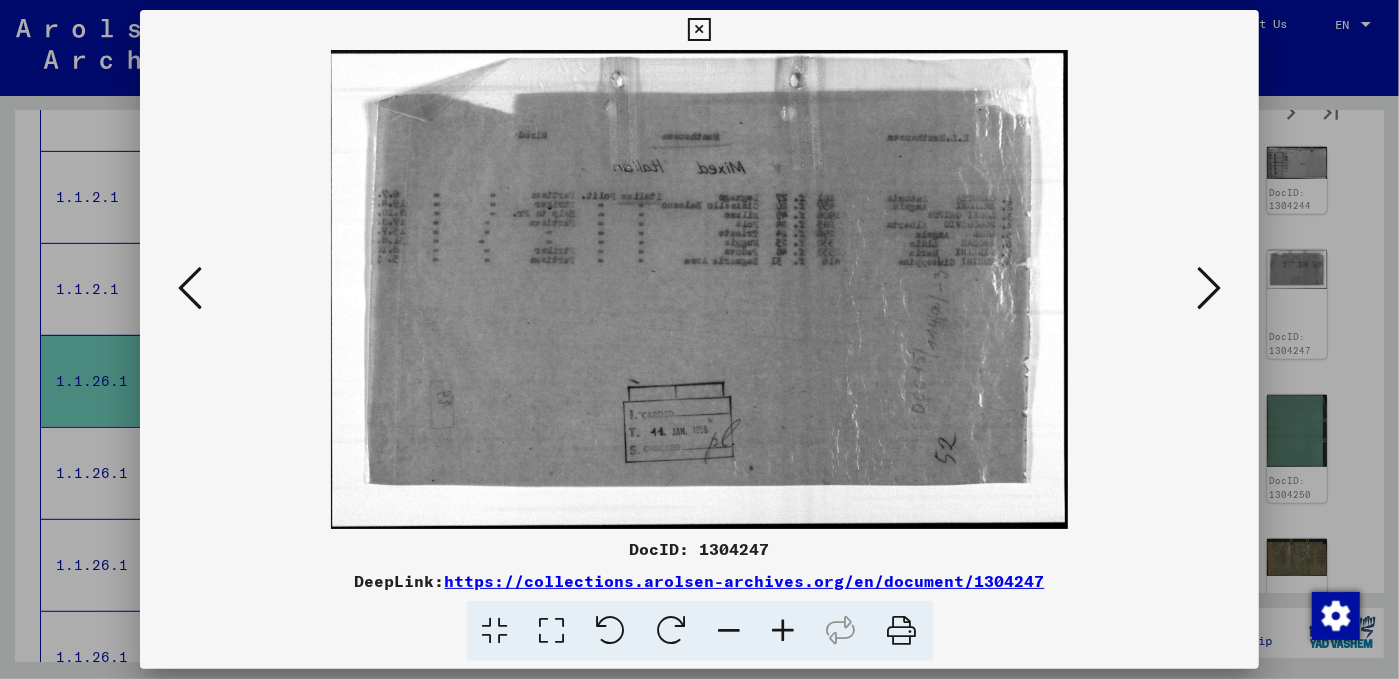 click at bounding box center [1209, 288] 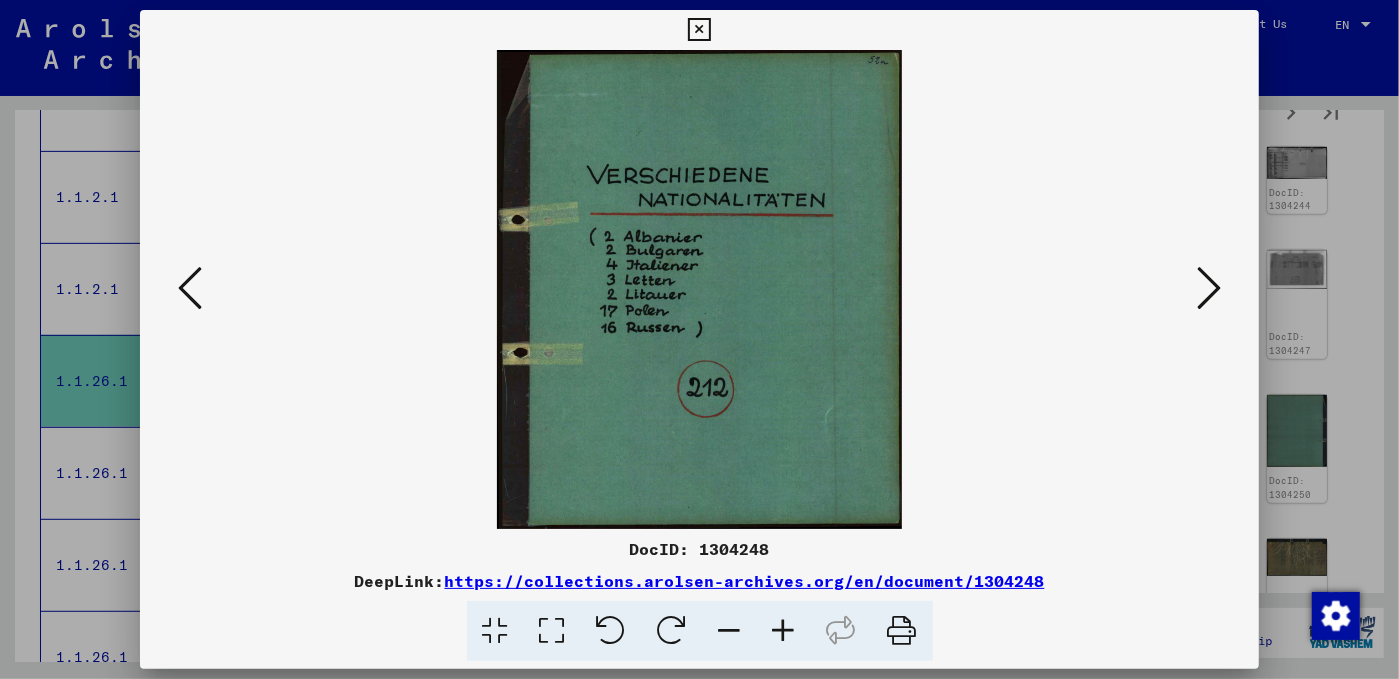 click at bounding box center (1209, 288) 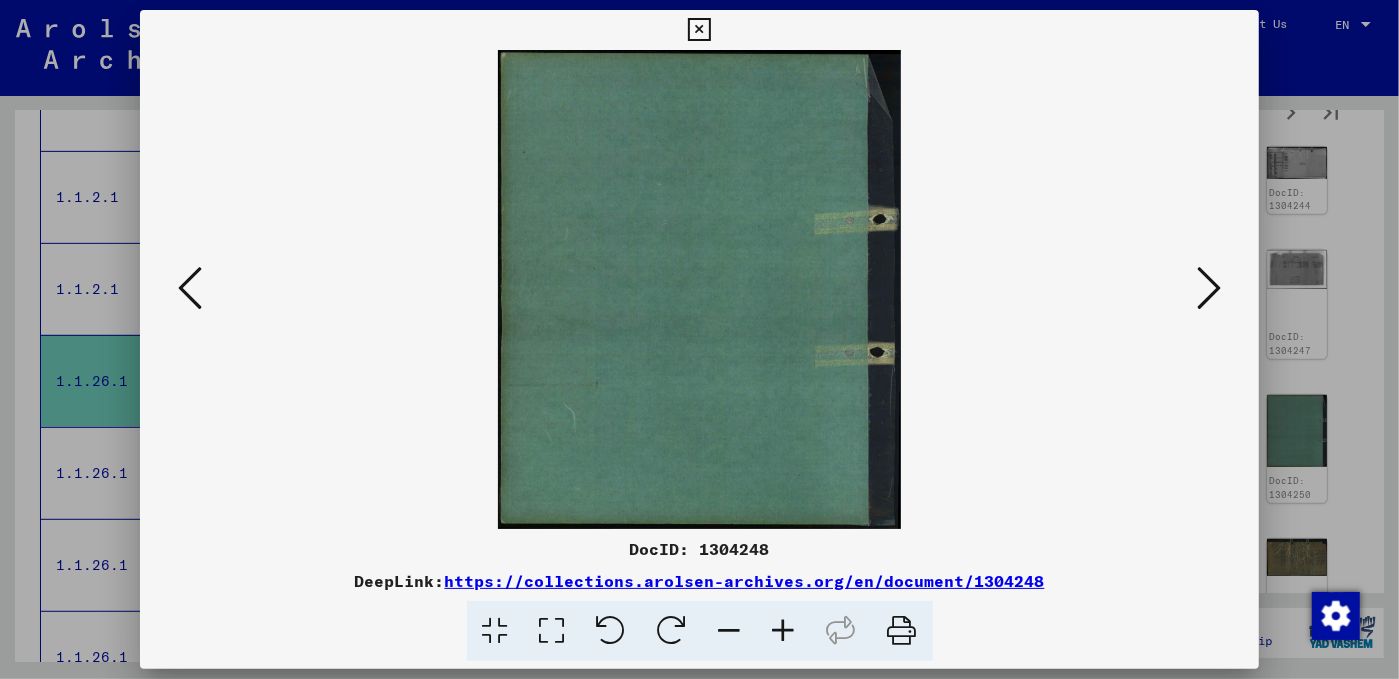 click at bounding box center [1209, 288] 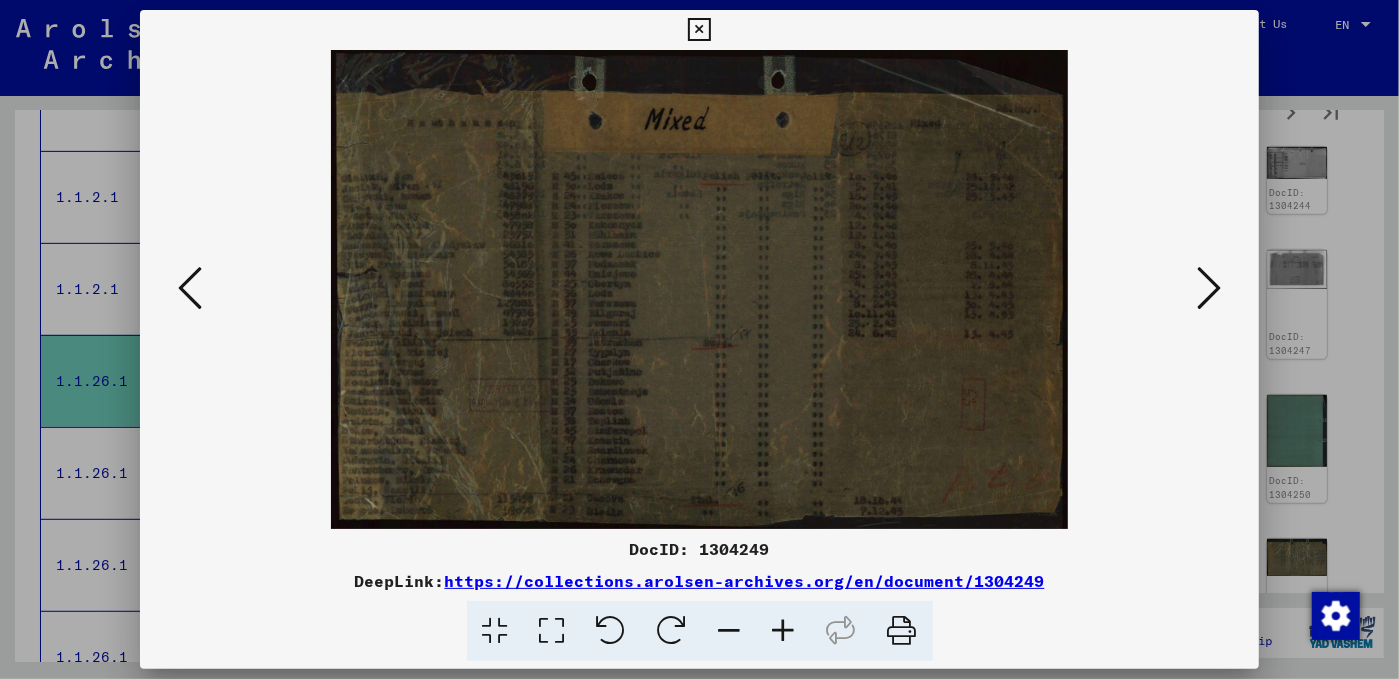 drag, startPoint x: 1219, startPoint y: 276, endPoint x: 1360, endPoint y: 203, distance: 158.77657 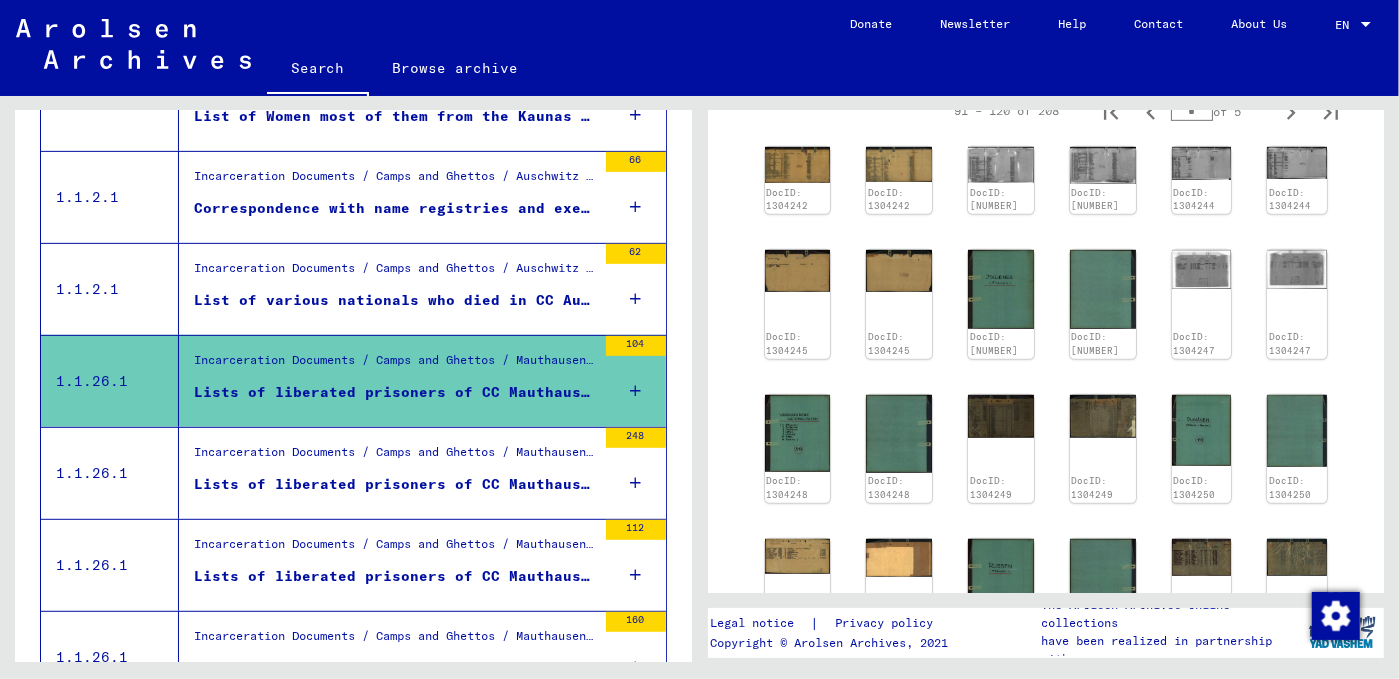 click on "Incarceration Documents / Camps and Ghettos / Mauthausen Concentration Camp / List Material Mauthausen Lists of liberated prisoners of CC Mauthausen, camp Ebensee (Military Government of Germany Concentration Camp Processing Docket) (postwar compilation)" at bounding box center (395, 473) 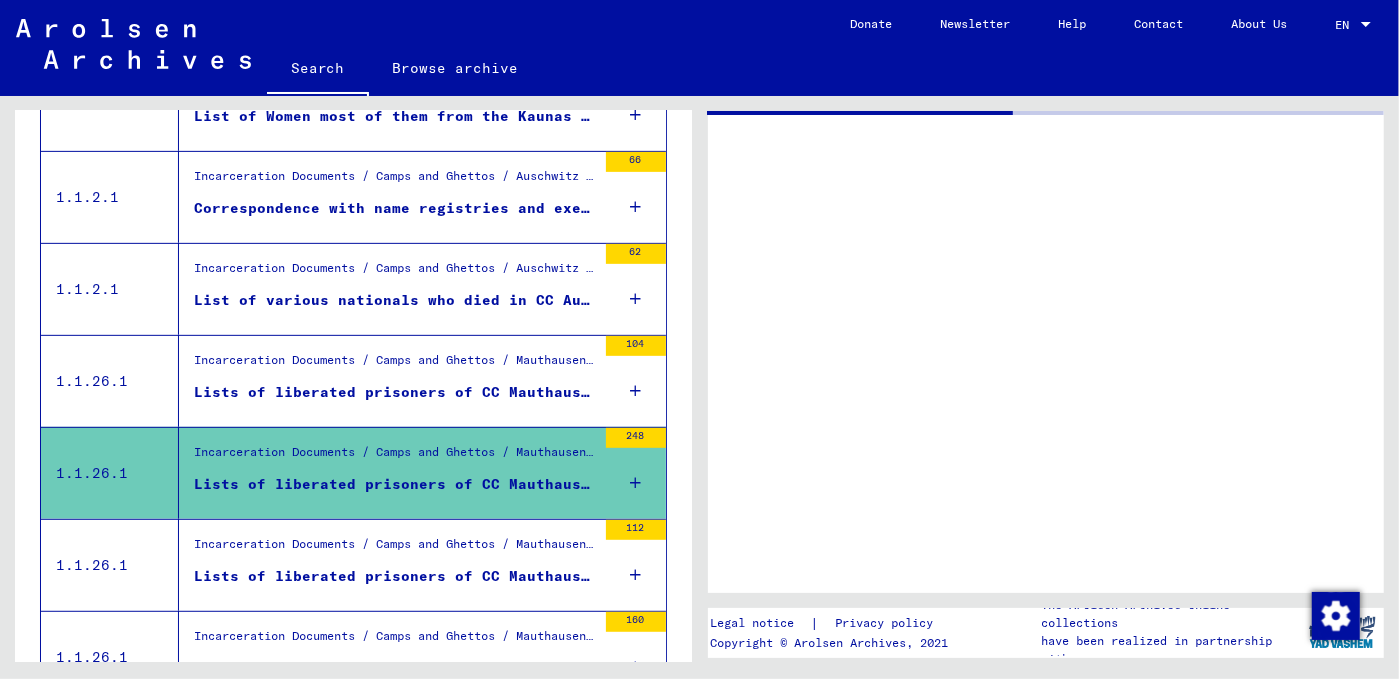 scroll, scrollTop: 0, scrollLeft: 0, axis: both 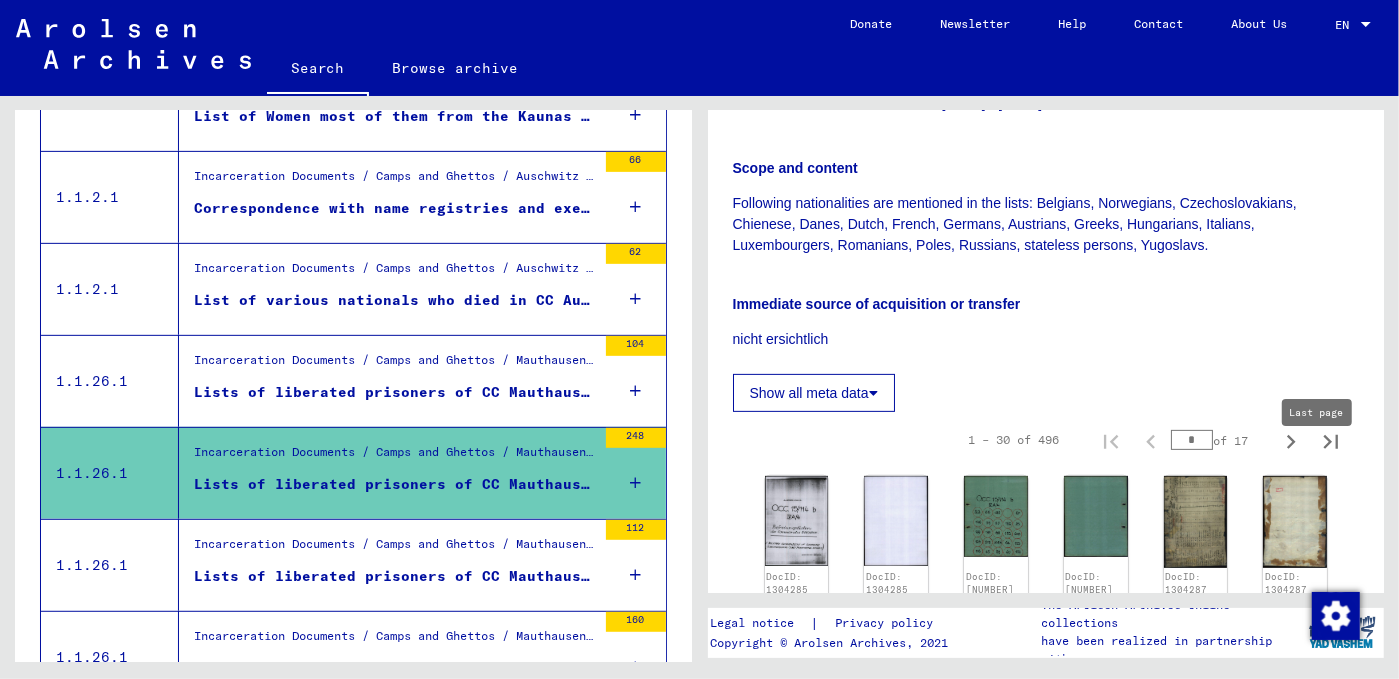 click 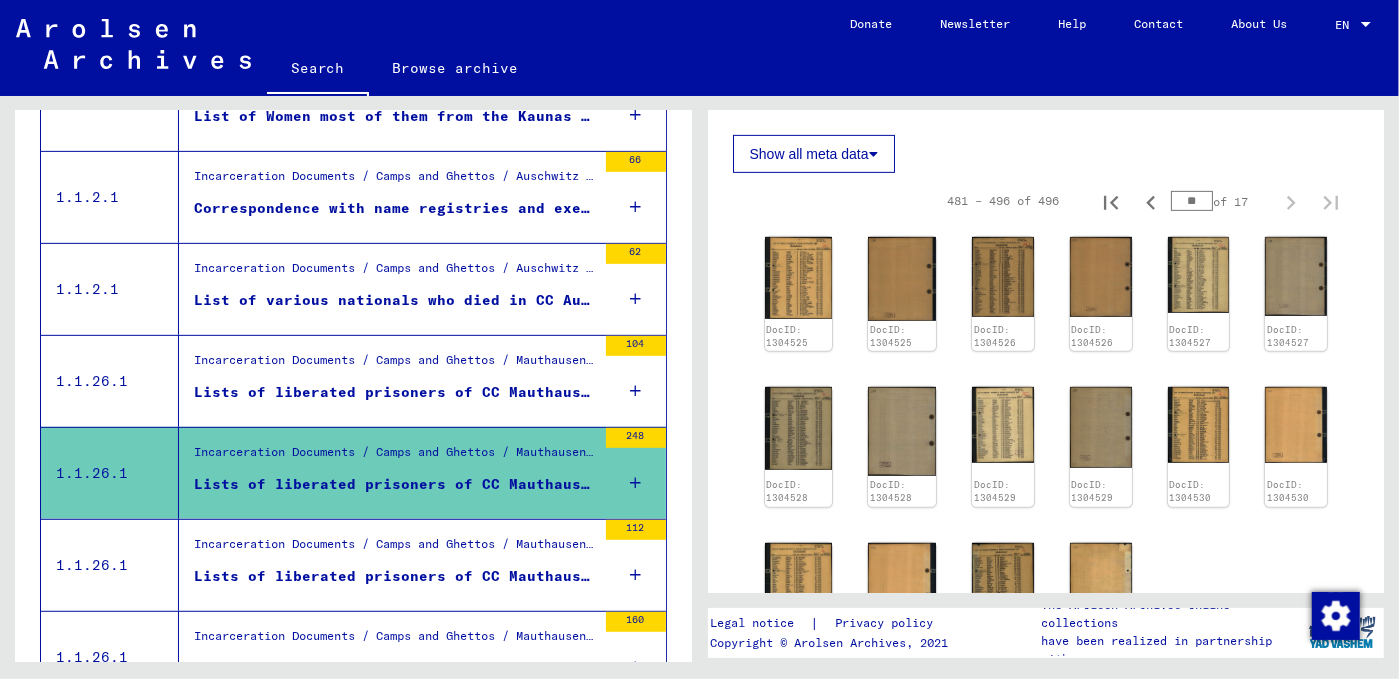 scroll, scrollTop: 636, scrollLeft: 0, axis: vertical 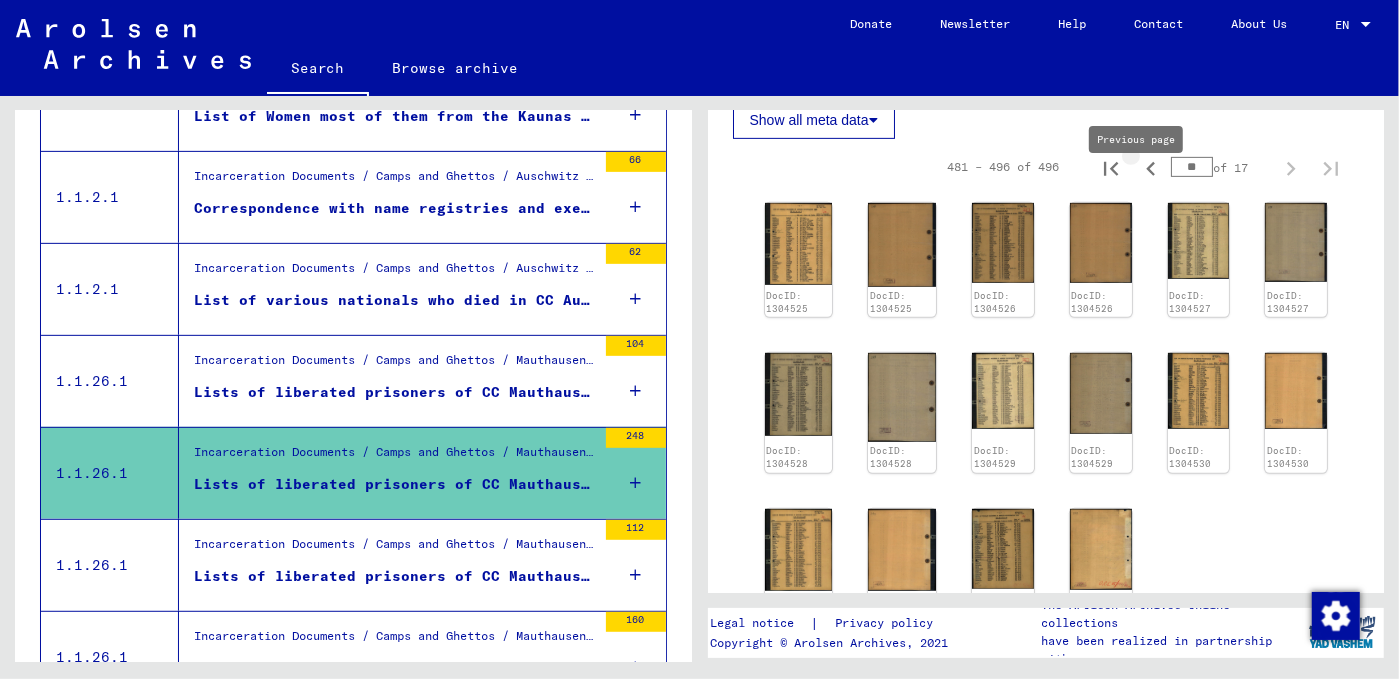 click 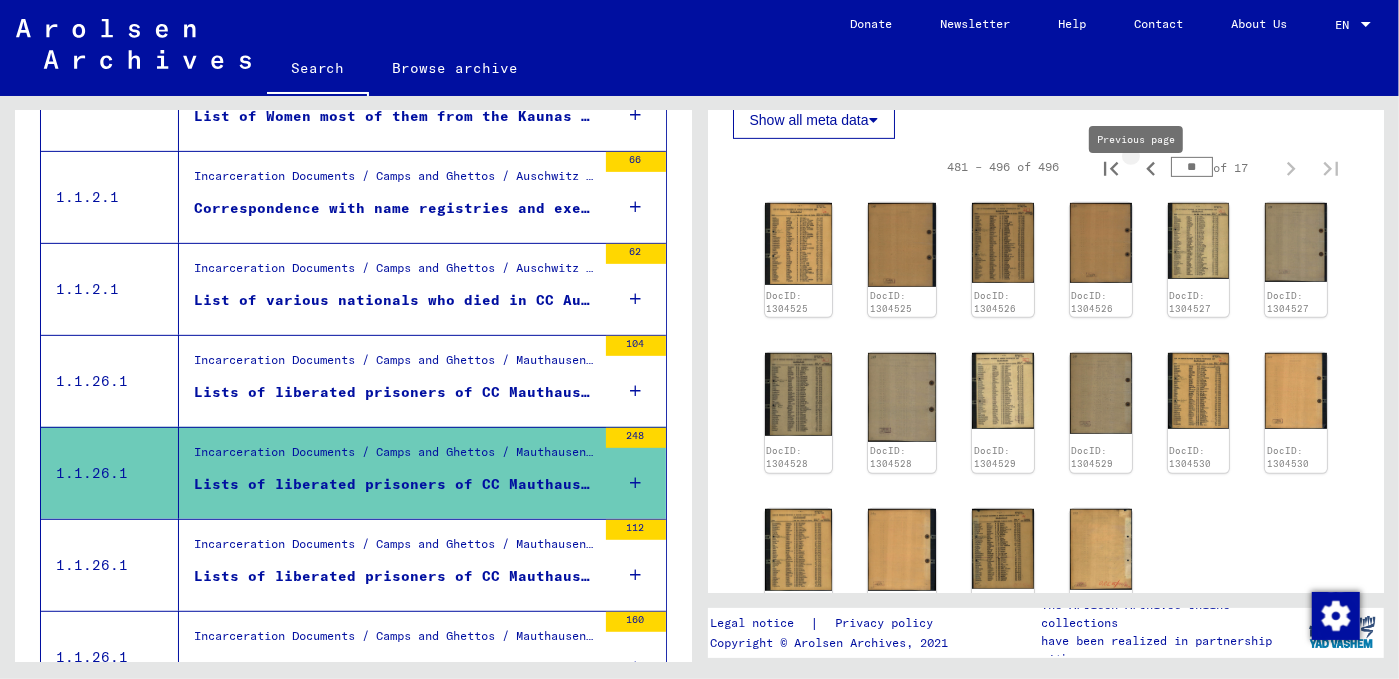 type on "**" 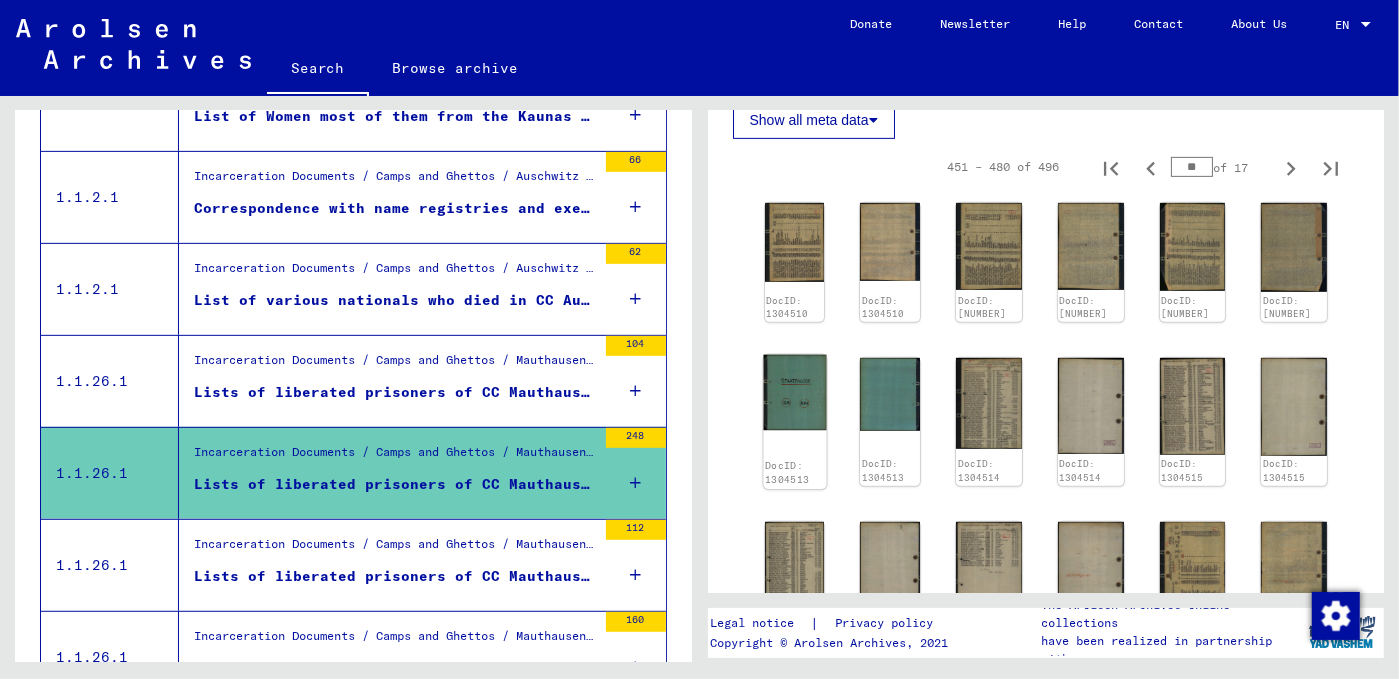 click 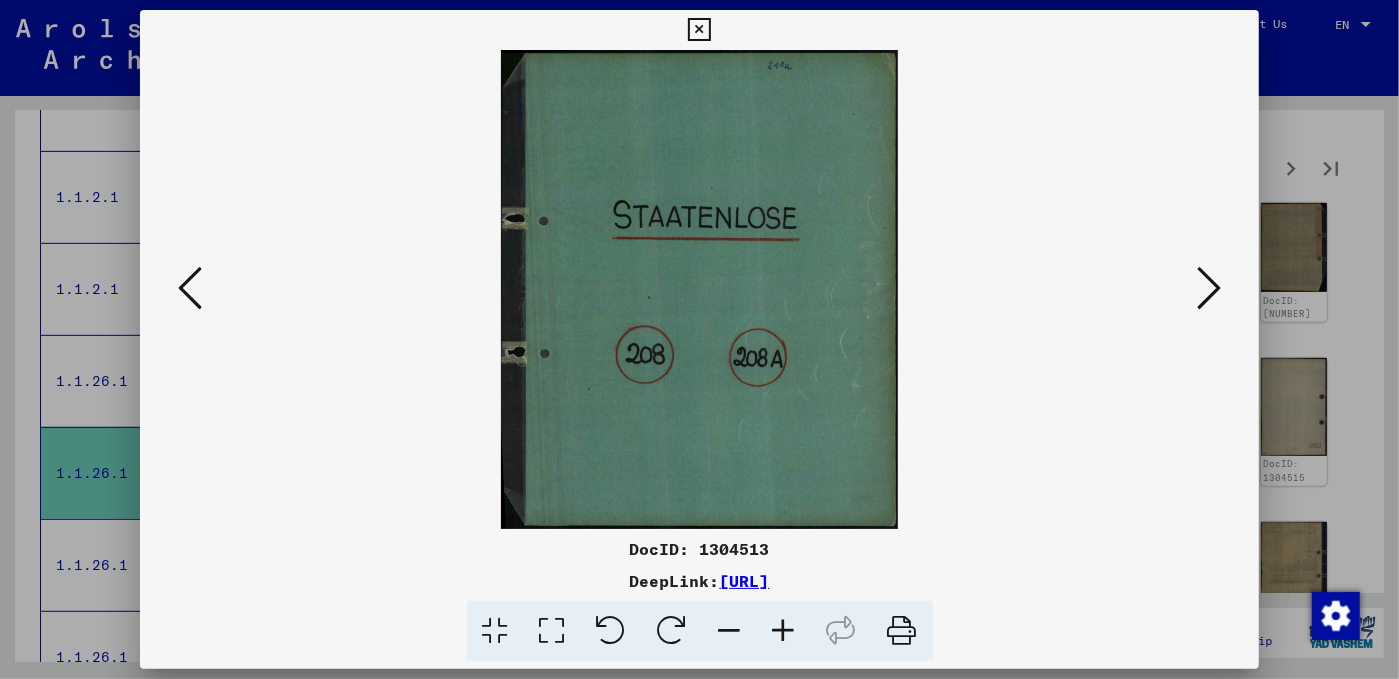 click at bounding box center (699, 339) 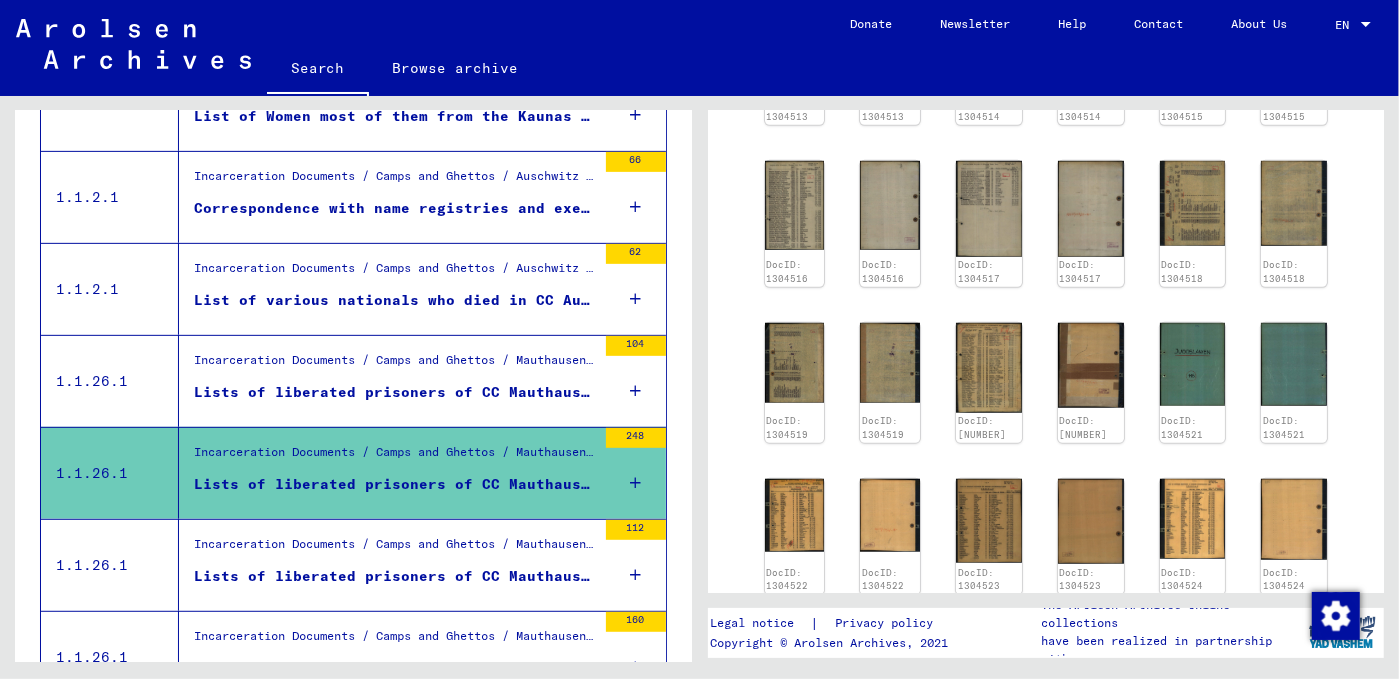 scroll, scrollTop: 1000, scrollLeft: 0, axis: vertical 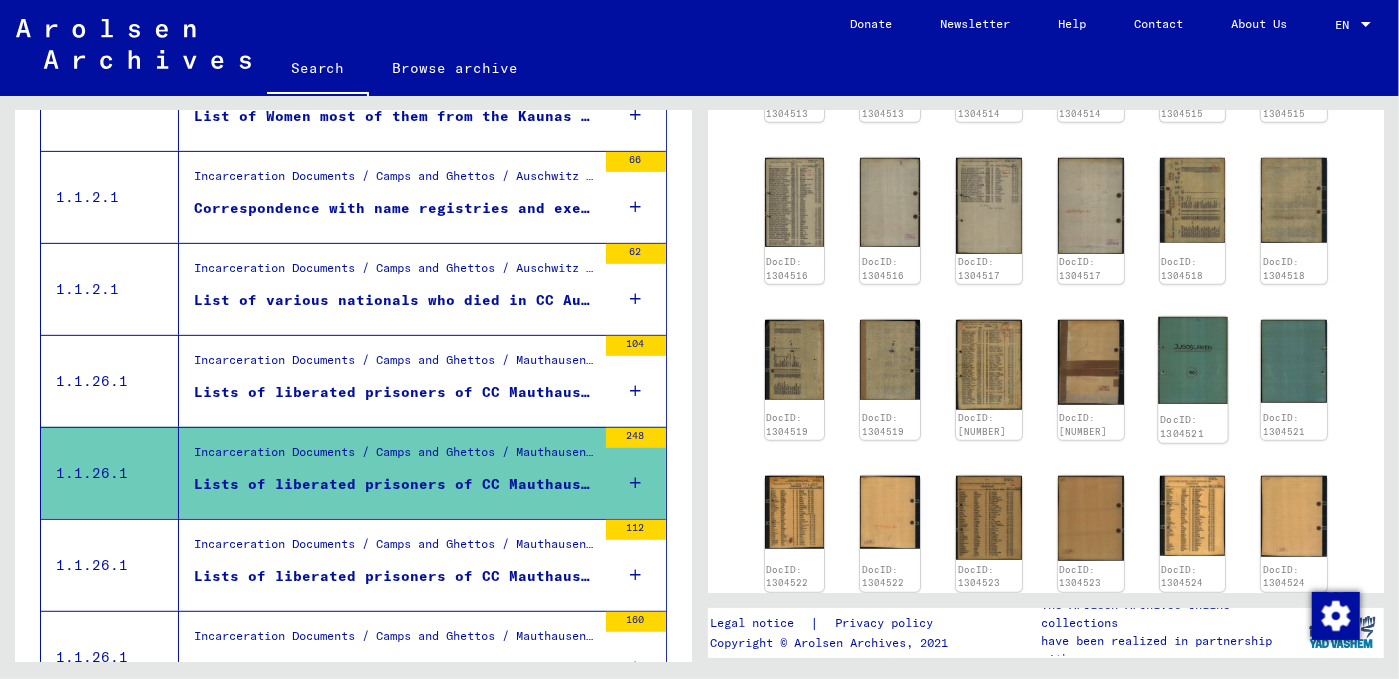 click 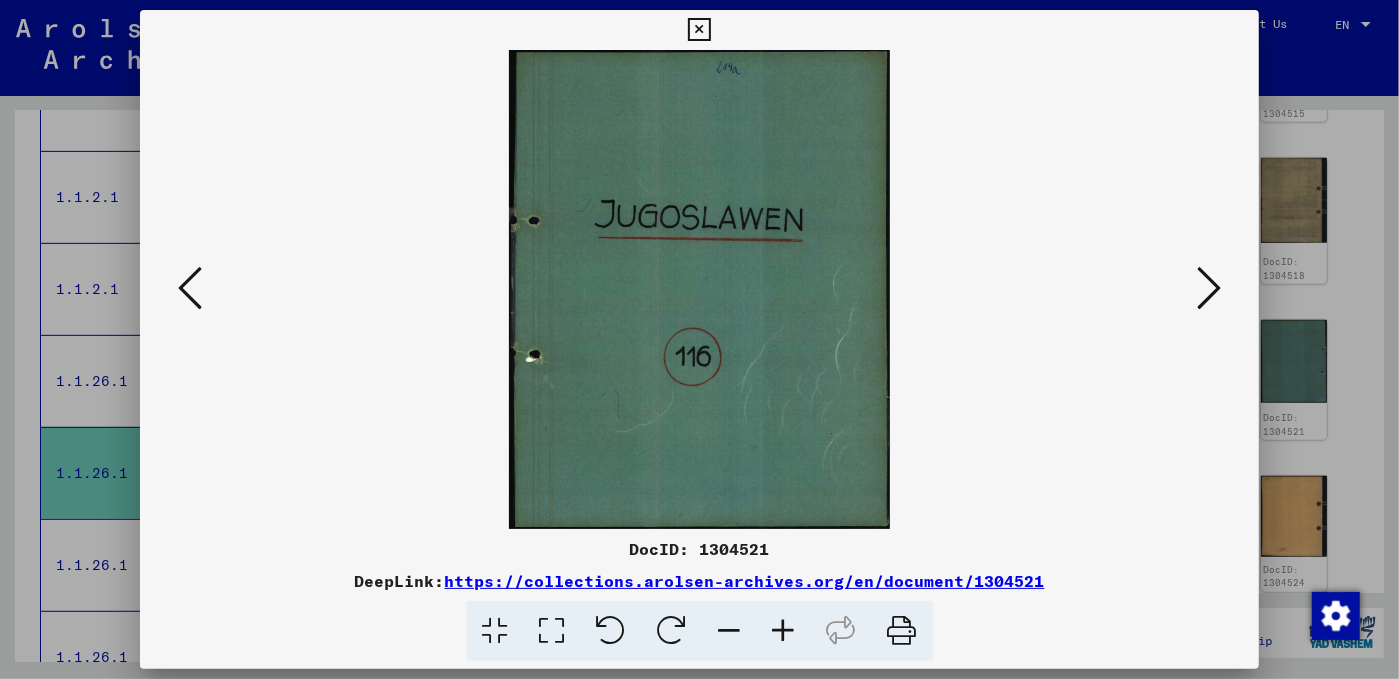 click at bounding box center [699, 339] 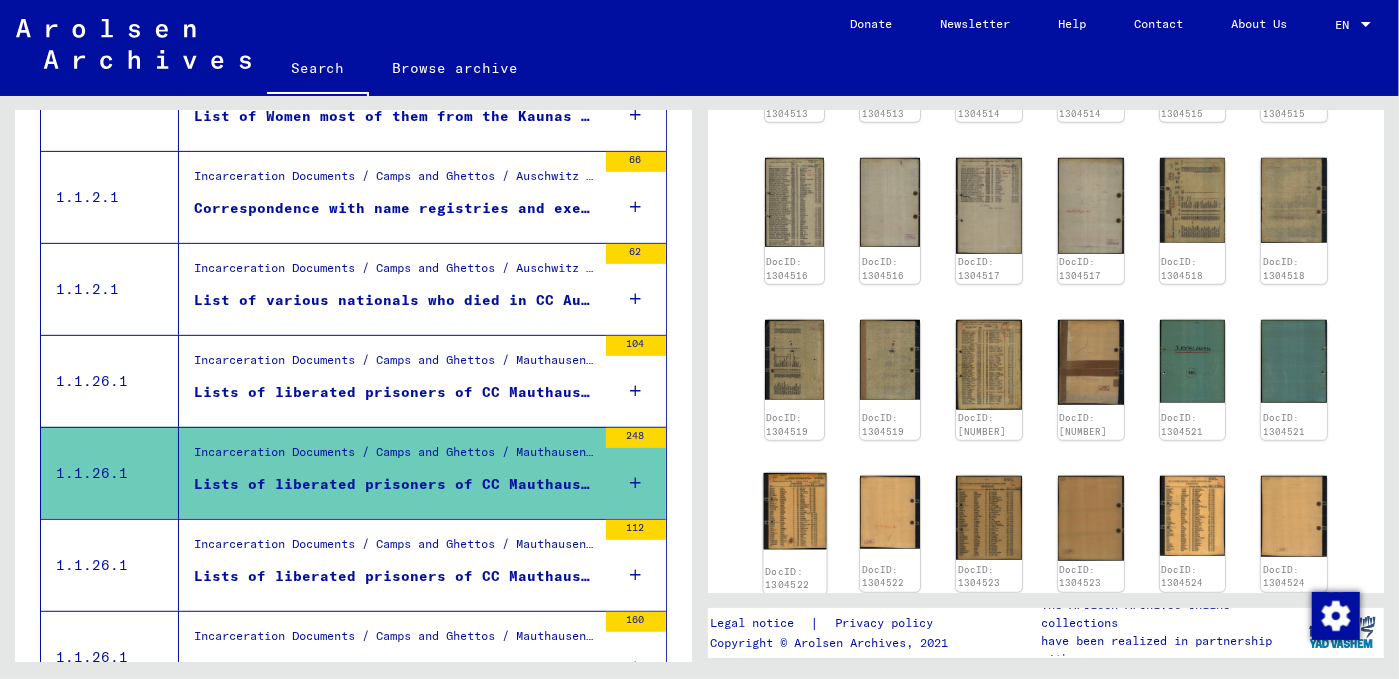click 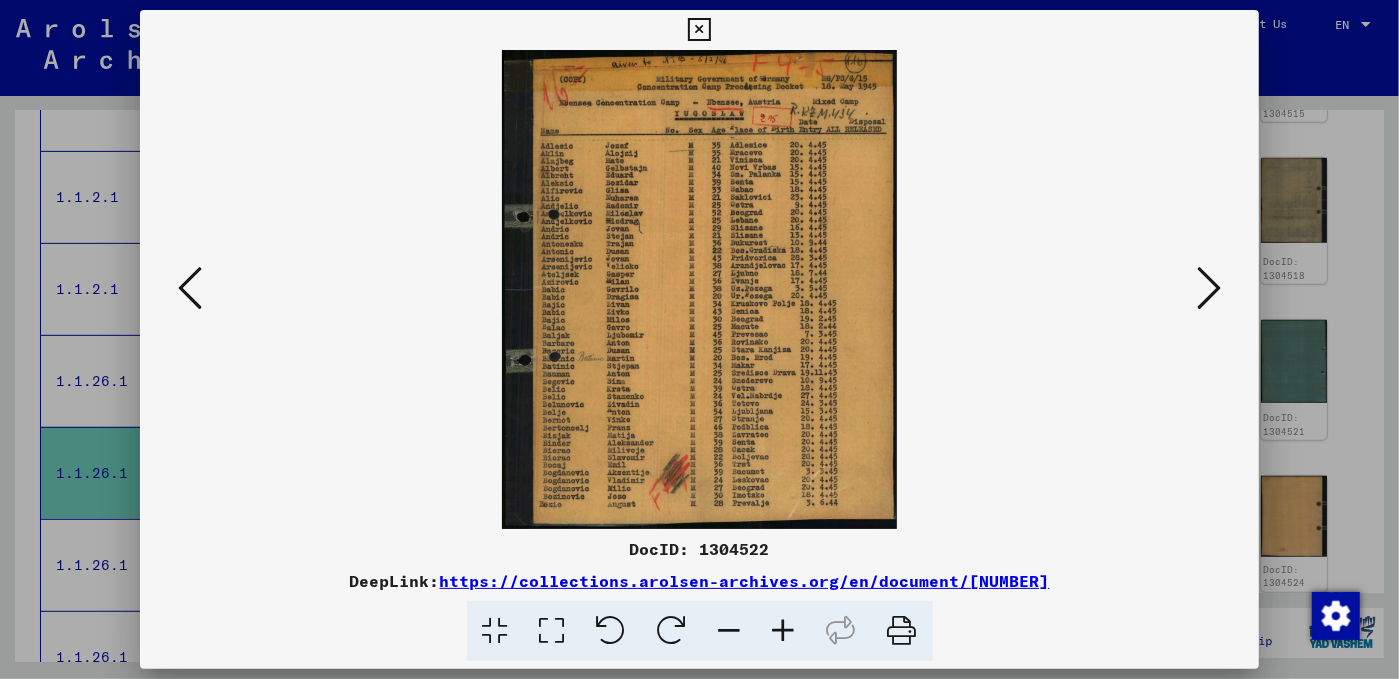 click at bounding box center [784, 631] 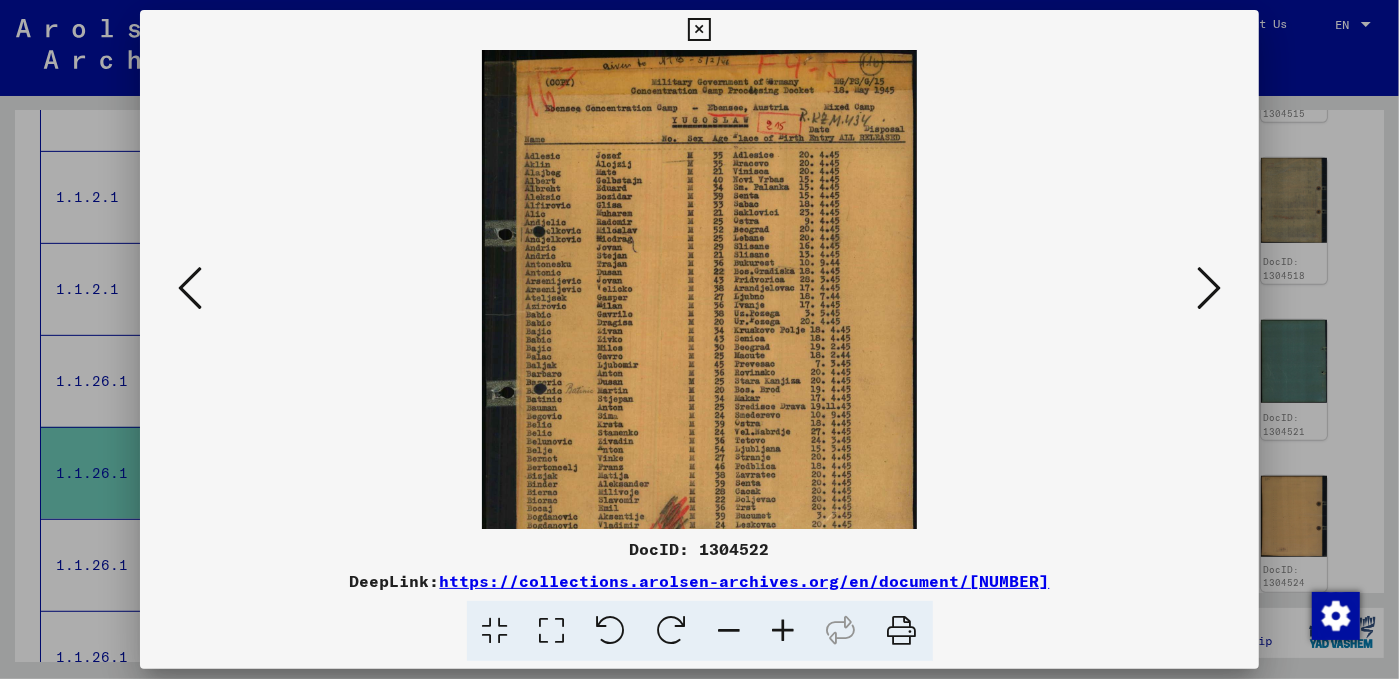 click at bounding box center (784, 631) 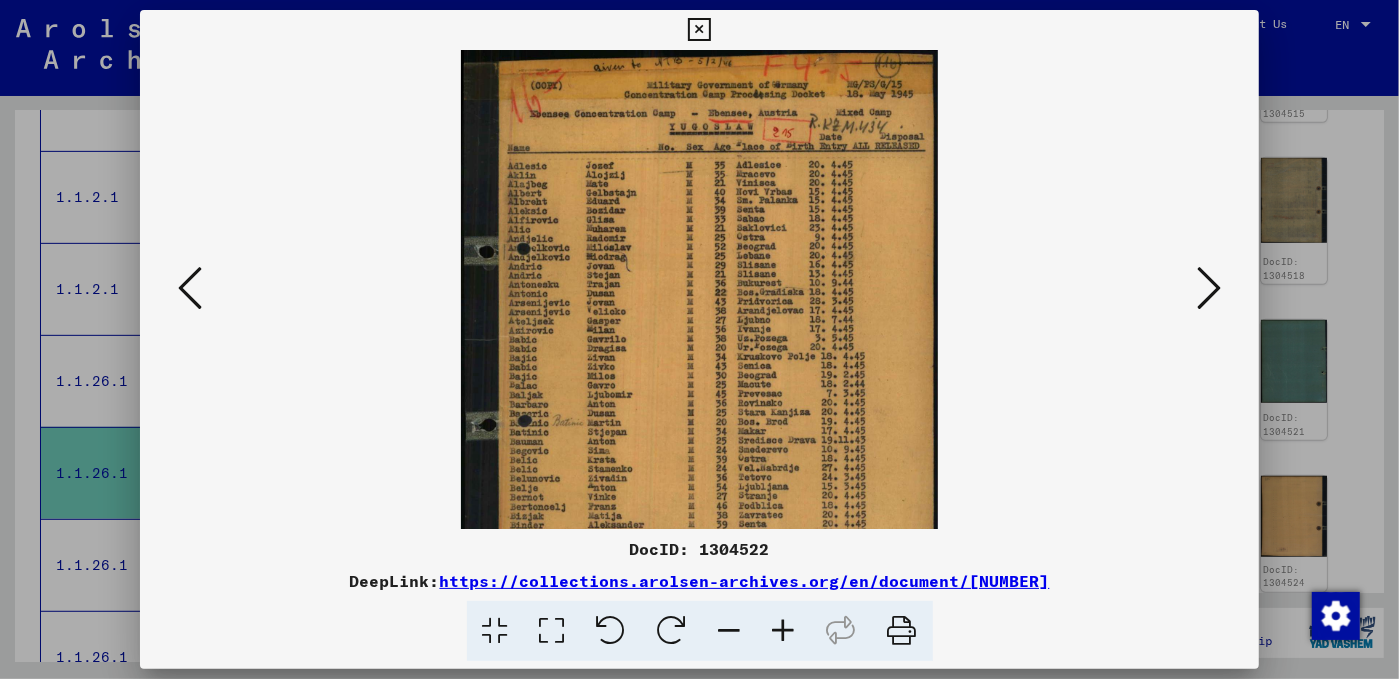 click at bounding box center [784, 631] 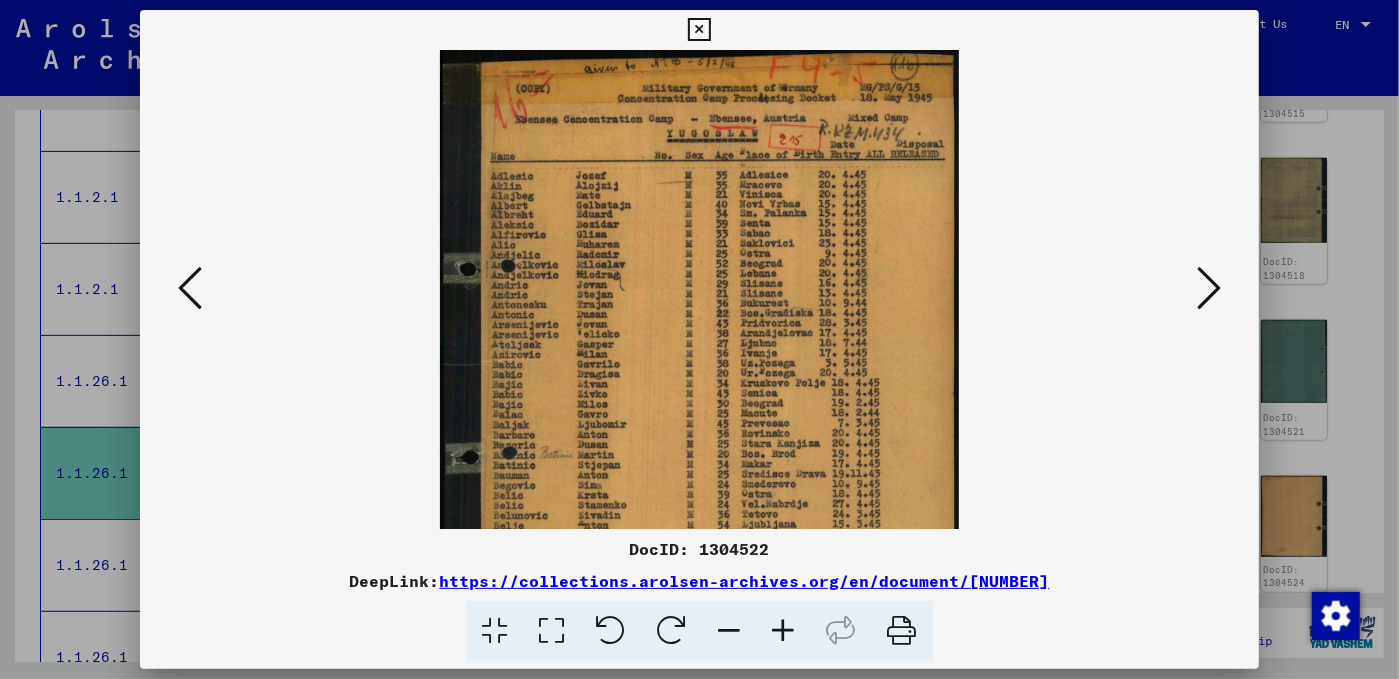 click at bounding box center [784, 631] 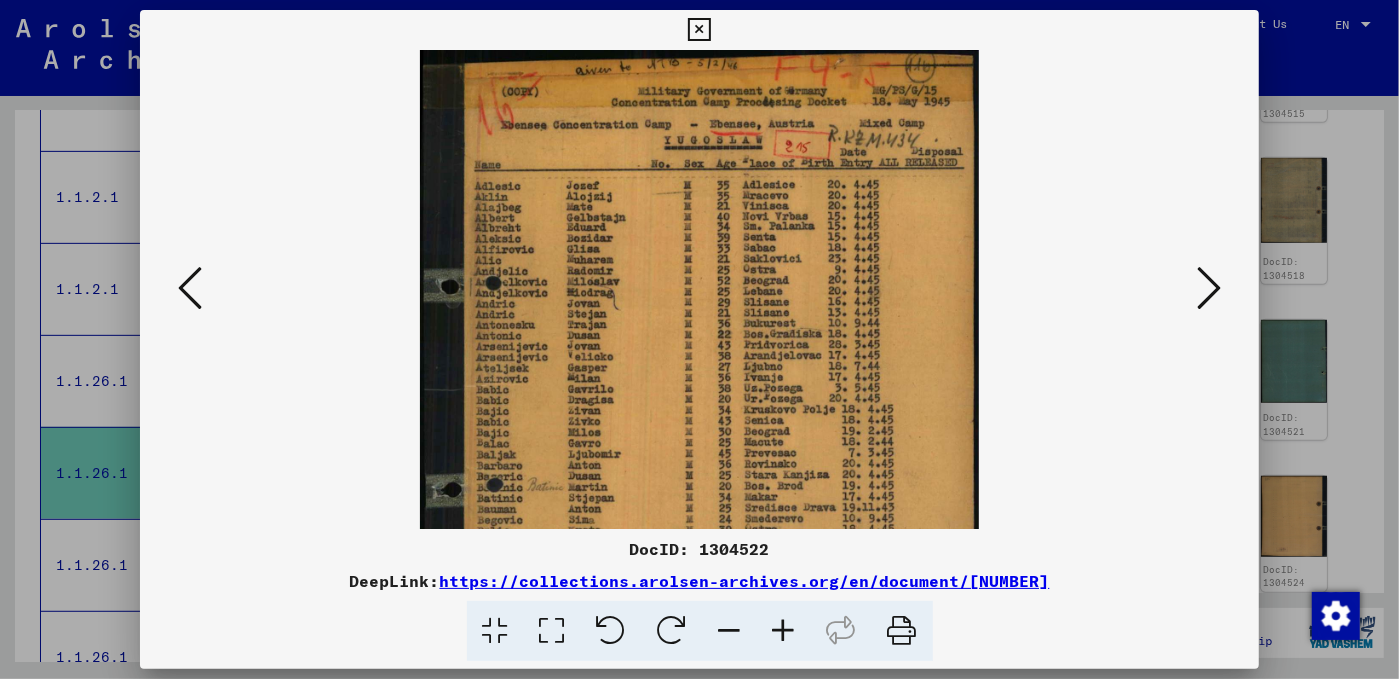 click at bounding box center [784, 631] 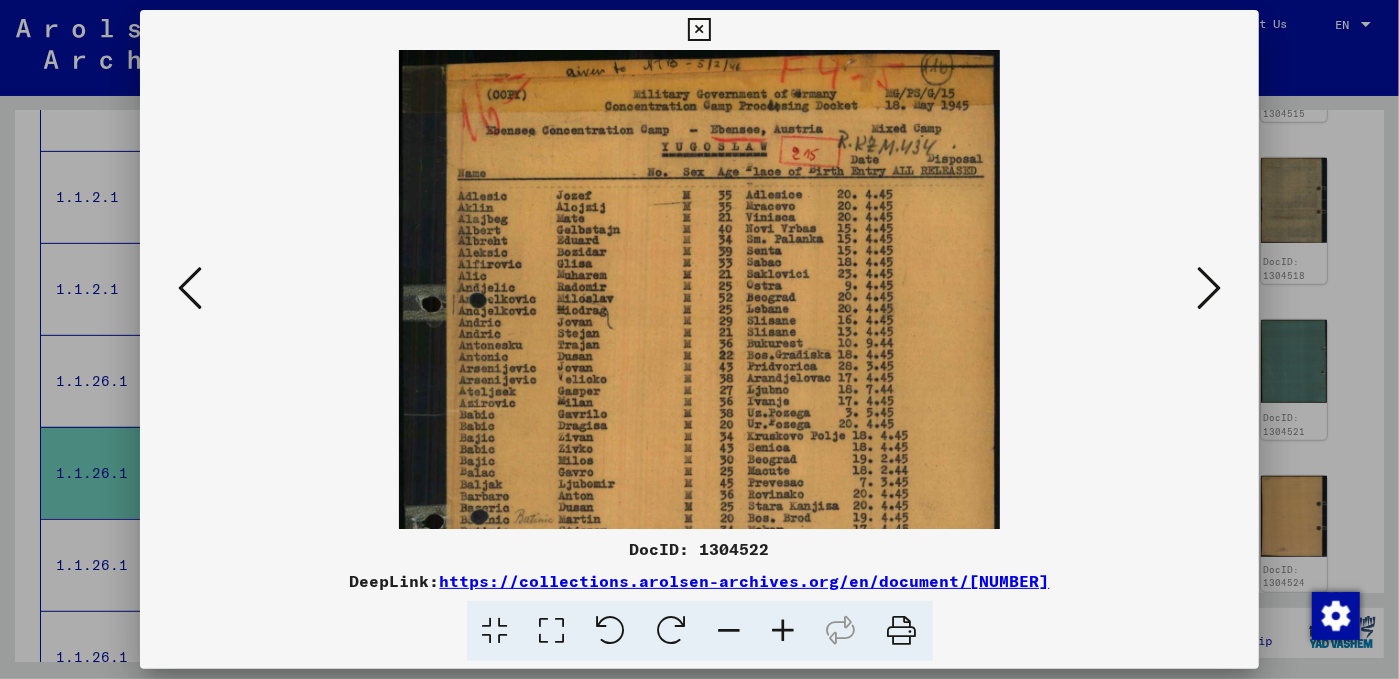 click at bounding box center (784, 631) 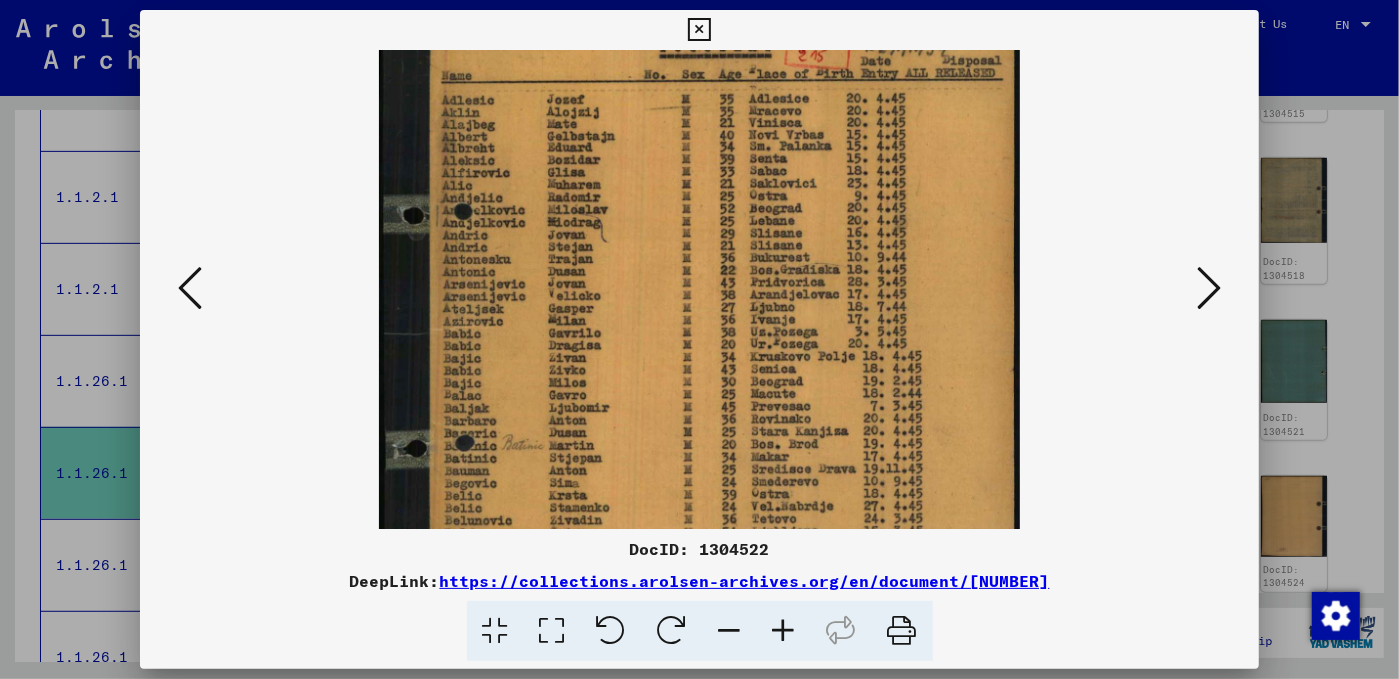 scroll, scrollTop: 124, scrollLeft: 0, axis: vertical 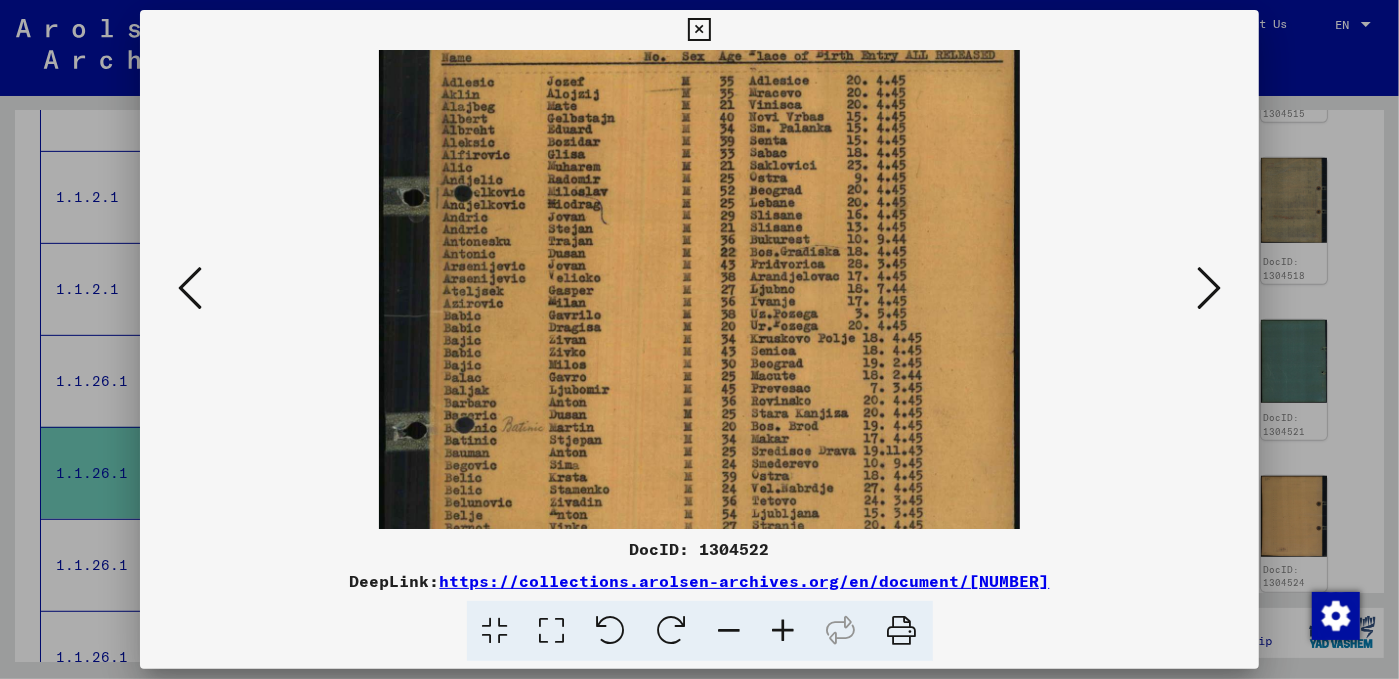 drag, startPoint x: 760, startPoint y: 427, endPoint x: 784, endPoint y: 303, distance: 126.30122 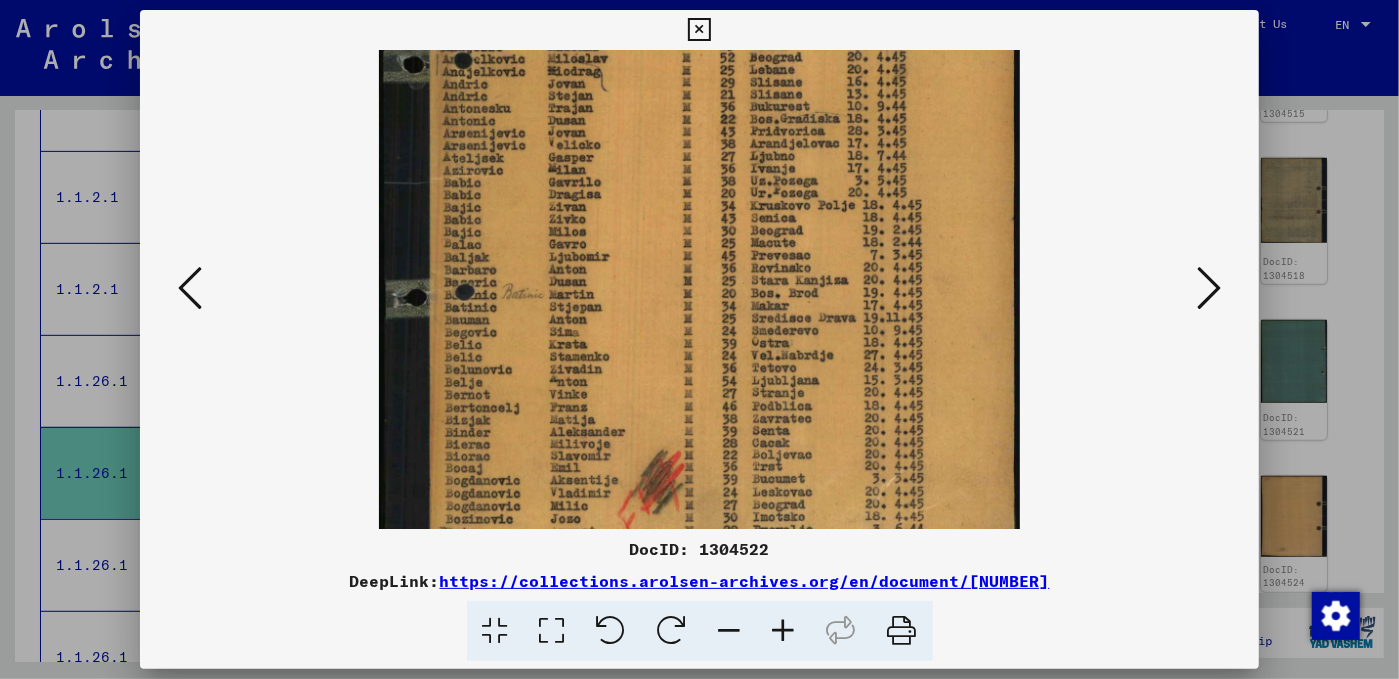 scroll, scrollTop: 299, scrollLeft: 0, axis: vertical 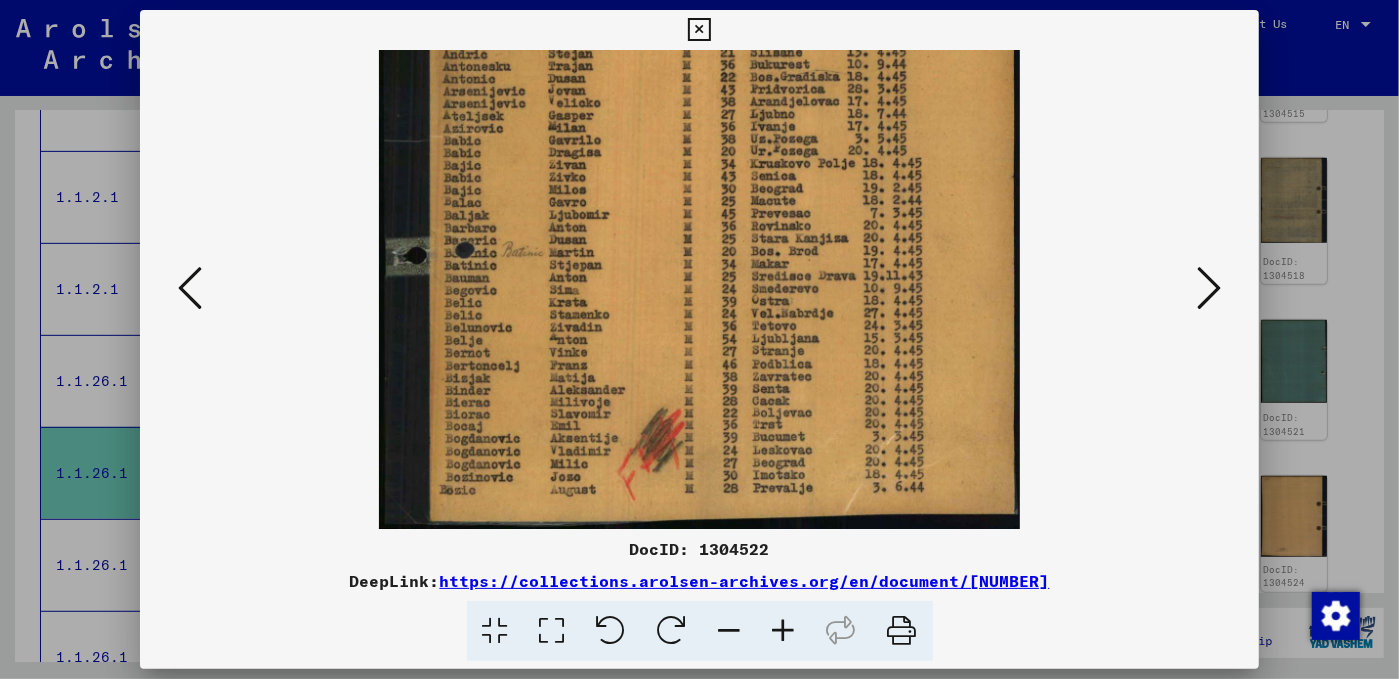 drag, startPoint x: 824, startPoint y: 405, endPoint x: 830, endPoint y: 165, distance: 240.07498 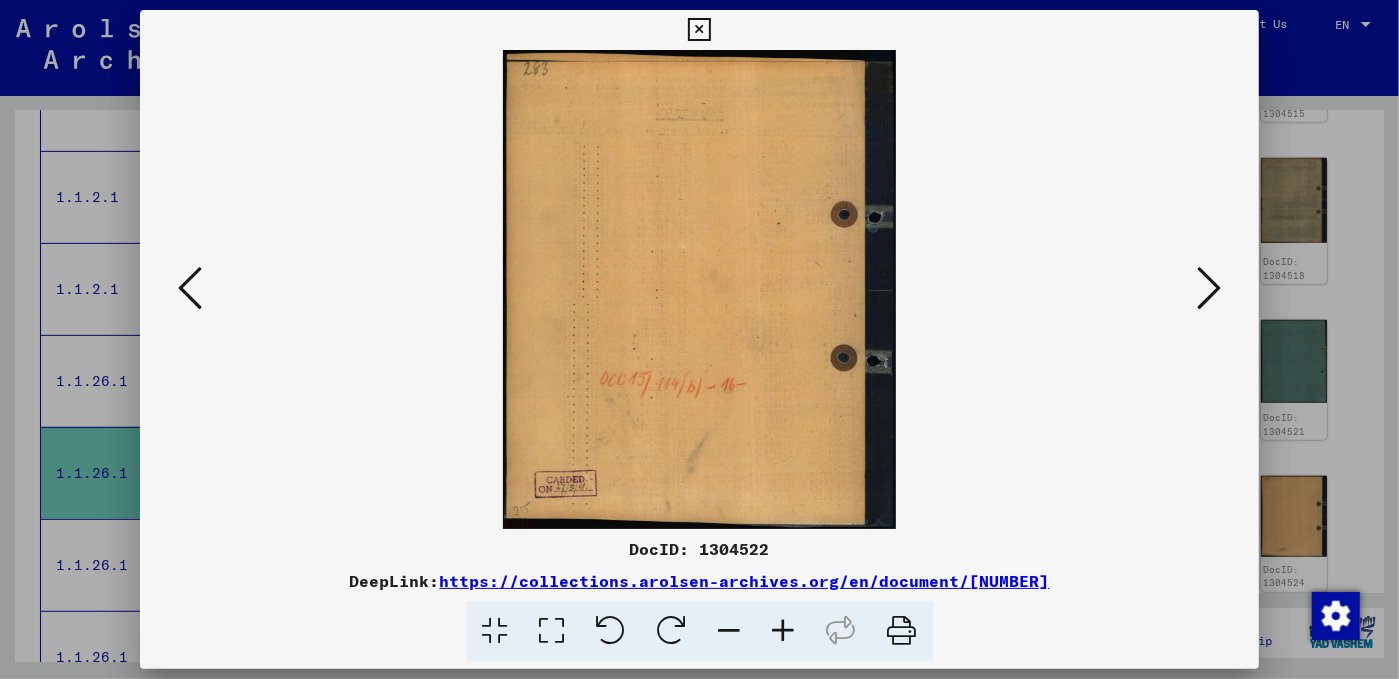 click at bounding box center (1209, 288) 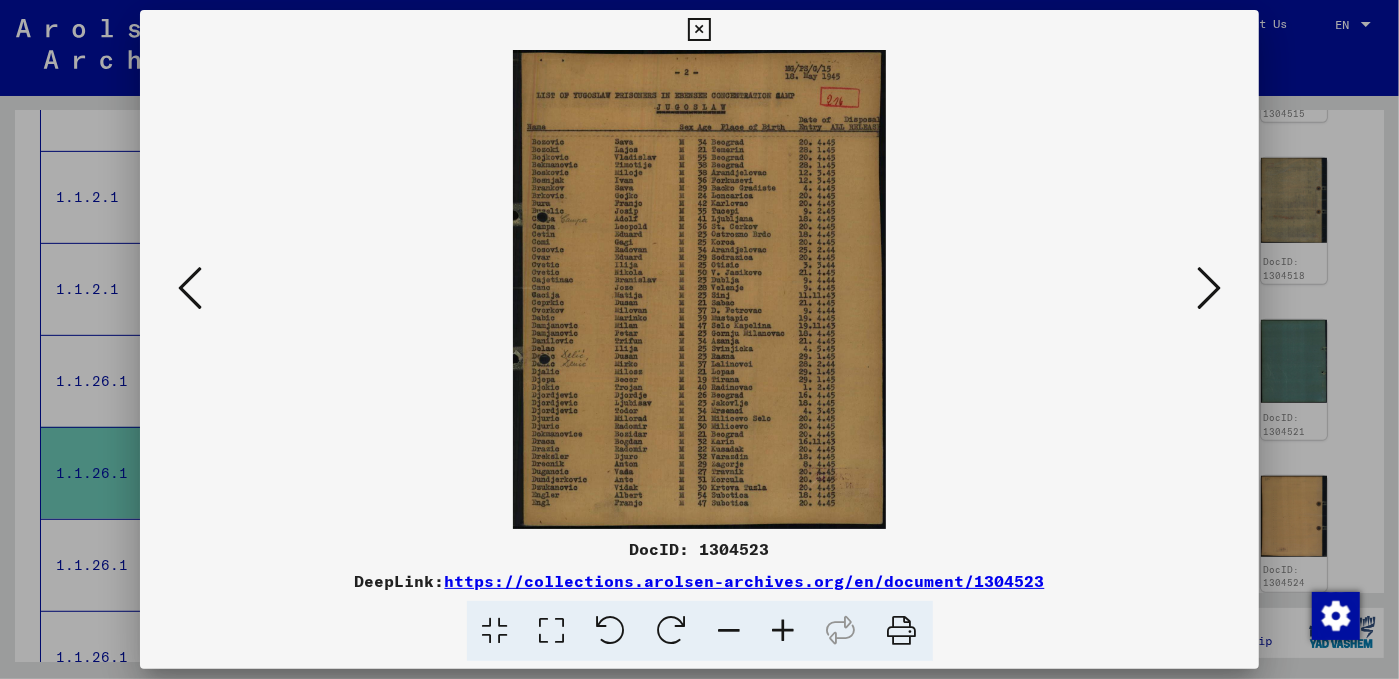 click at bounding box center (784, 631) 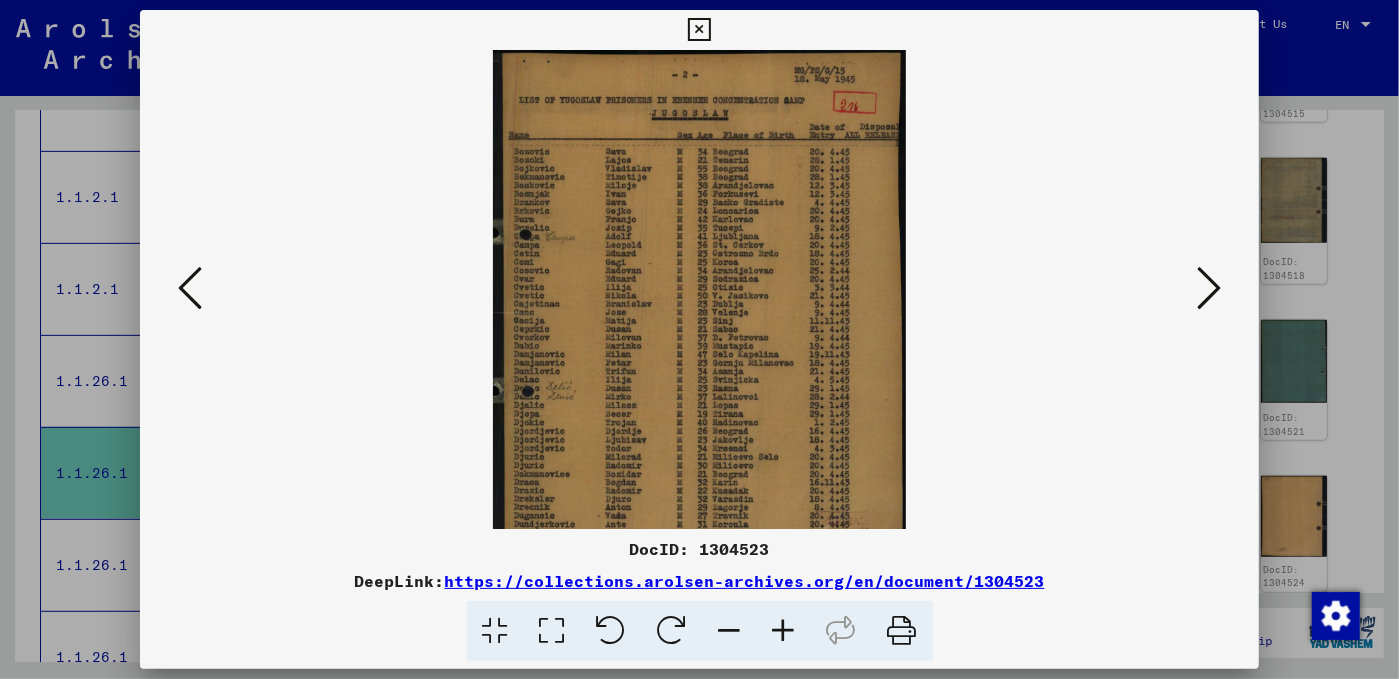 click at bounding box center [784, 631] 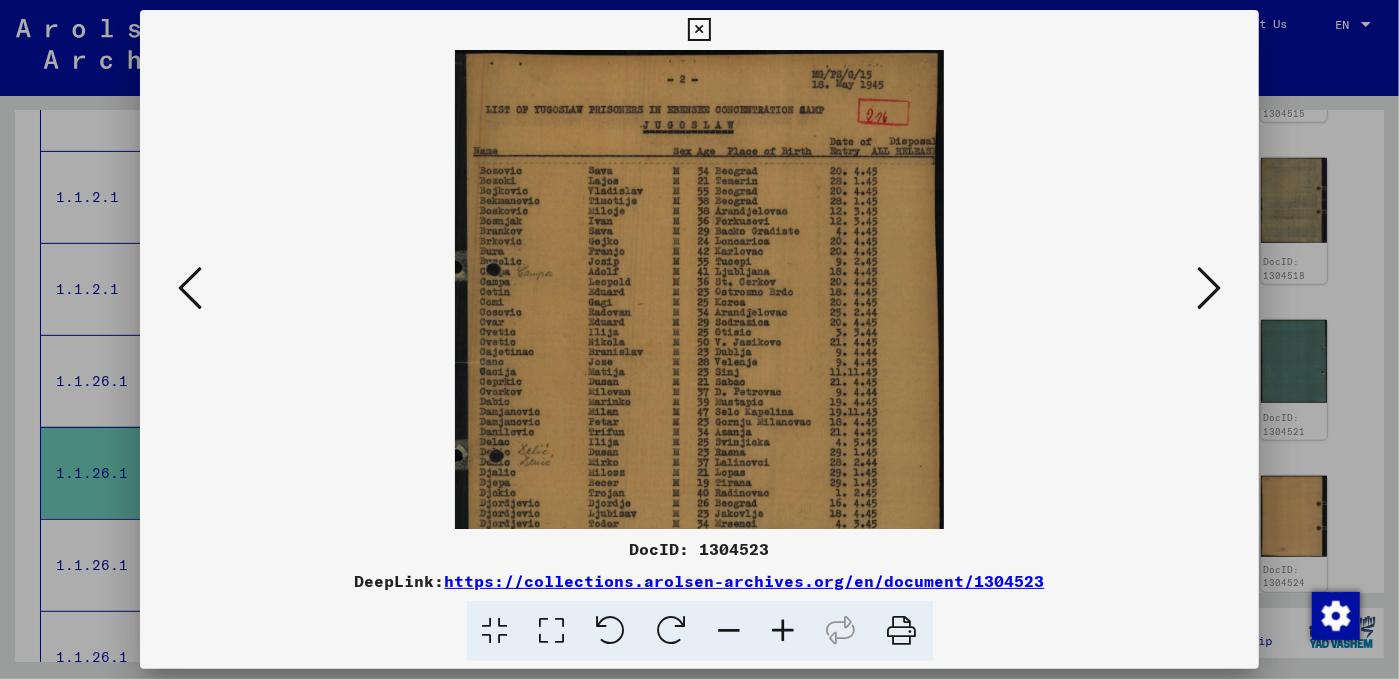 click at bounding box center (784, 631) 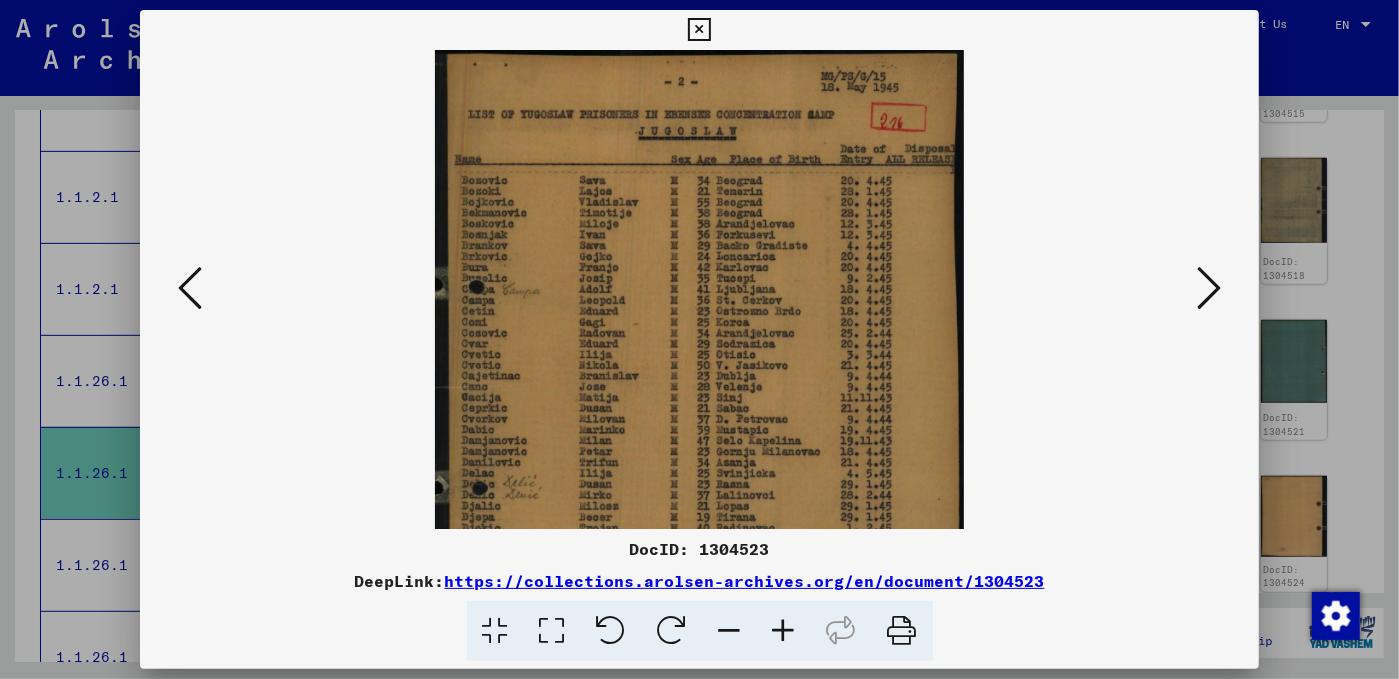 click at bounding box center (784, 631) 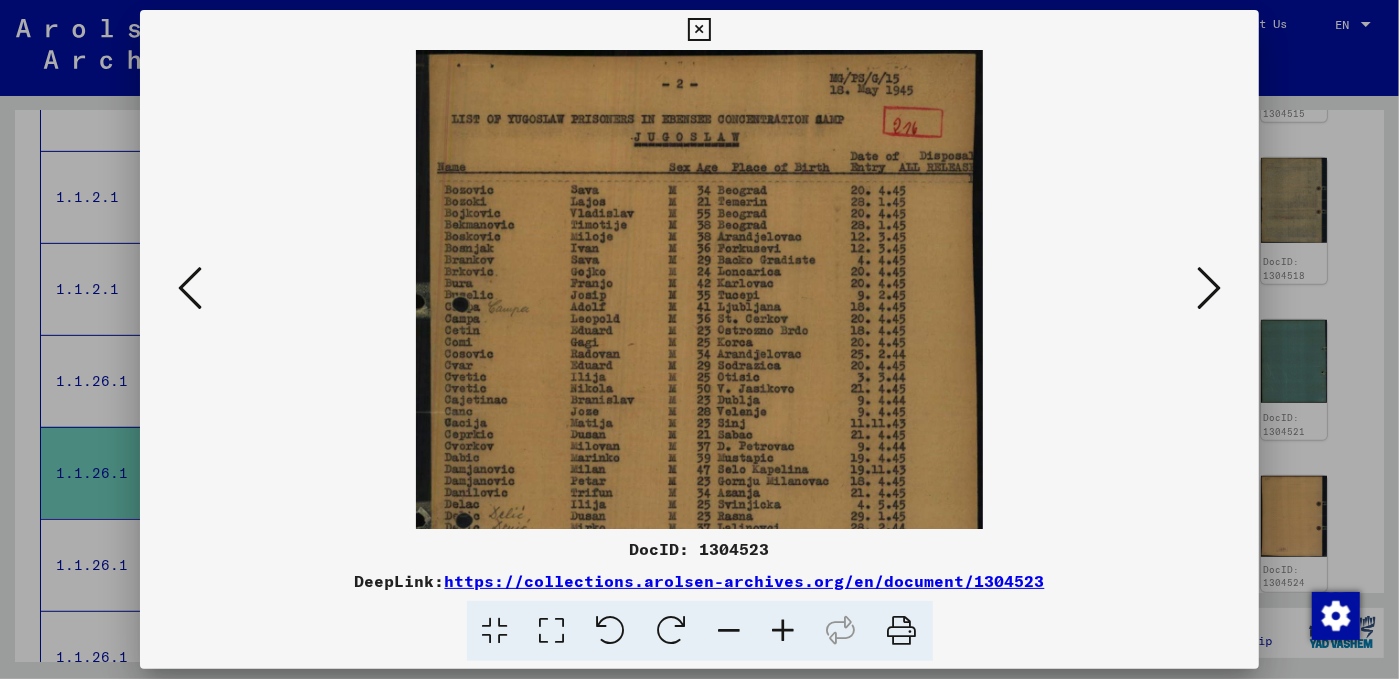 click at bounding box center [784, 631] 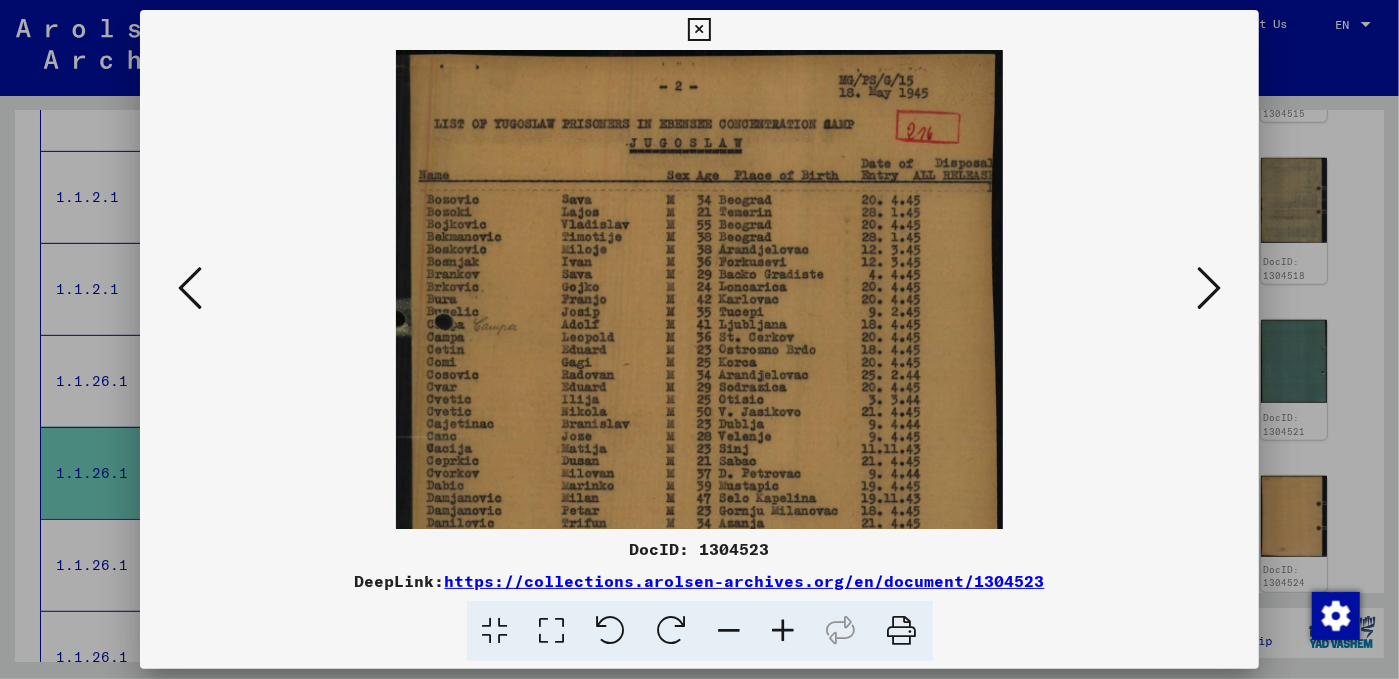 click at bounding box center (784, 631) 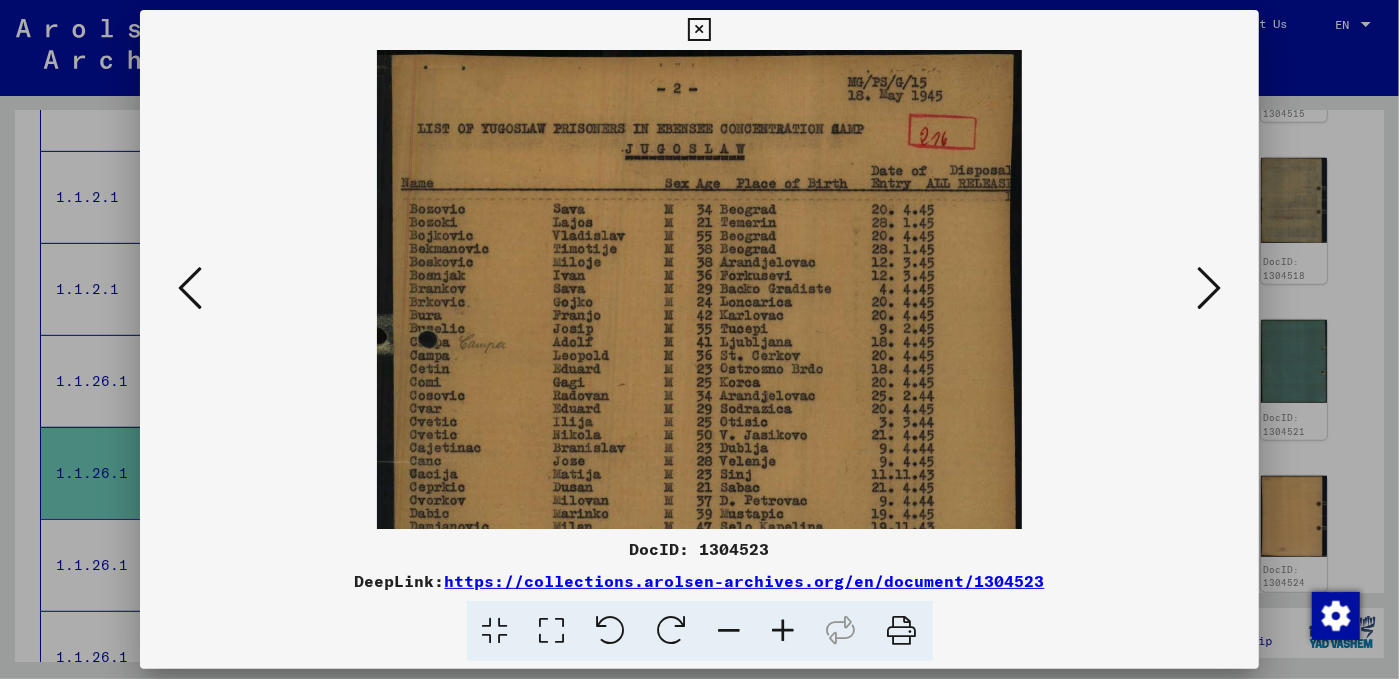 click at bounding box center [784, 631] 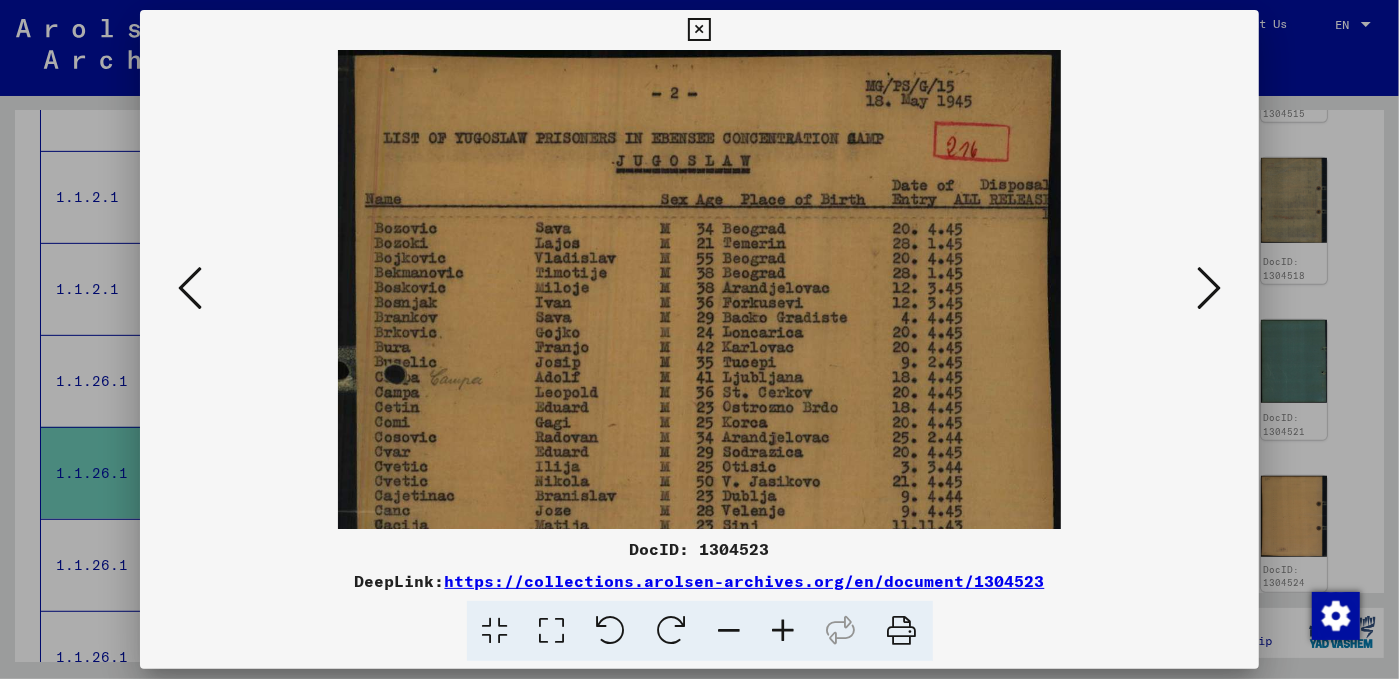 click at bounding box center [784, 631] 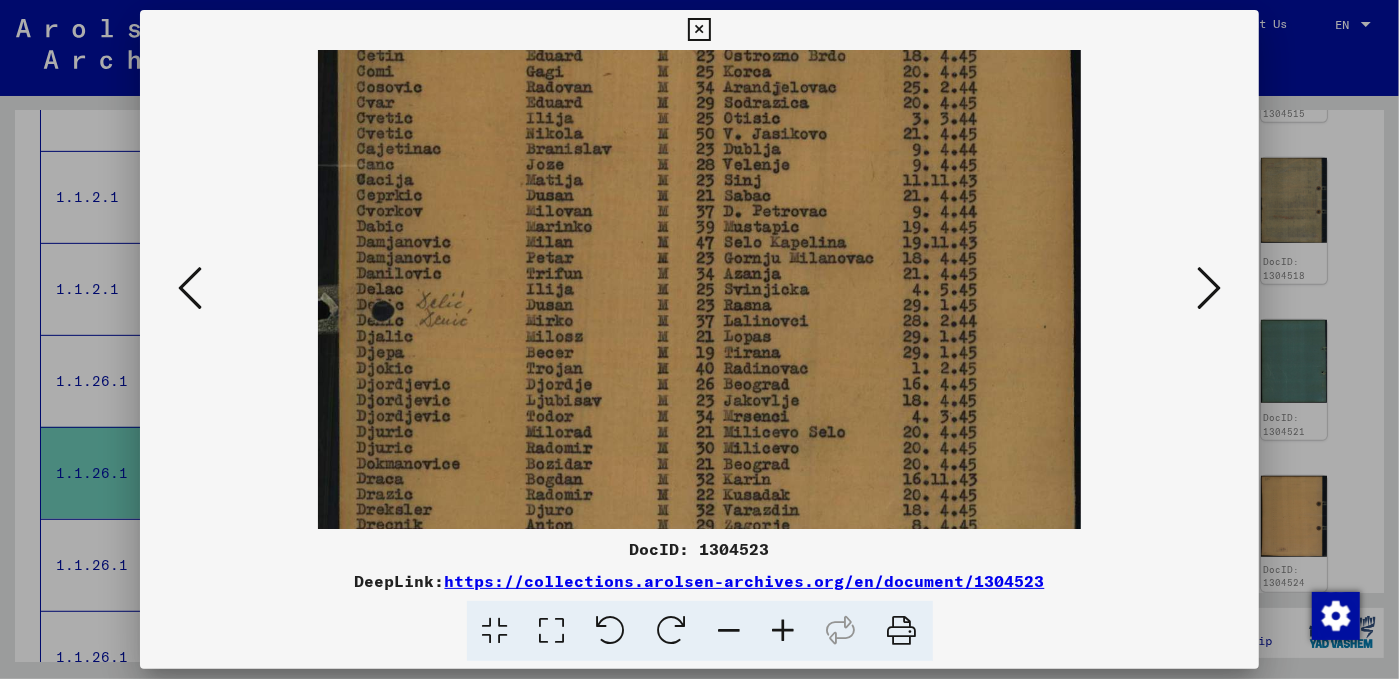 drag, startPoint x: 734, startPoint y: 421, endPoint x: 816, endPoint y: 64, distance: 366.29633 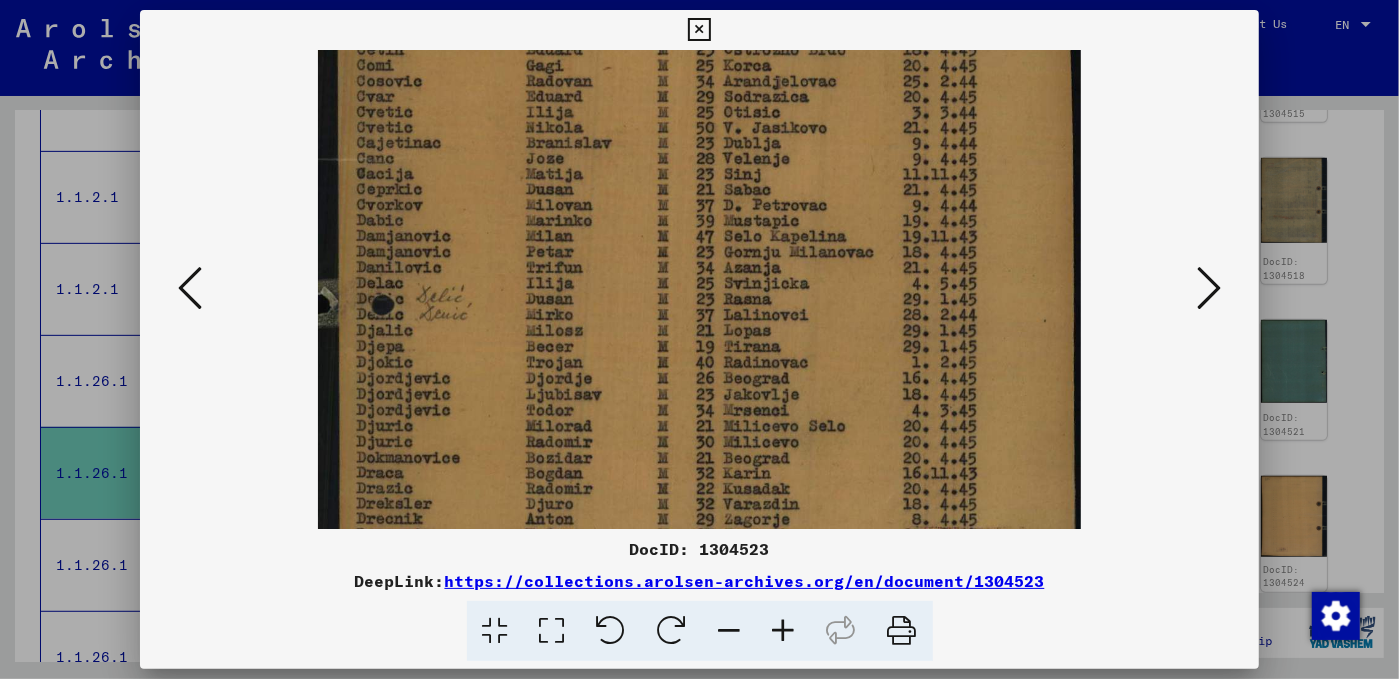 scroll, scrollTop: 499, scrollLeft: 0, axis: vertical 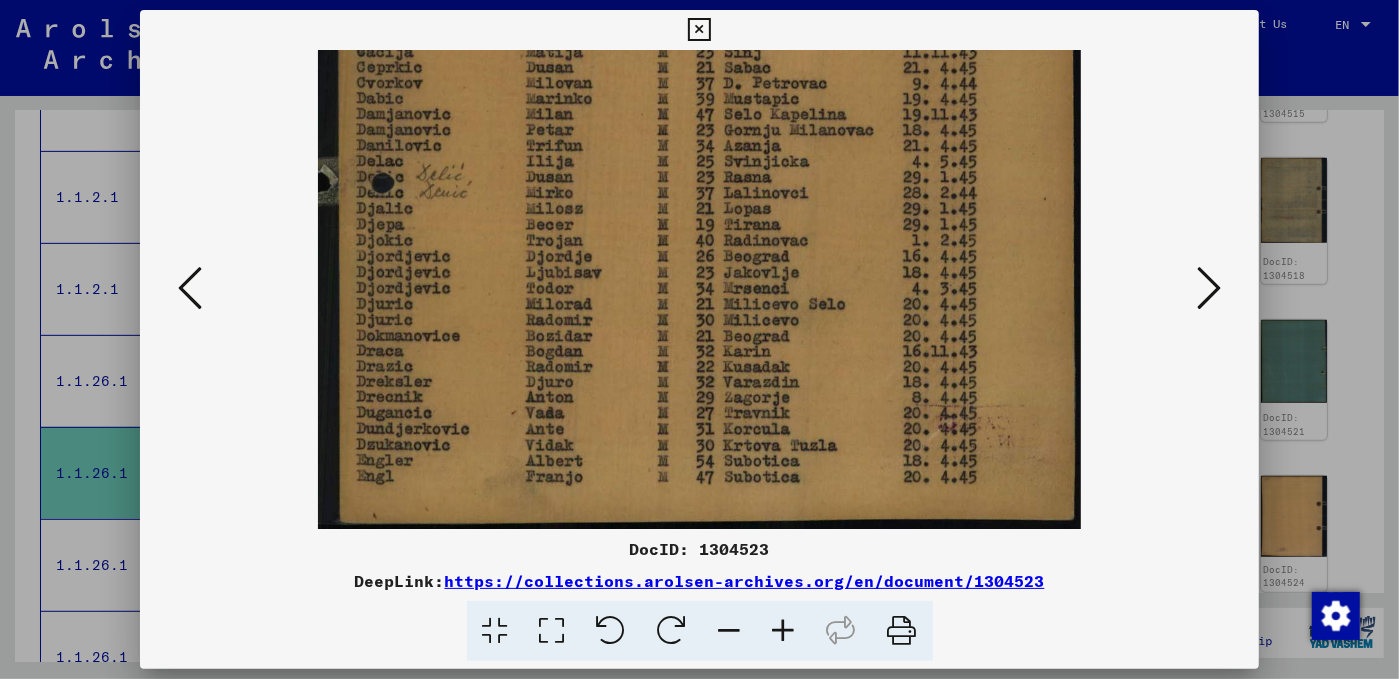 drag, startPoint x: 780, startPoint y: 382, endPoint x: 954, endPoint y: 56, distance: 369.52942 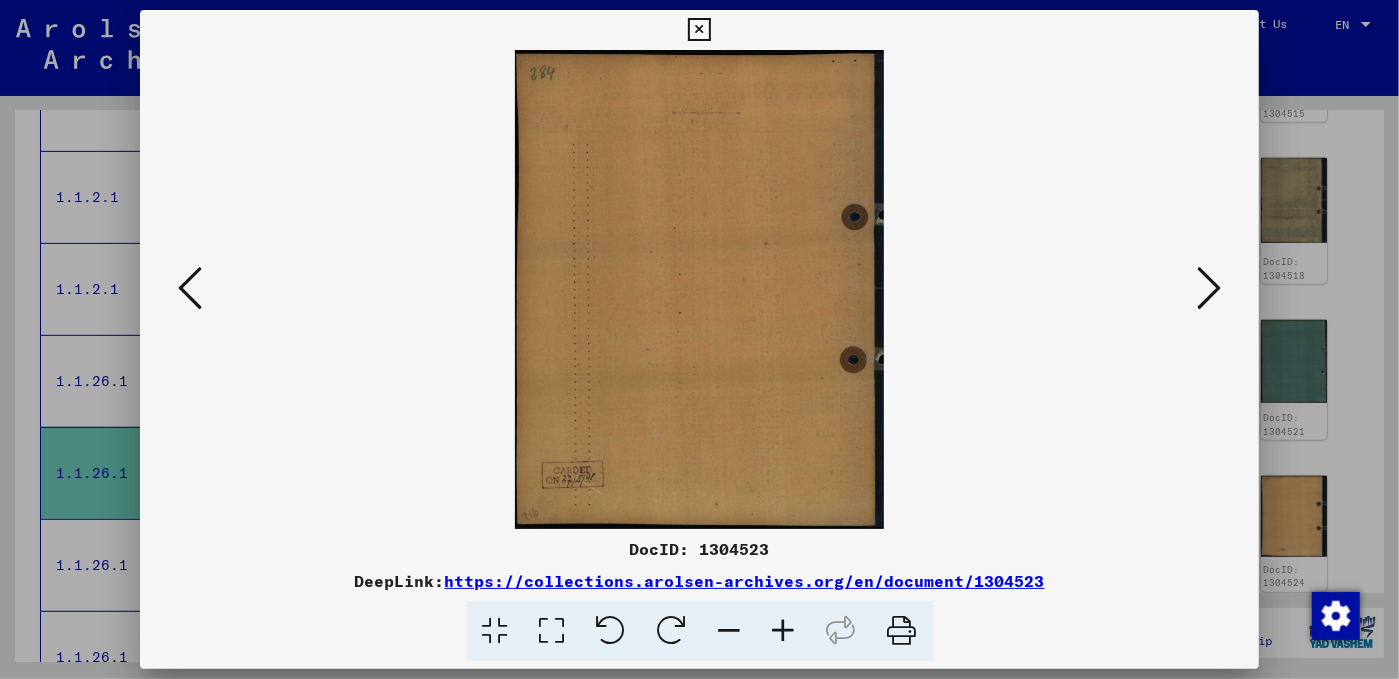 click at bounding box center [1209, 288] 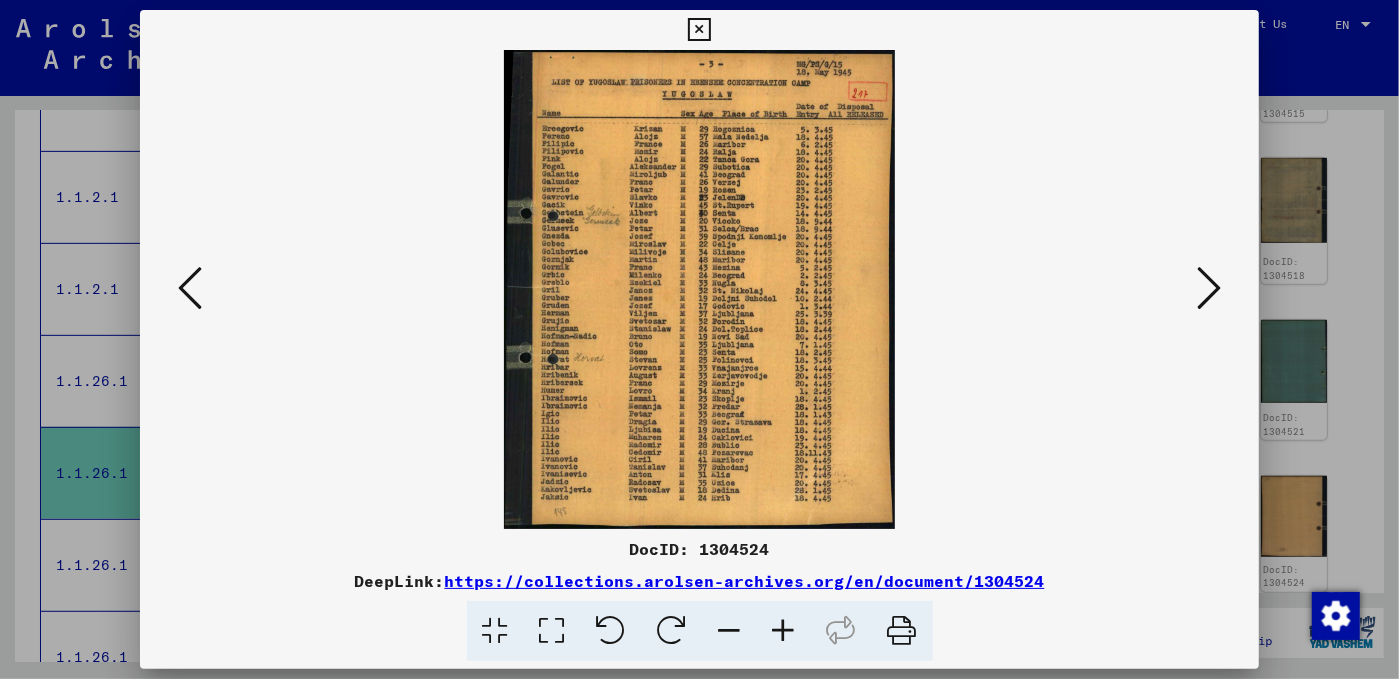click at bounding box center [1209, 288] 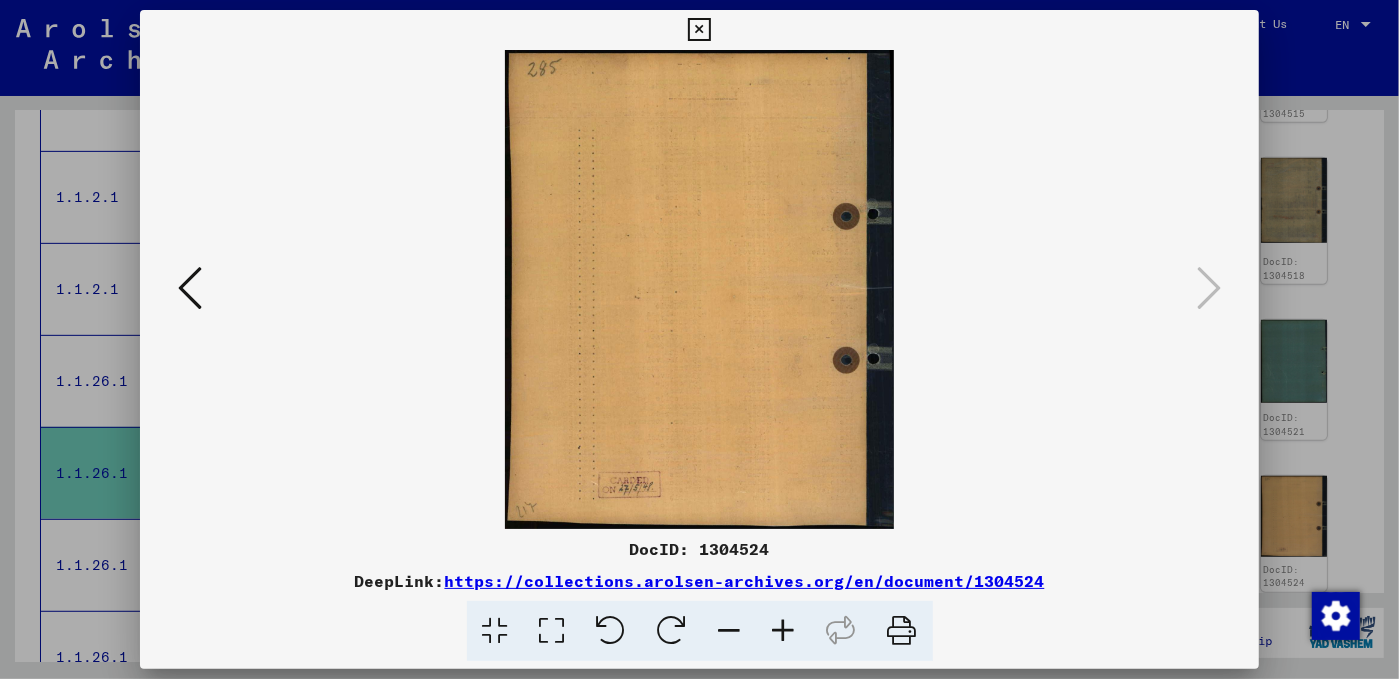 drag, startPoint x: 1210, startPoint y: 291, endPoint x: 1340, endPoint y: 278, distance: 130.64838 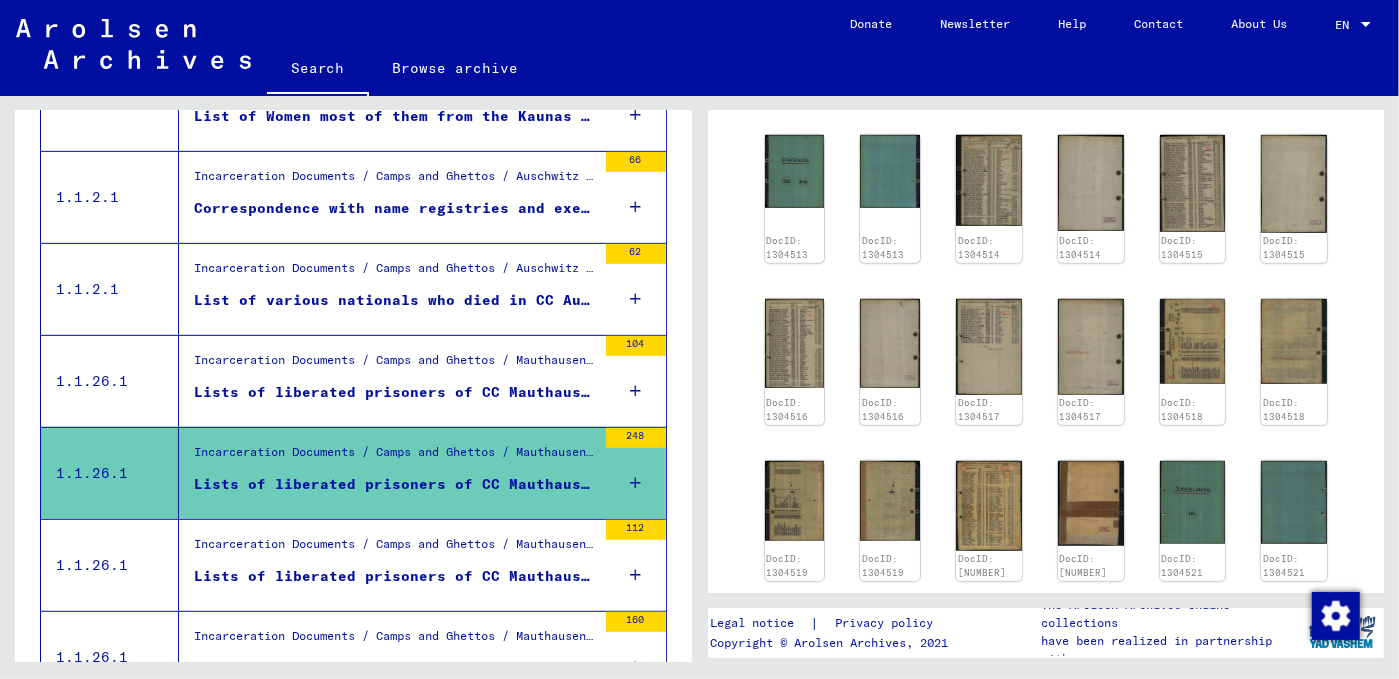 scroll, scrollTop: 636, scrollLeft: 0, axis: vertical 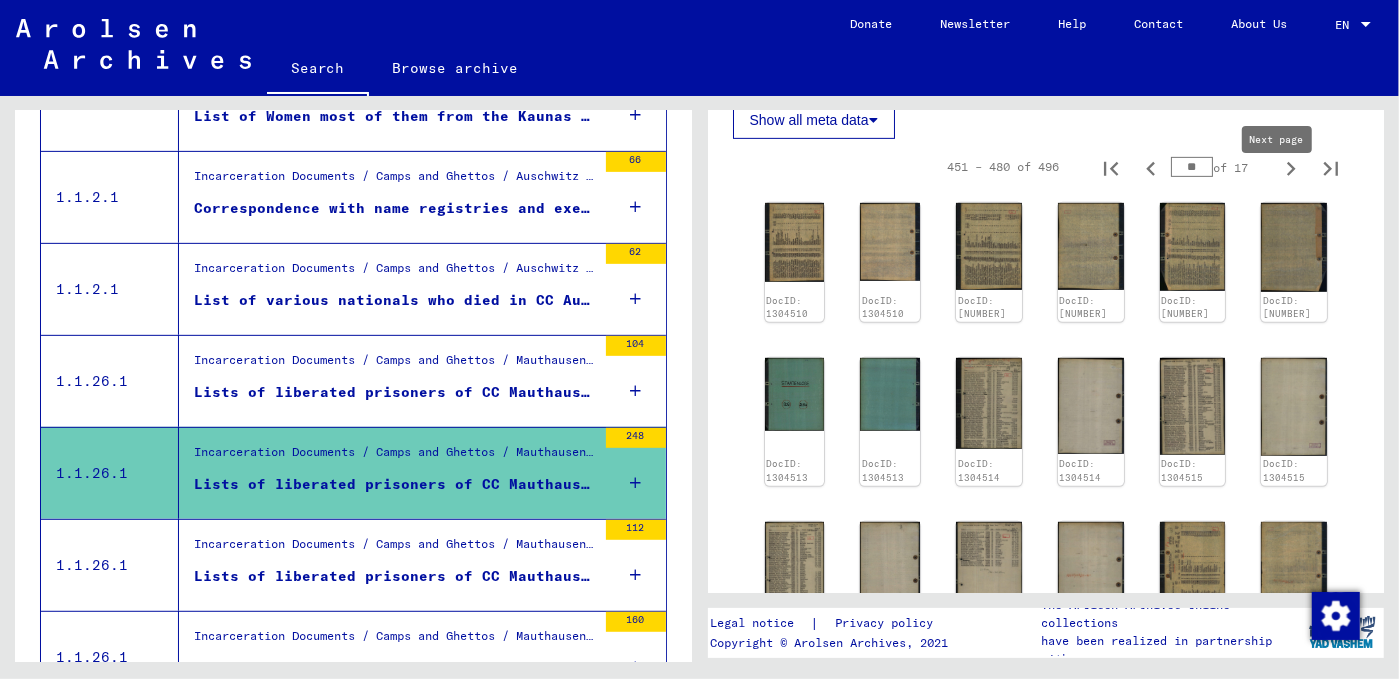 click 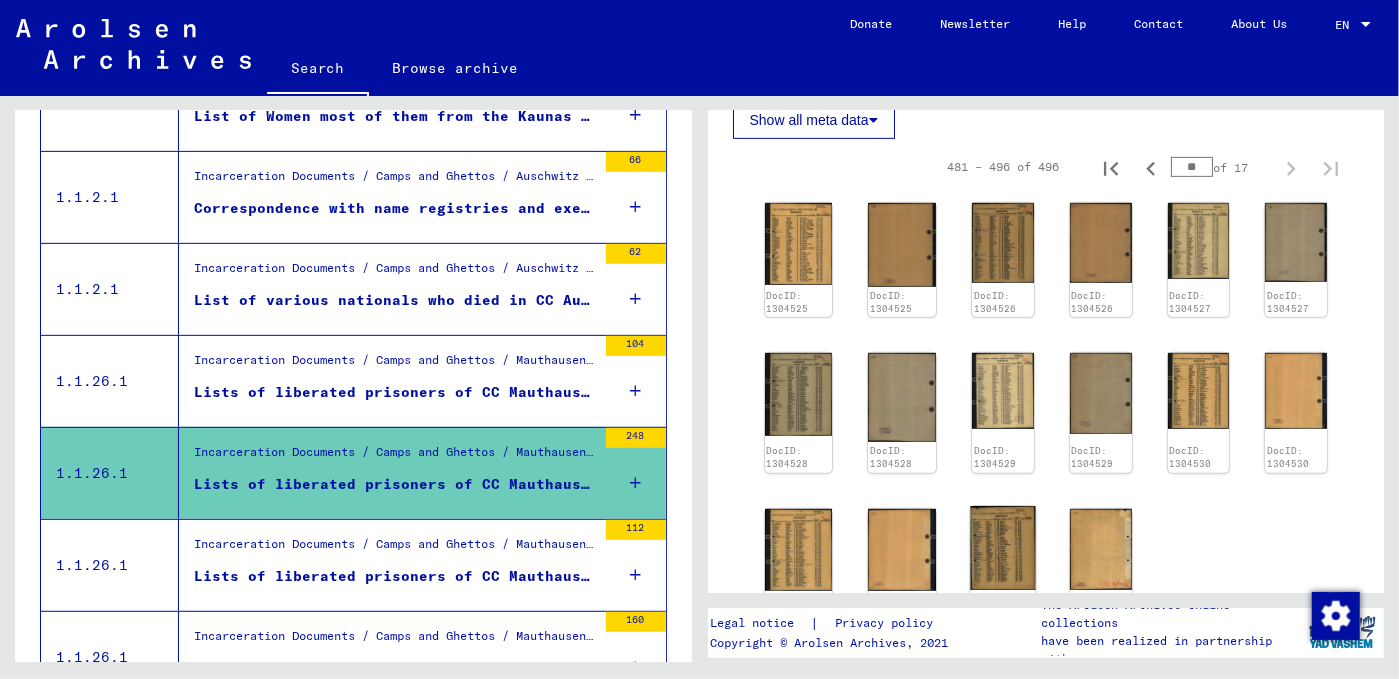 click 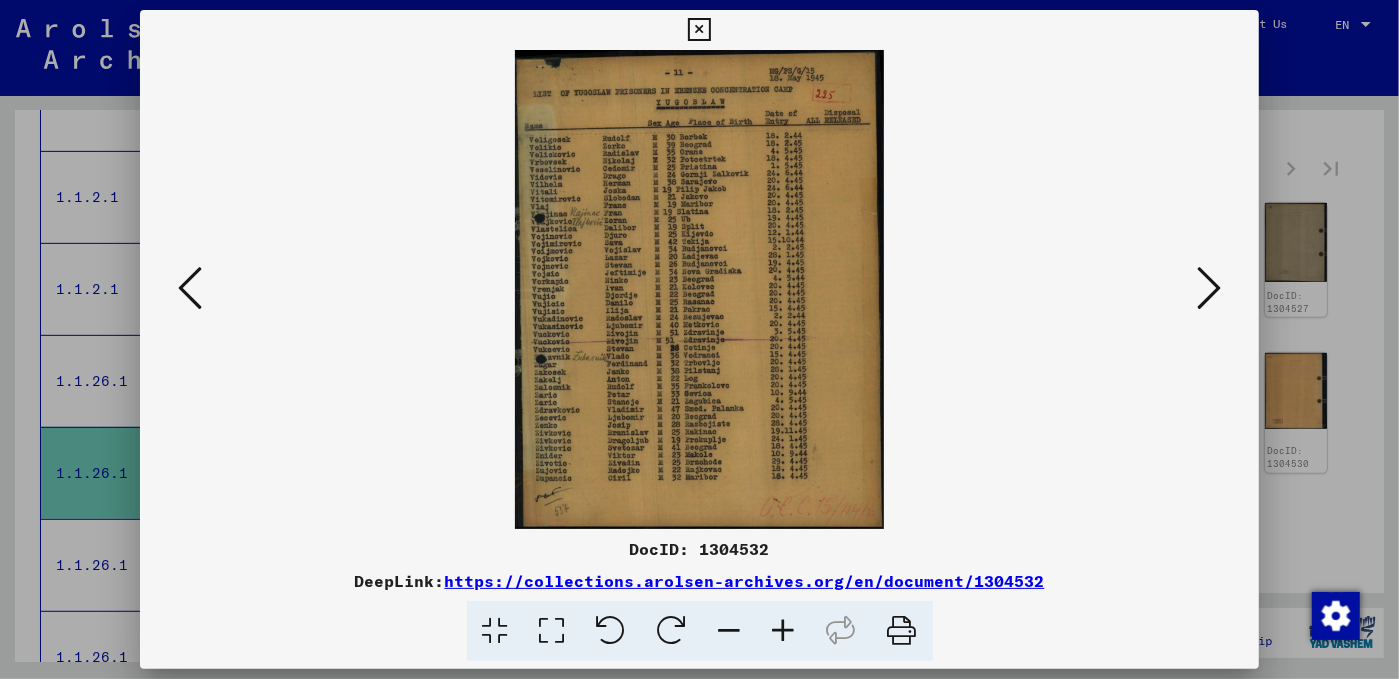 click at bounding box center [784, 631] 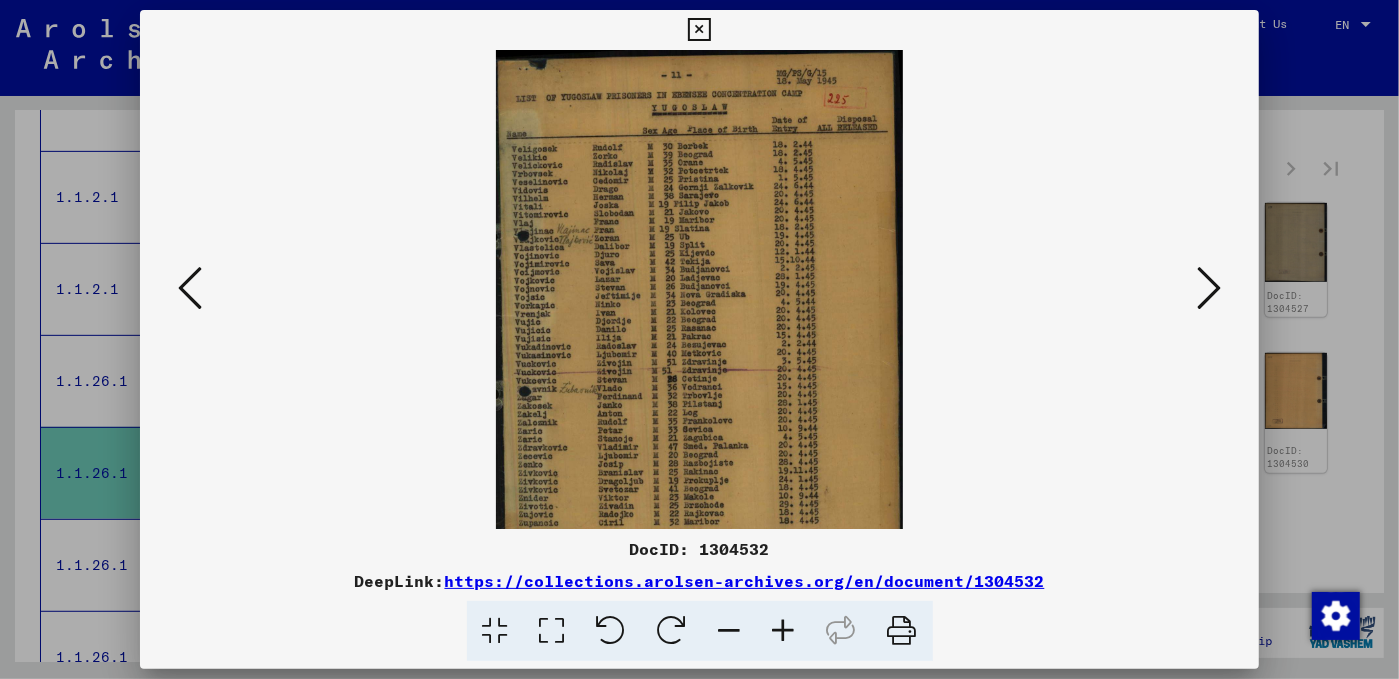 click at bounding box center (784, 631) 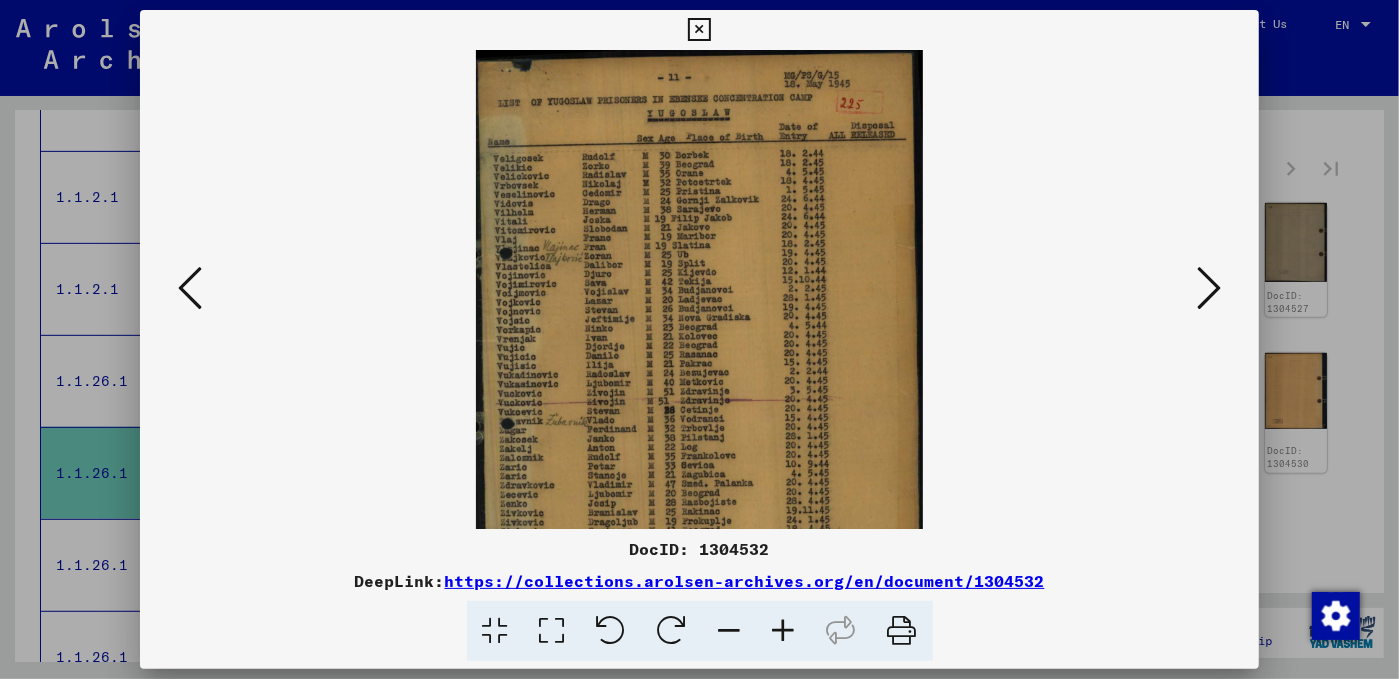 click at bounding box center (784, 631) 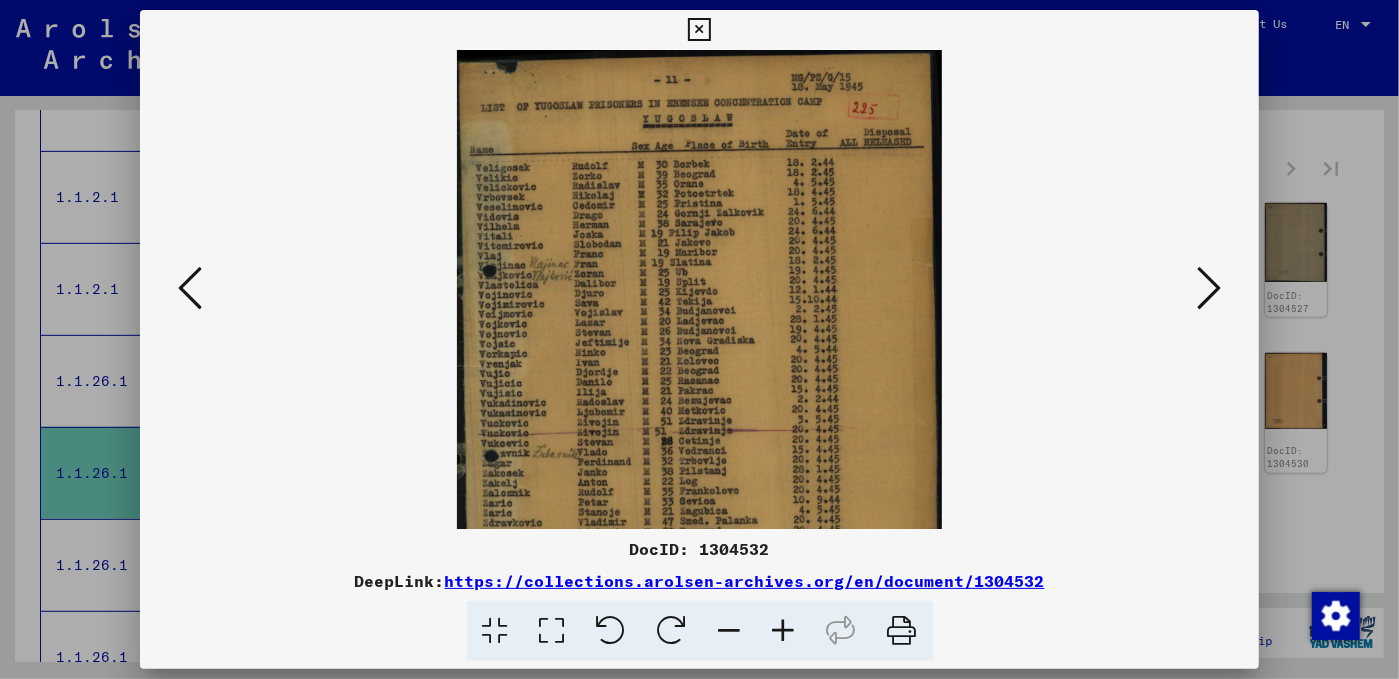 click at bounding box center (784, 631) 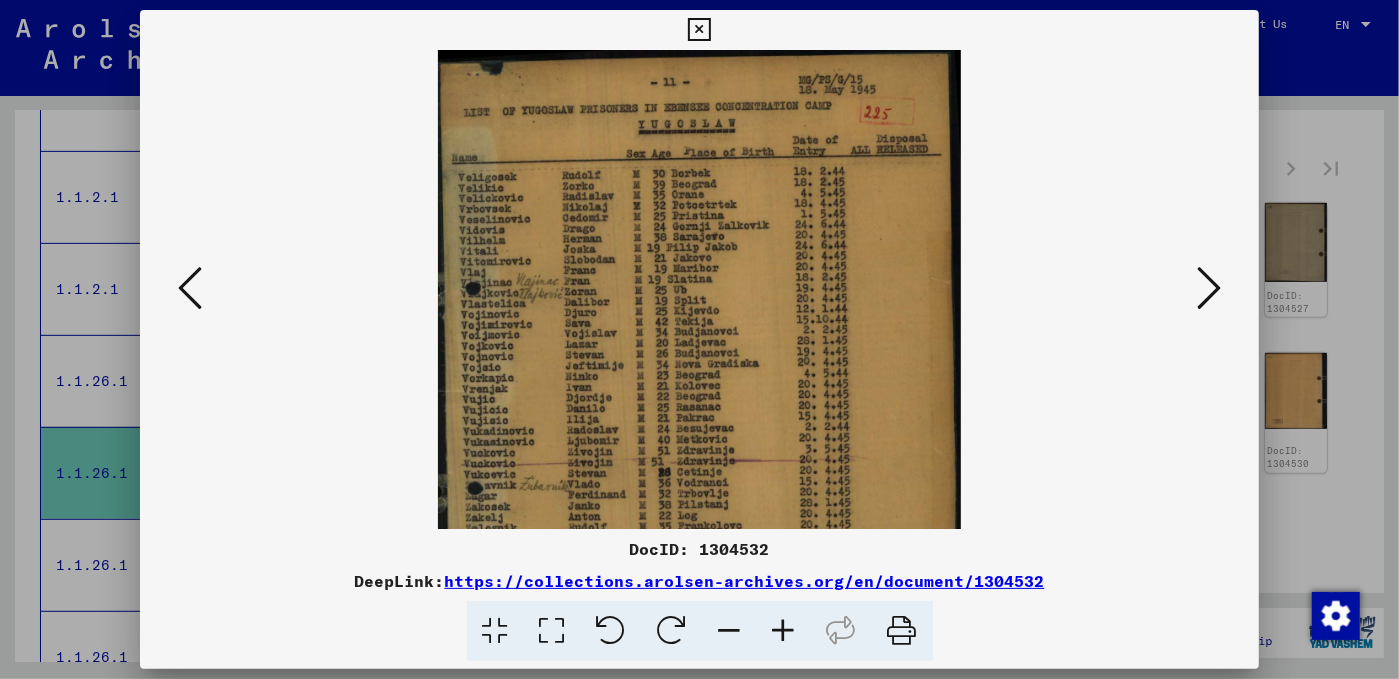 click at bounding box center (784, 631) 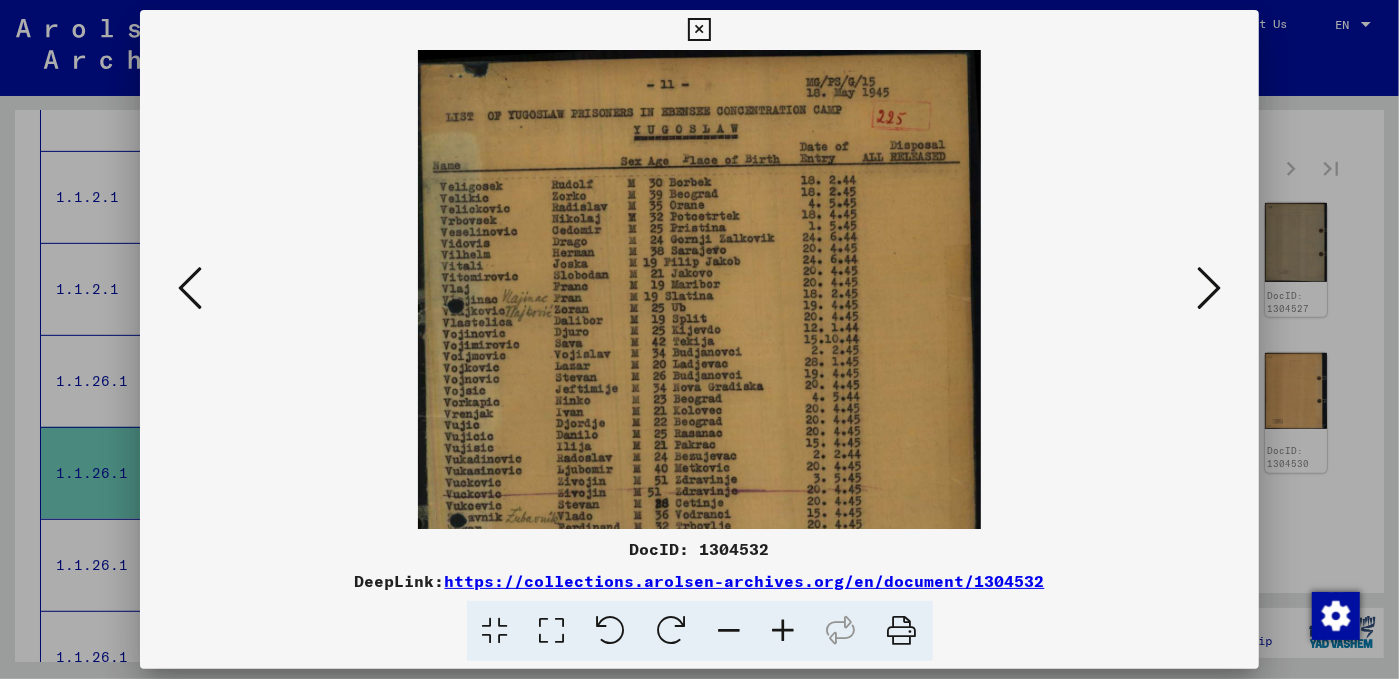 click at bounding box center [784, 631] 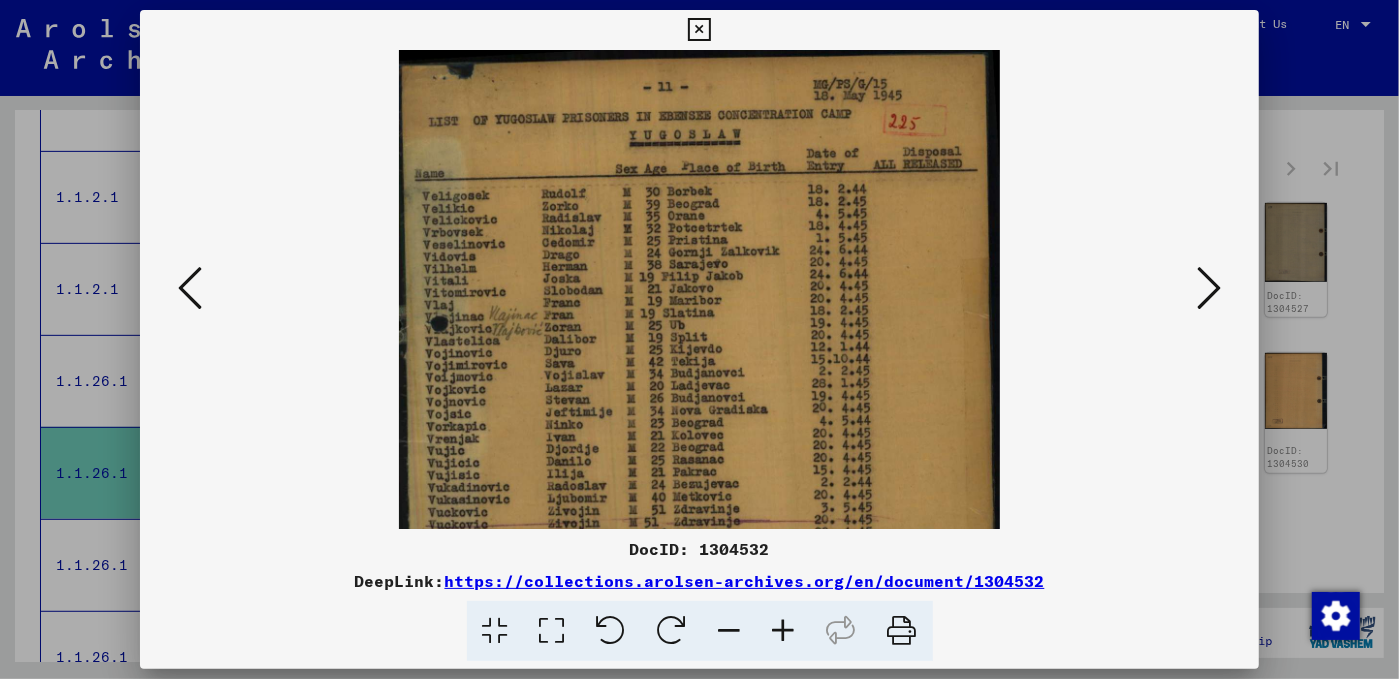 click at bounding box center [784, 631] 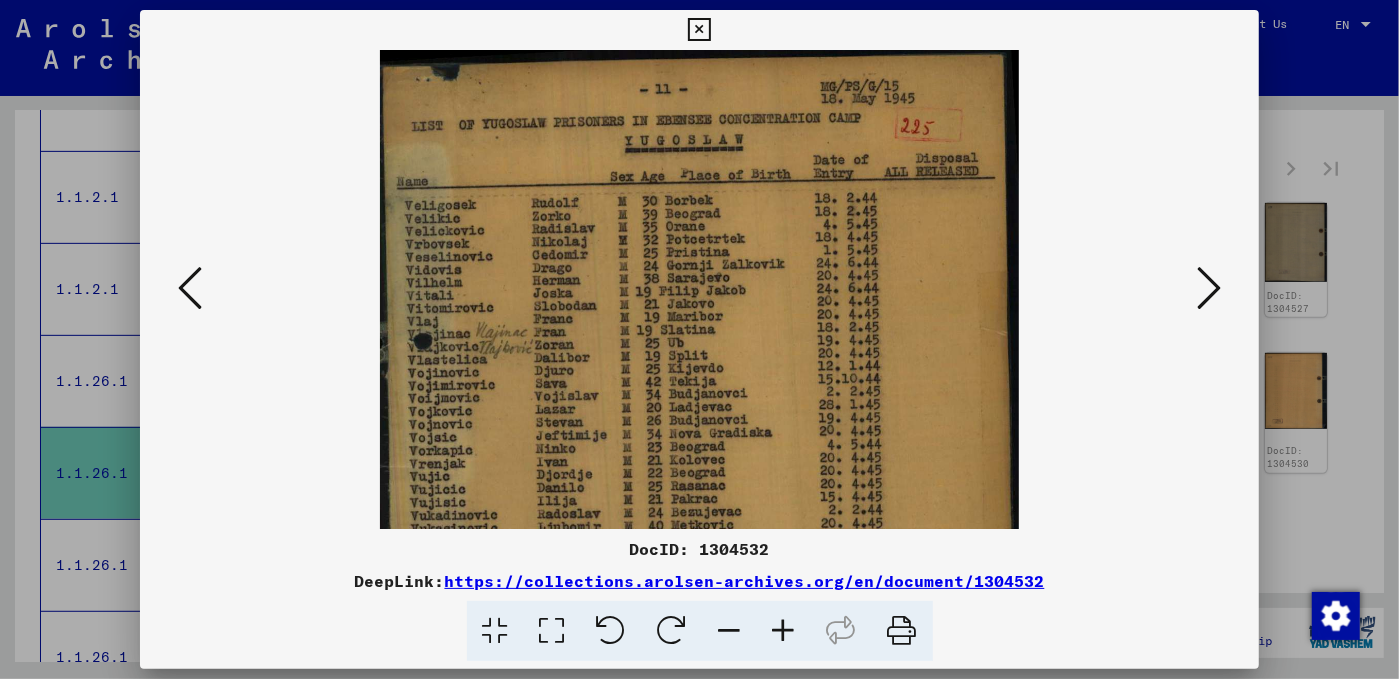 click at bounding box center [784, 631] 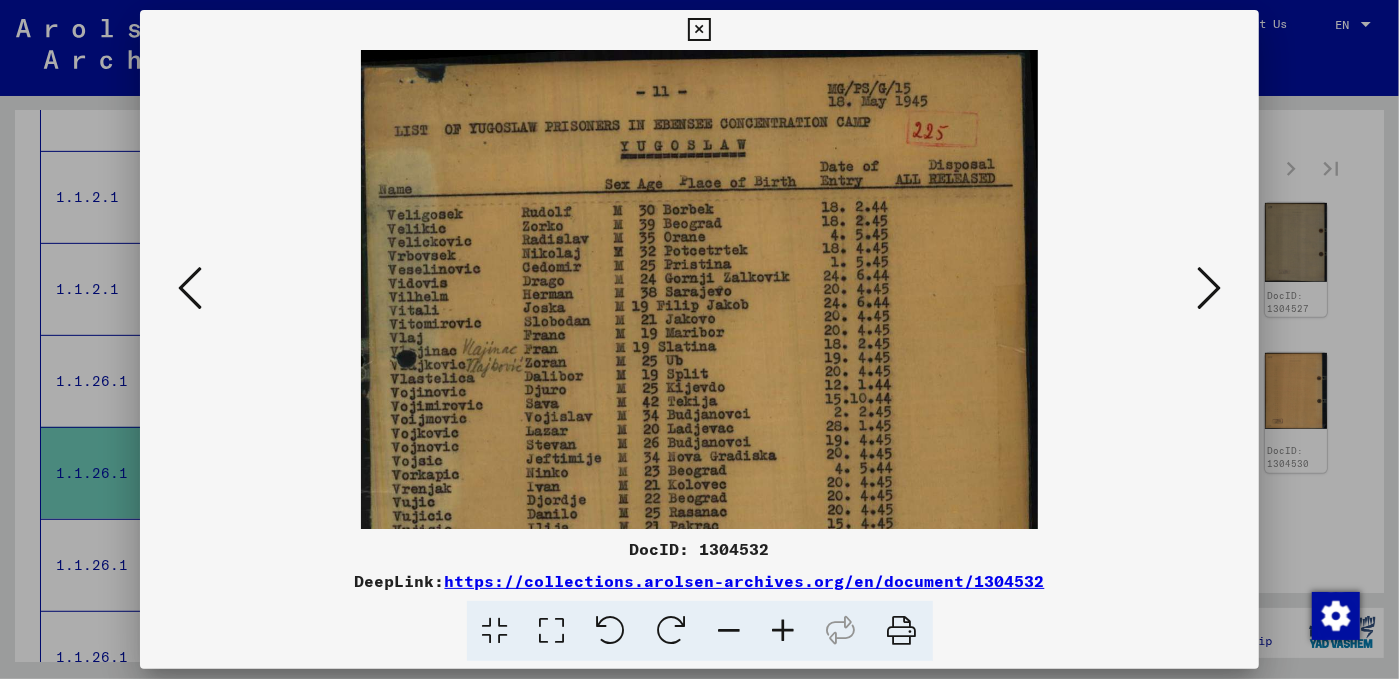 click at bounding box center (784, 631) 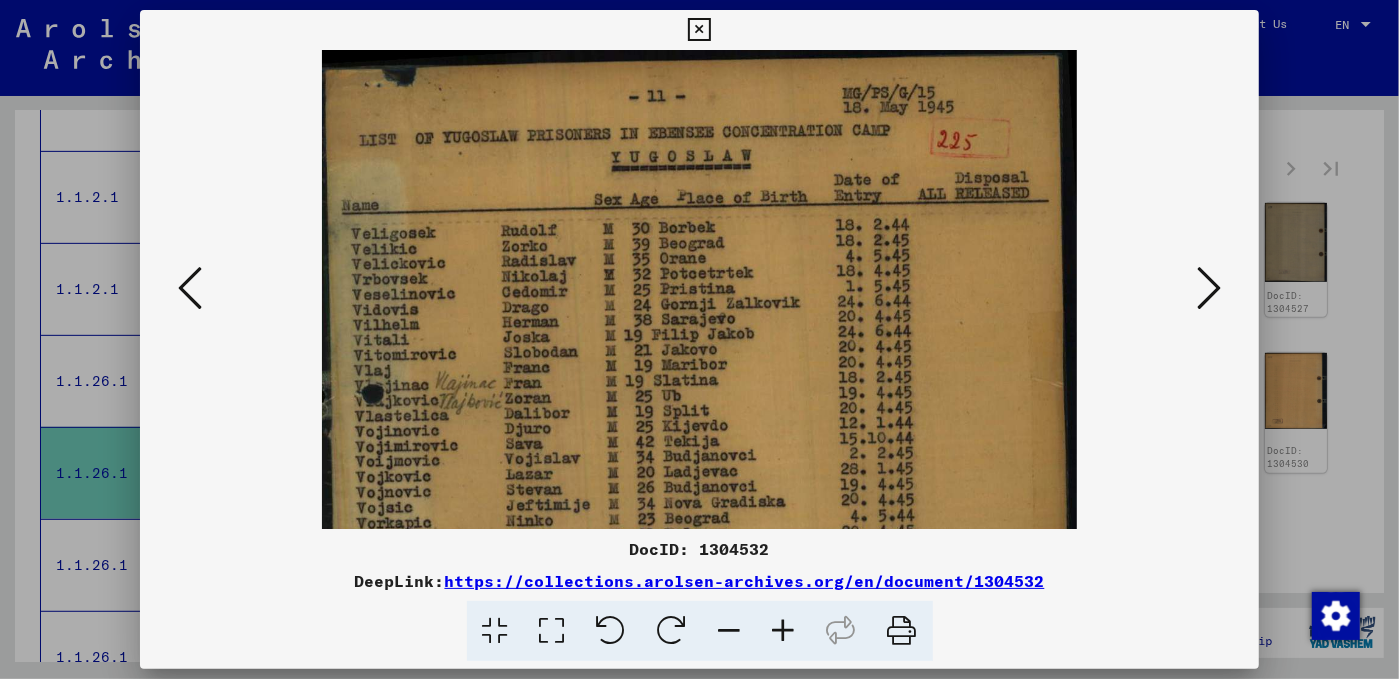 click at bounding box center [784, 631] 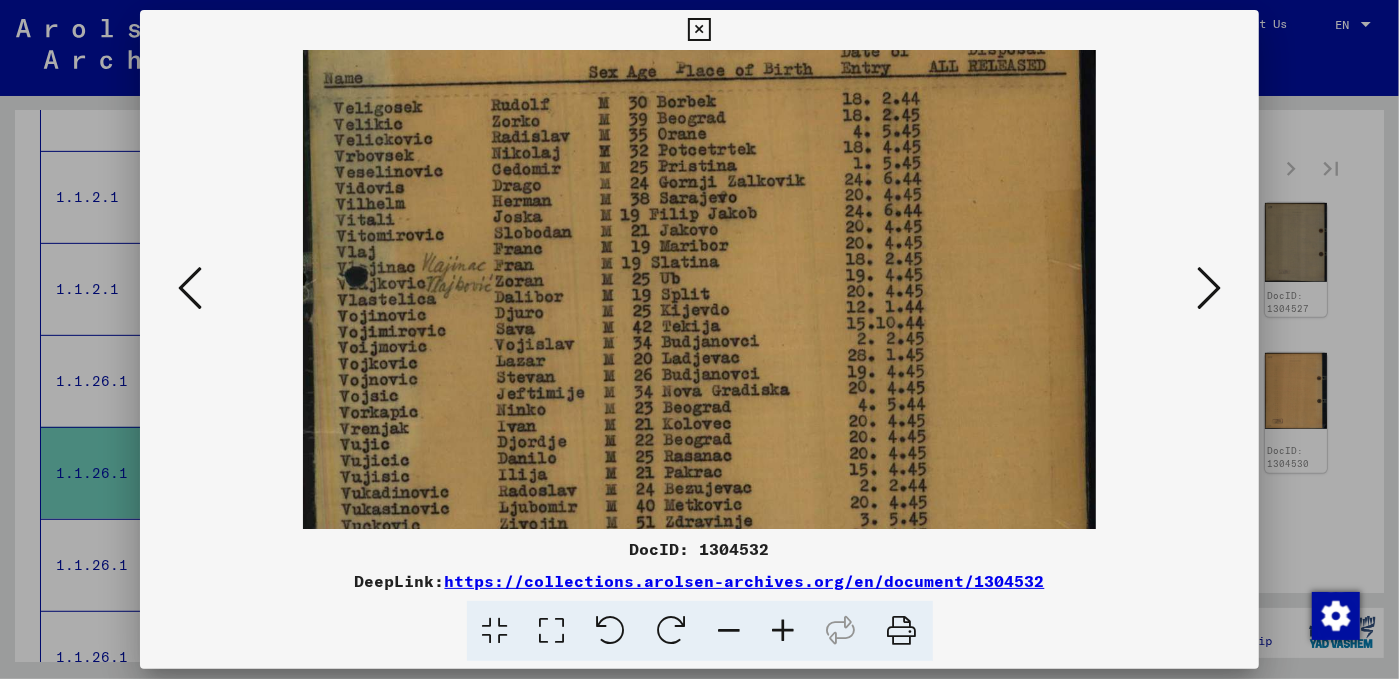 scroll, scrollTop: 161, scrollLeft: 0, axis: vertical 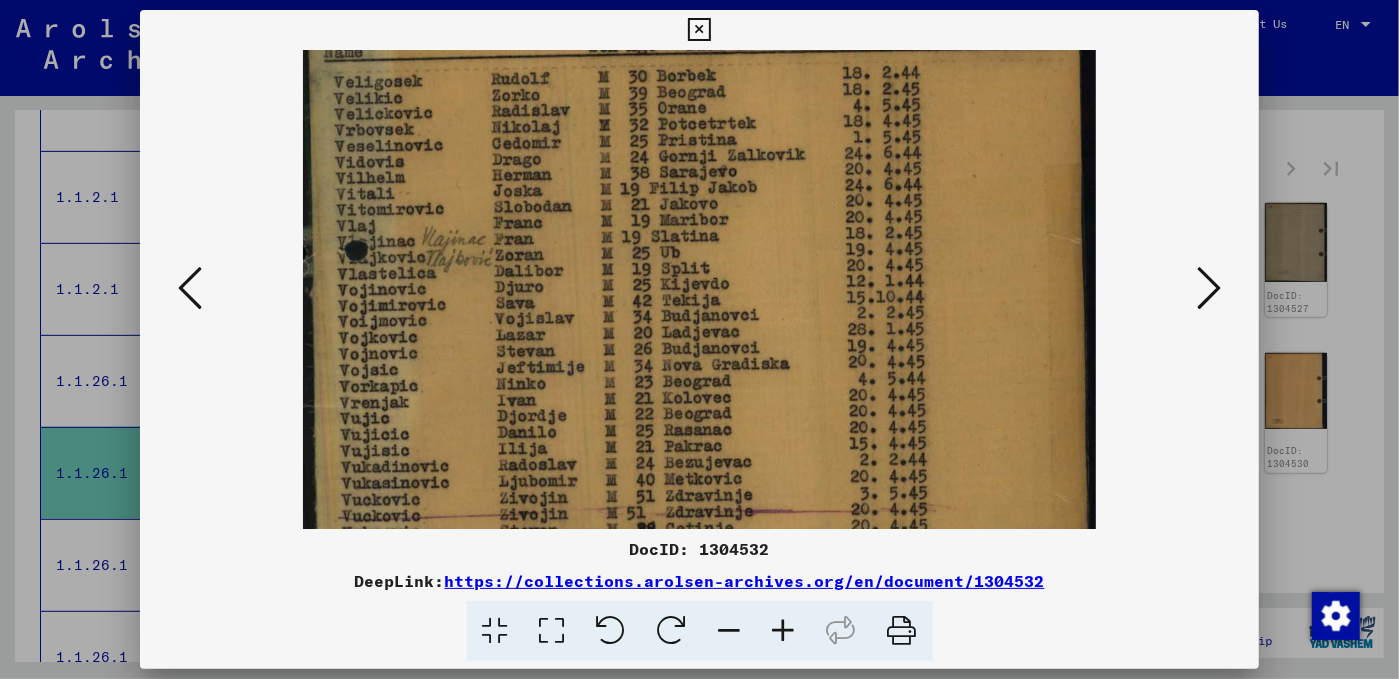 drag, startPoint x: 576, startPoint y: 476, endPoint x: 595, endPoint y: 315, distance: 162.11725 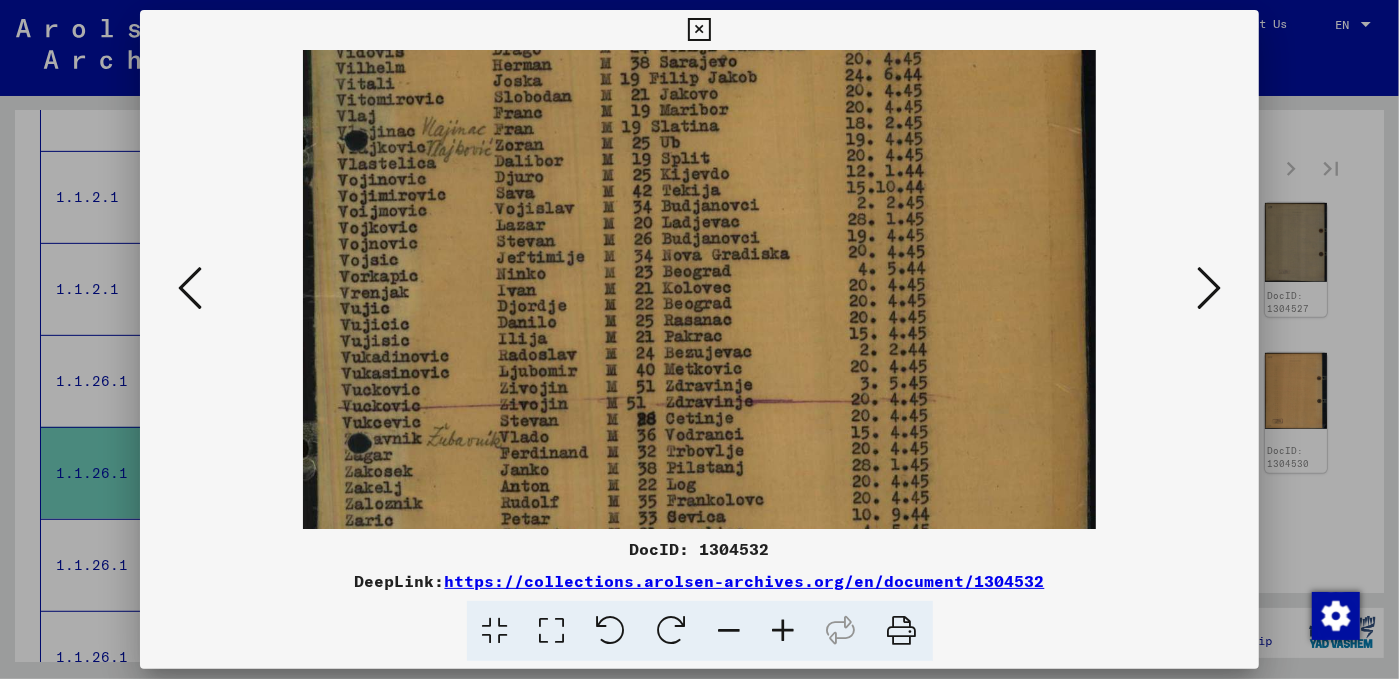 scroll, scrollTop: 274, scrollLeft: 0, axis: vertical 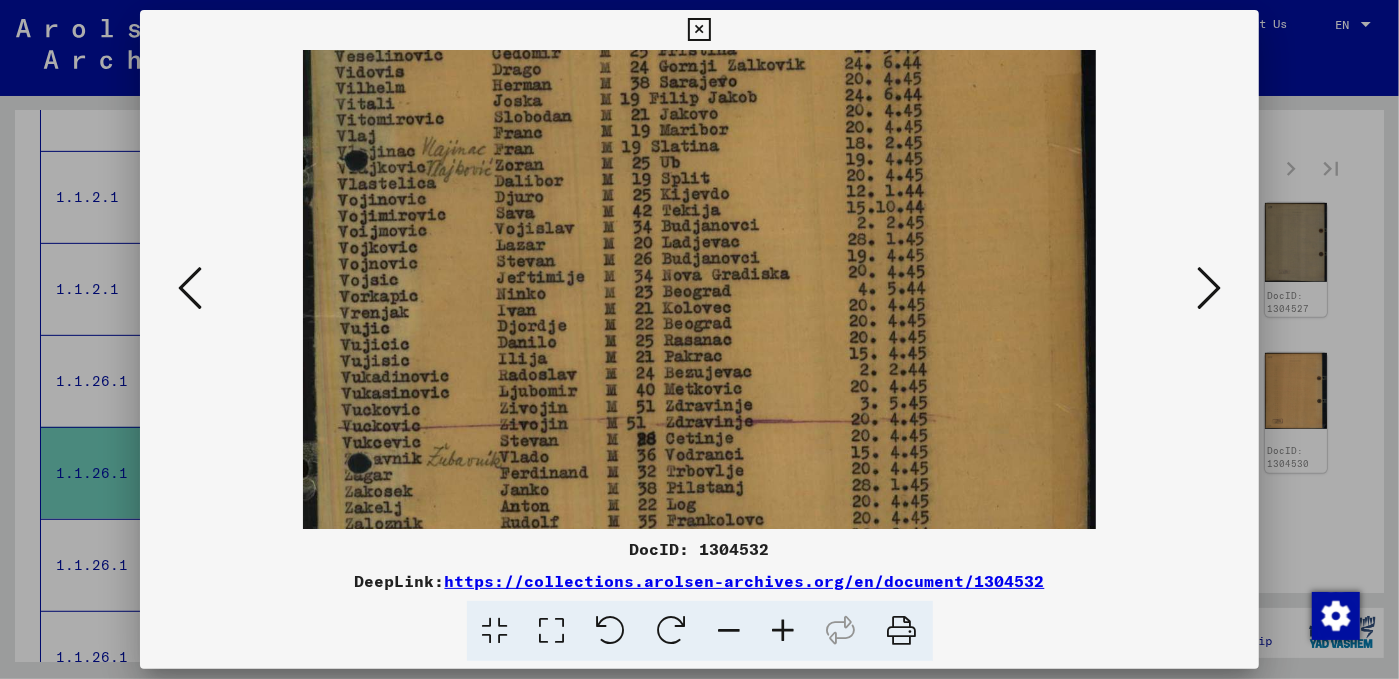 drag, startPoint x: 612, startPoint y: 313, endPoint x: 632, endPoint y: 389, distance: 78.58753 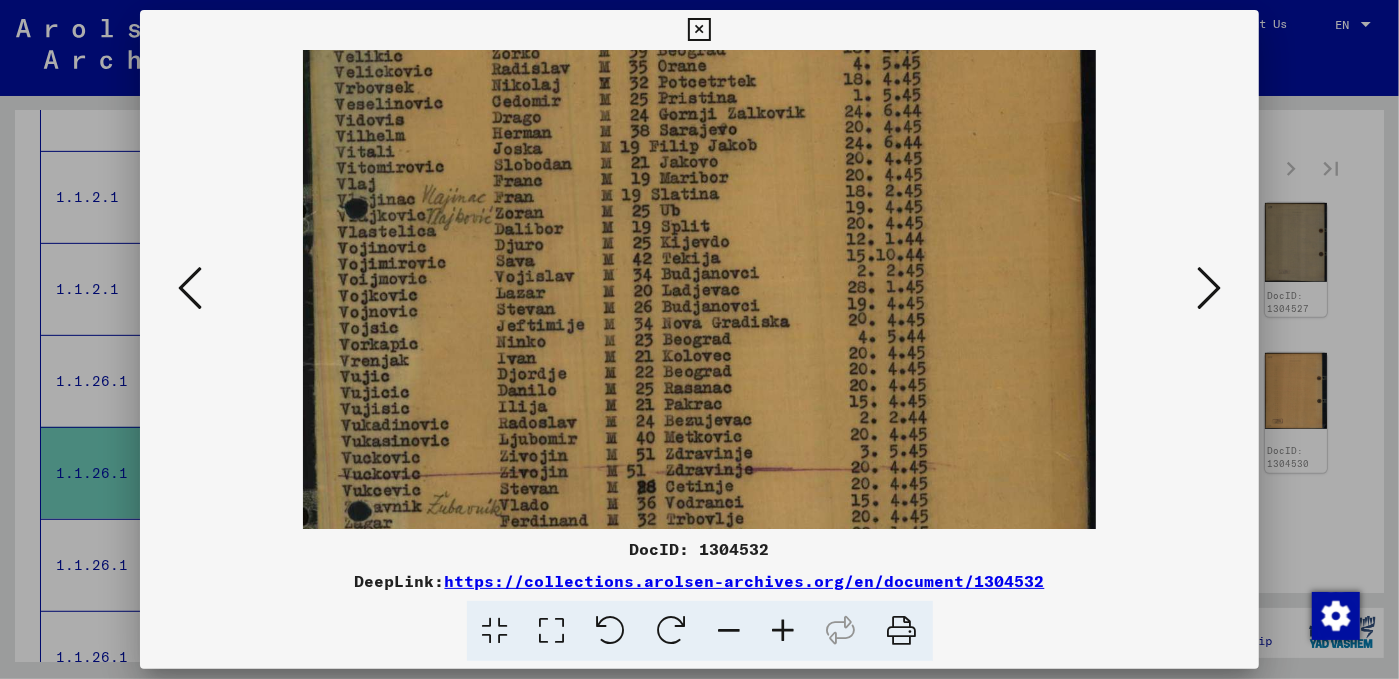 click at bounding box center [190, 288] 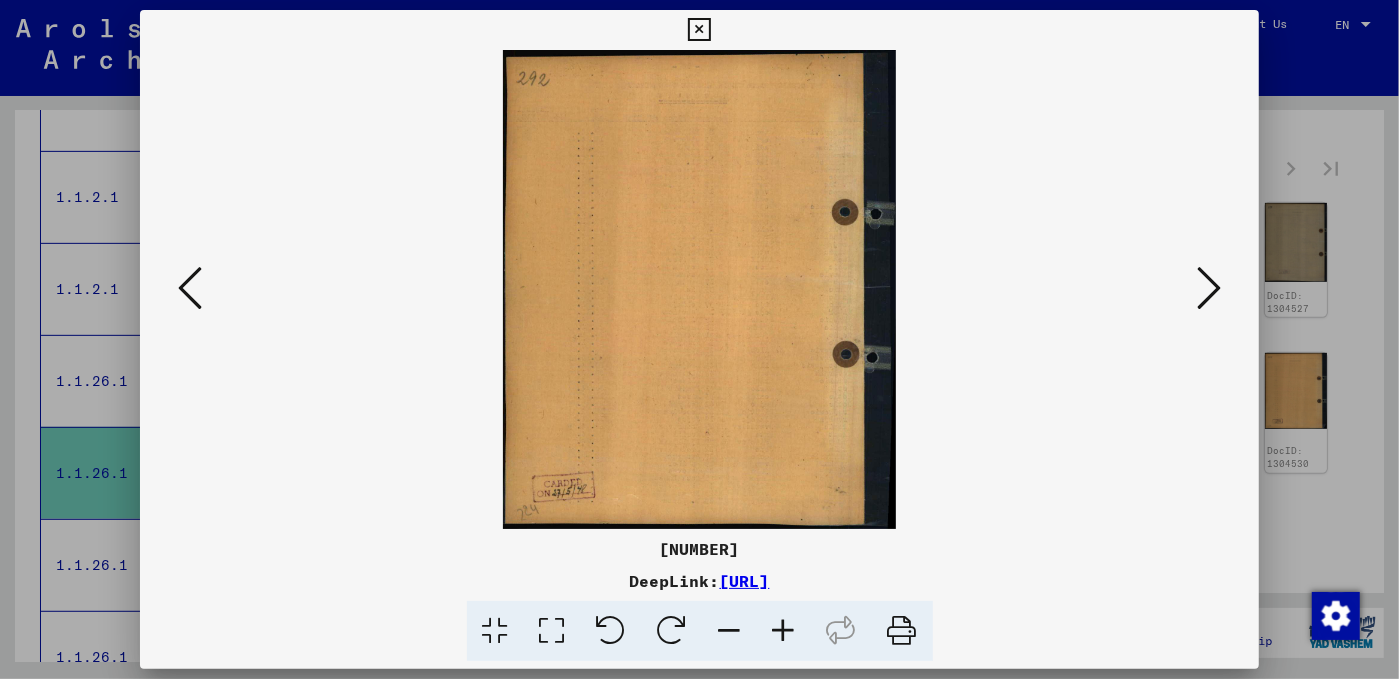 scroll, scrollTop: 0, scrollLeft: 0, axis: both 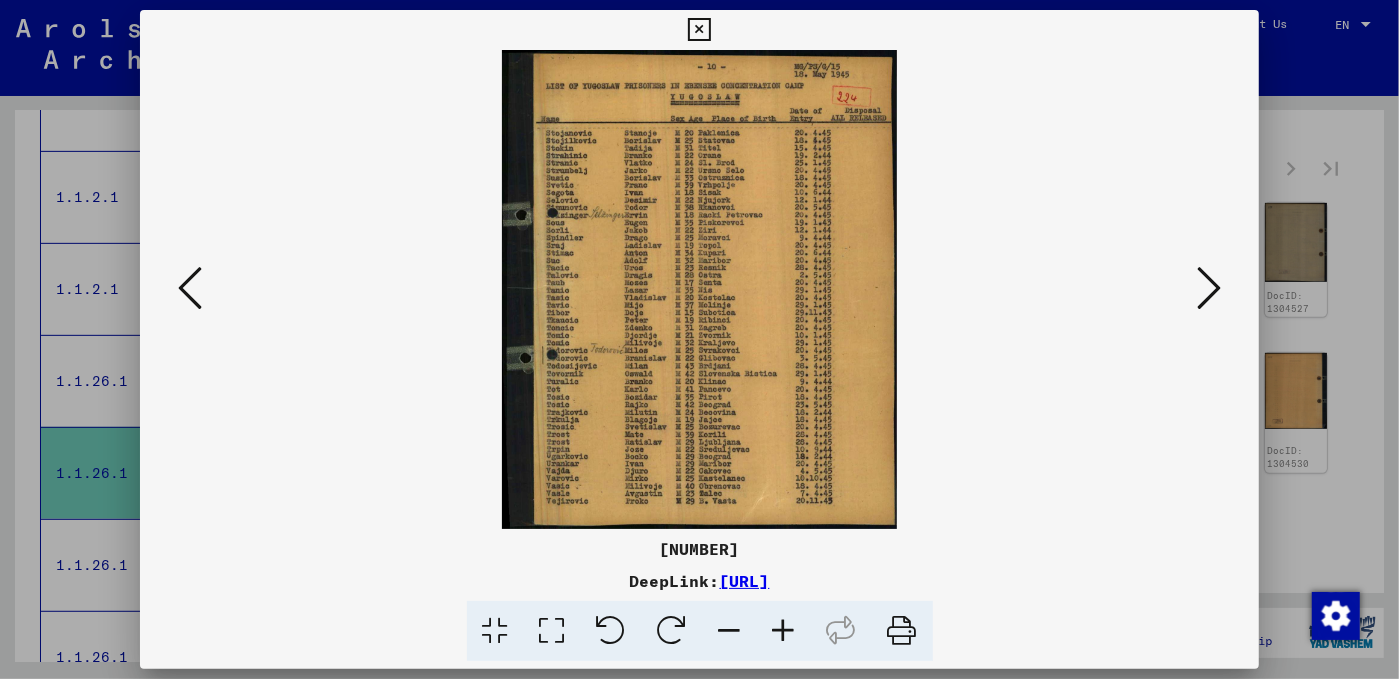click at bounding box center [784, 631] 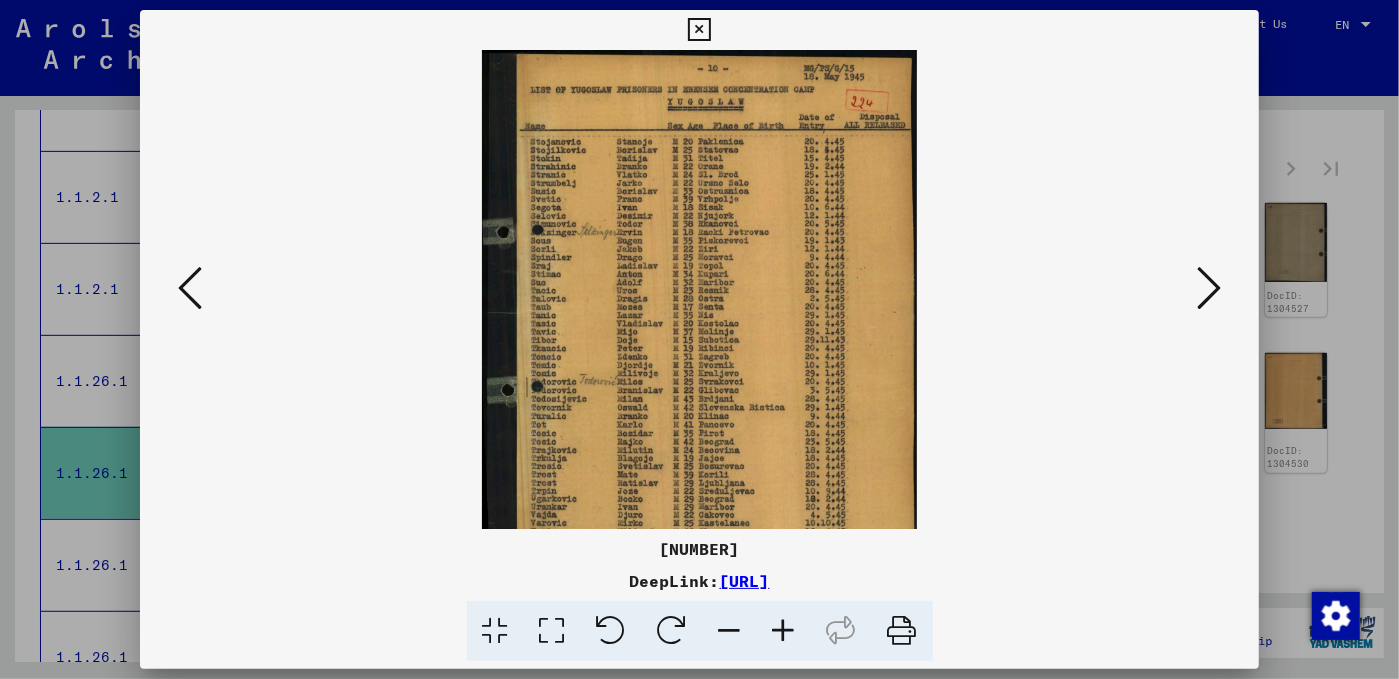 click at bounding box center [784, 631] 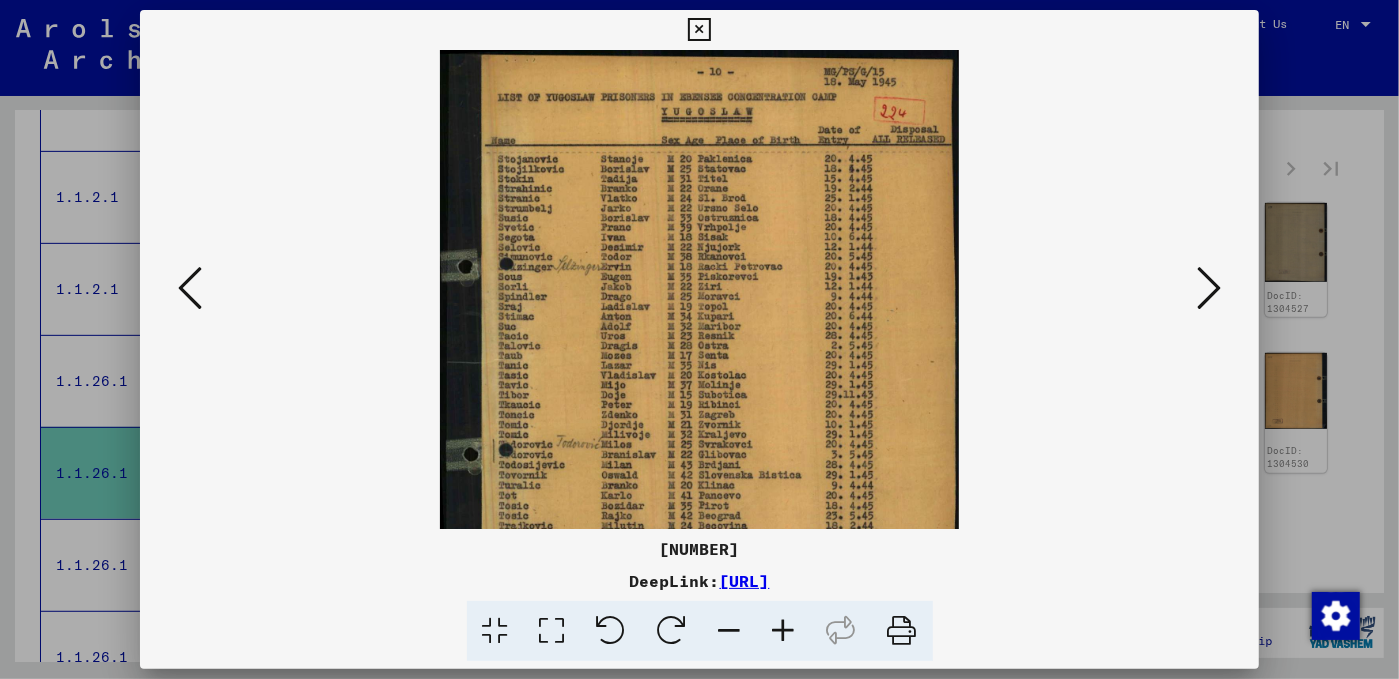click at bounding box center [784, 631] 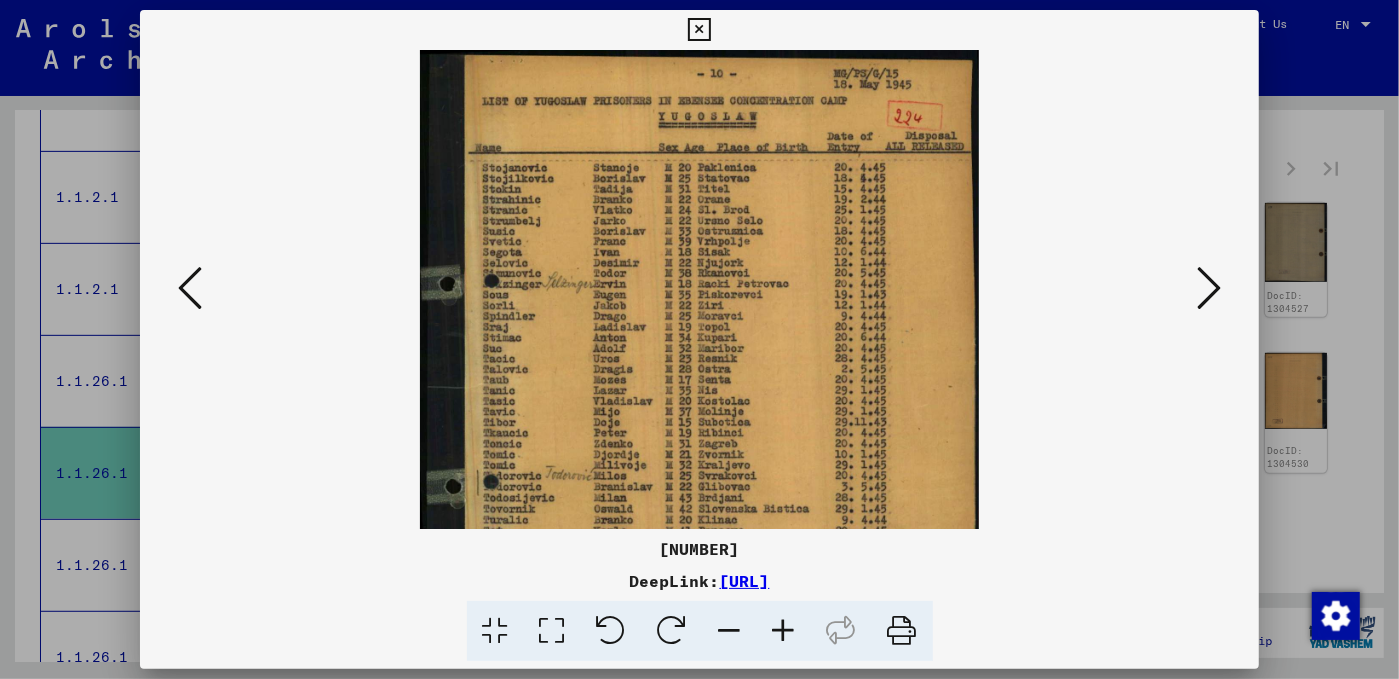 click at bounding box center (784, 631) 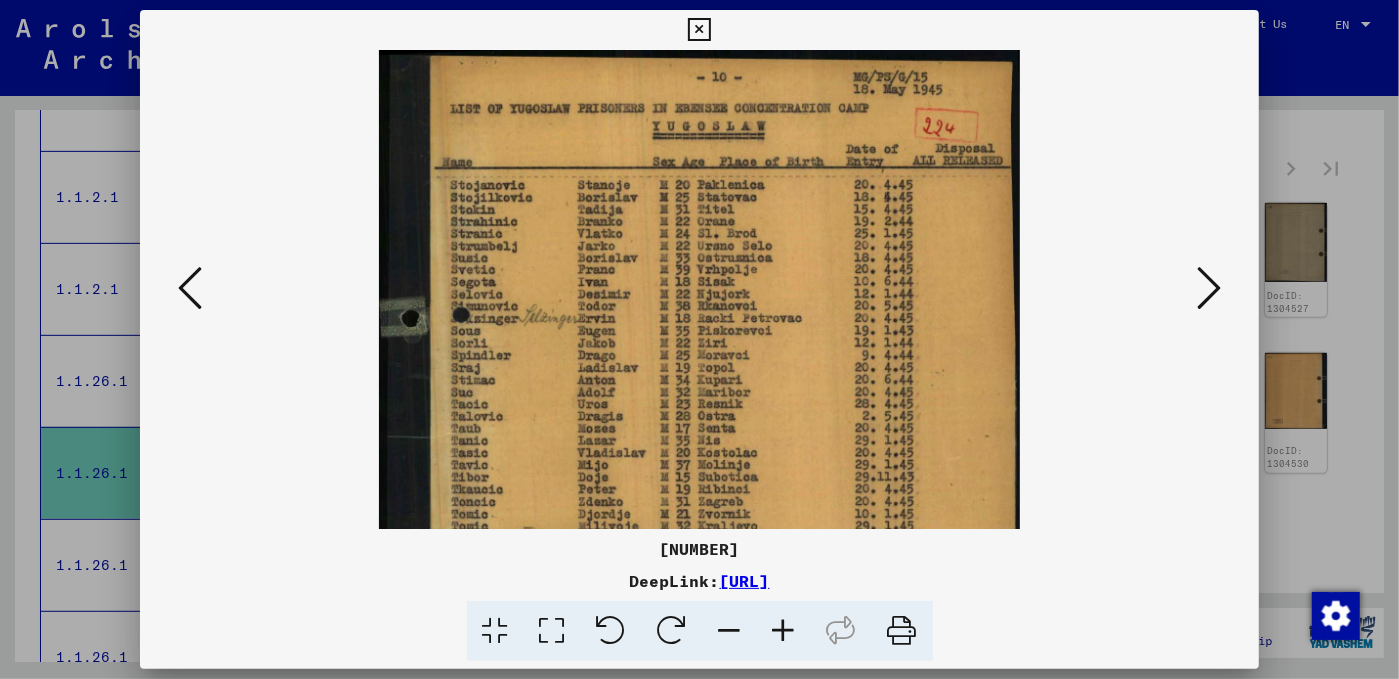 click at bounding box center [784, 631] 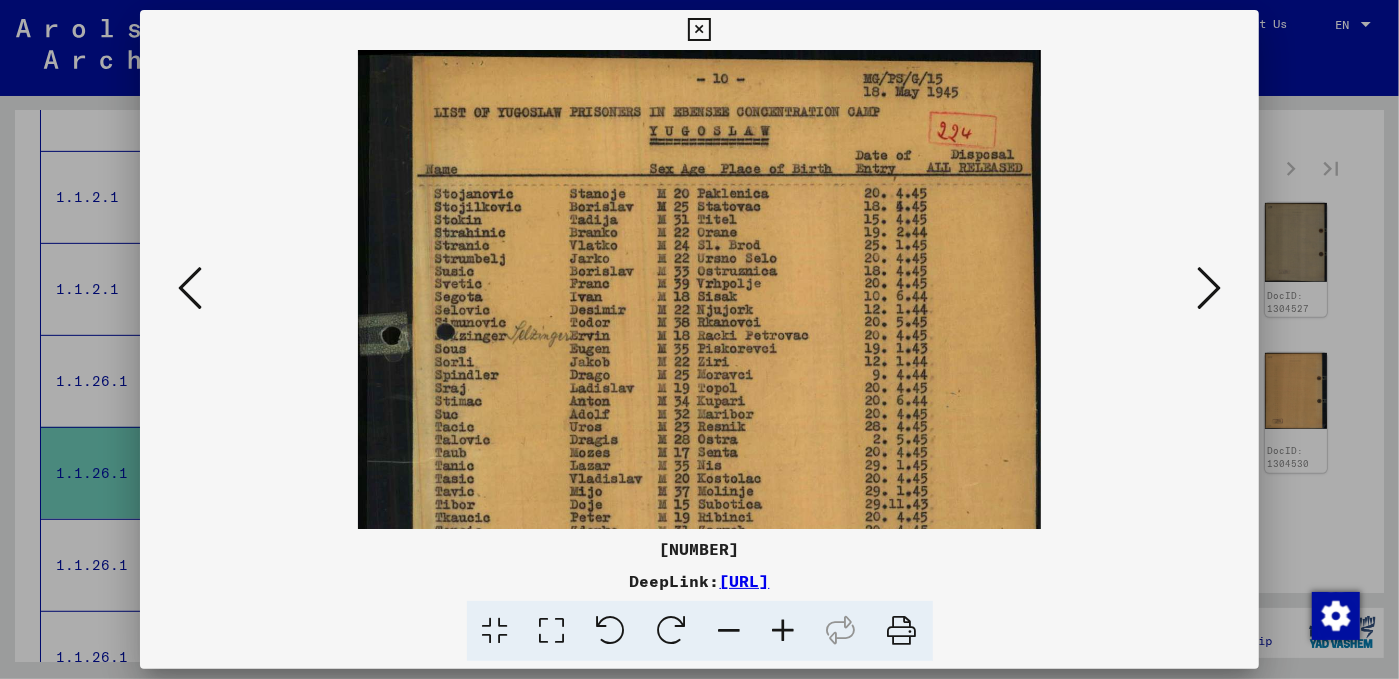 click at bounding box center (784, 631) 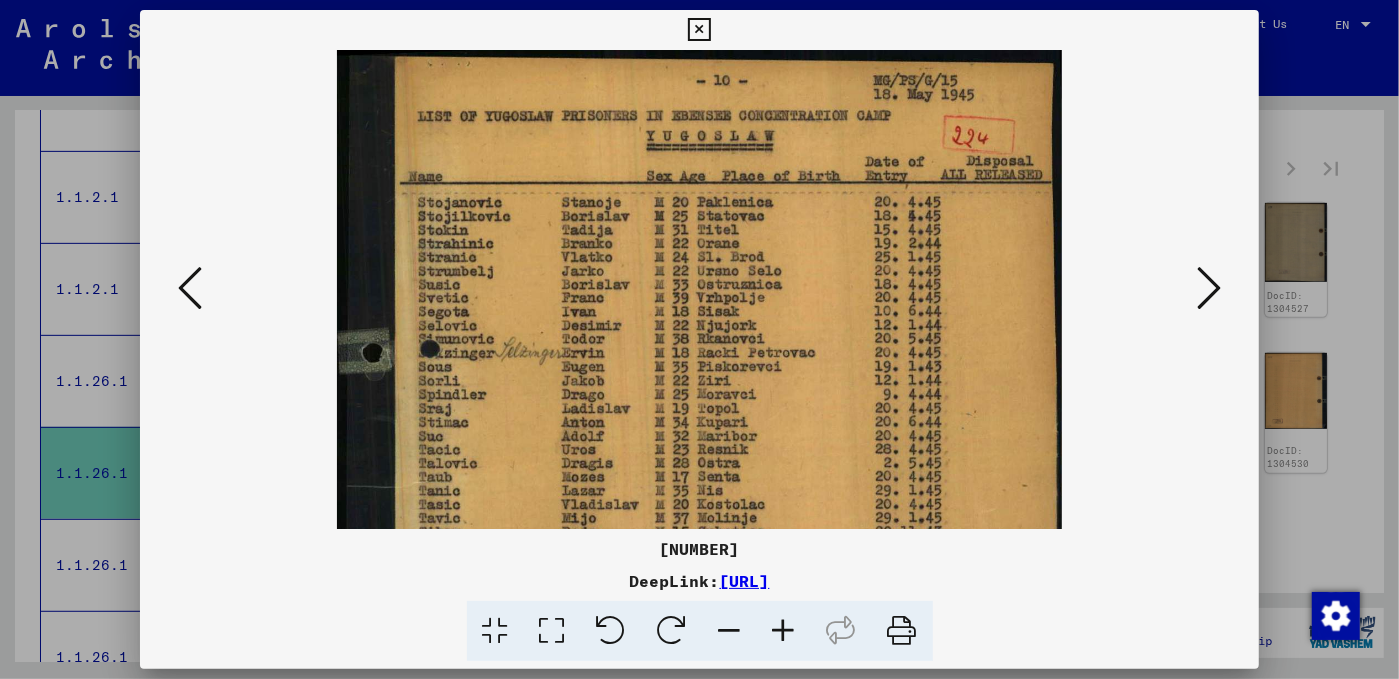 click at bounding box center (699, 339) 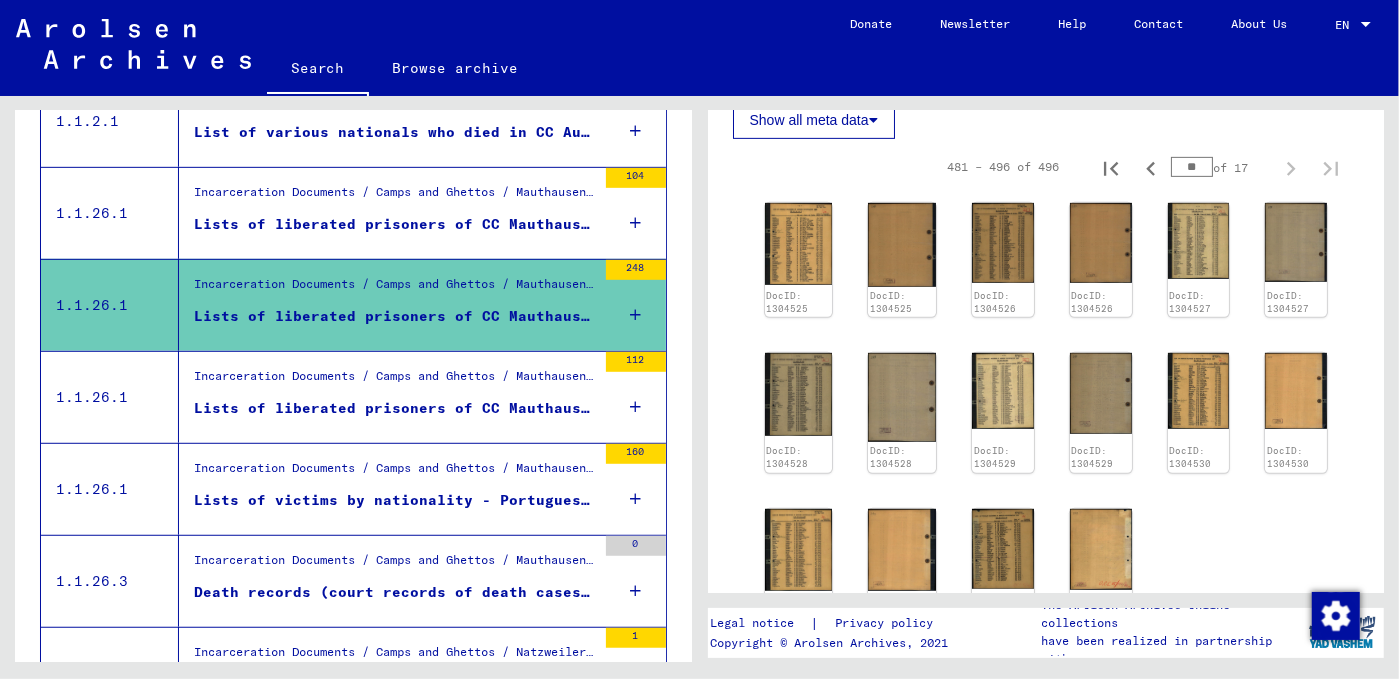 scroll, scrollTop: 808, scrollLeft: 0, axis: vertical 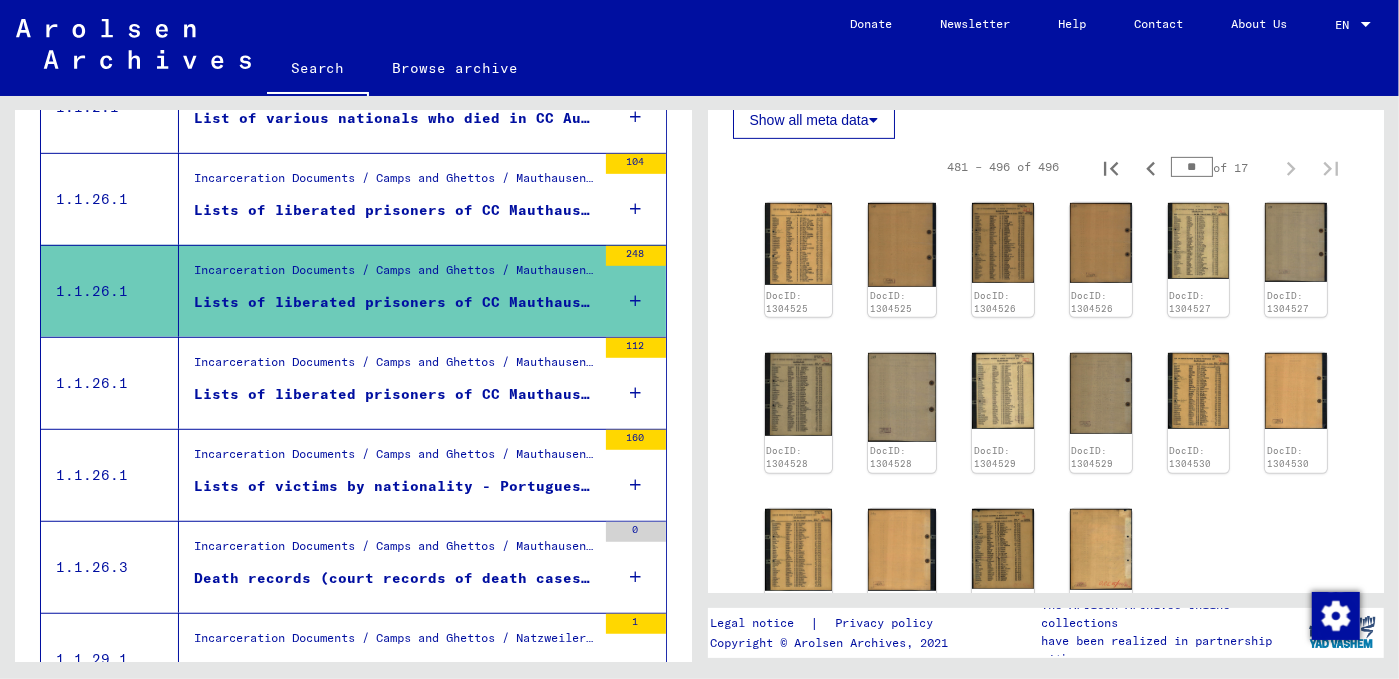 click on "Lists of liberated prisoners of CC Mauthausen, camp Gusen and Ebensee      (Military Government of Germany Concentration Camp Processing Docket)      (postwar compilation)" at bounding box center (395, 394) 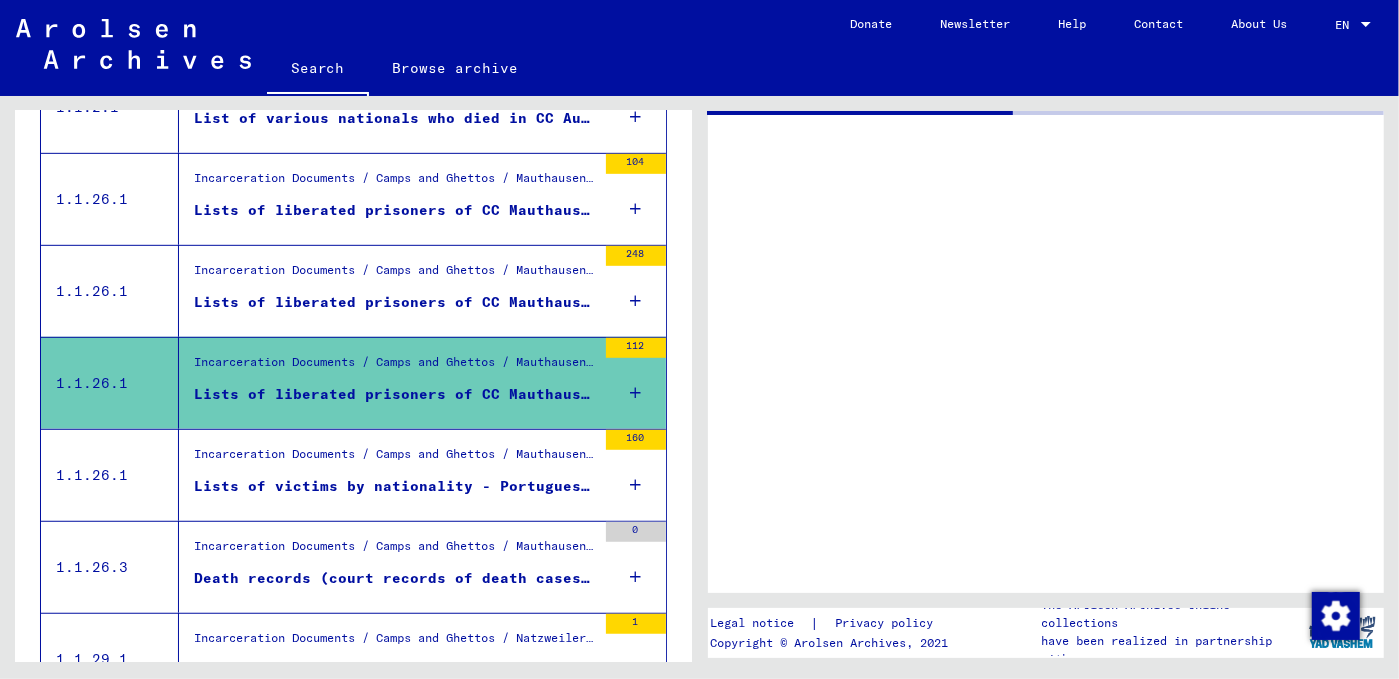 scroll, scrollTop: 0, scrollLeft: 0, axis: both 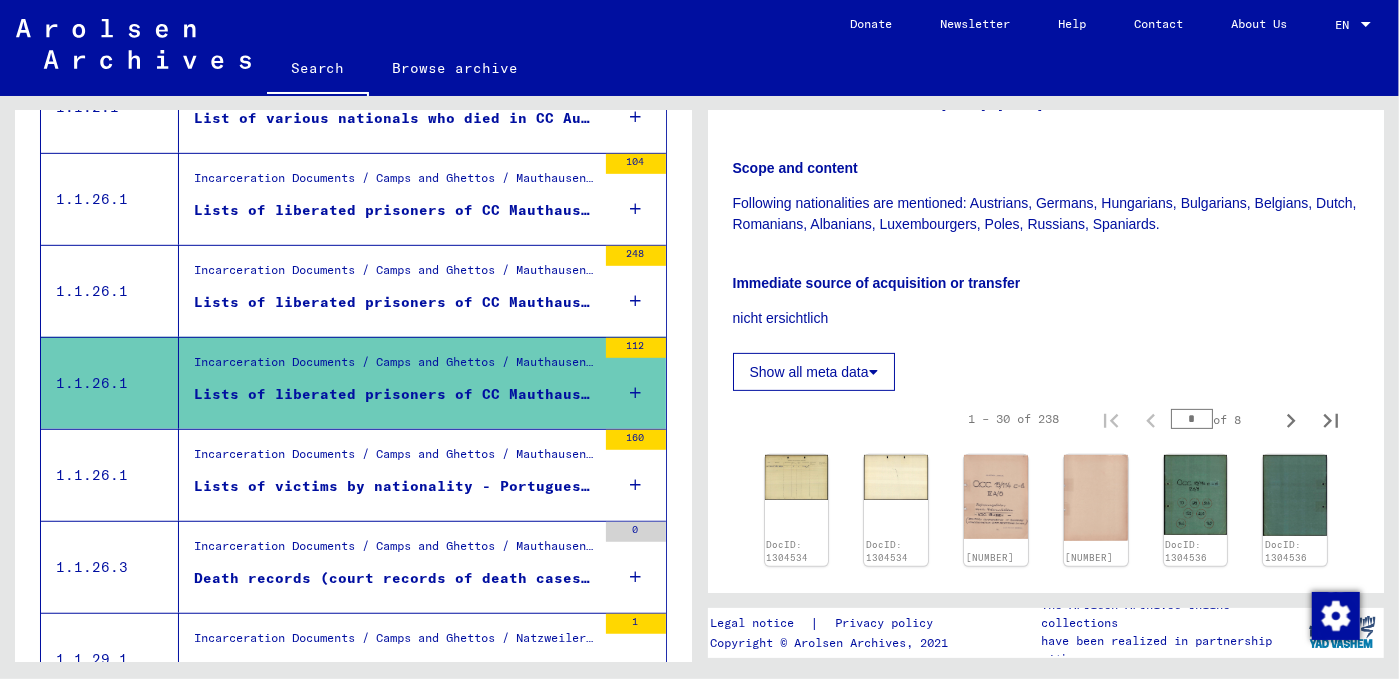click on "Incarceration Documents / Camps and Ghettos / Mauthausen Concentration Camp / List Material Mauthausen" at bounding box center (395, 275) 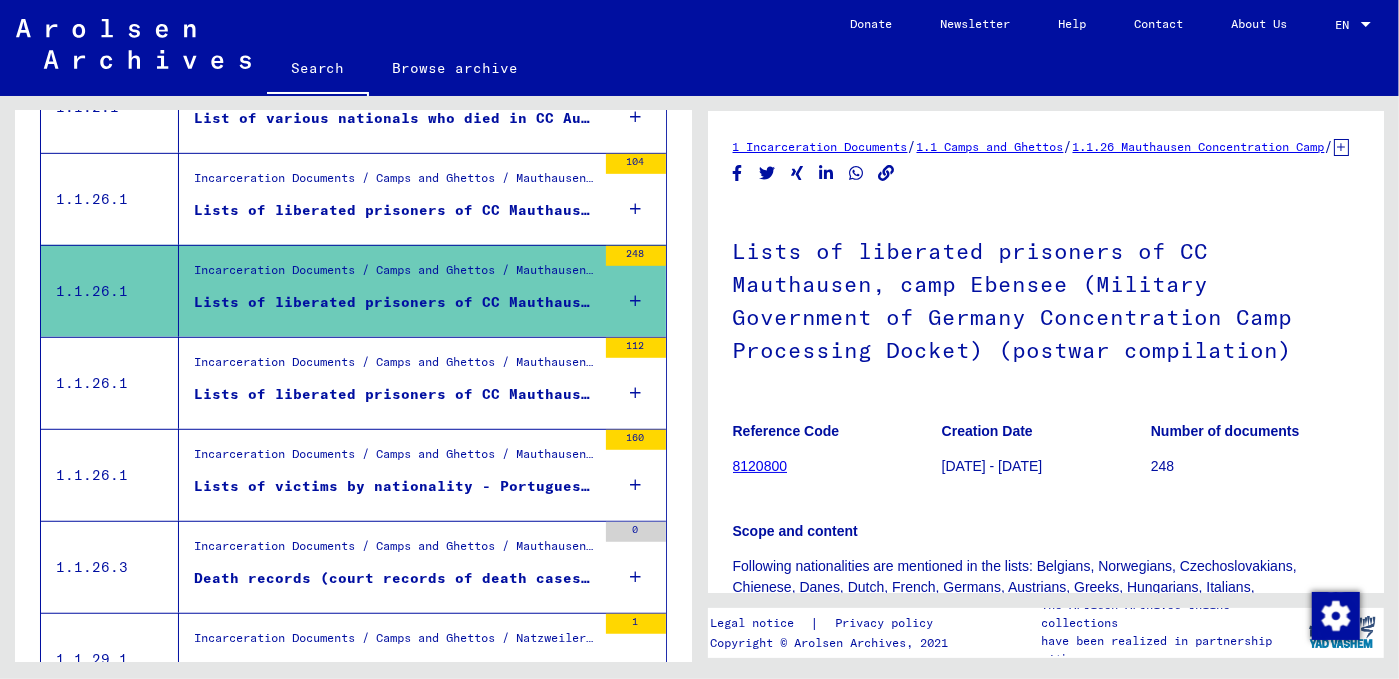 scroll, scrollTop: 0, scrollLeft: 0, axis: both 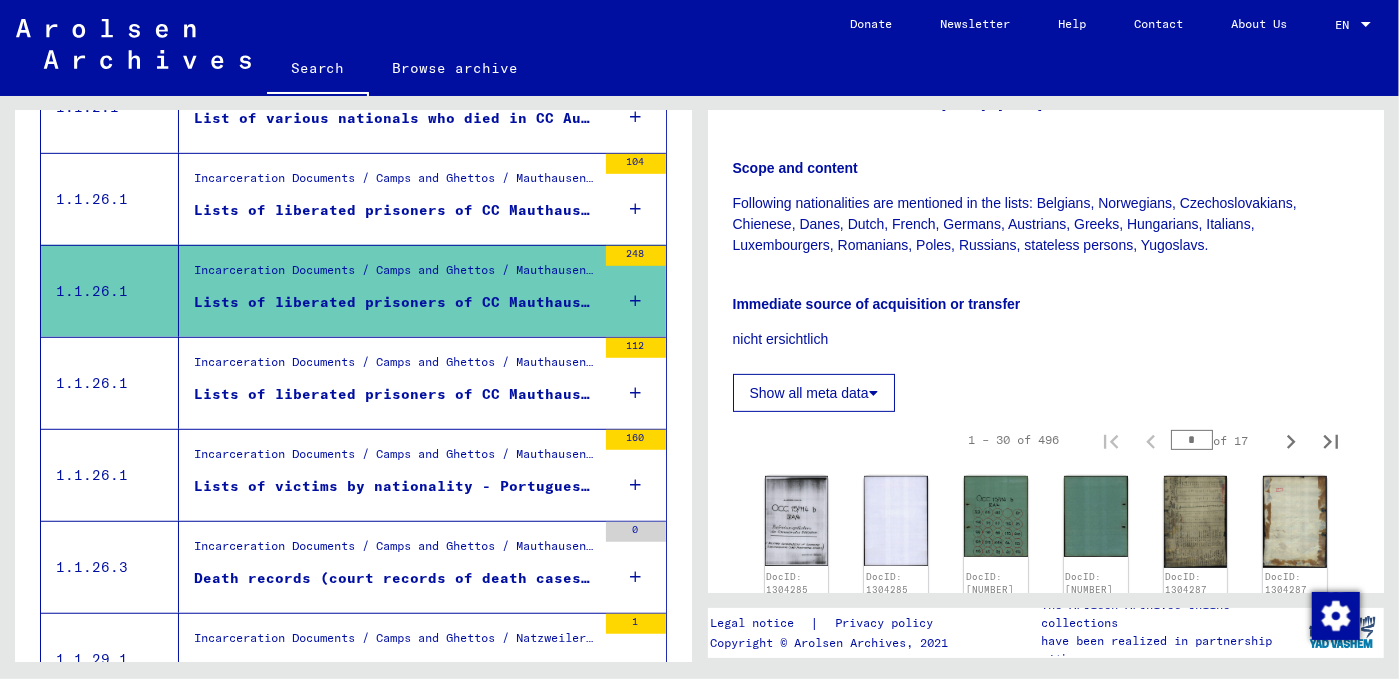 click on "Lists of victims by nationality - Portuguese - Russians - (postwar compilation)" at bounding box center [395, 486] 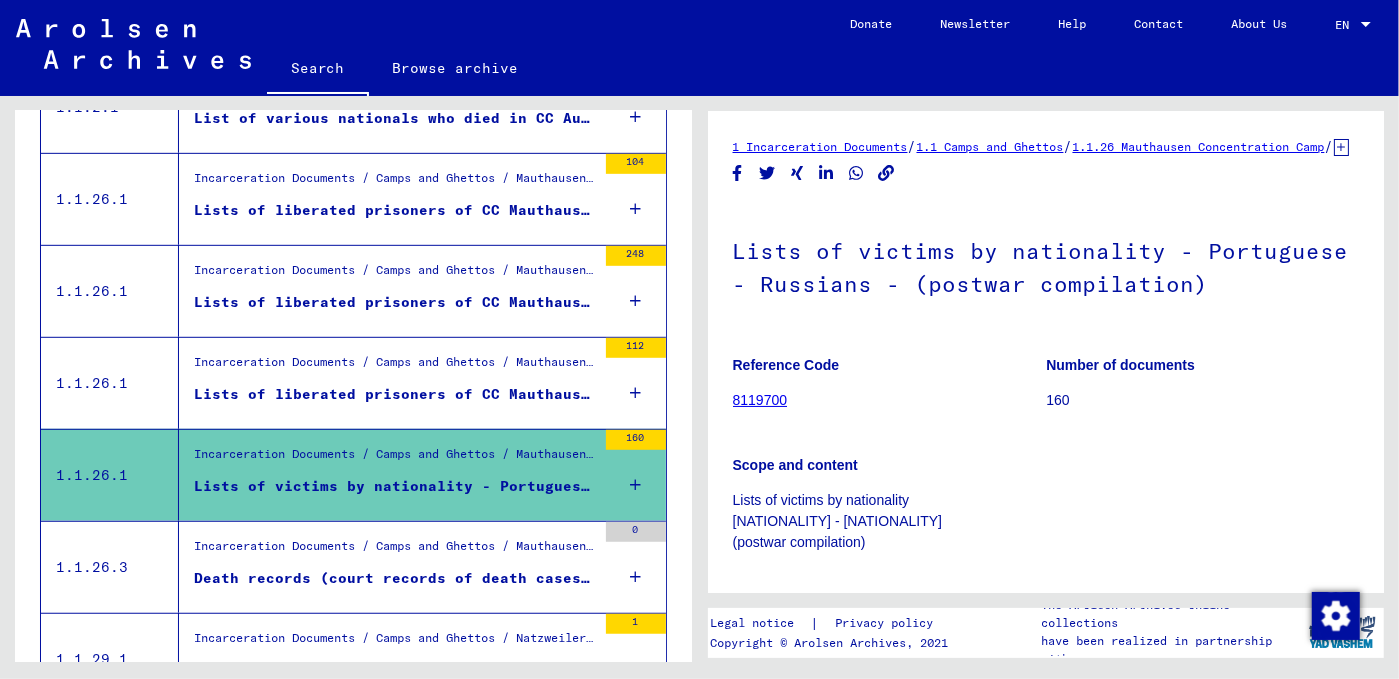 scroll, scrollTop: 0, scrollLeft: 0, axis: both 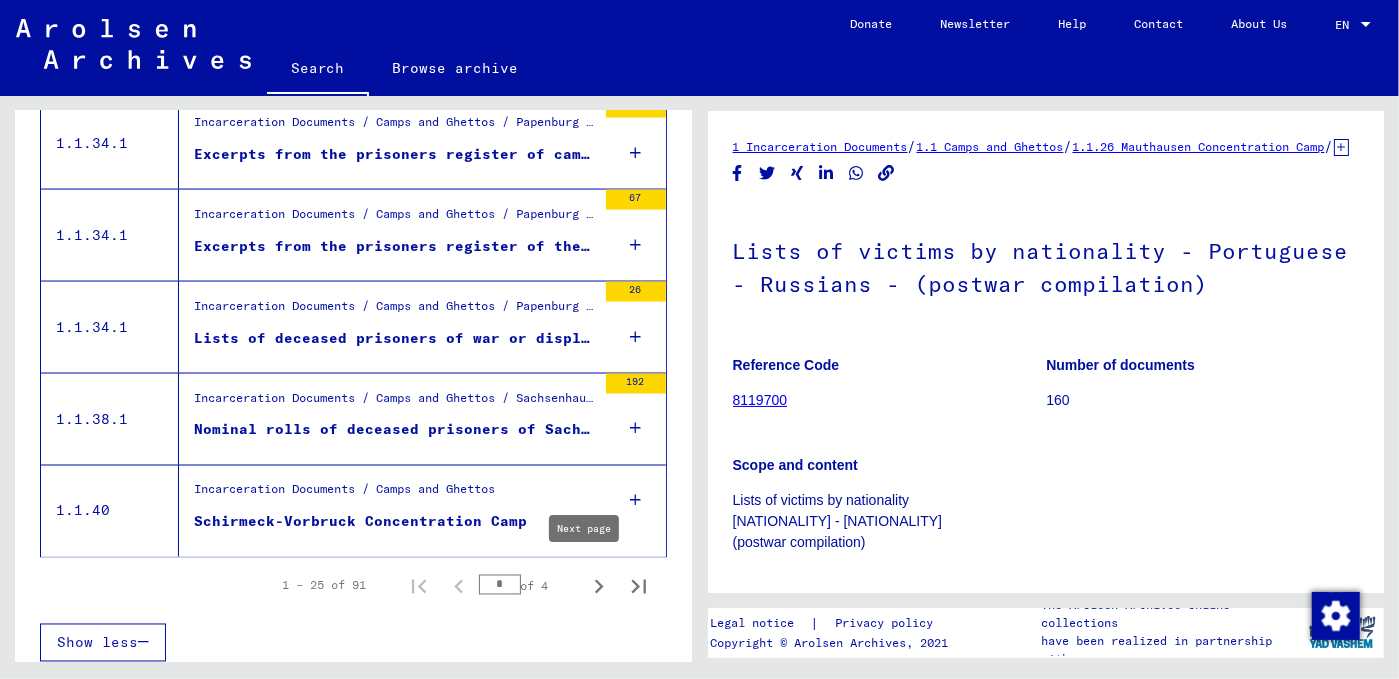 click 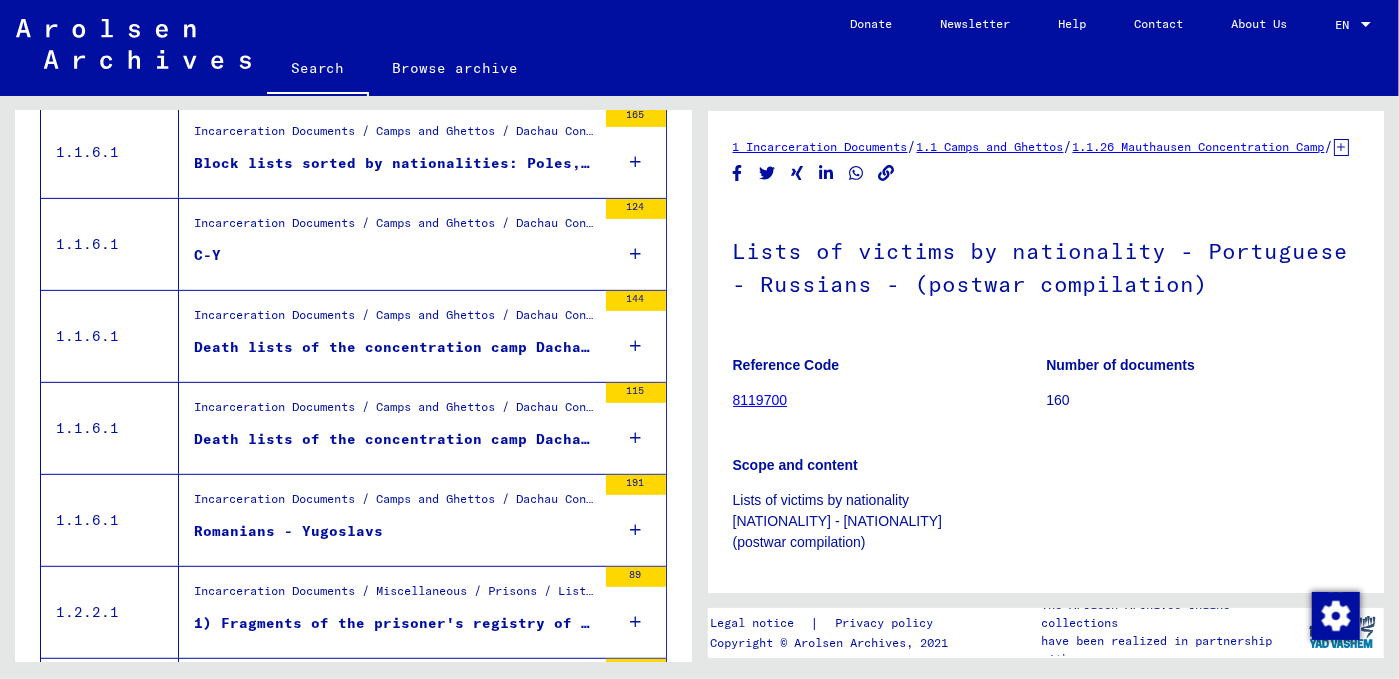 scroll, scrollTop: 608, scrollLeft: 0, axis: vertical 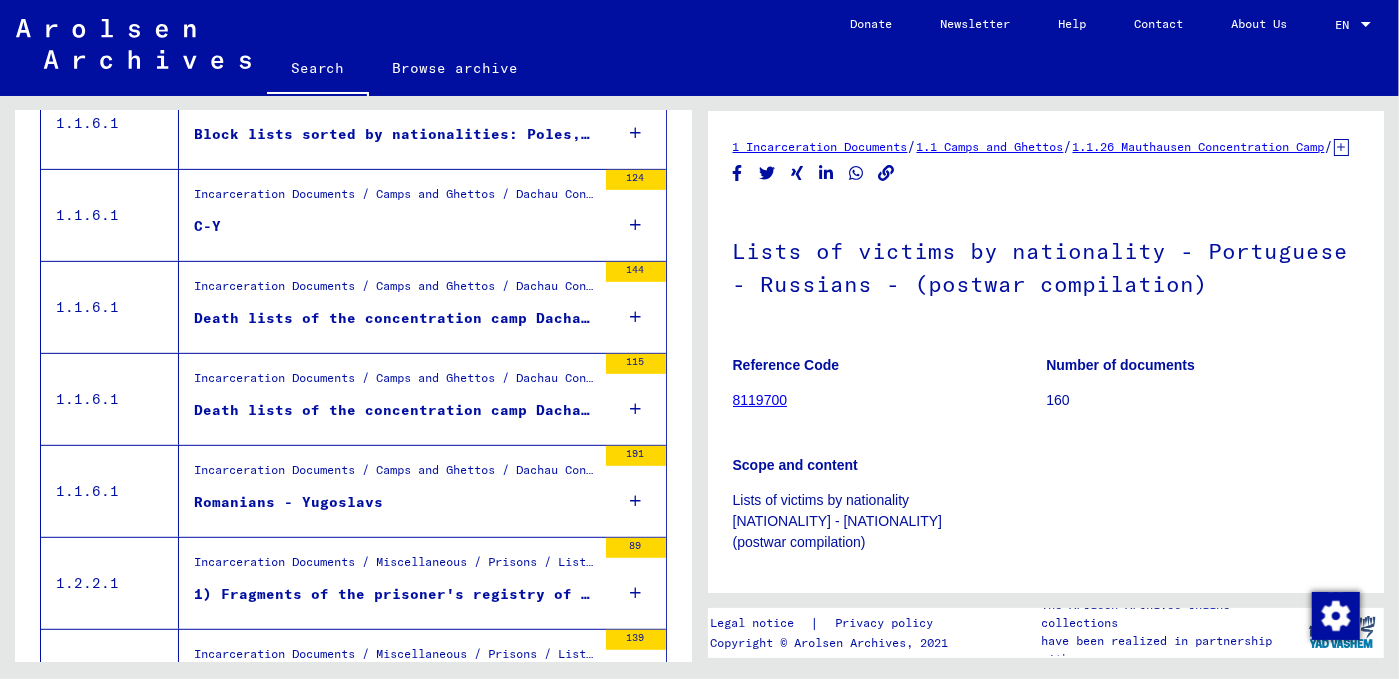 click on "Romanians - Yugoslavs" at bounding box center [395, 507] 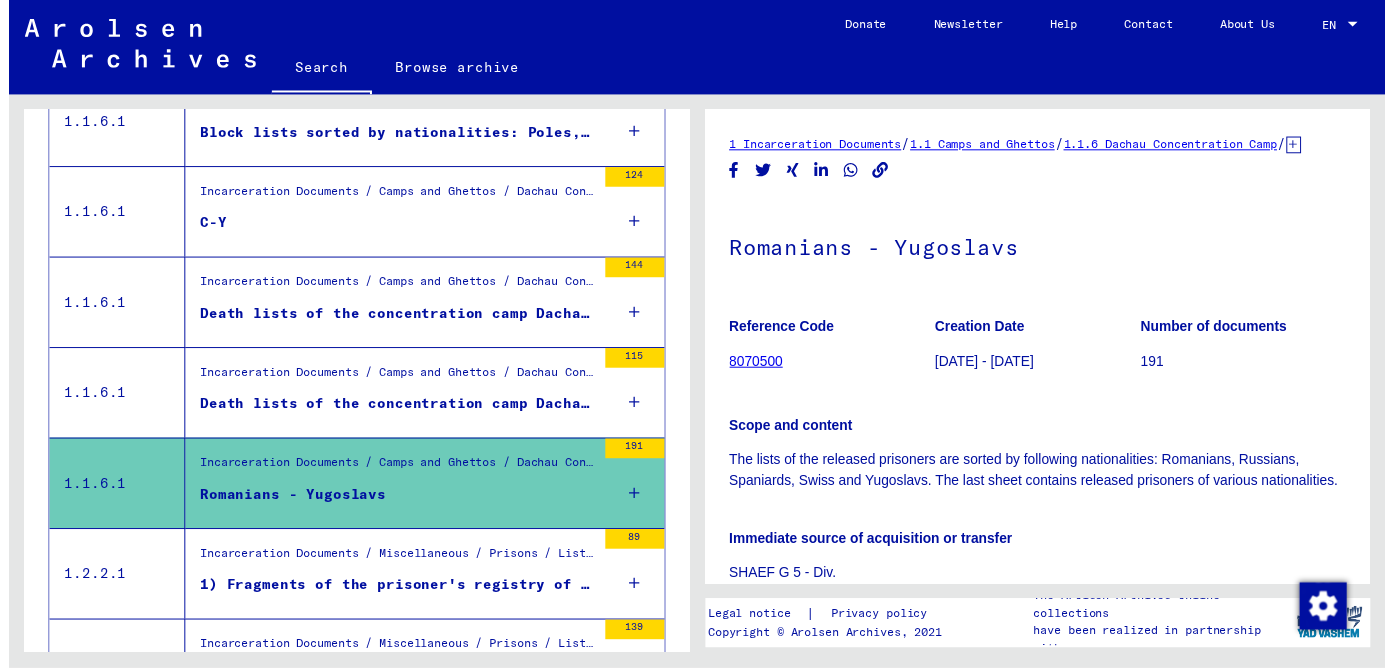 scroll, scrollTop: 0, scrollLeft: 0, axis: both 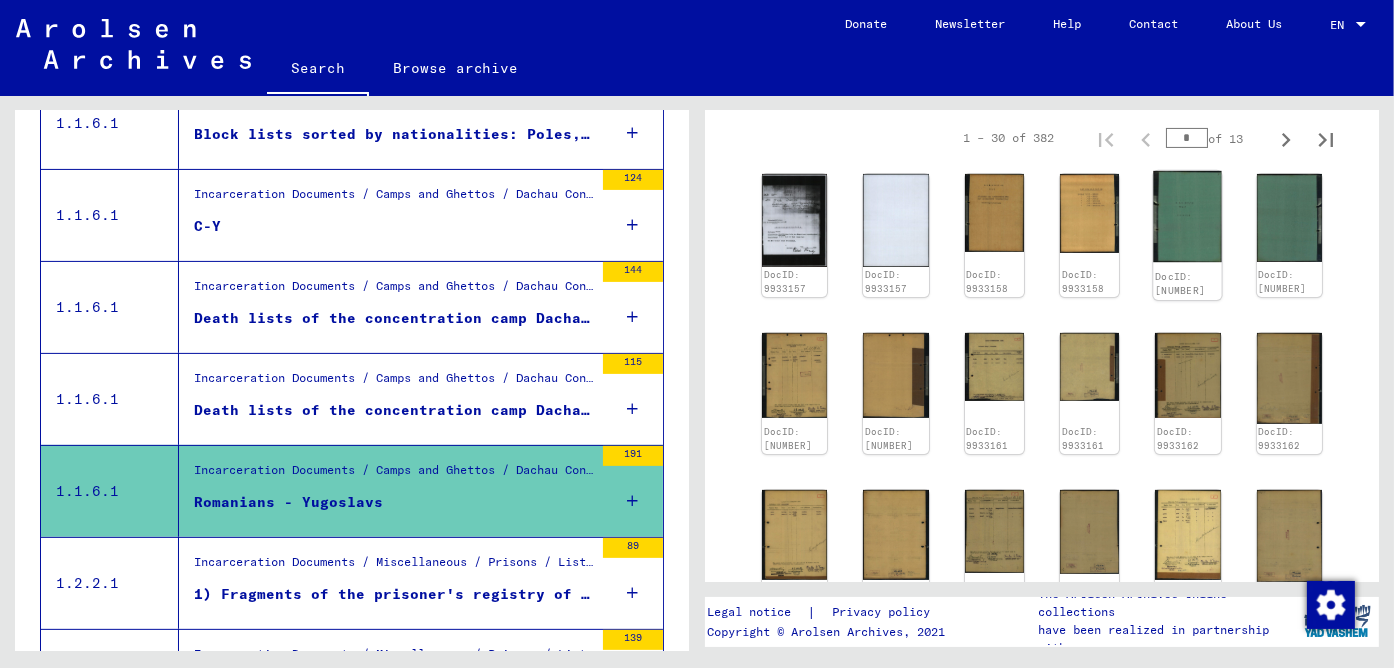 click 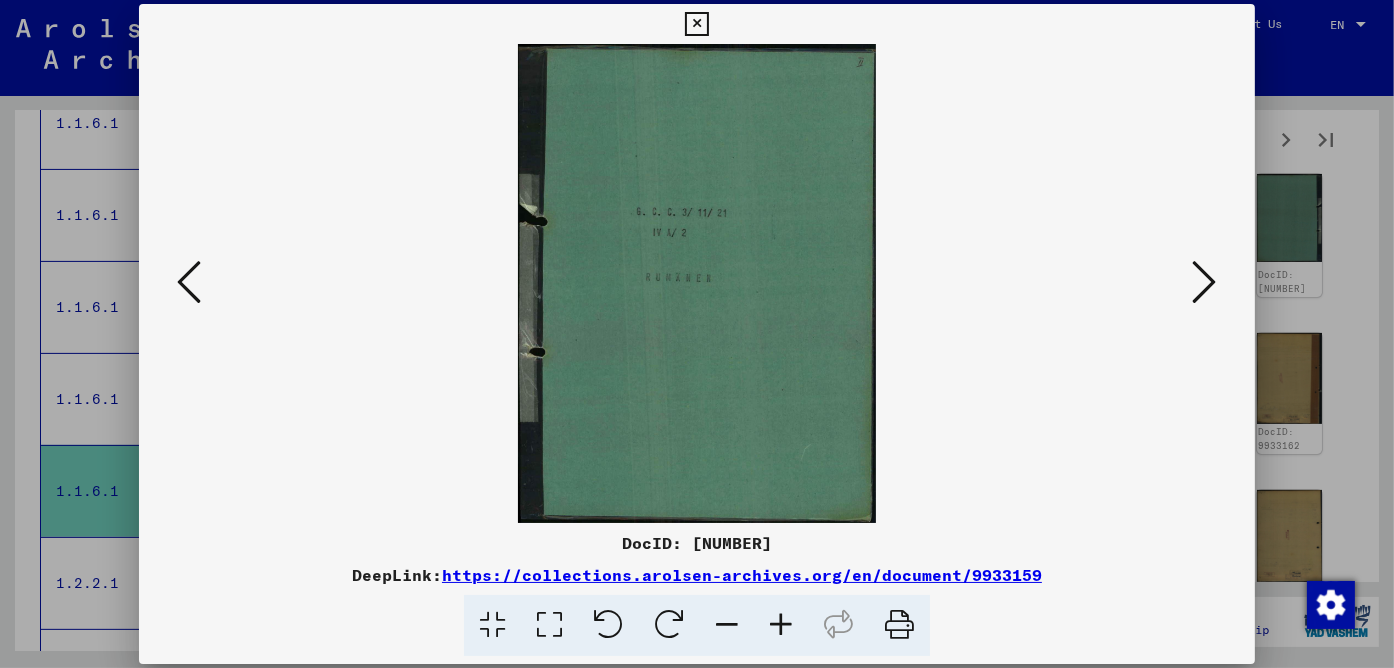 click at bounding box center [1205, 282] 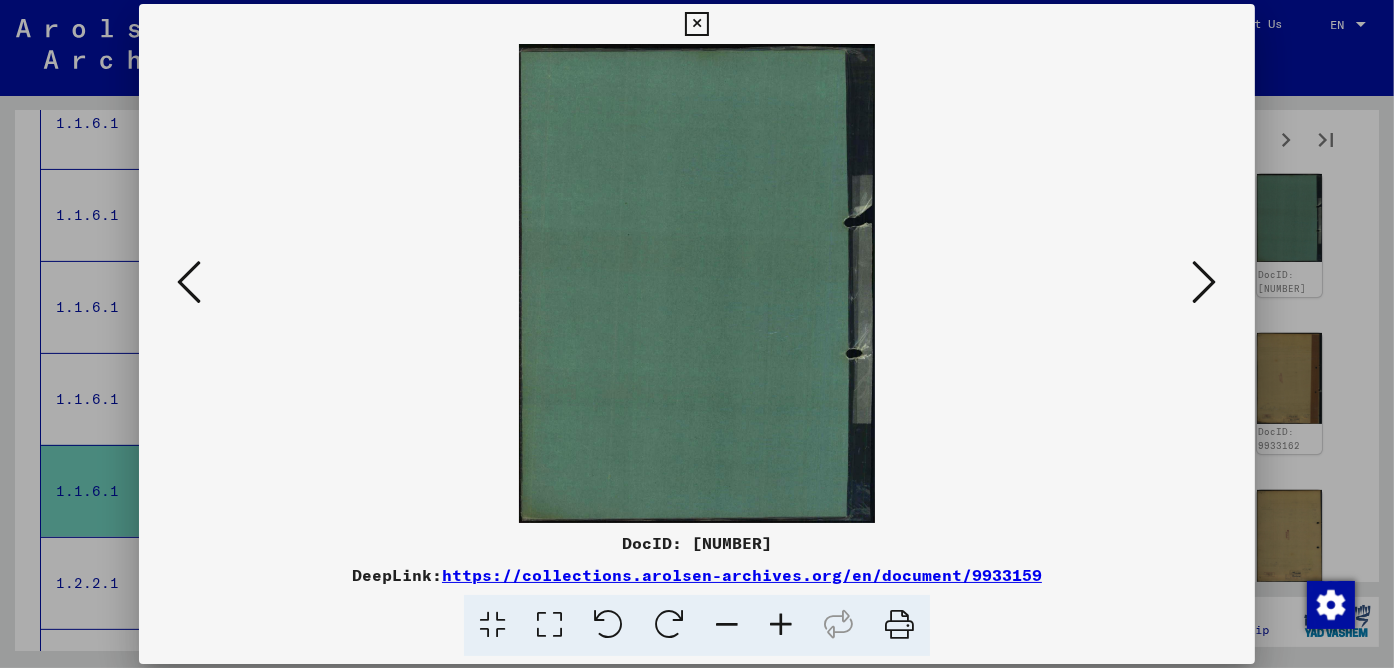 click at bounding box center (1205, 282) 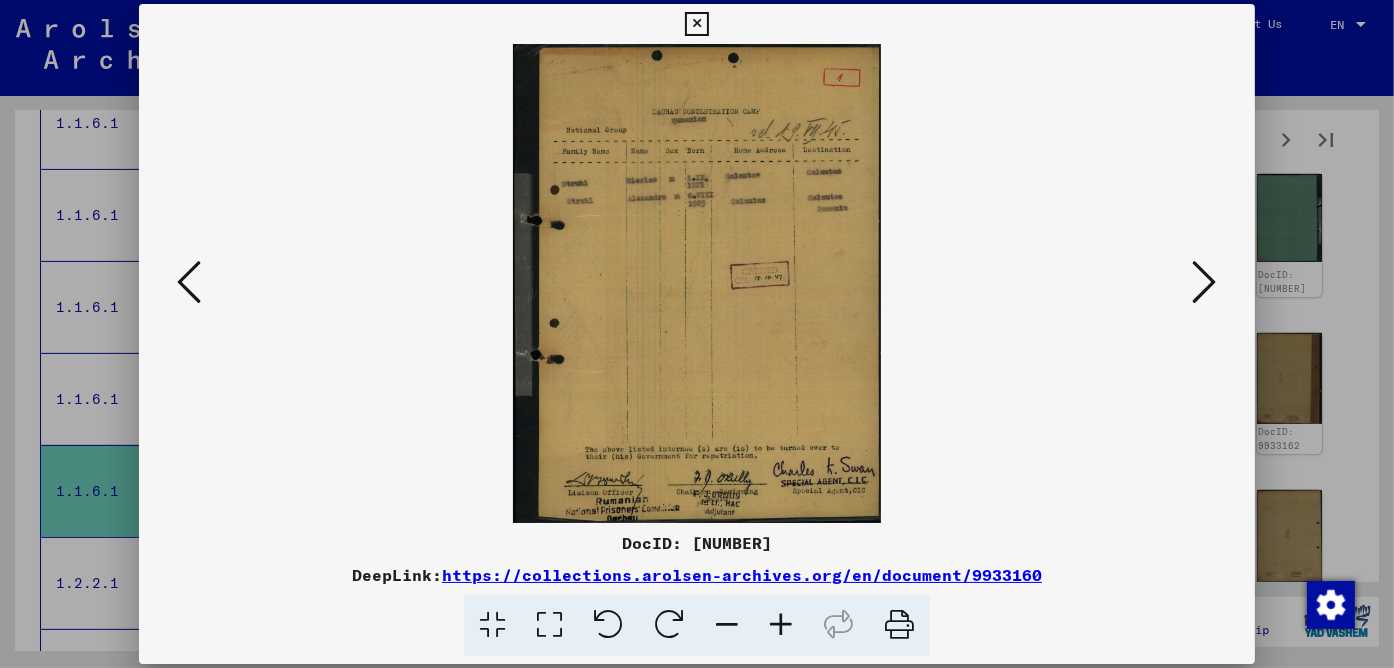 click at bounding box center [1205, 282] 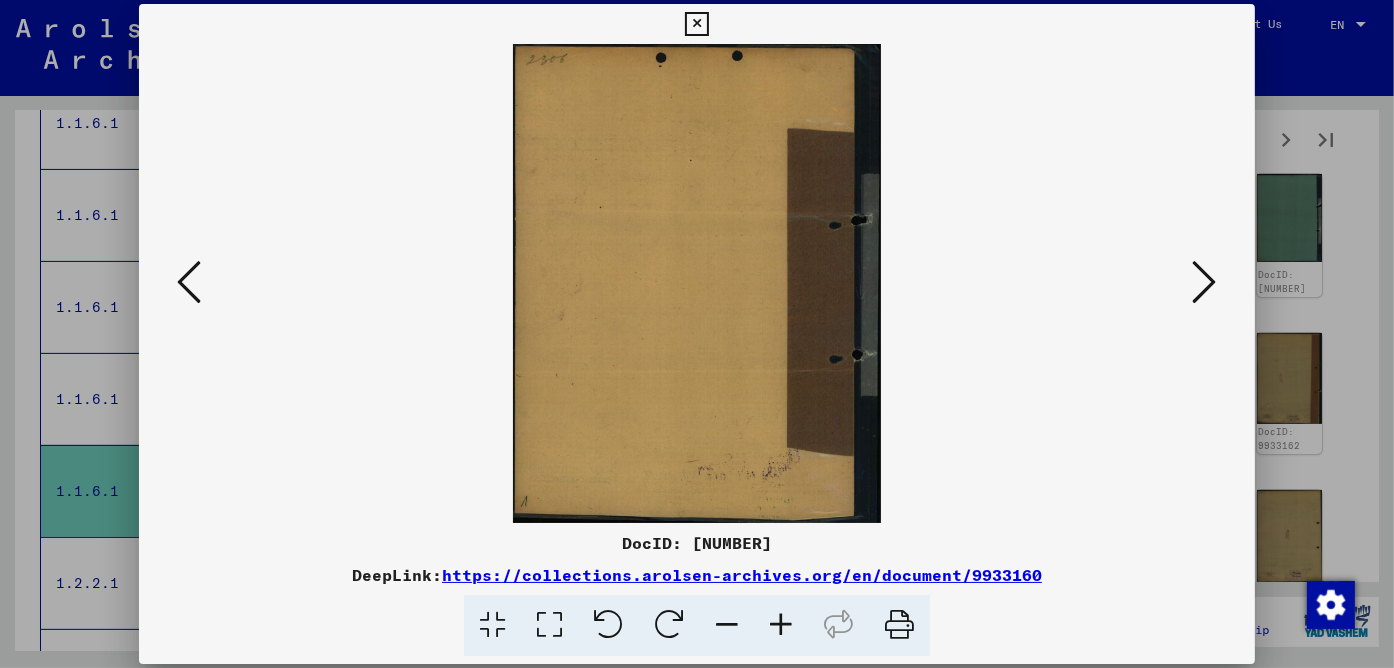 click at bounding box center (1205, 282) 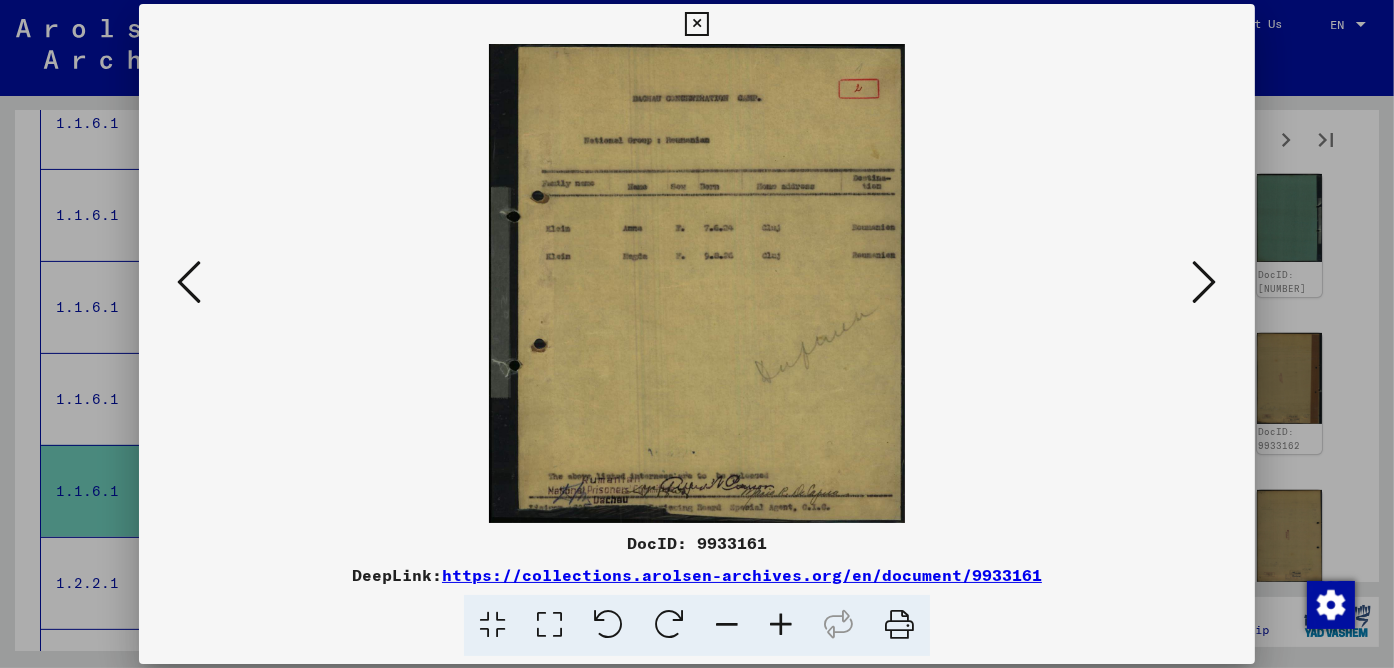 click at bounding box center [1205, 282] 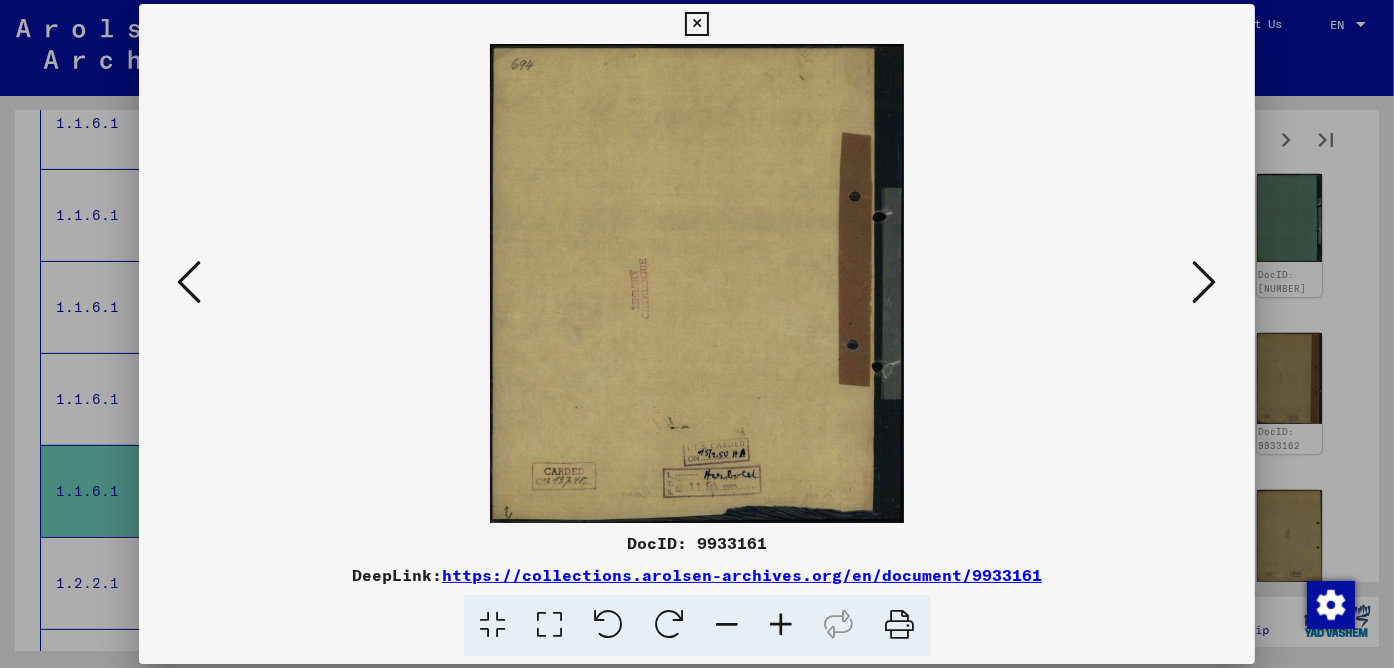 click at bounding box center (697, 334) 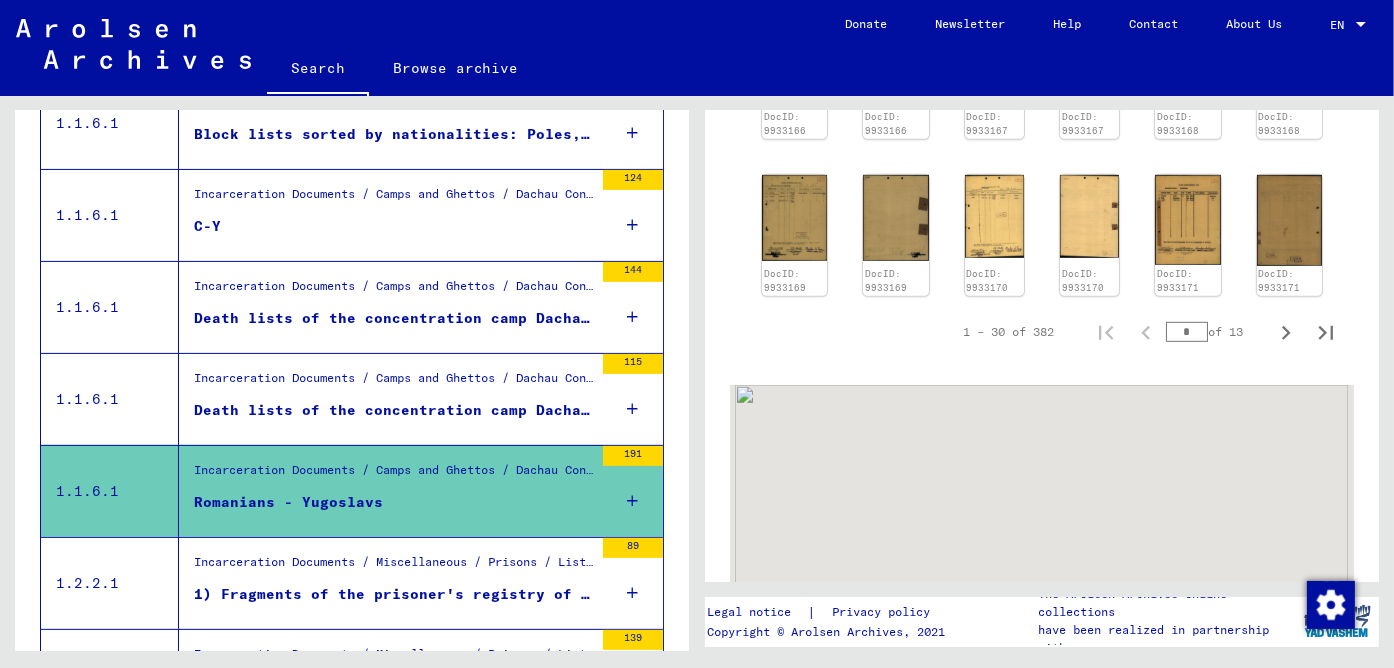 scroll, scrollTop: 1181, scrollLeft: 0, axis: vertical 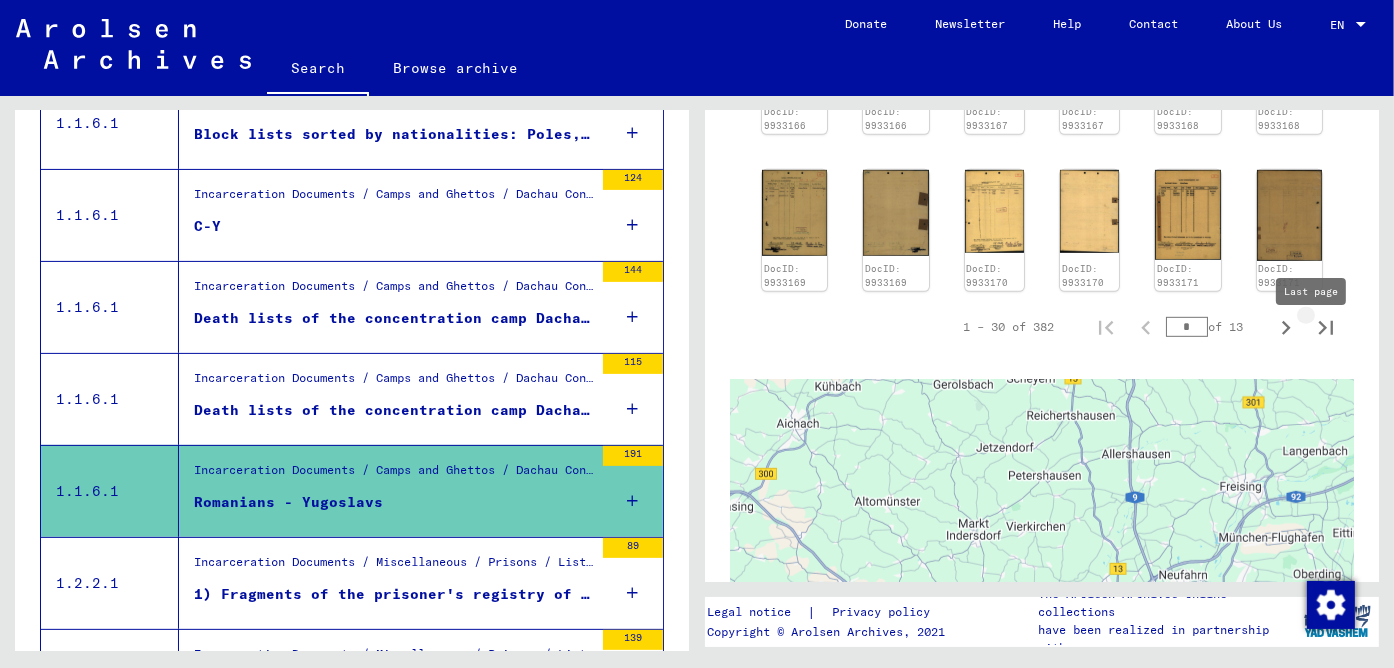 click 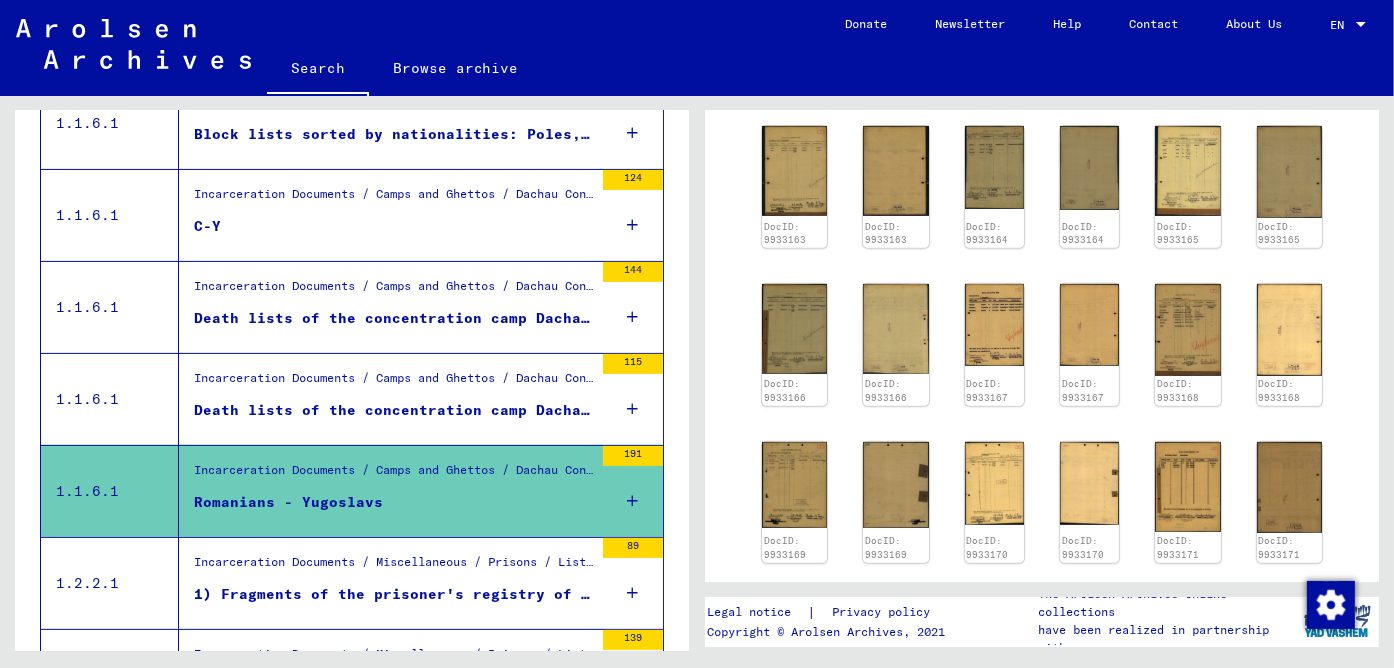 scroll, scrollTop: 727, scrollLeft: 0, axis: vertical 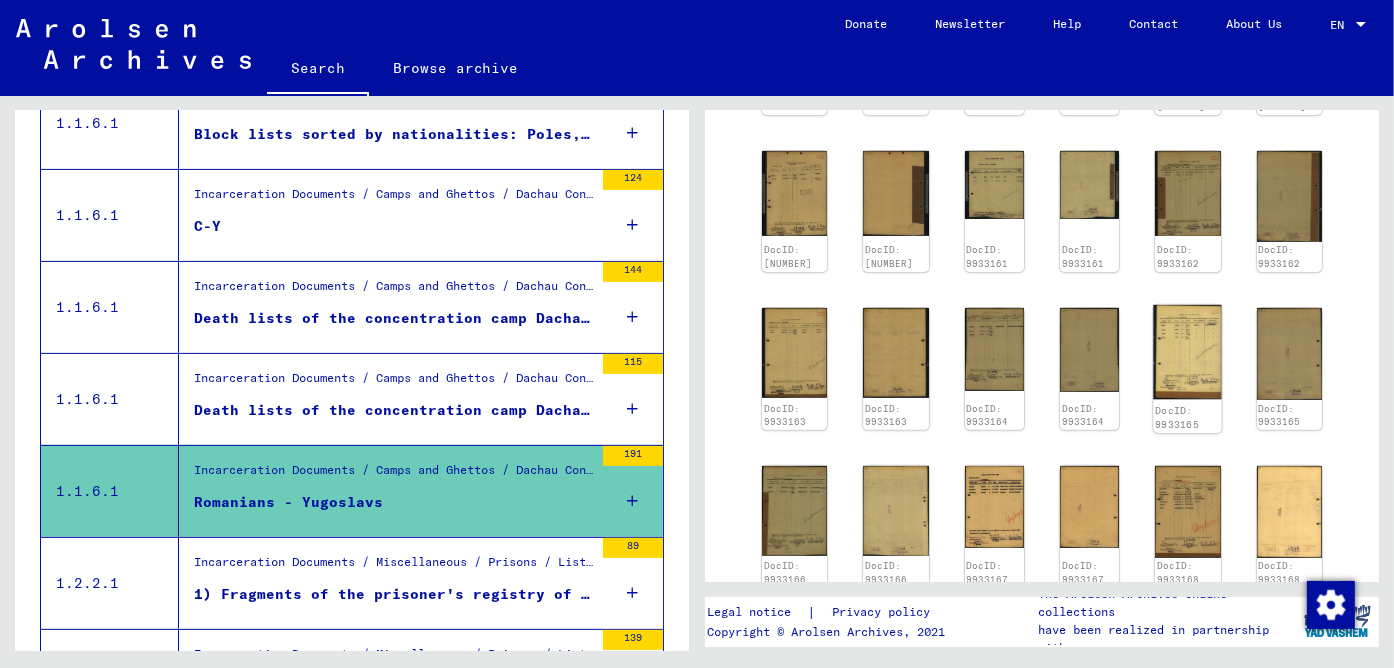 click 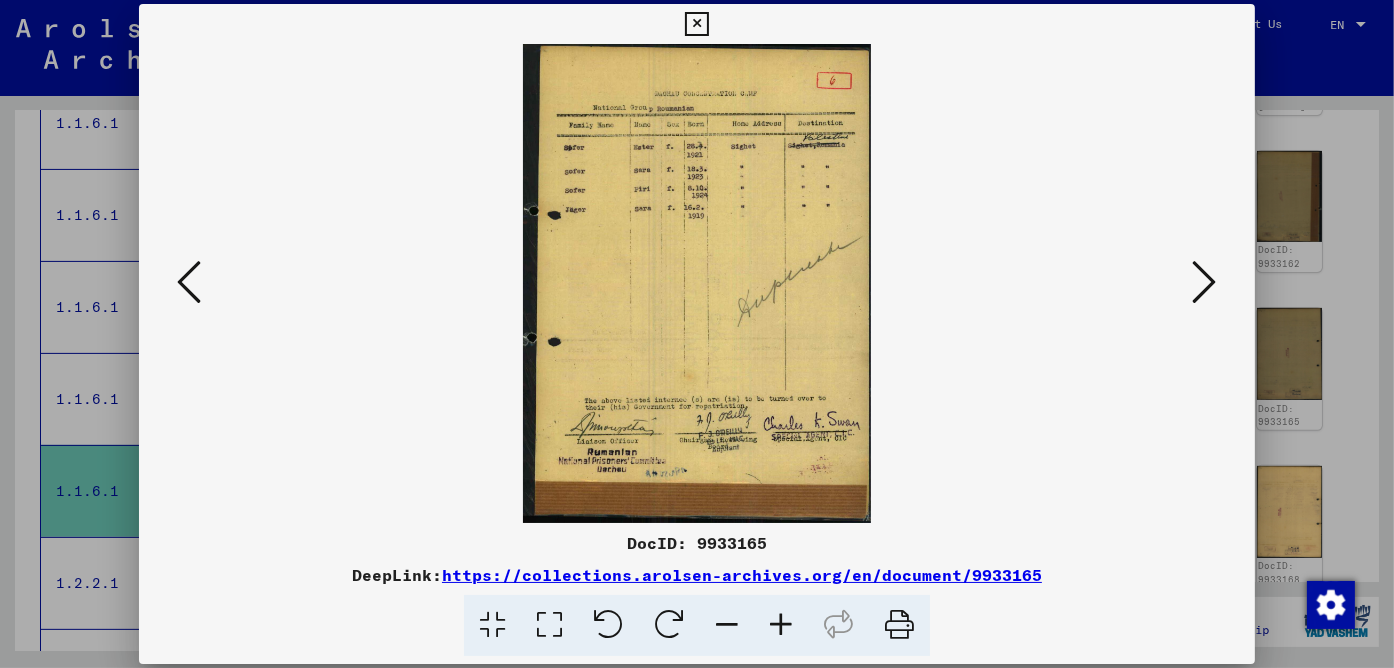 click at bounding box center [781, 625] 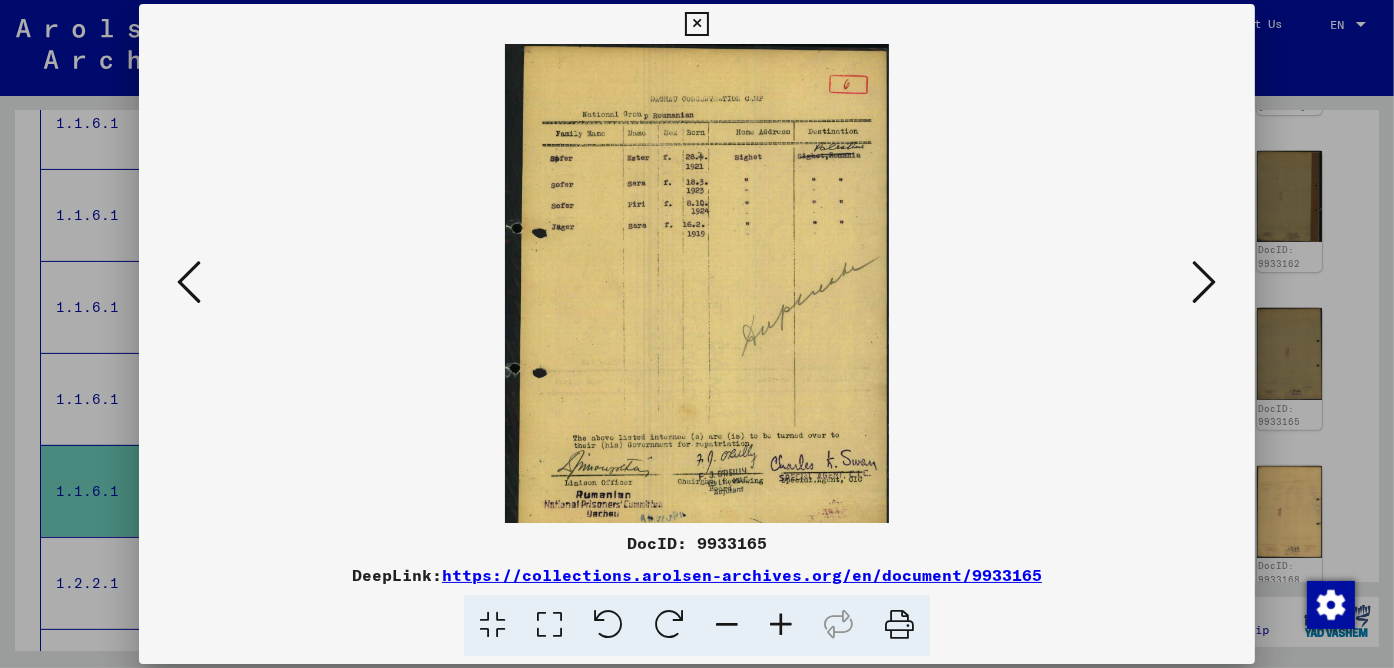click at bounding box center (781, 625) 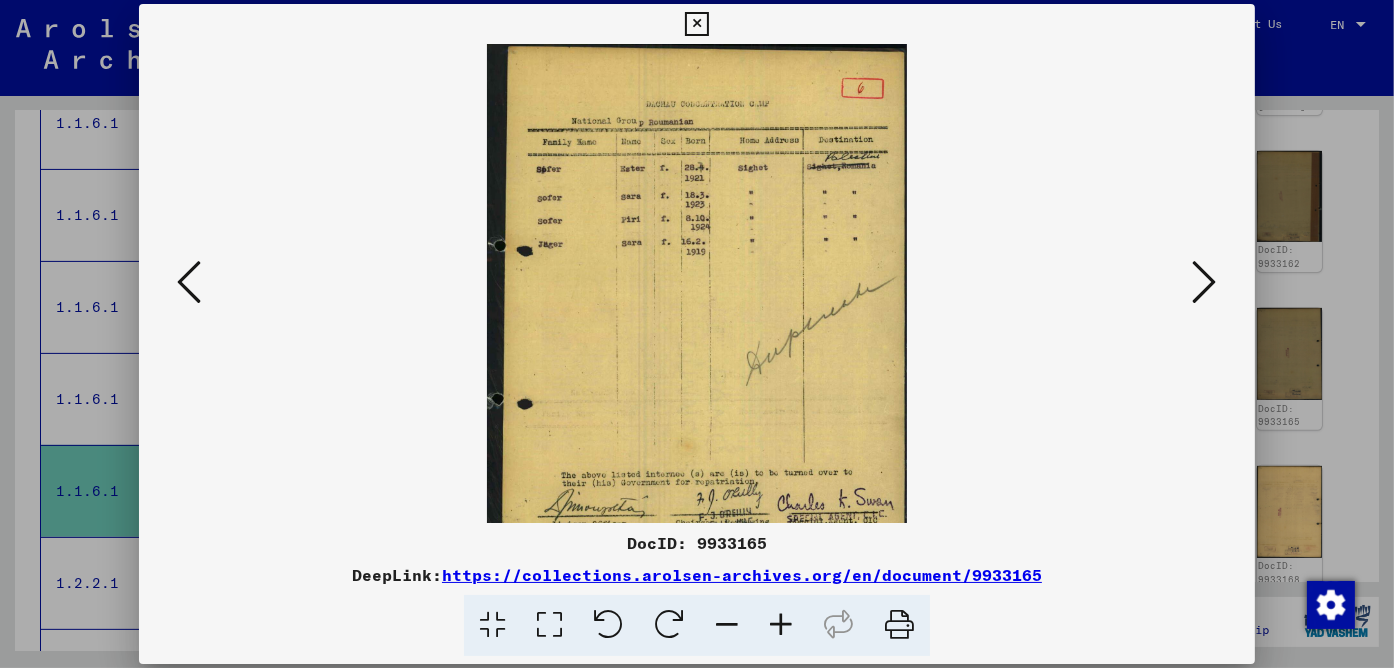 click at bounding box center [781, 625] 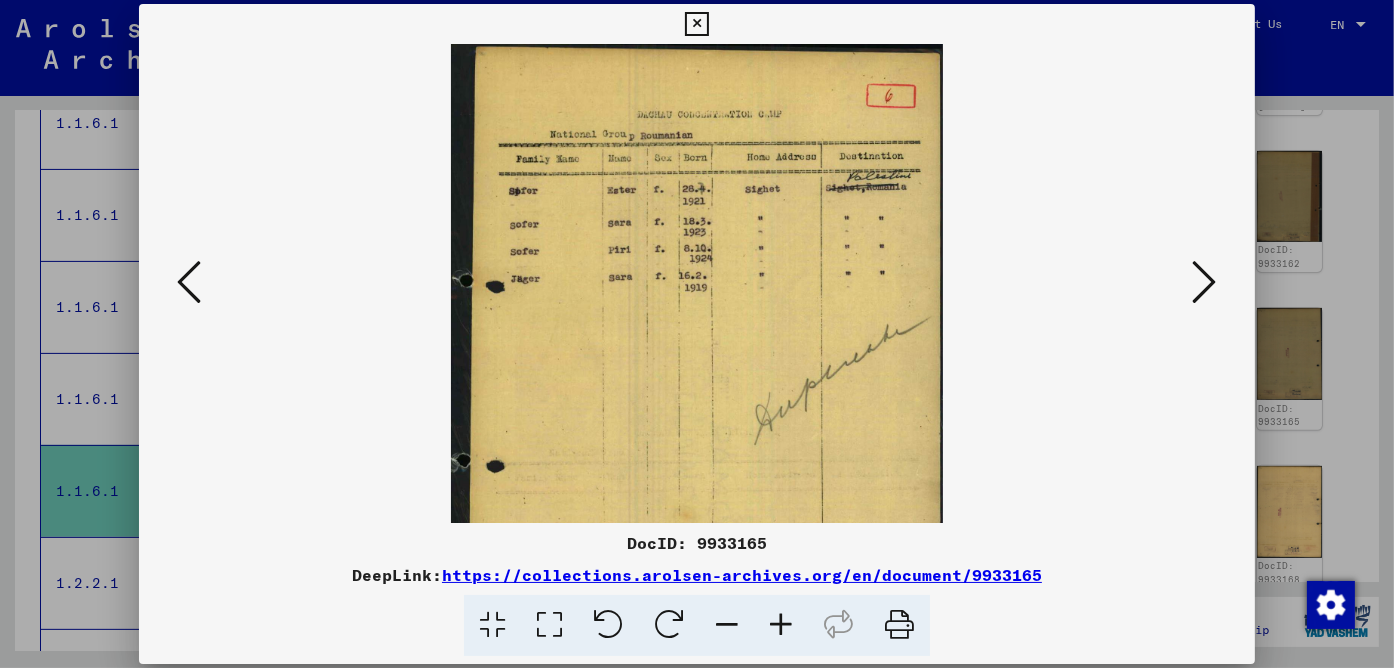 click at bounding box center [781, 625] 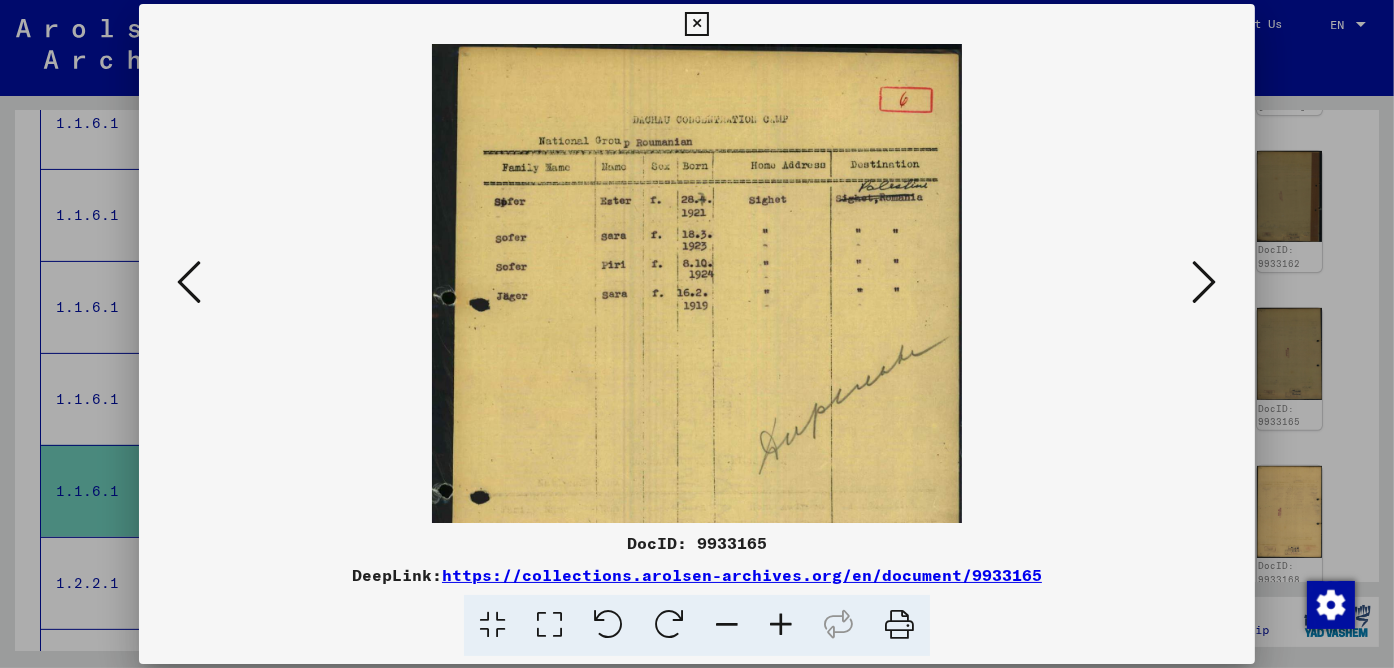 click at bounding box center (781, 625) 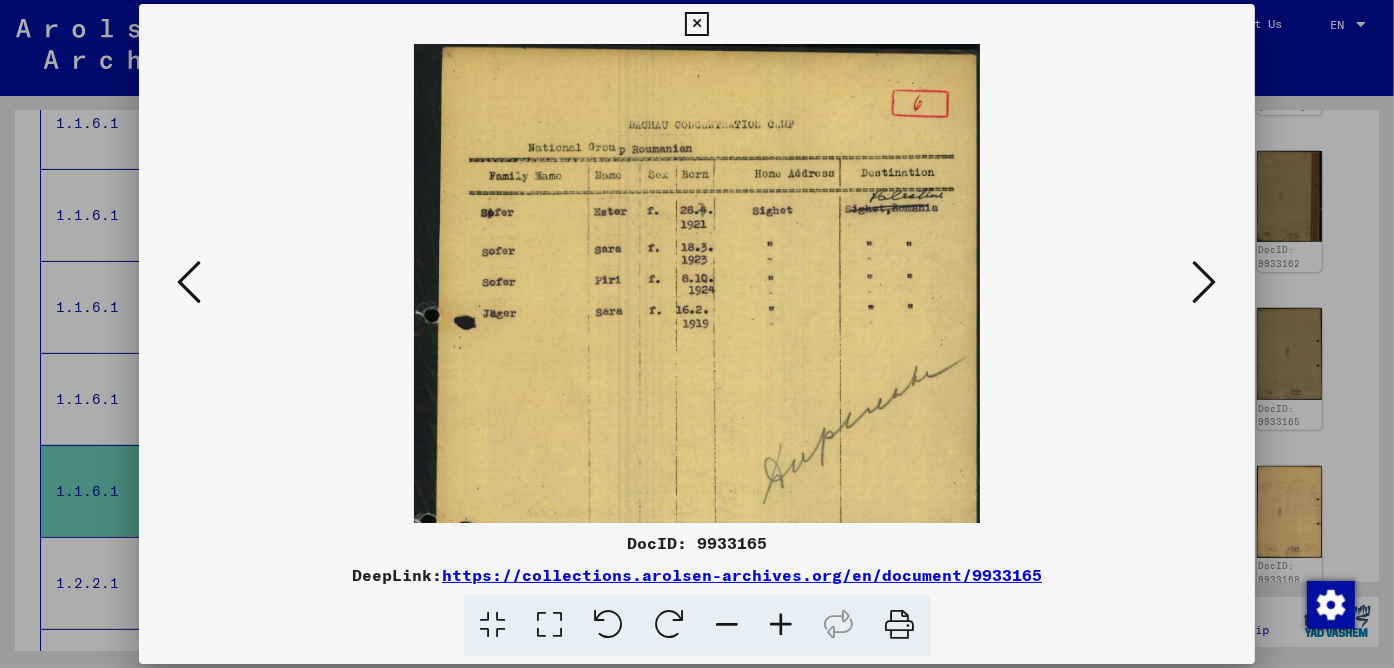 click at bounding box center (781, 625) 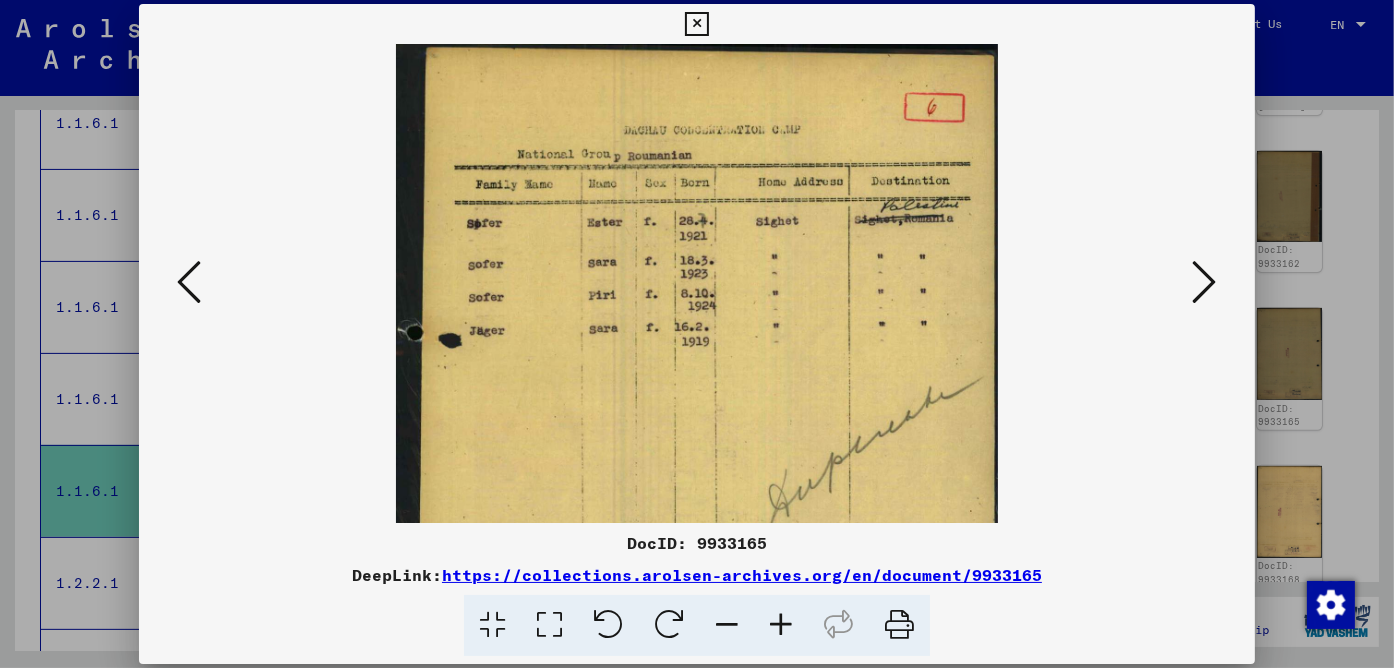 click at bounding box center (781, 625) 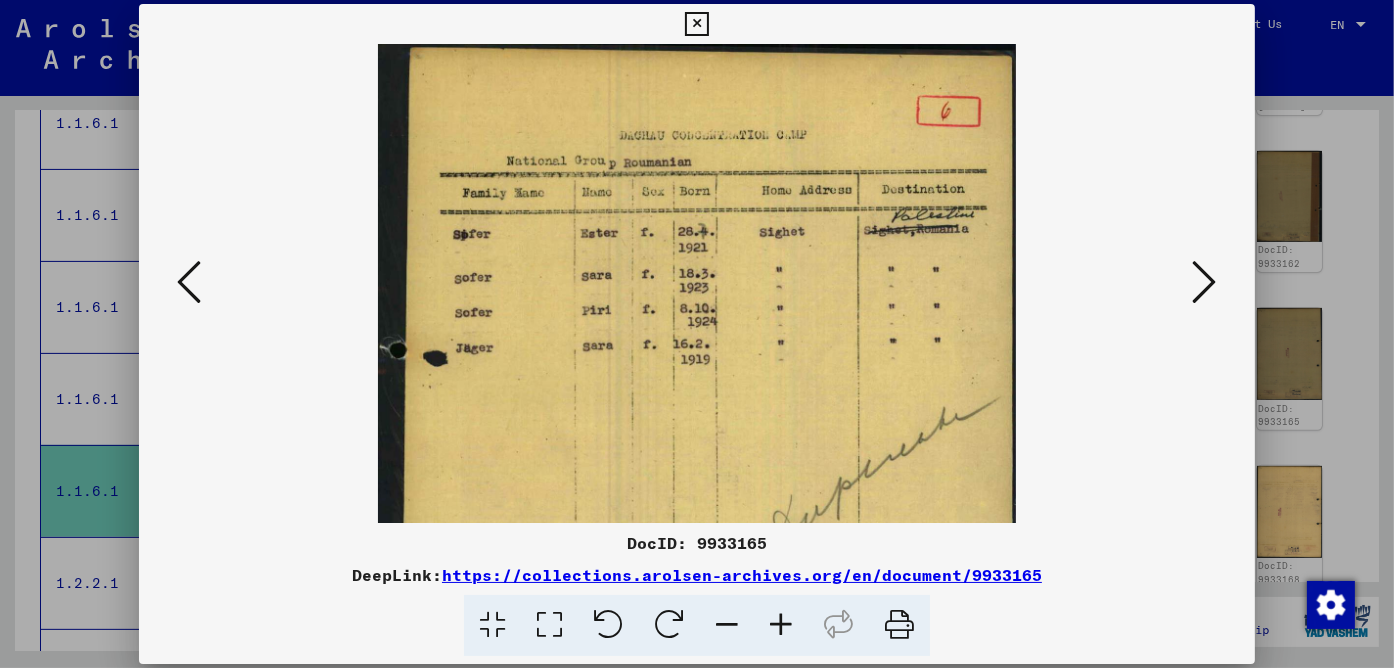 click at bounding box center [781, 625] 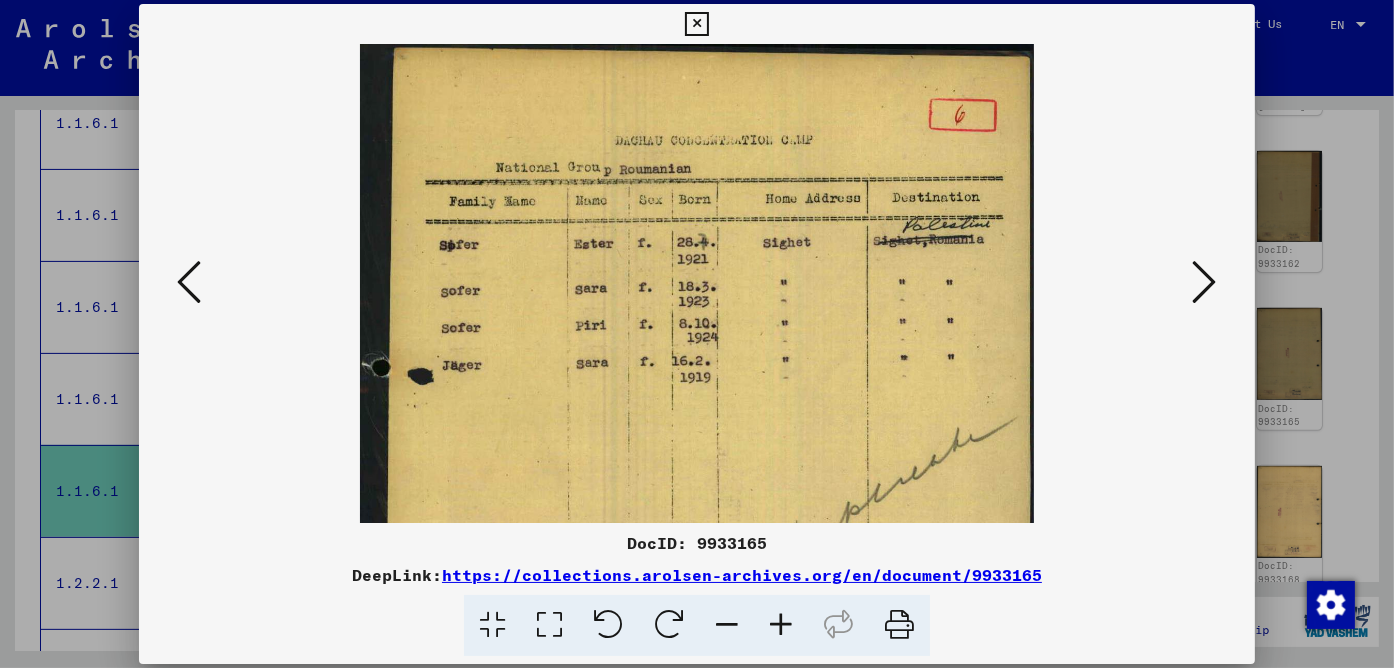 click at bounding box center (781, 625) 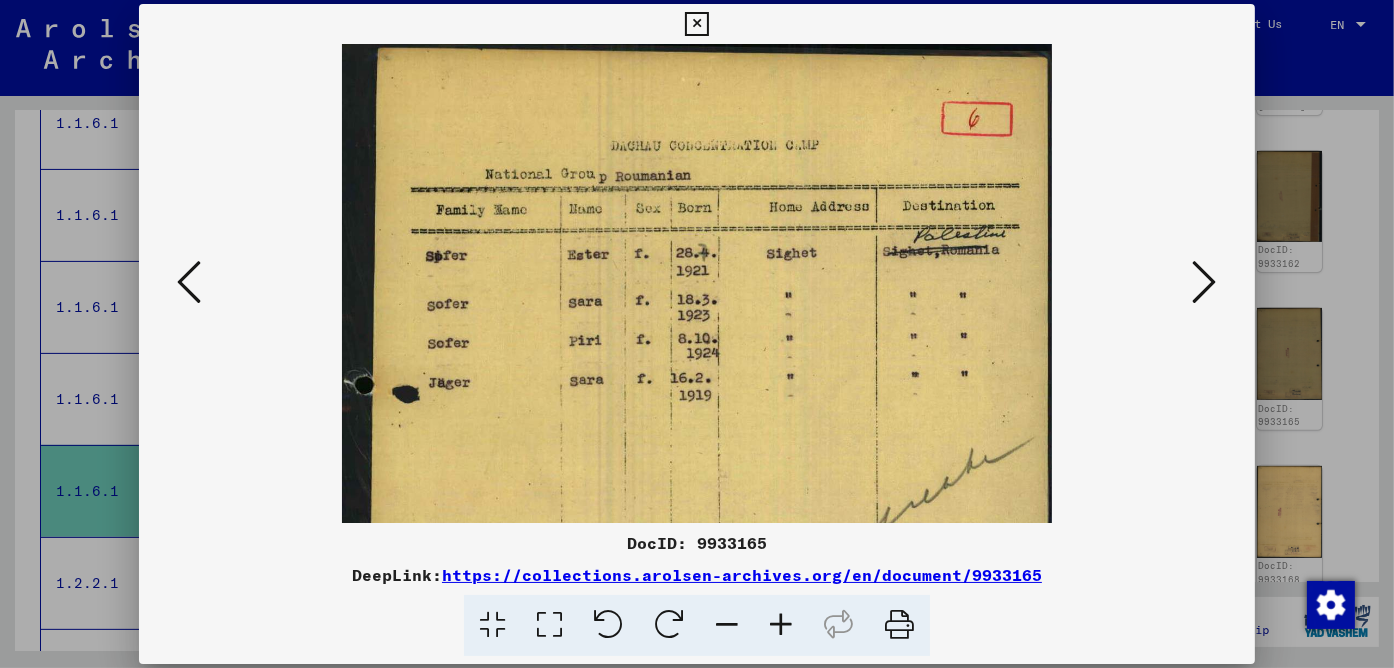 click at bounding box center [781, 625] 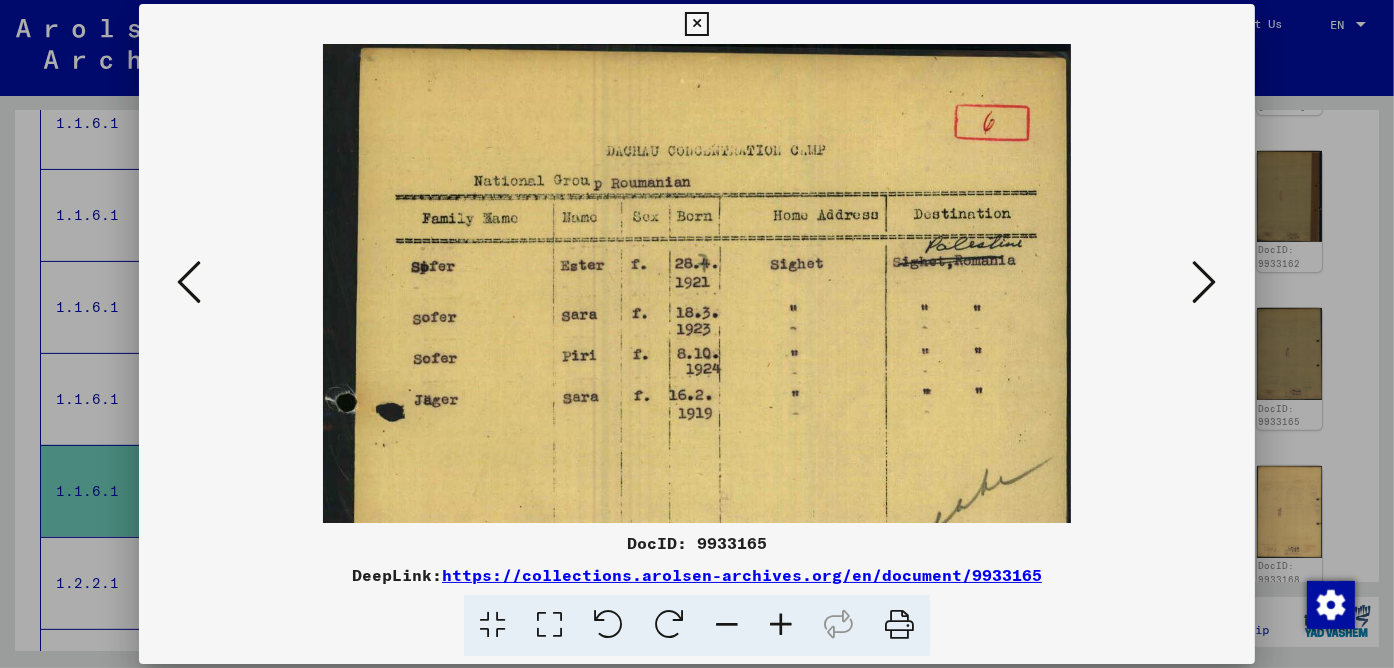 click at bounding box center [781, 625] 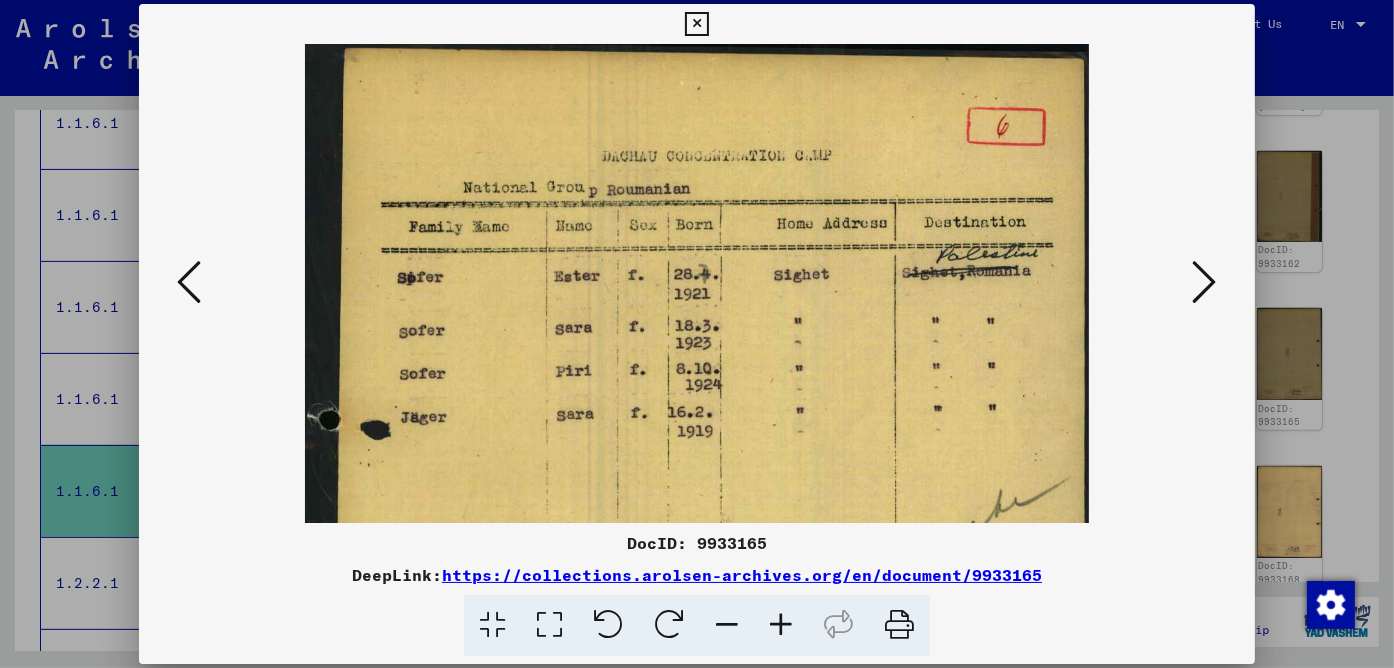 click at bounding box center (781, 625) 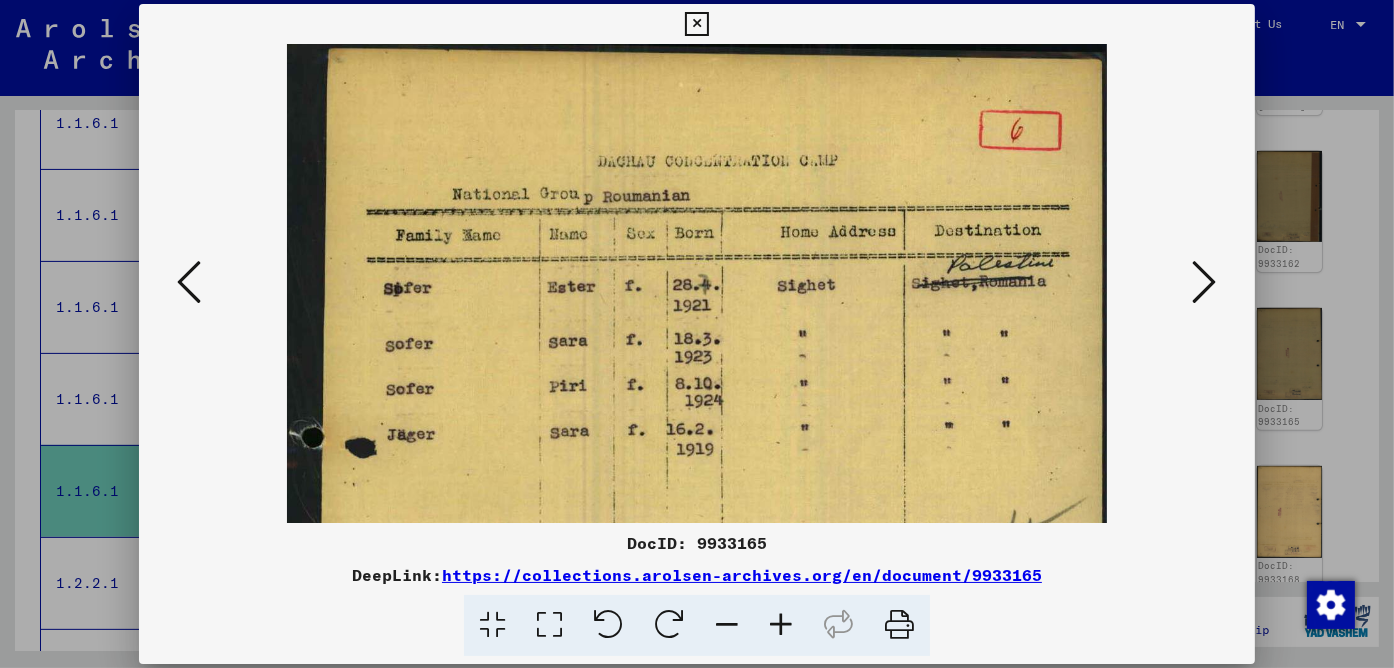 click at bounding box center (781, 625) 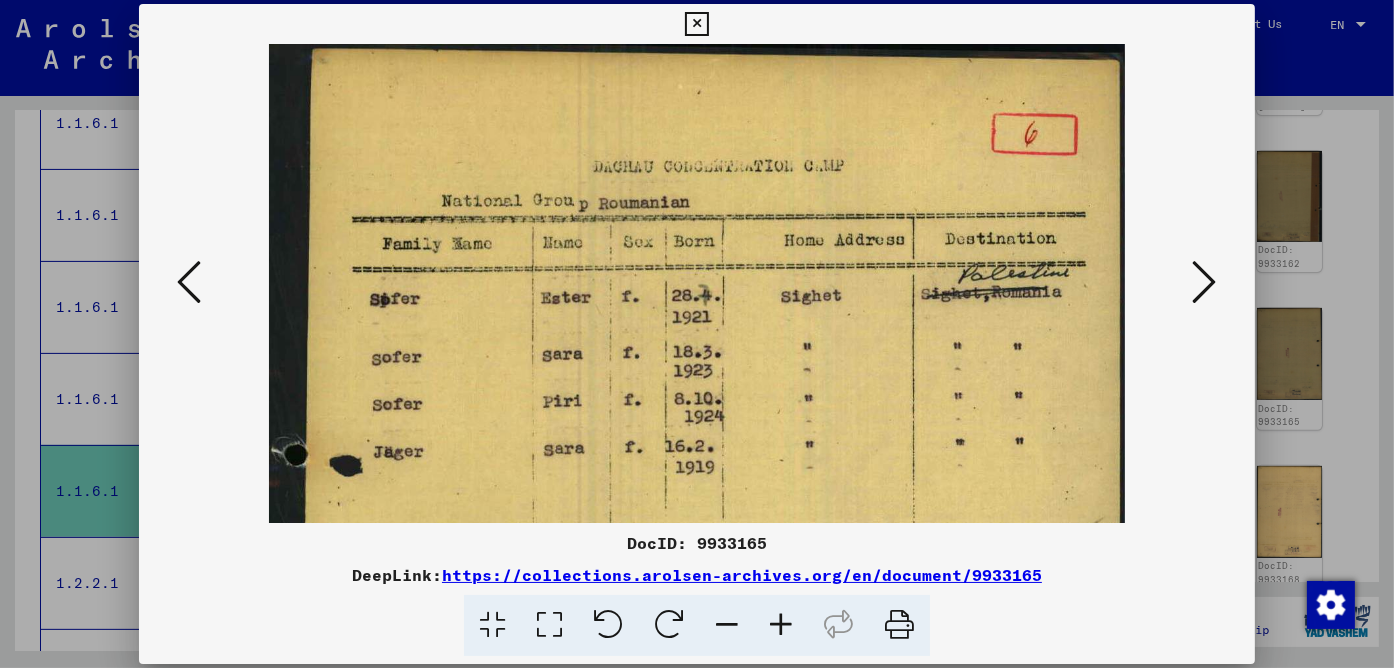 click at bounding box center [189, 283] 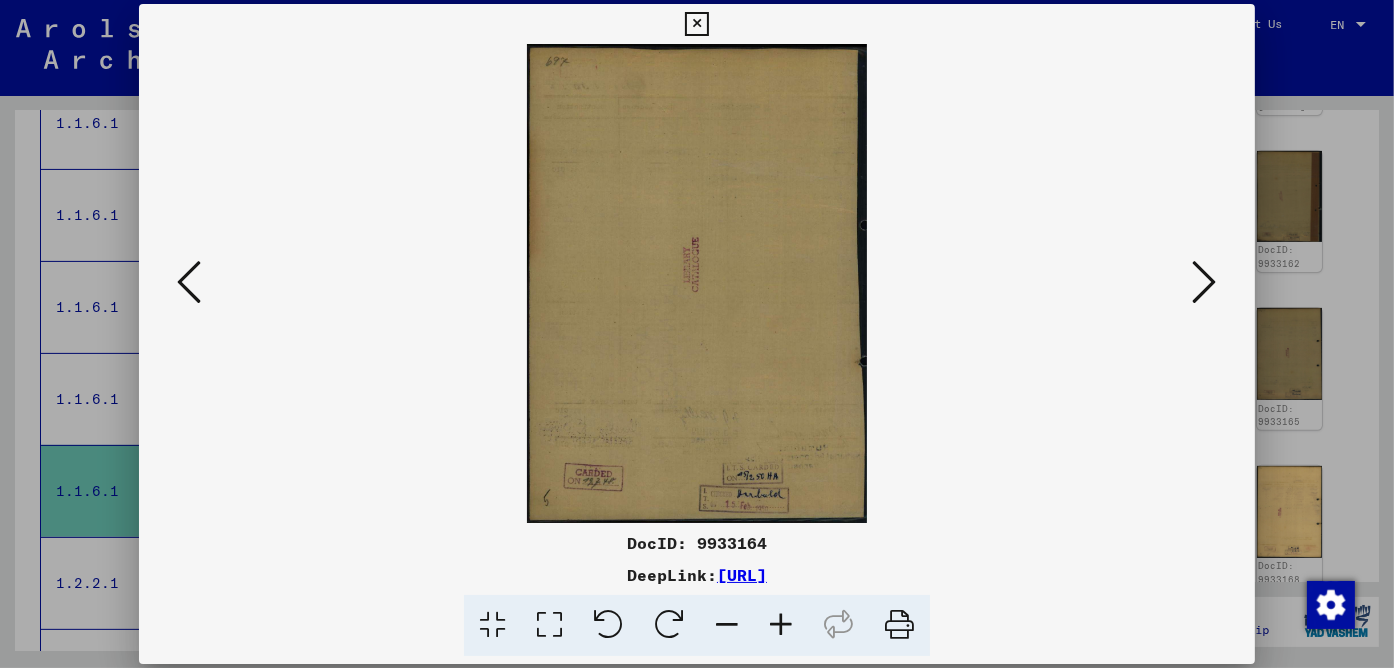 click at bounding box center (189, 283) 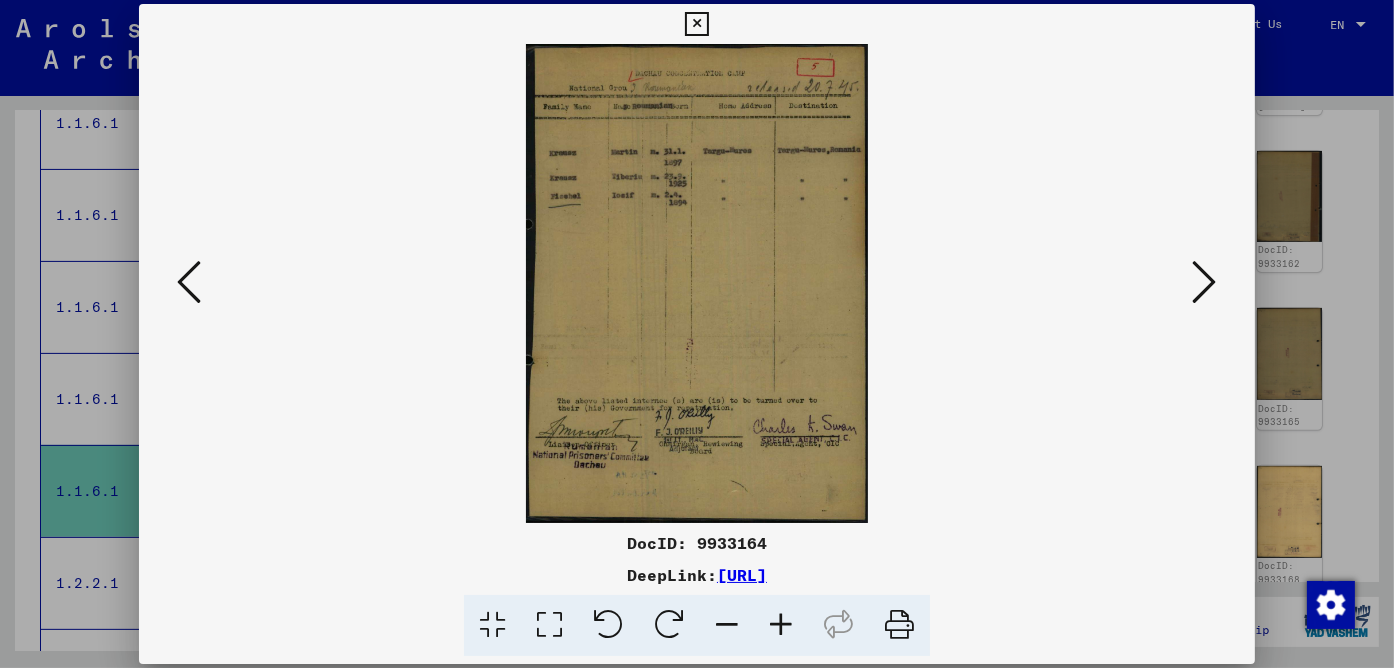 click at bounding box center (781, 625) 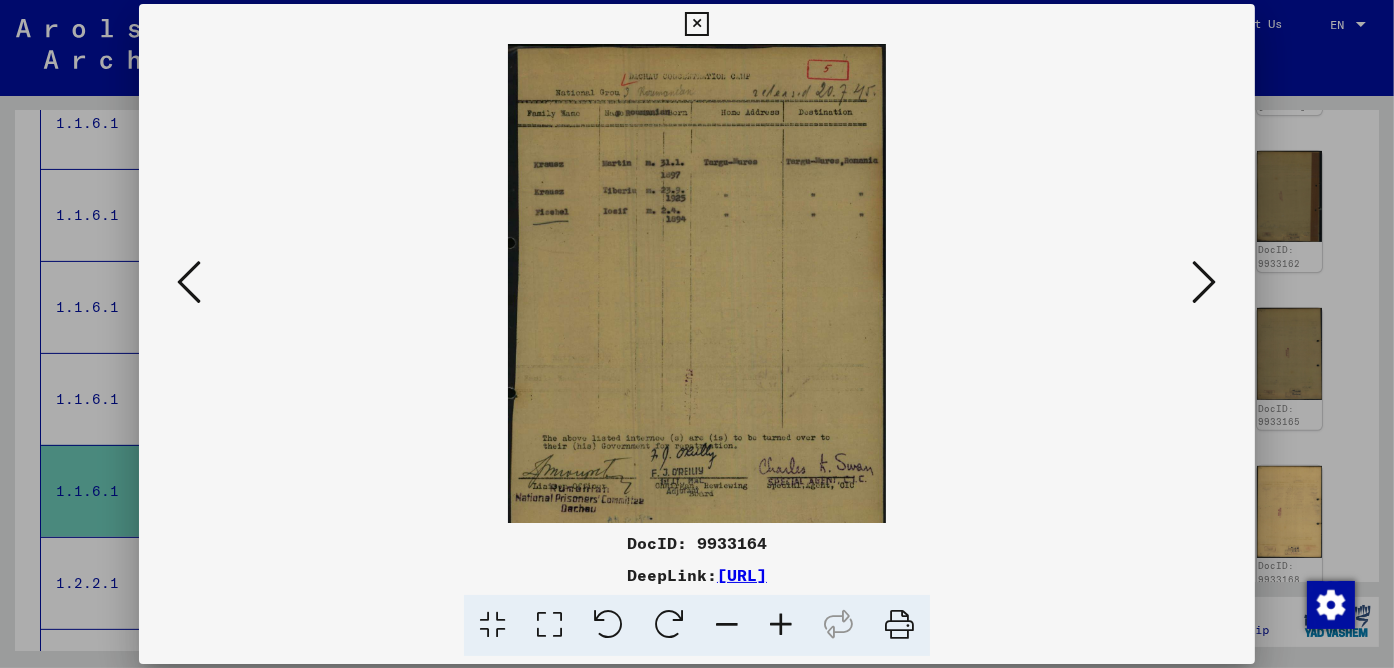 click at bounding box center (781, 625) 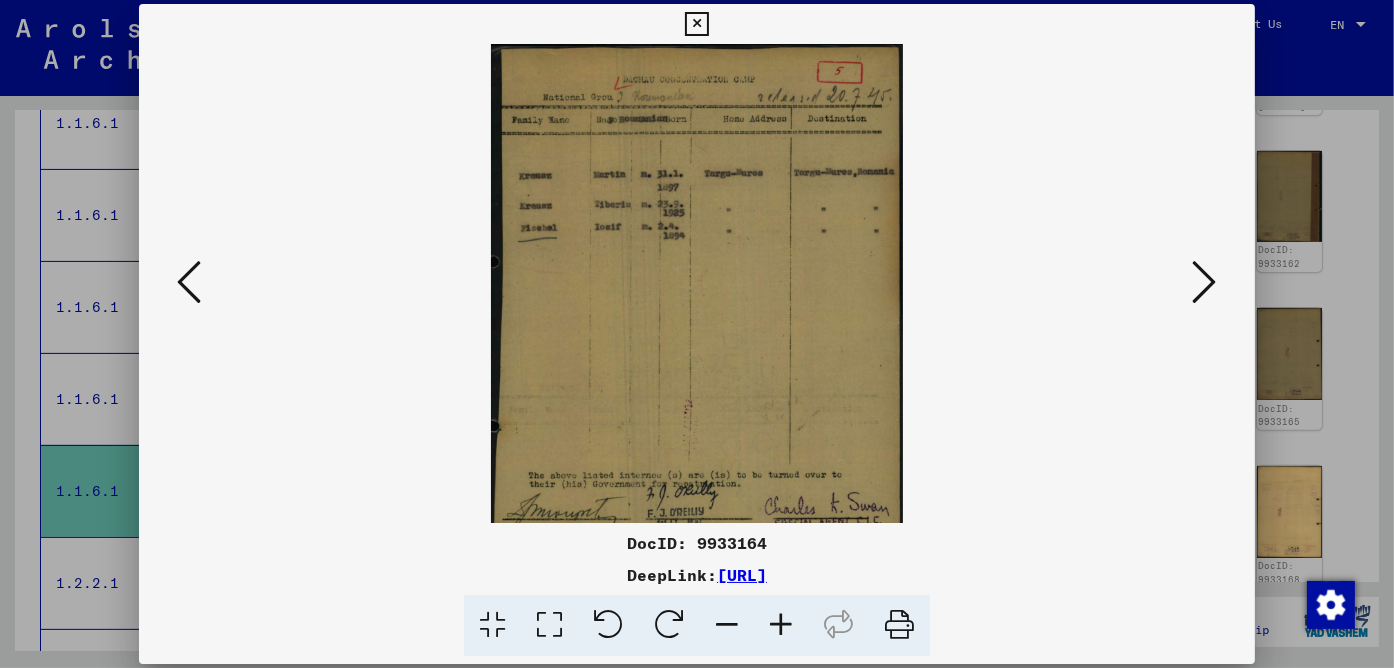 click at bounding box center (781, 625) 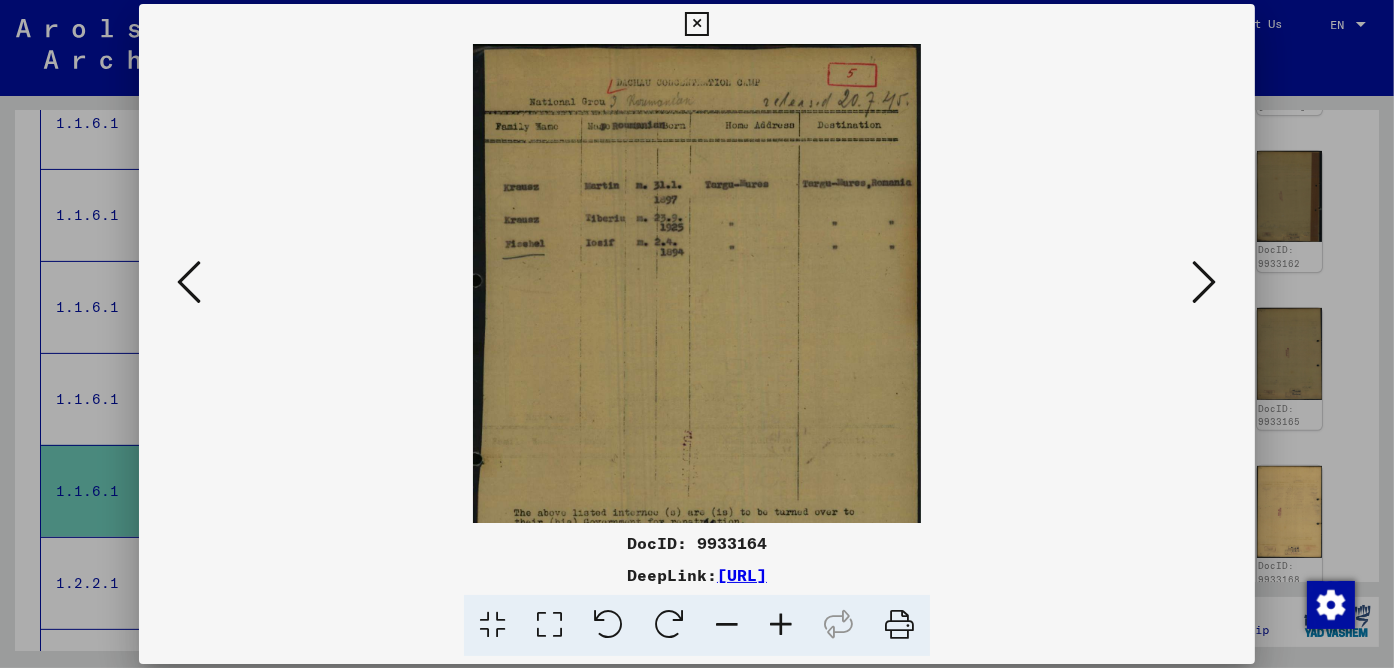 click at bounding box center [781, 625] 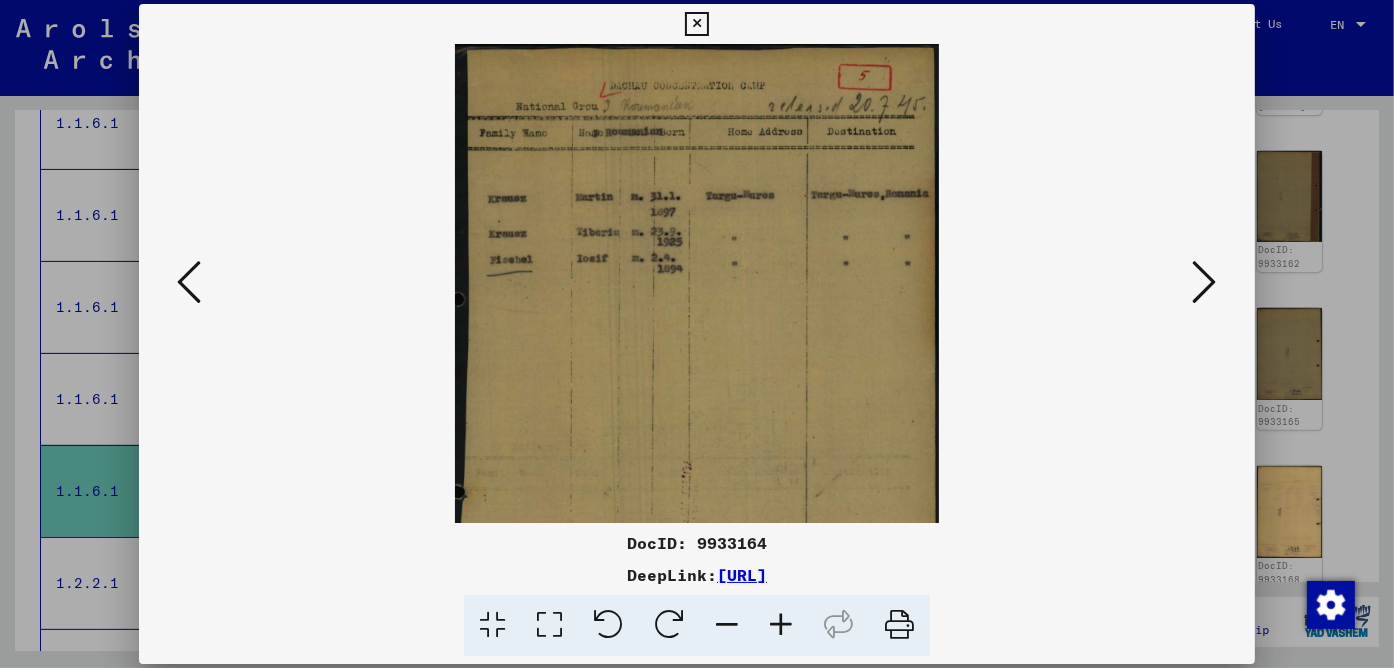 click at bounding box center [781, 625] 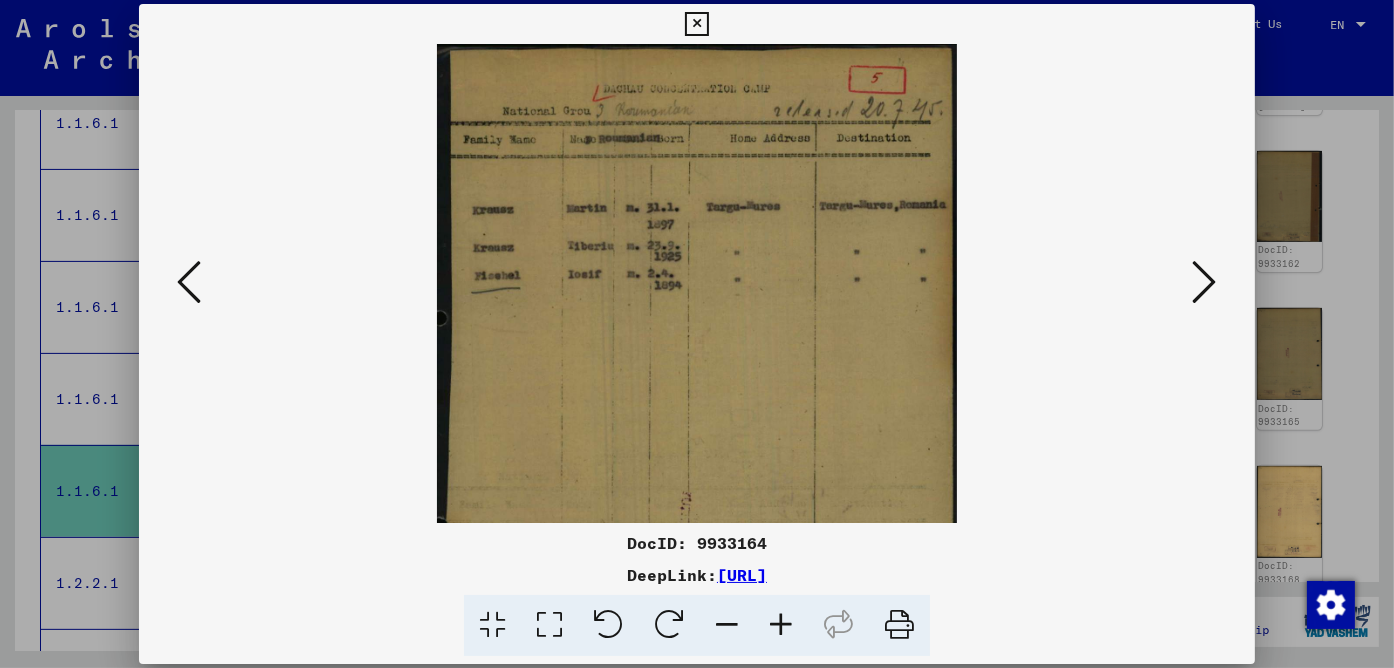 click at bounding box center (781, 625) 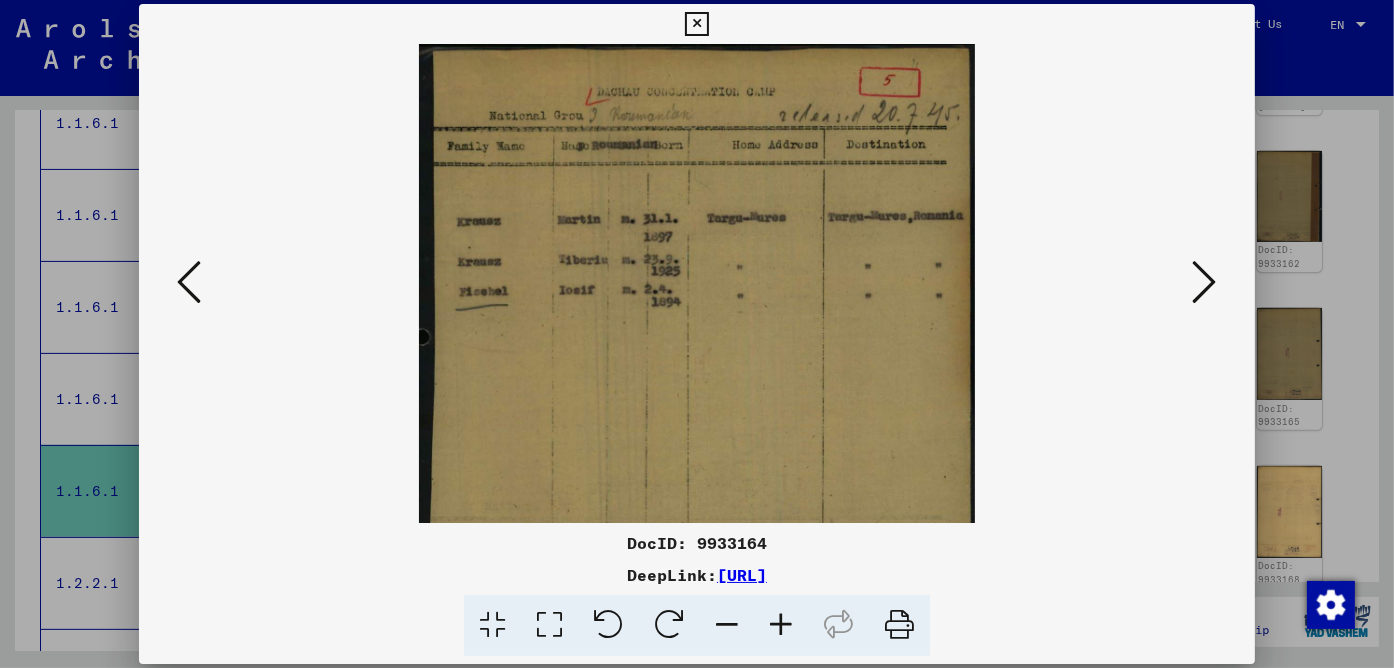 click at bounding box center [781, 625] 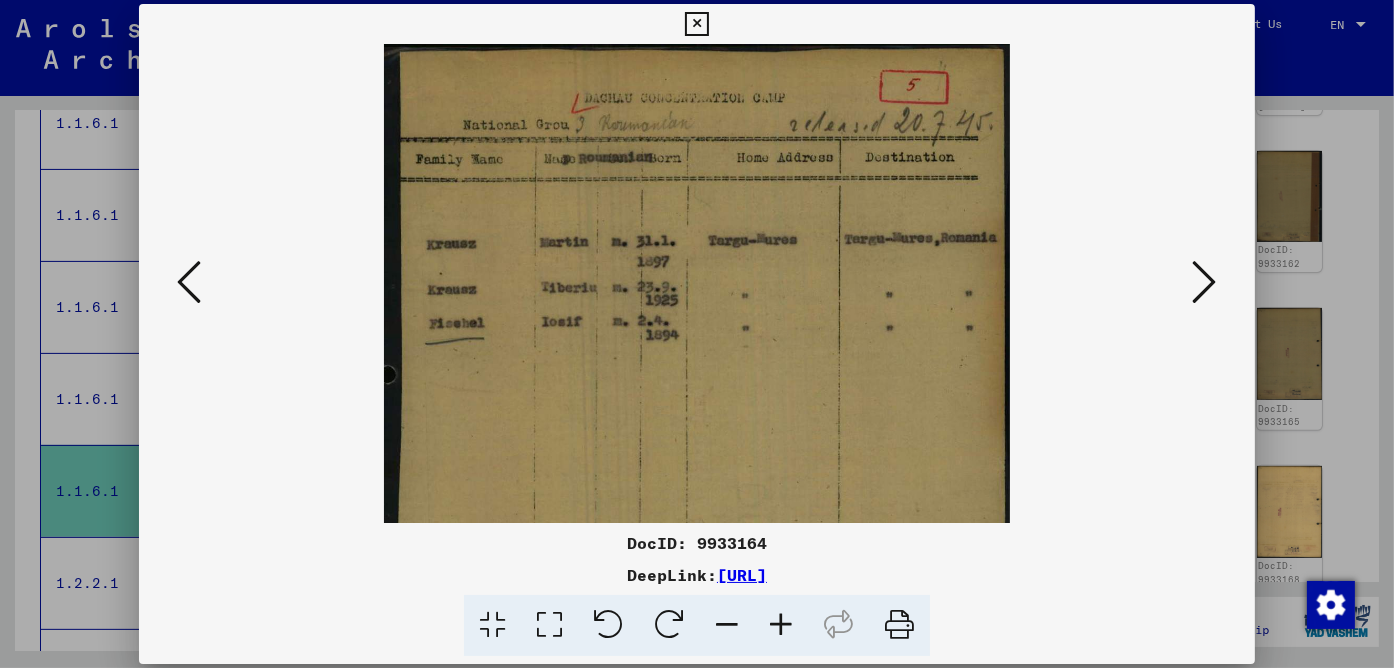 click at bounding box center (781, 625) 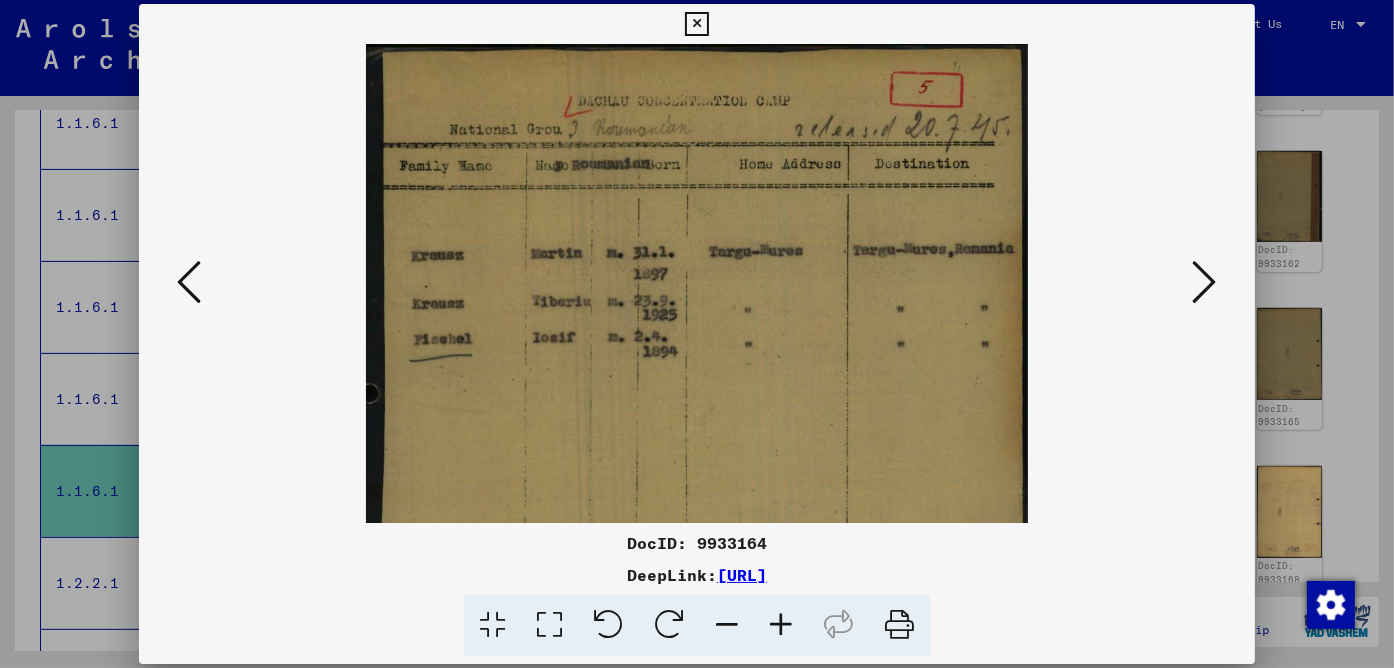 click at bounding box center [781, 625] 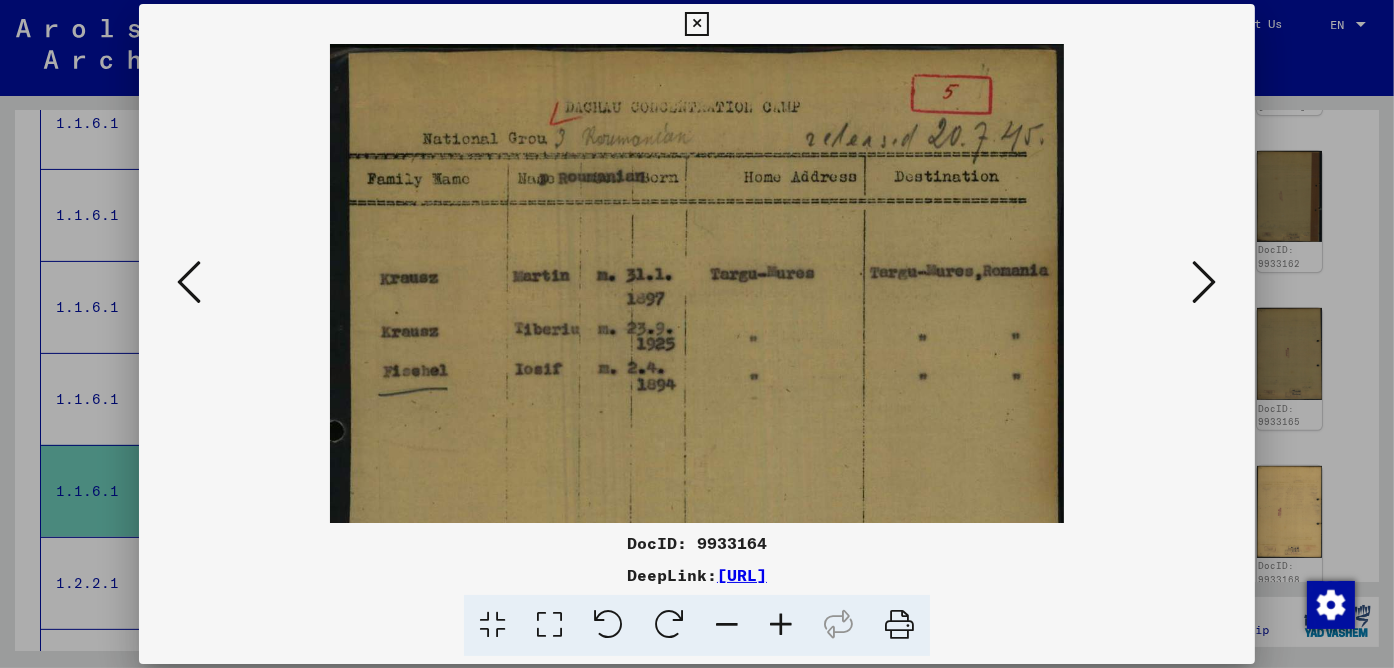 click at bounding box center [189, 282] 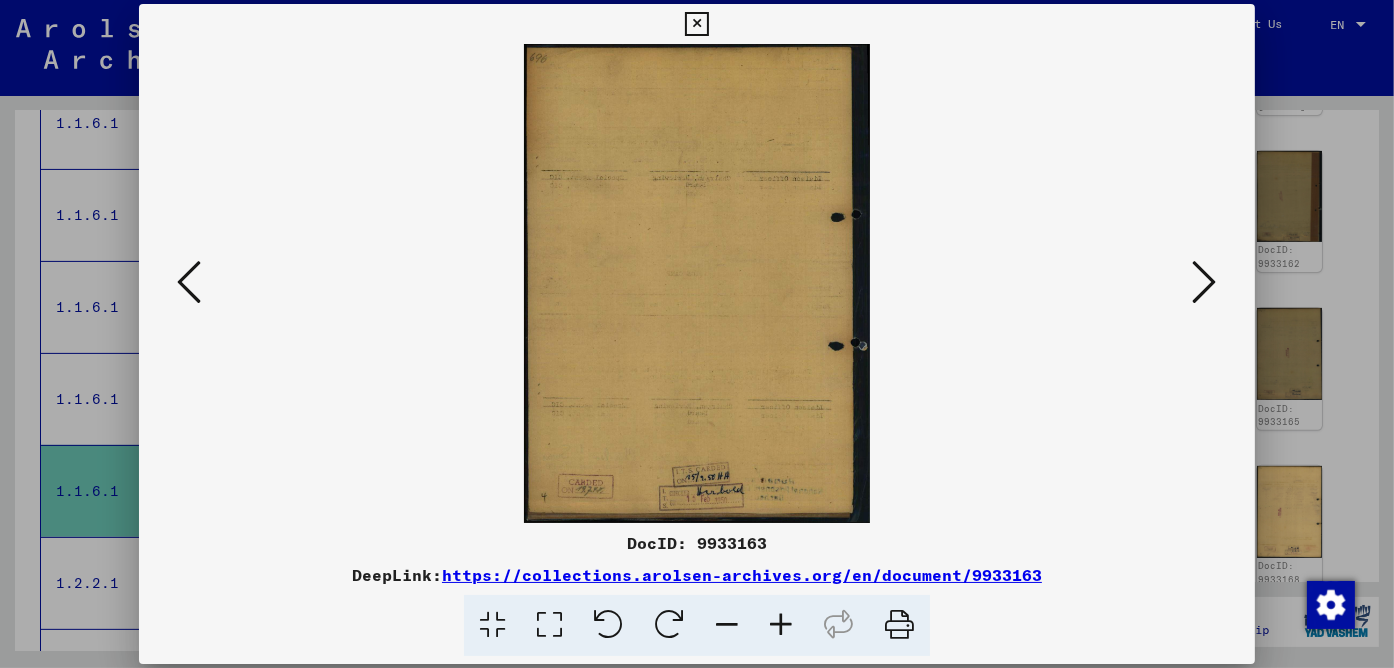 click at bounding box center [189, 282] 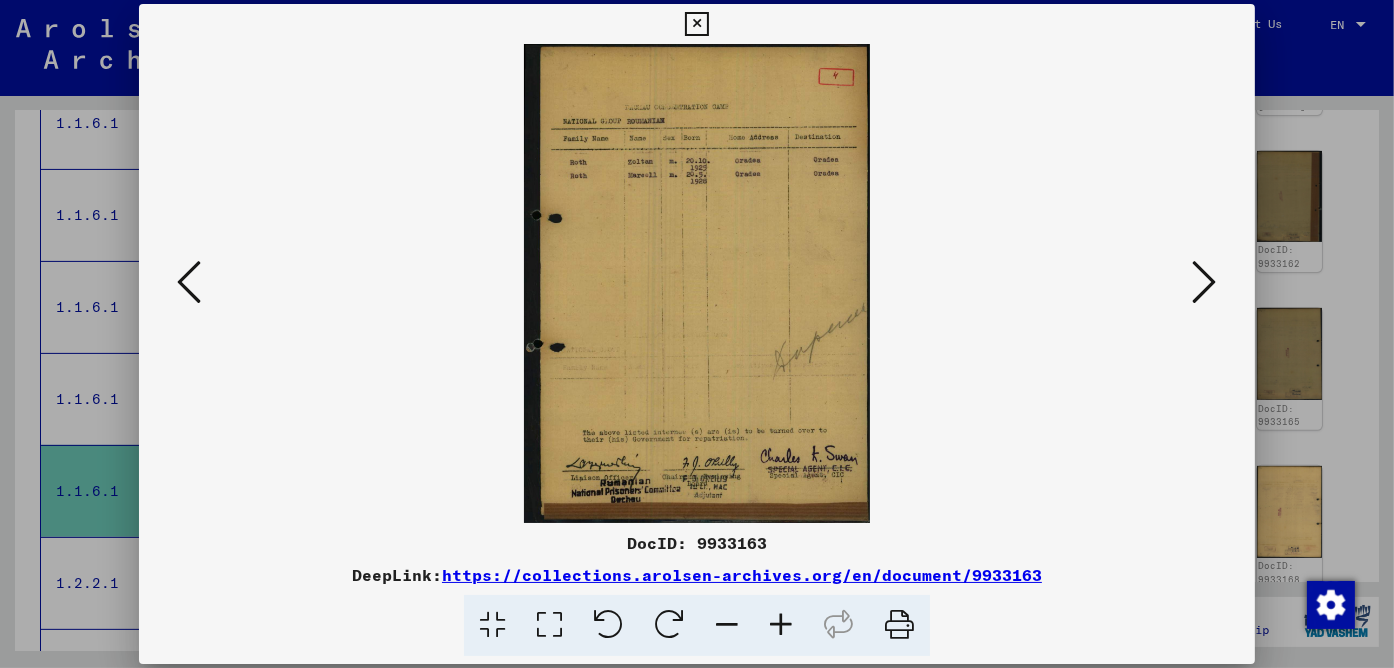 click at bounding box center (781, 625) 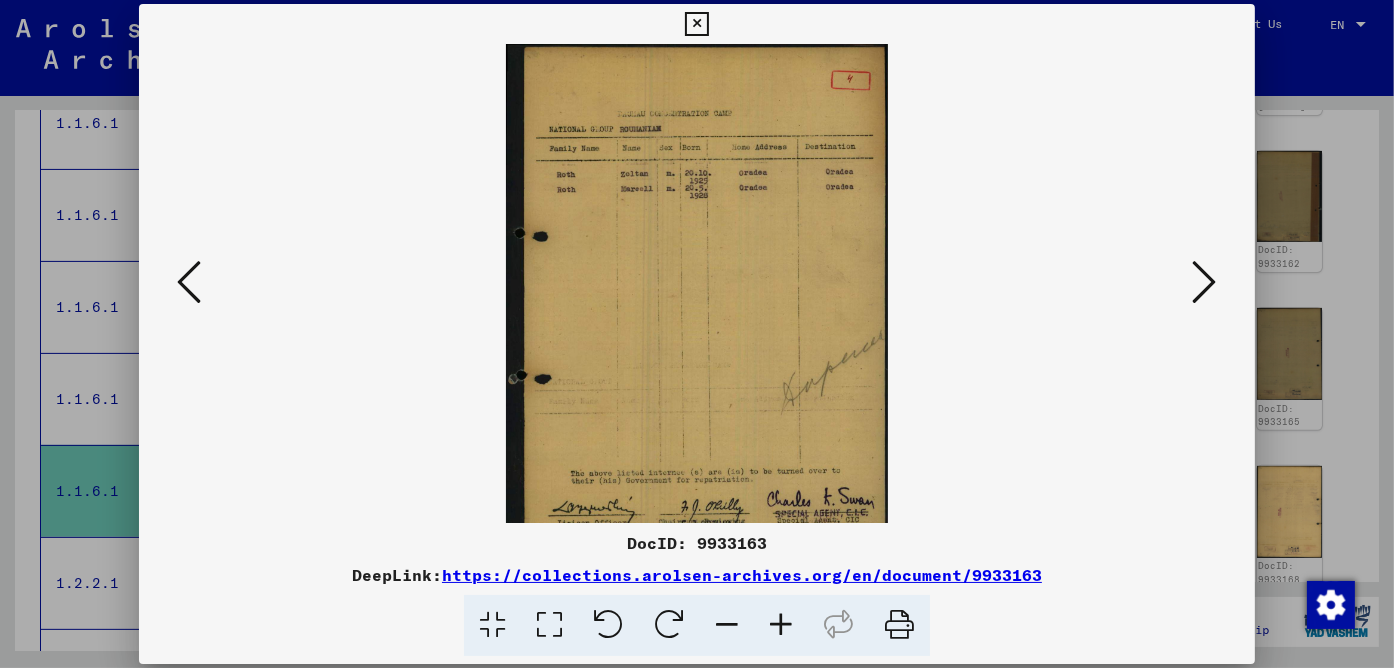 click at bounding box center (781, 625) 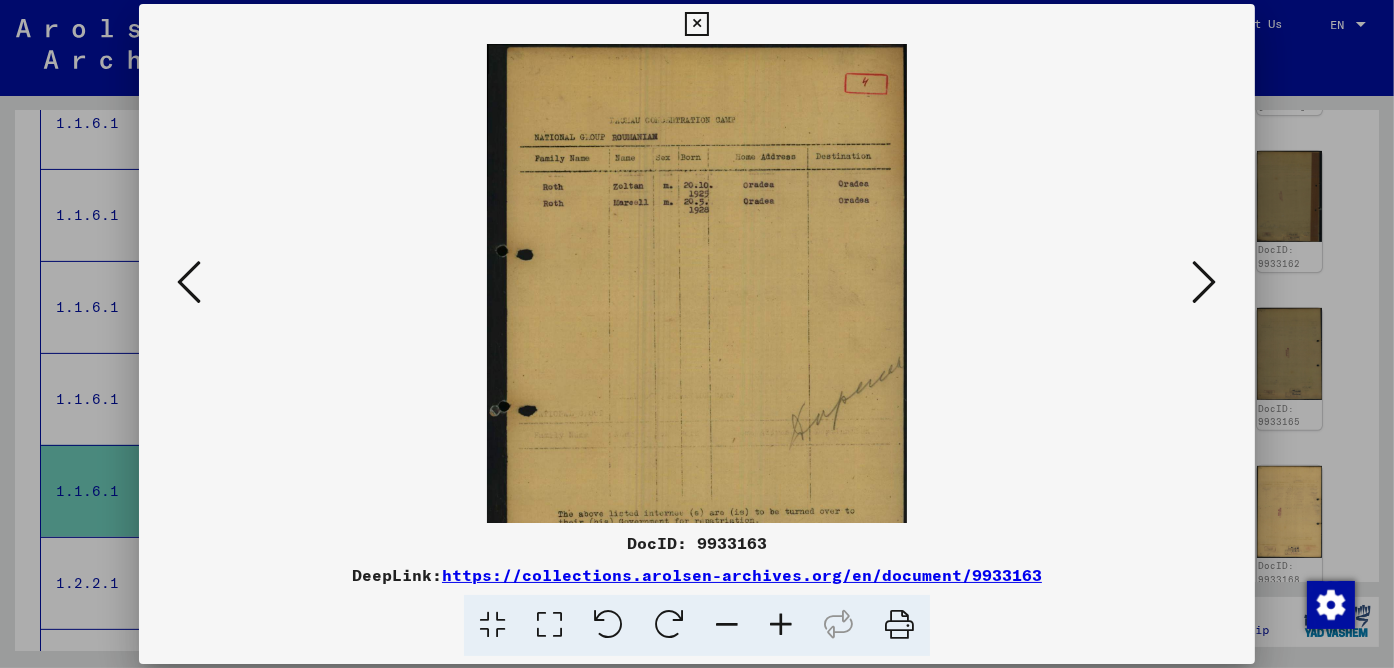 click at bounding box center [781, 625] 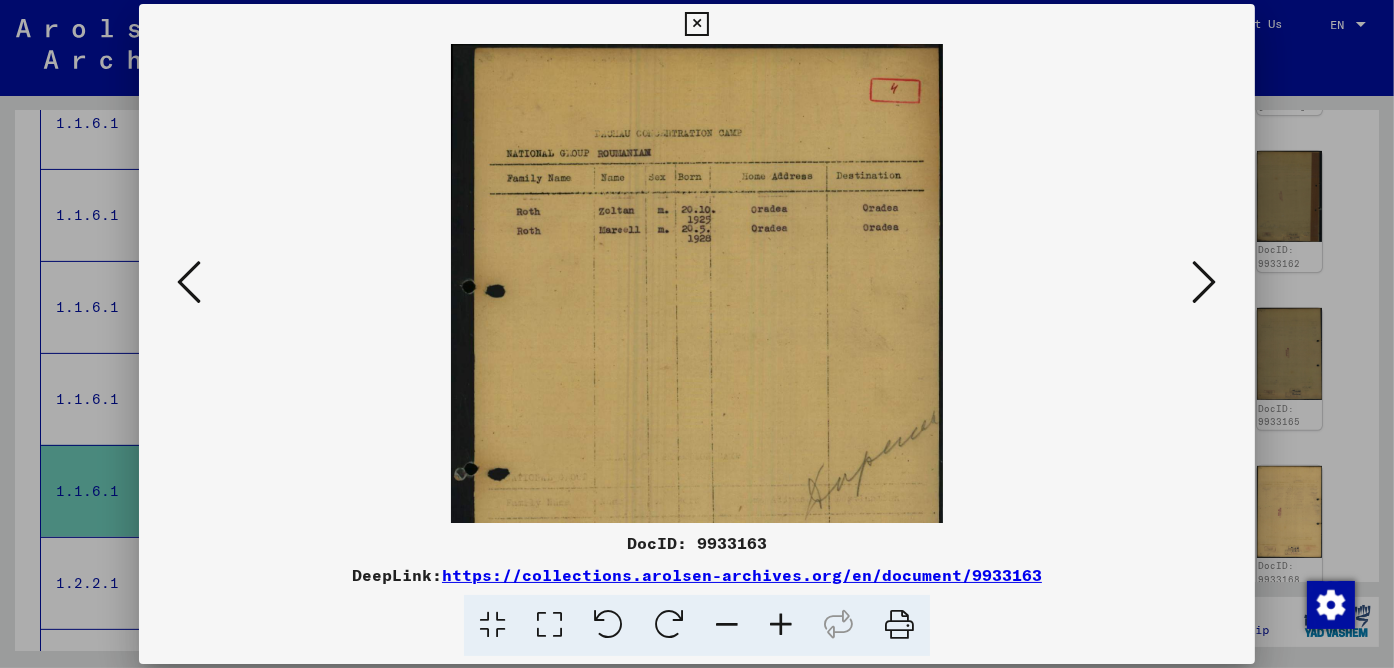 click at bounding box center (781, 625) 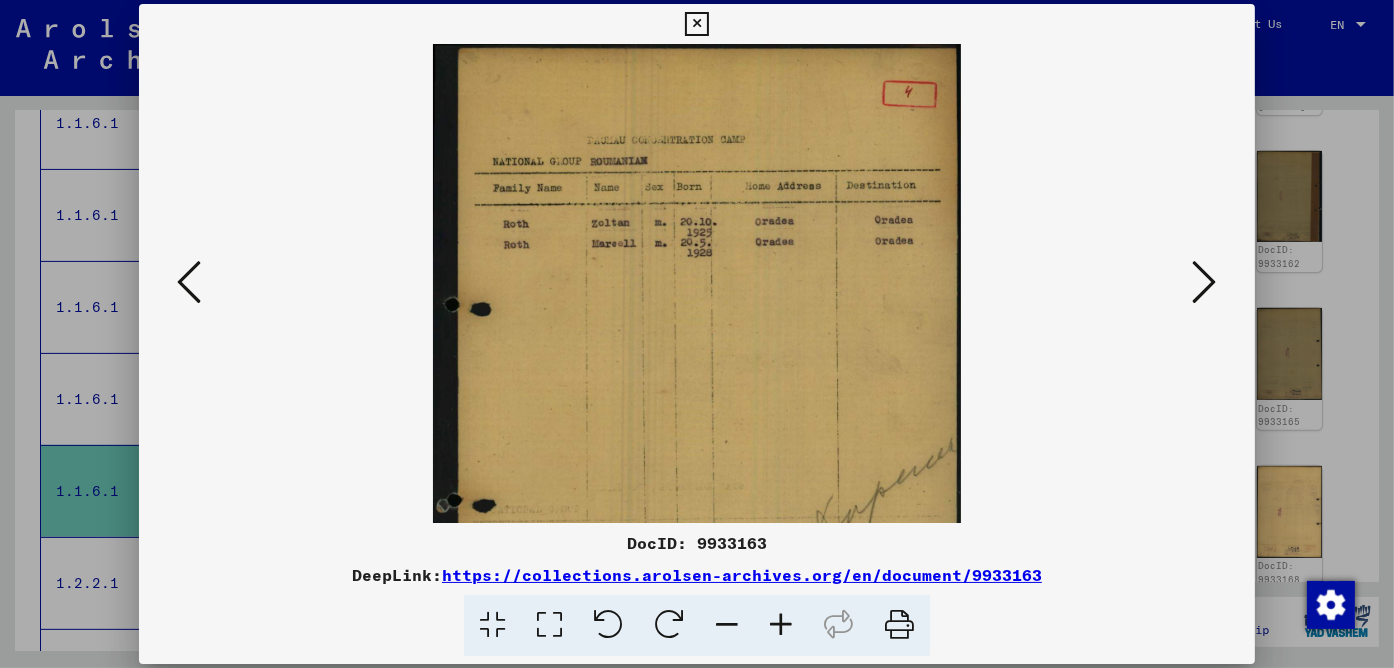 click at bounding box center [781, 625] 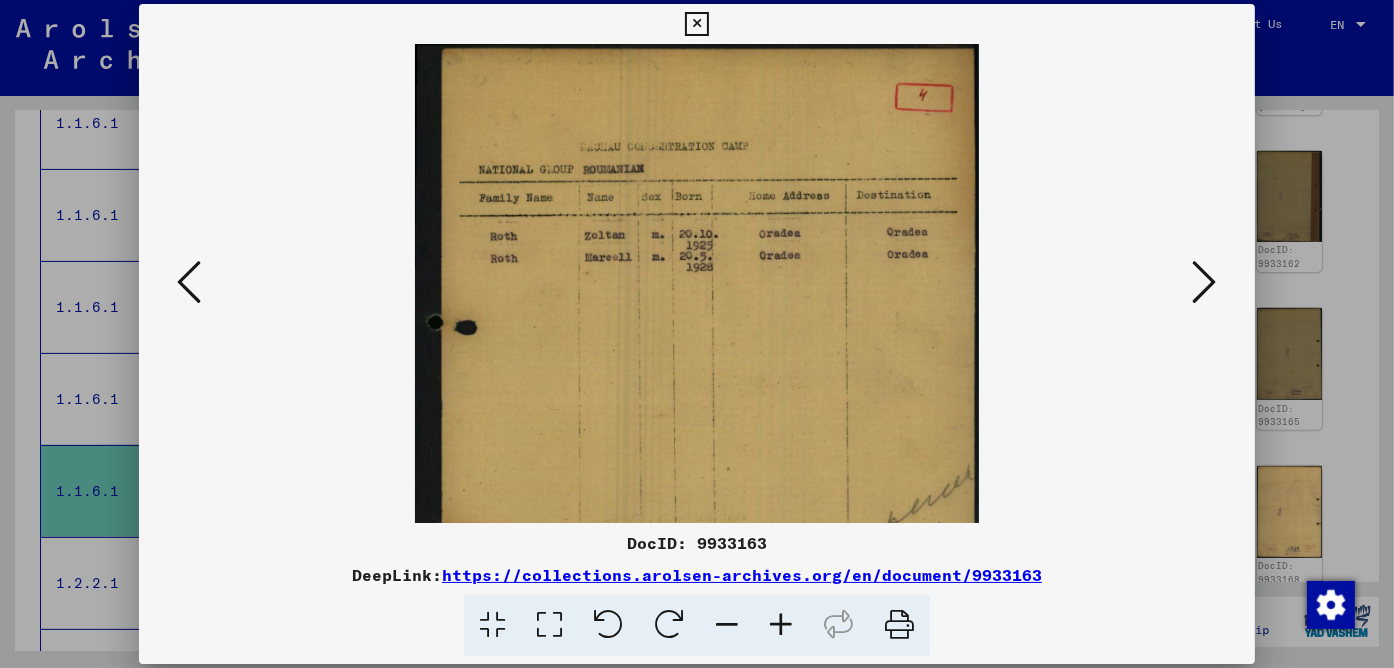 click at bounding box center [781, 625] 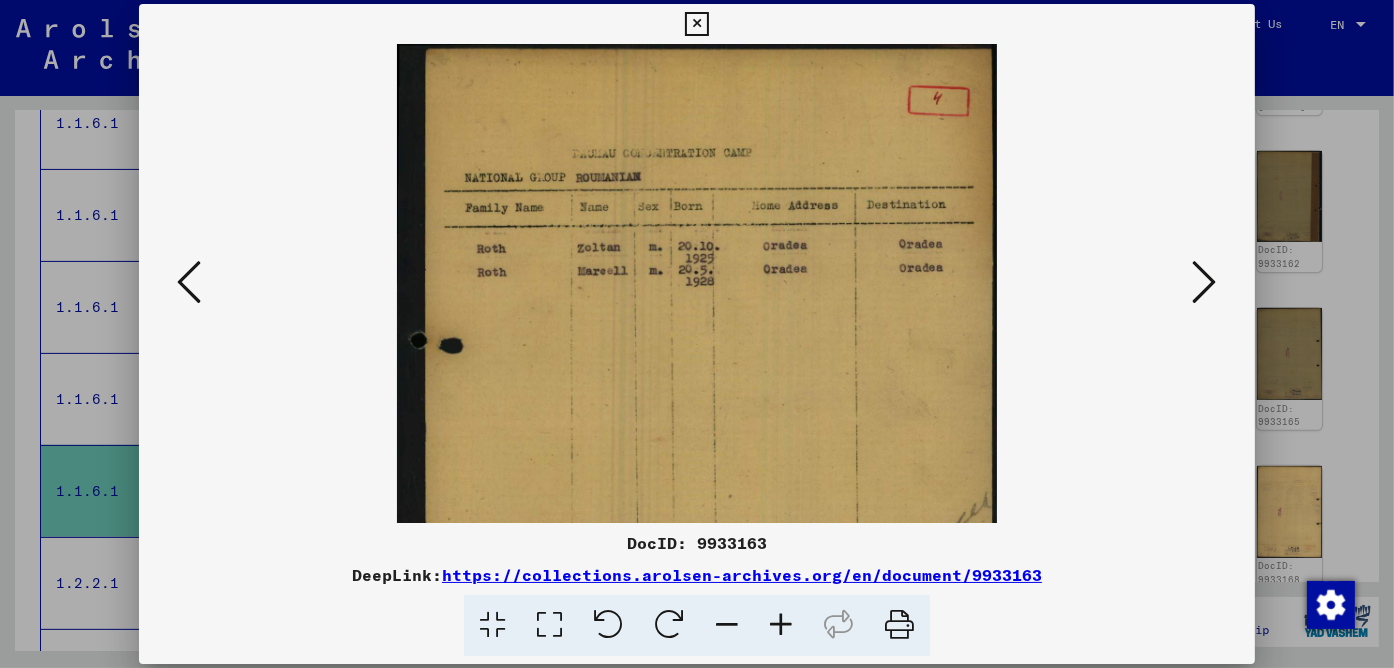 click at bounding box center [781, 625] 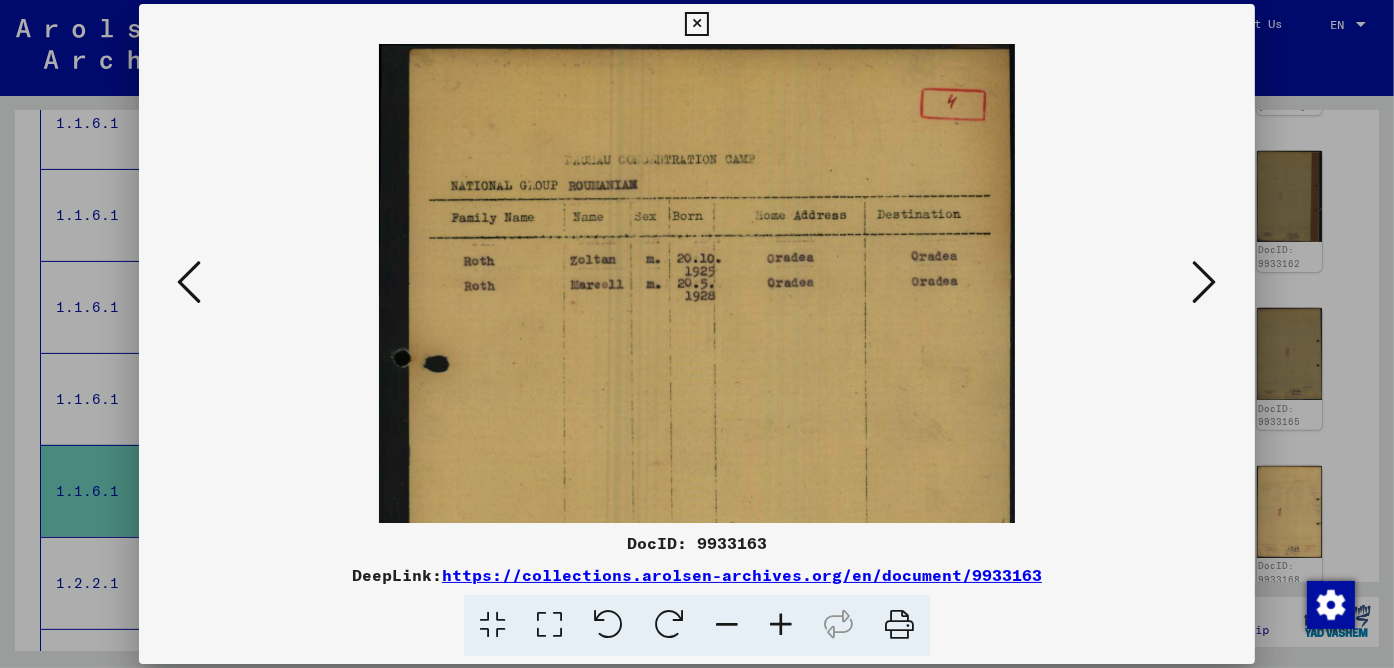 click at bounding box center [781, 625] 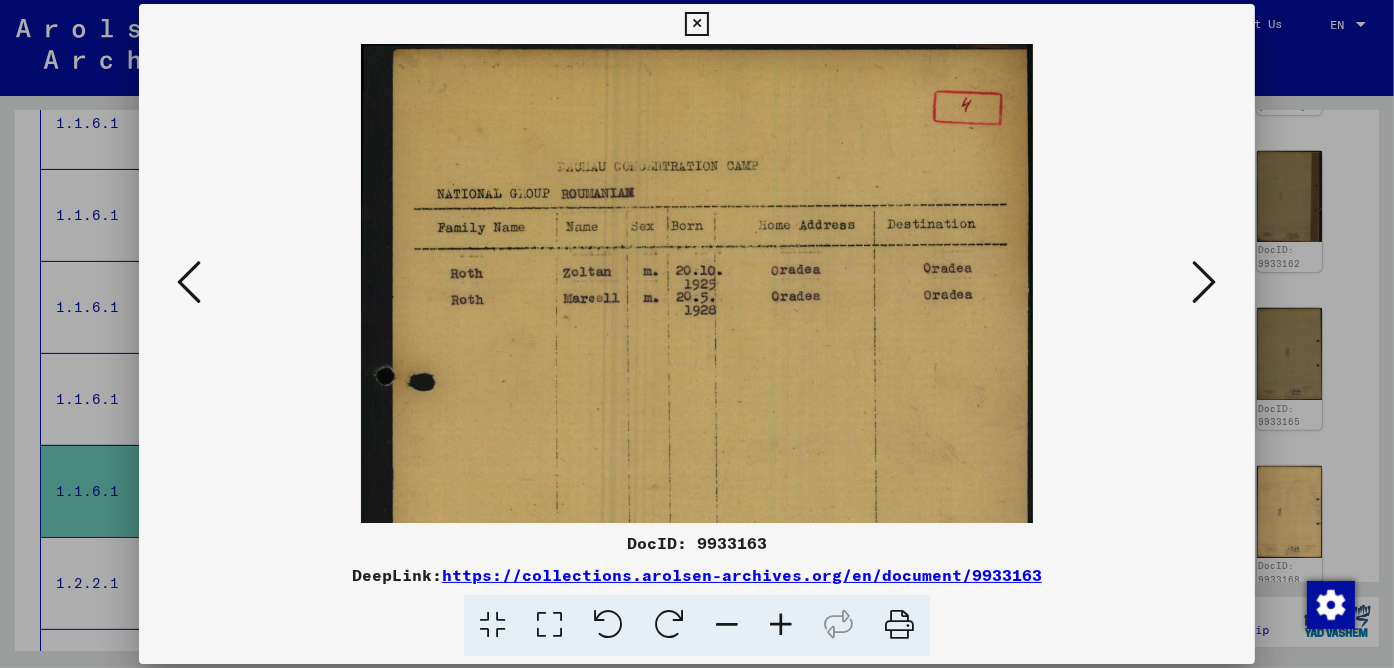 click at bounding box center [781, 625] 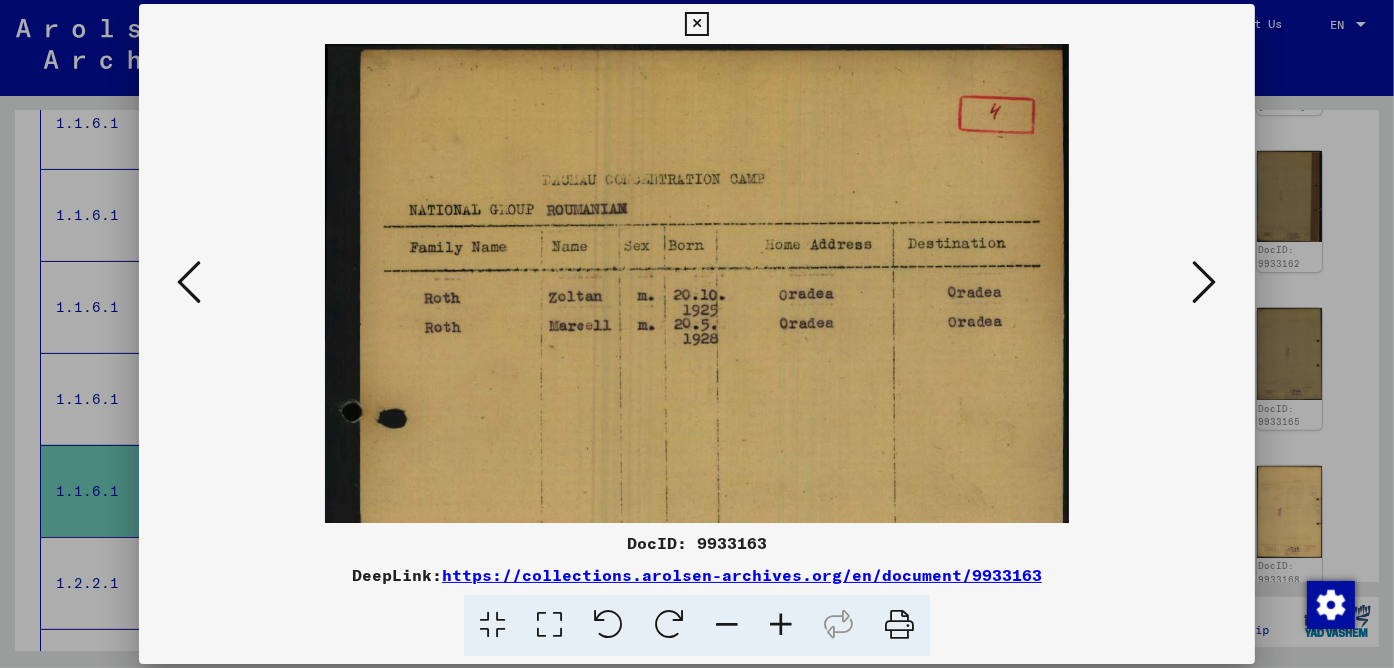 click at bounding box center (781, 625) 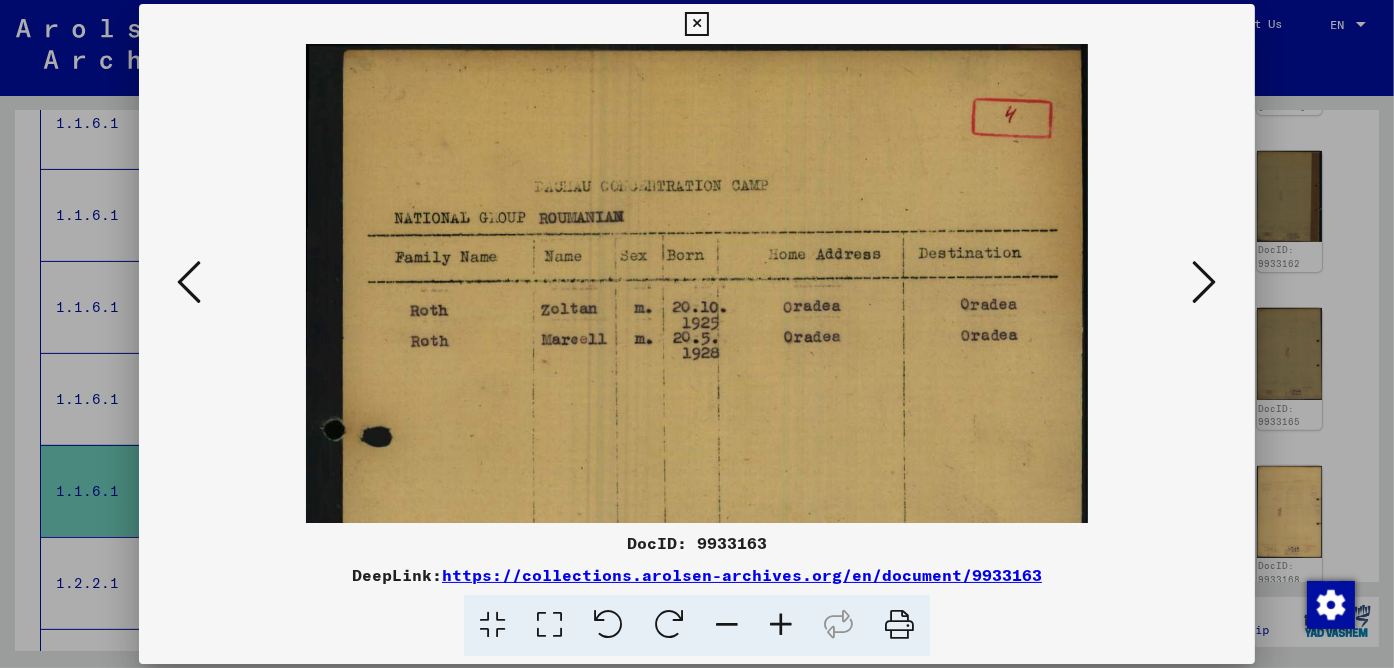 click at bounding box center (781, 625) 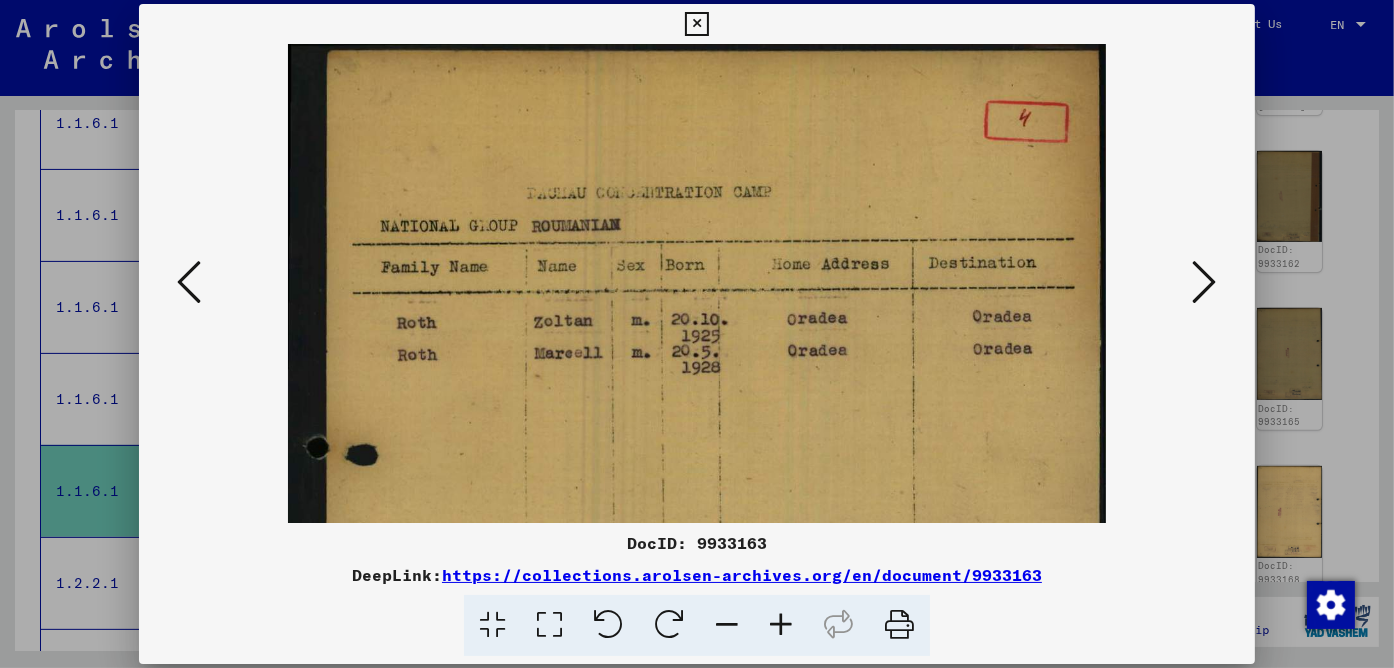 click at bounding box center (189, 282) 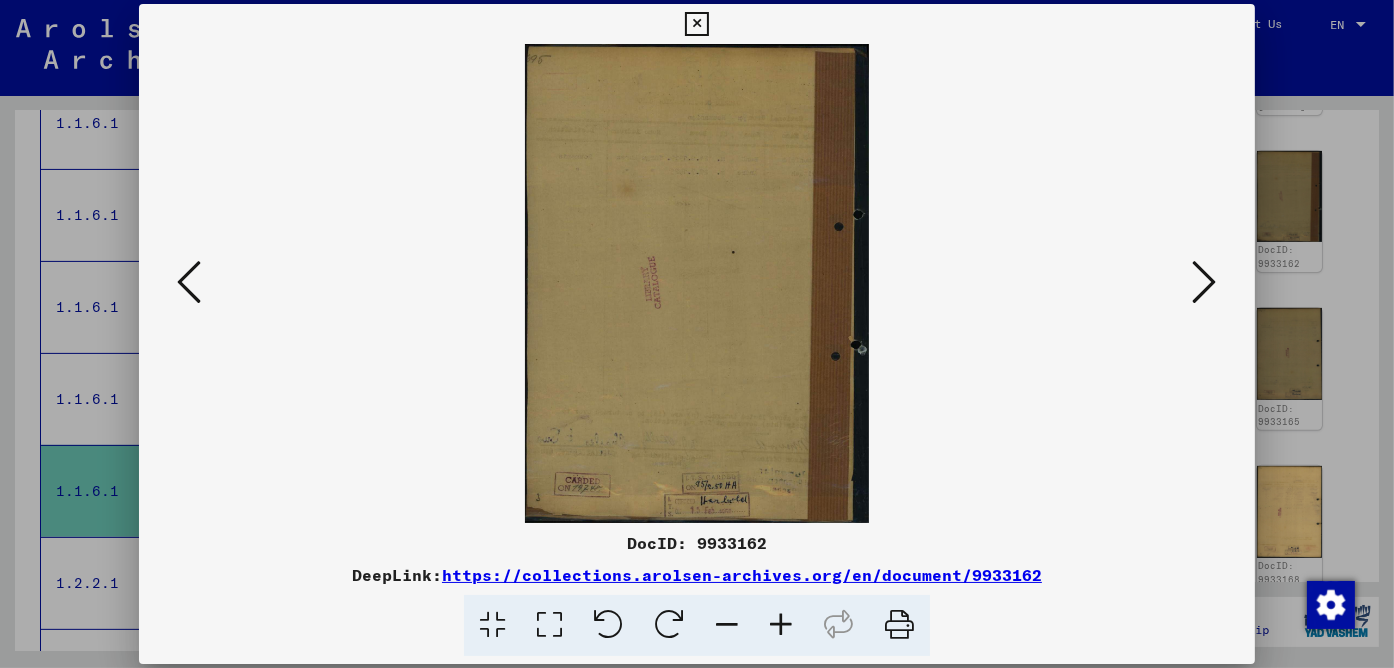 click at bounding box center (189, 282) 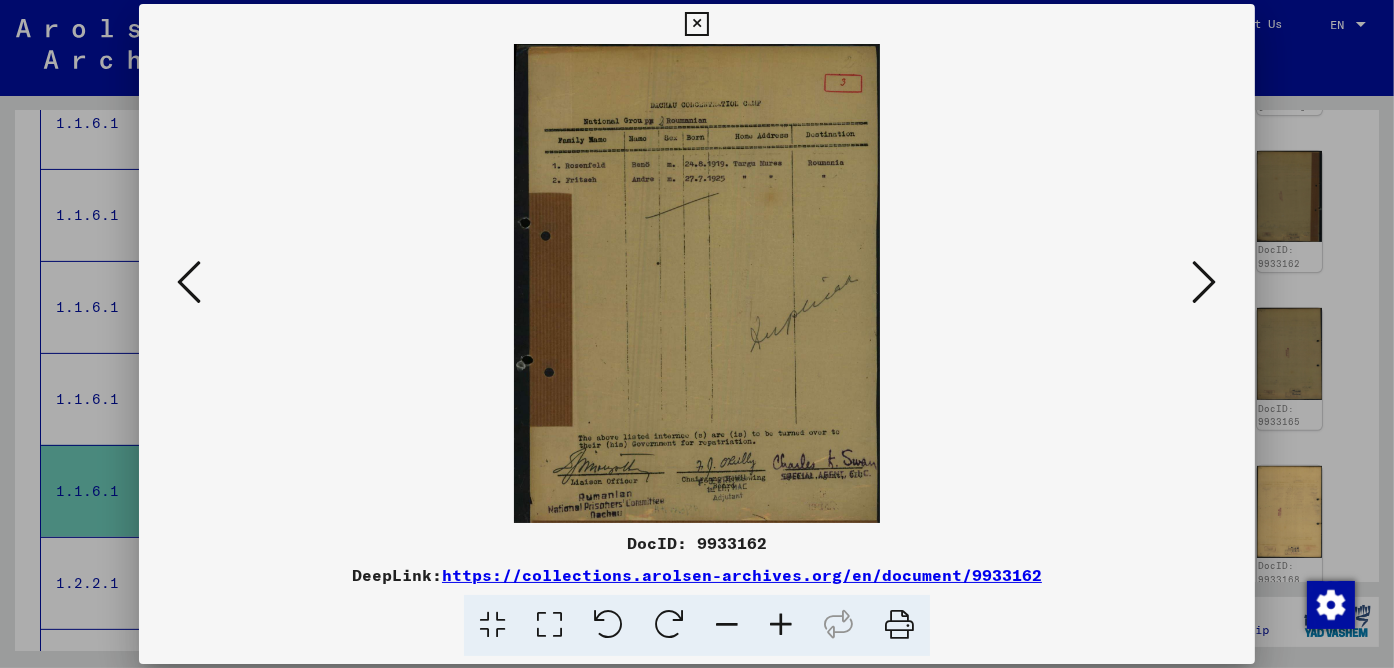 click at bounding box center [781, 625] 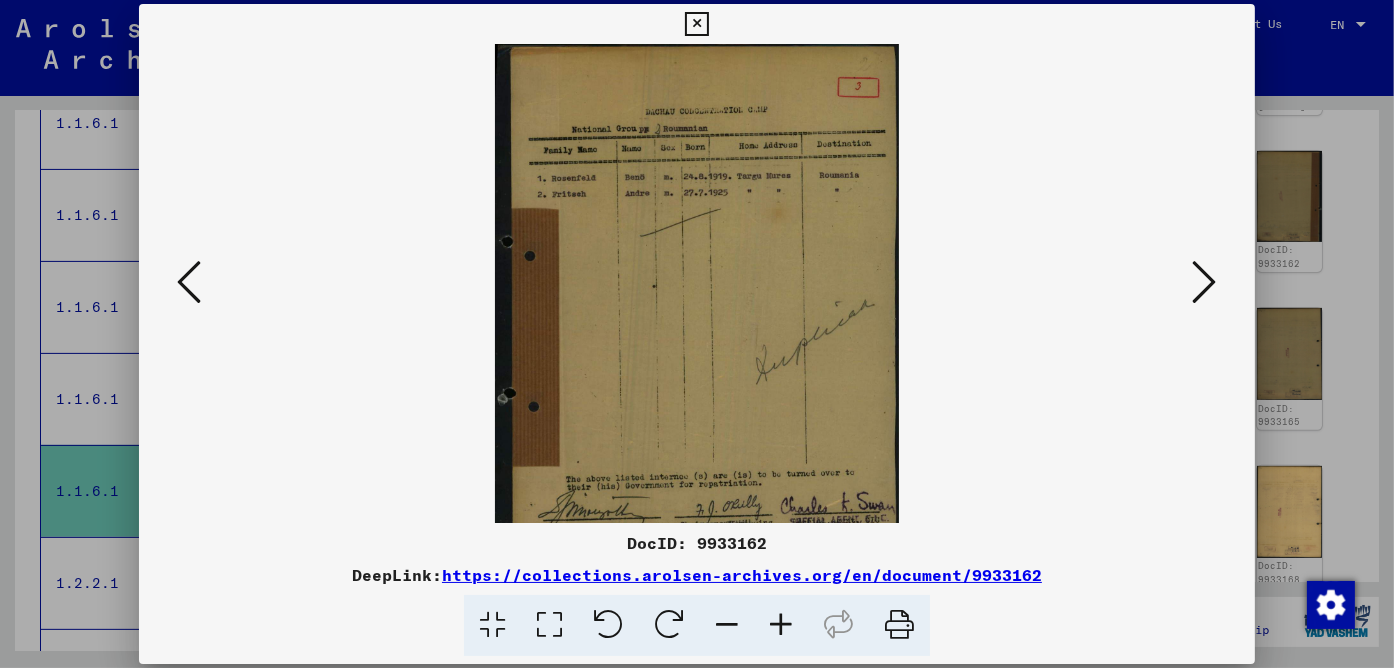click at bounding box center [781, 625] 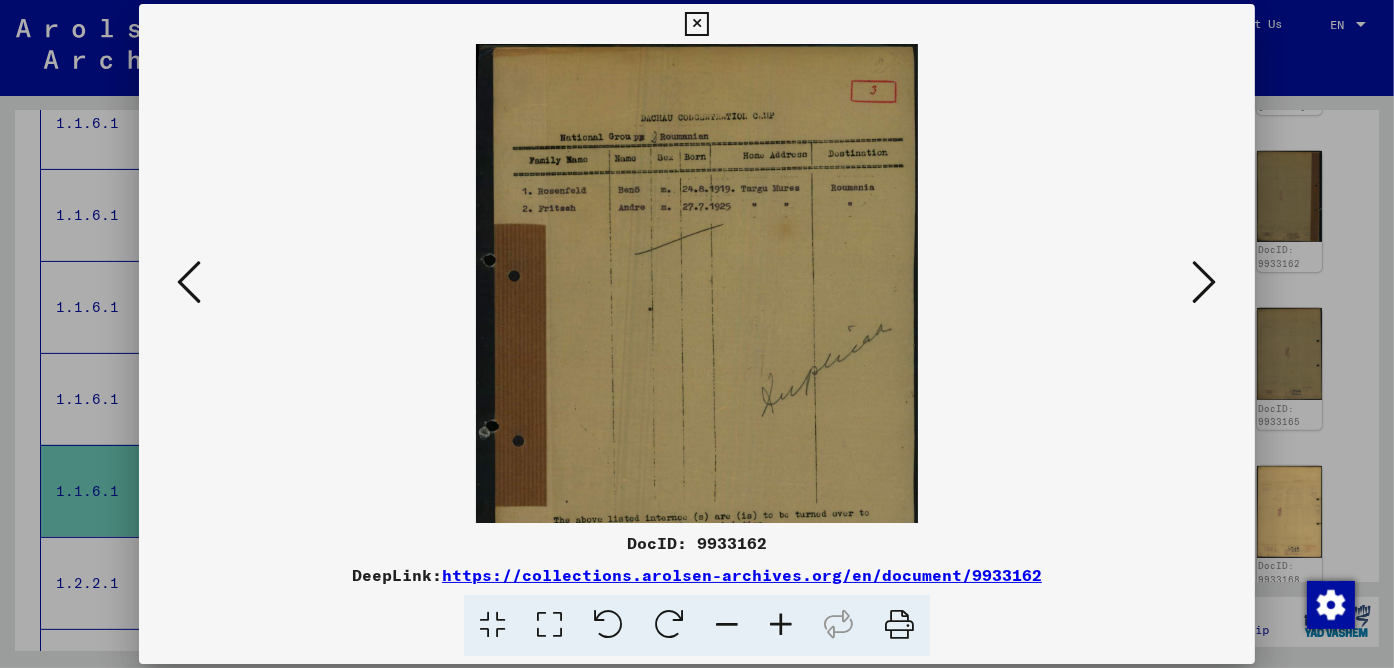 click at bounding box center [781, 625] 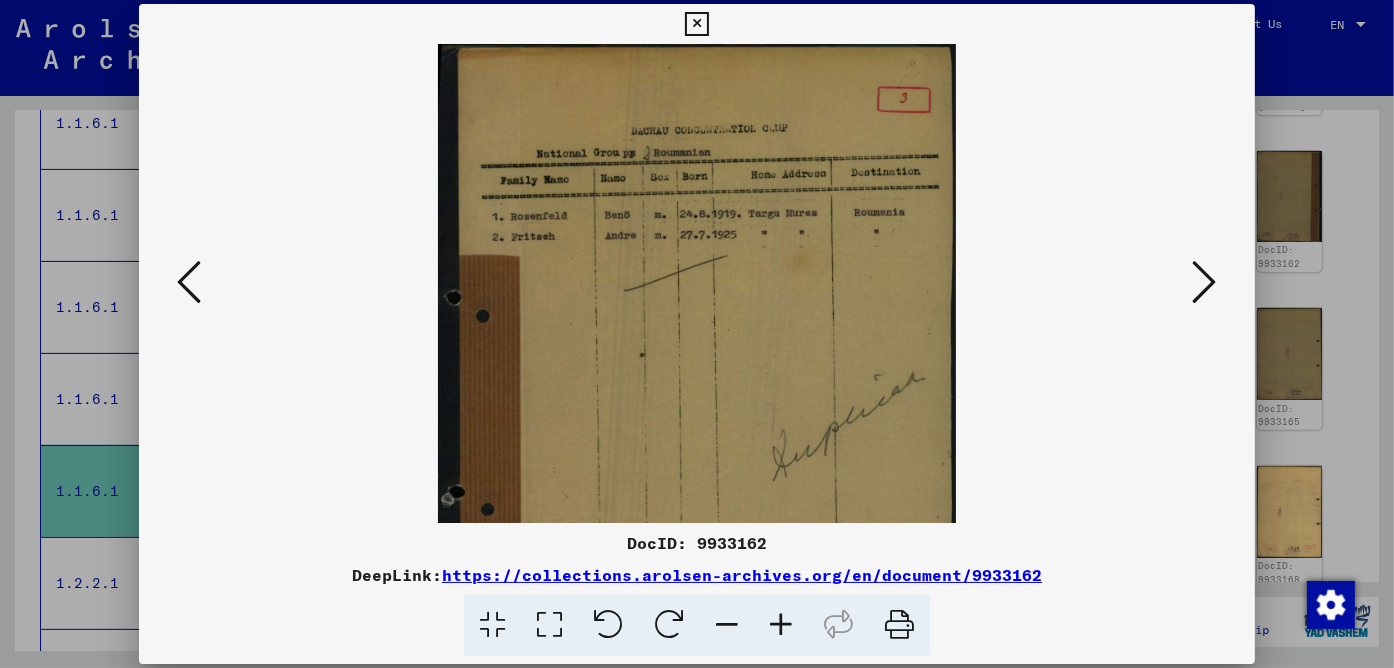 click at bounding box center [781, 625] 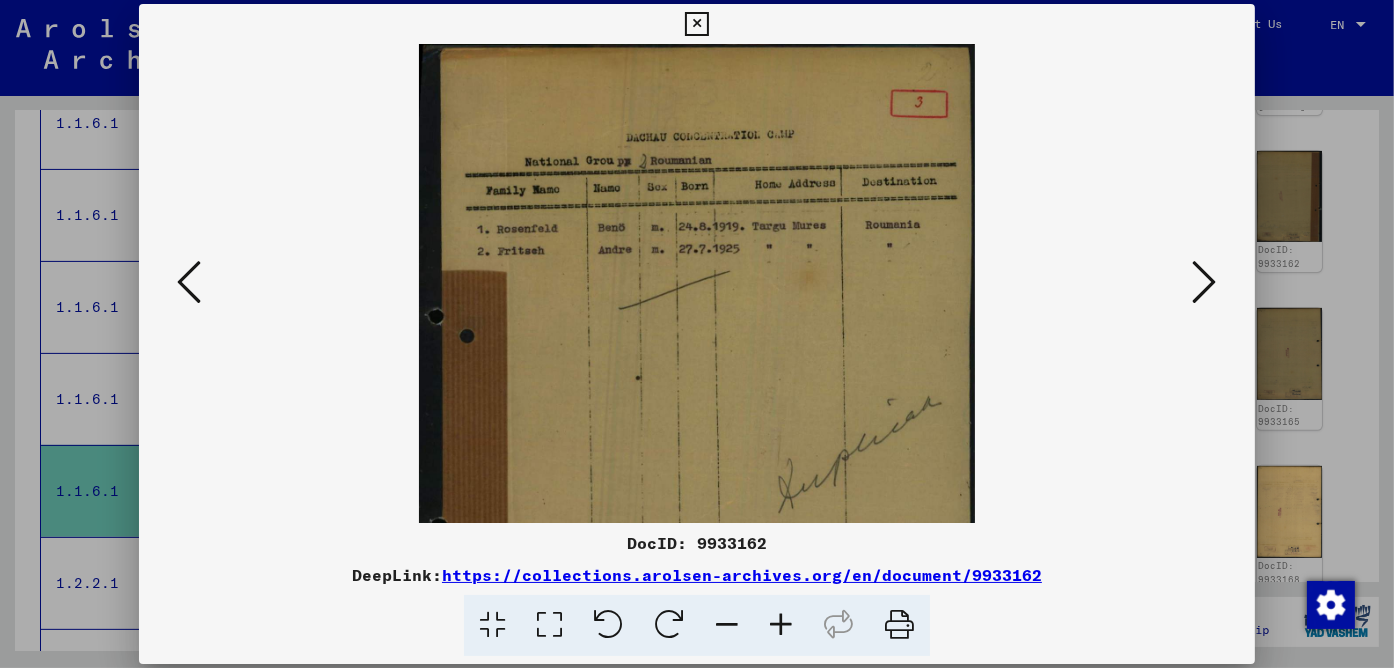 click at bounding box center (781, 625) 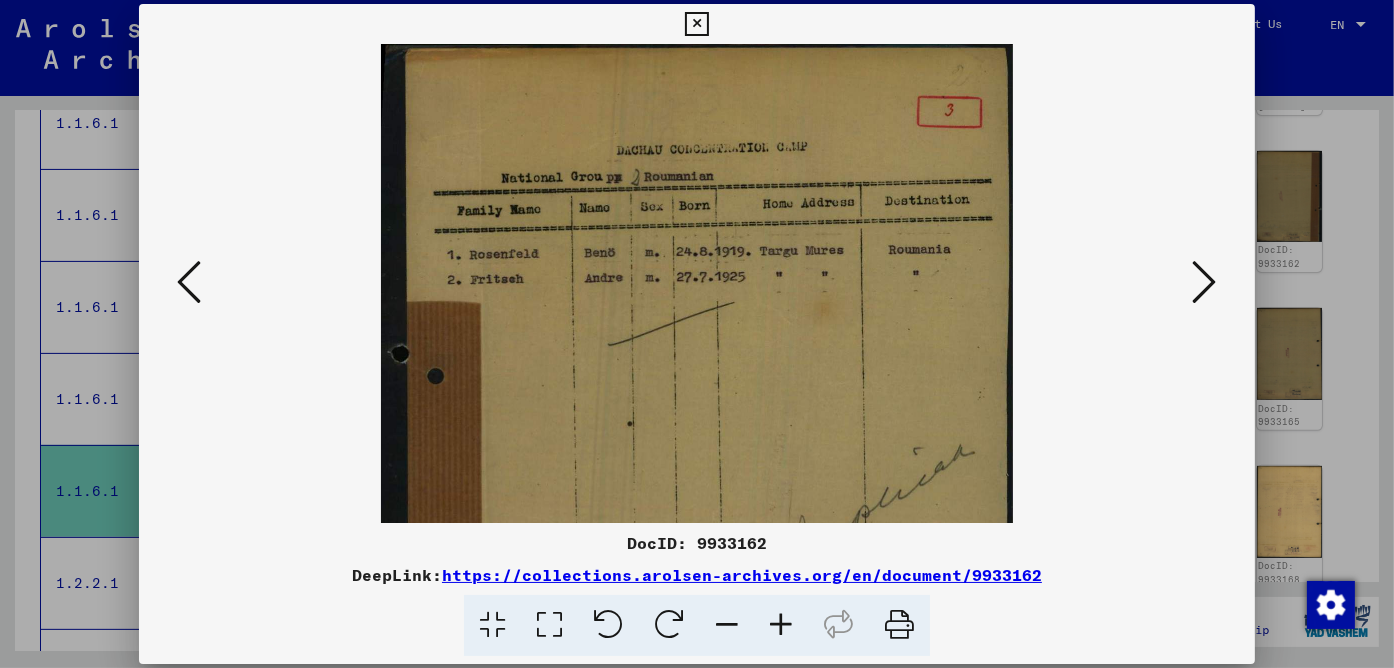 click at bounding box center [781, 625] 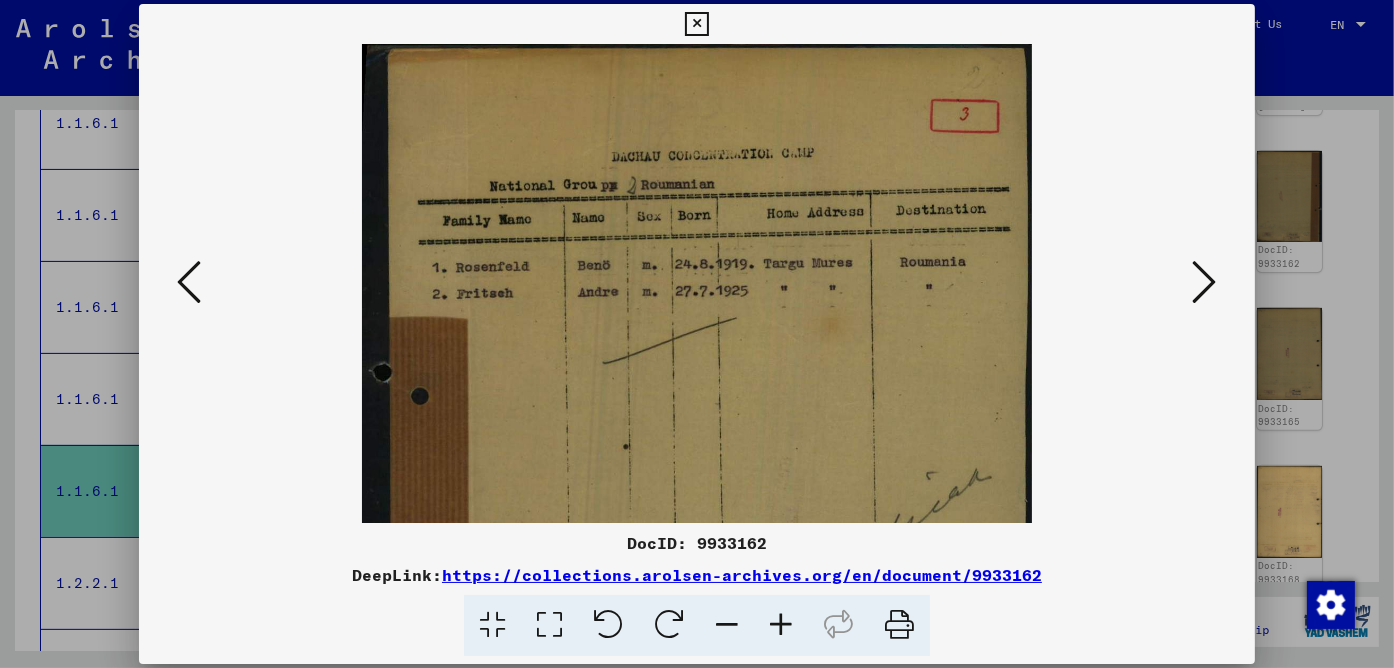 click at bounding box center [781, 625] 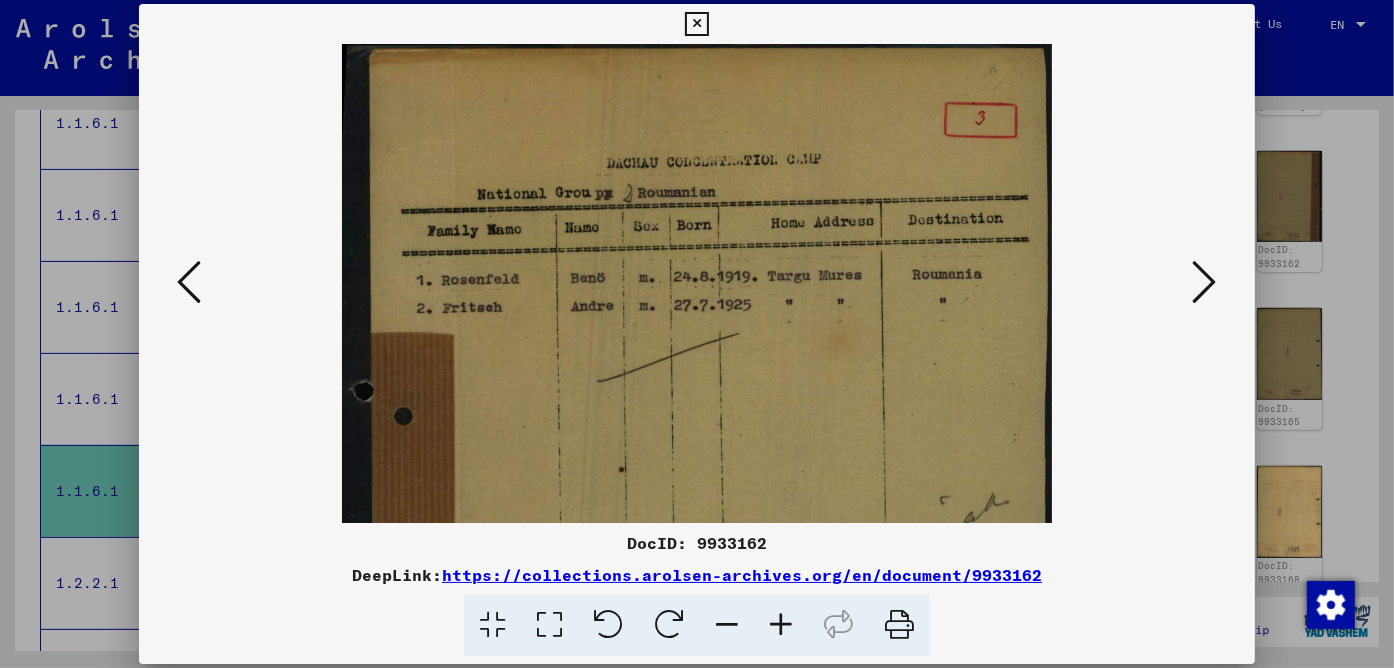 click at bounding box center (781, 625) 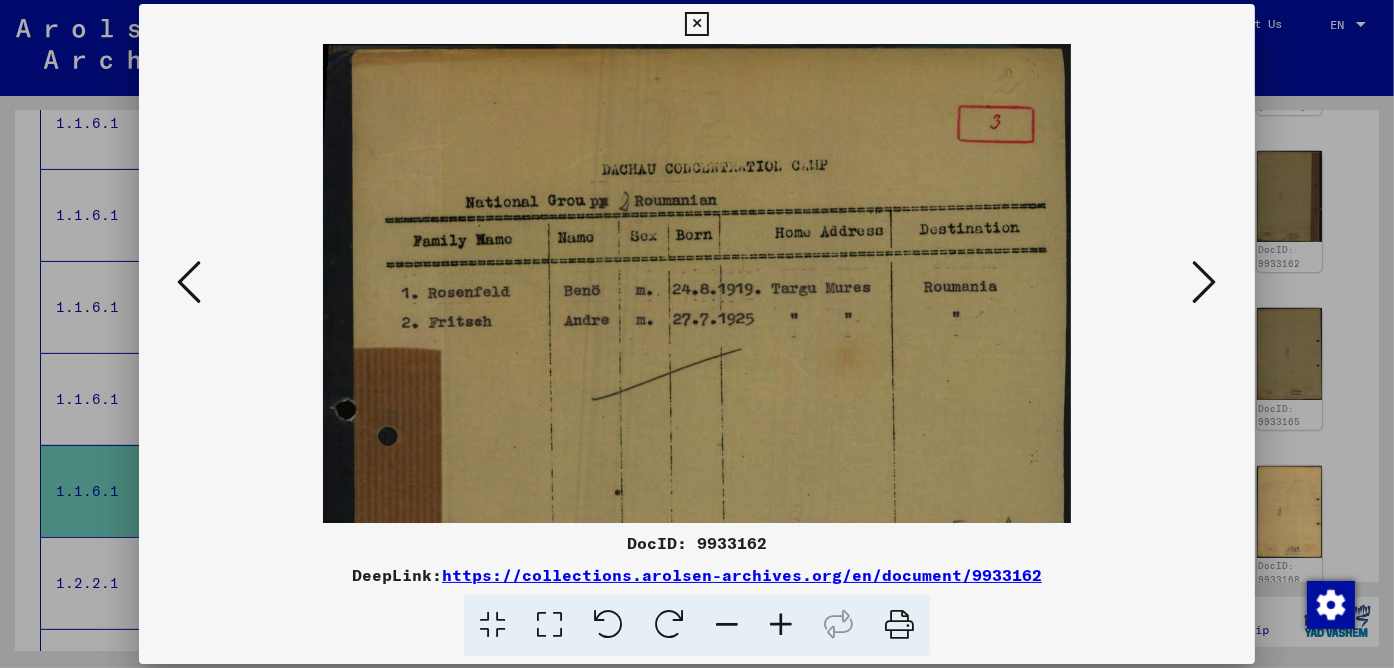 click at bounding box center [781, 625] 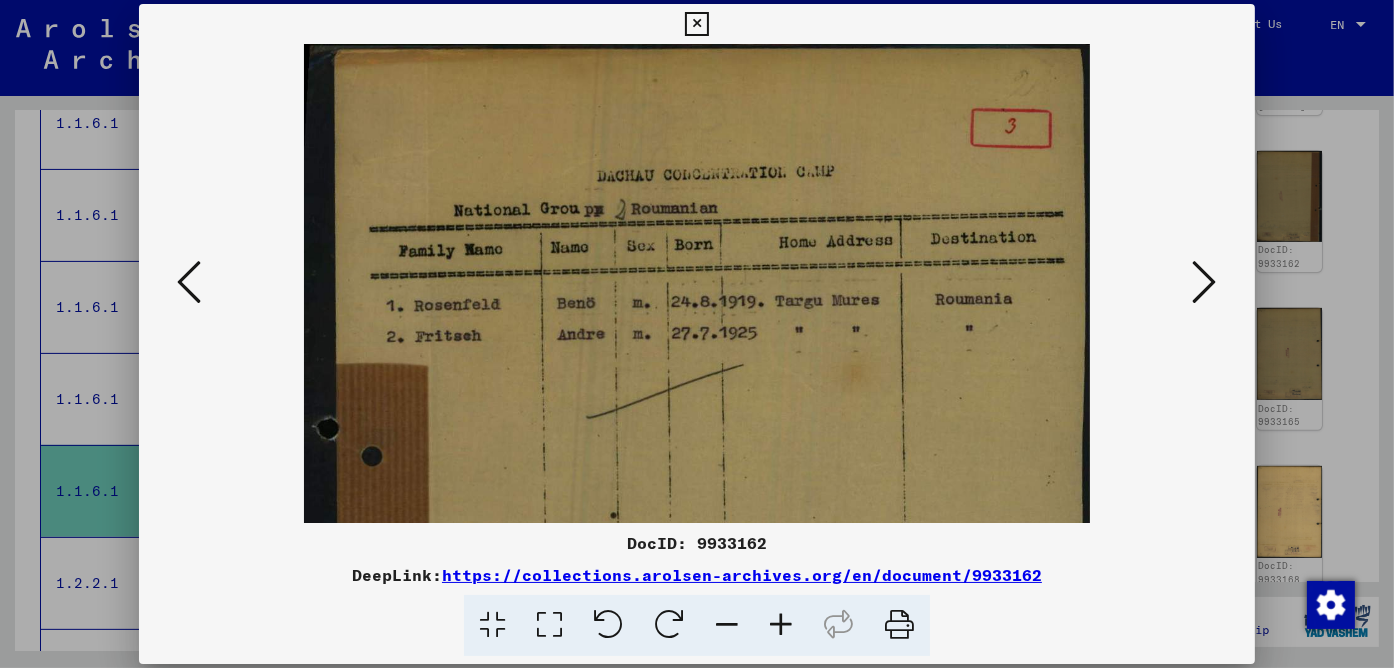 click at bounding box center [781, 625] 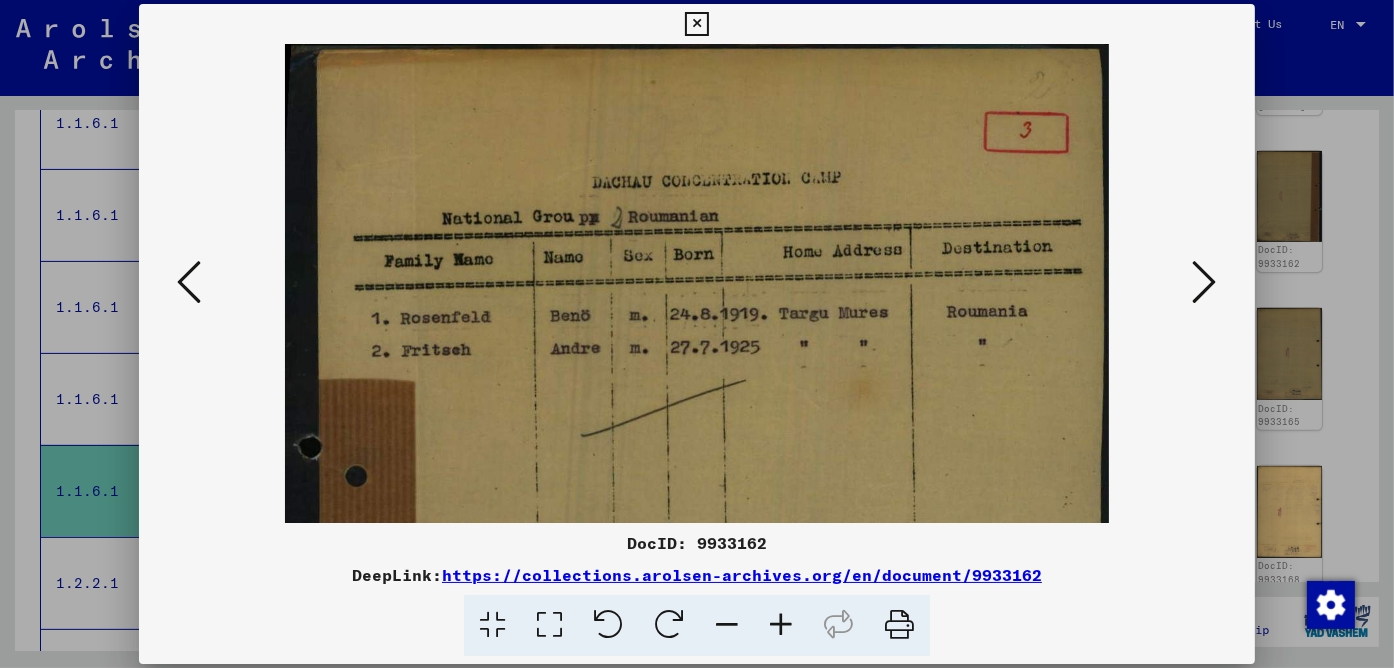 click at bounding box center (189, 282) 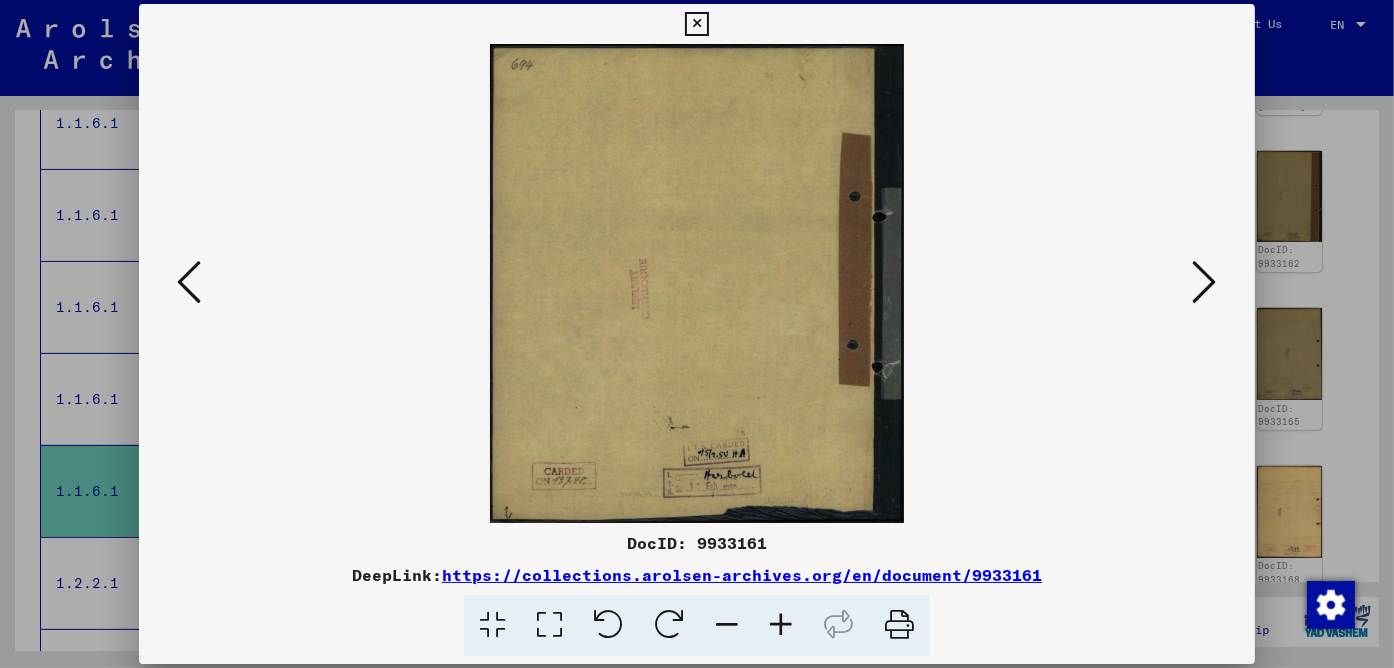 click at bounding box center [189, 282] 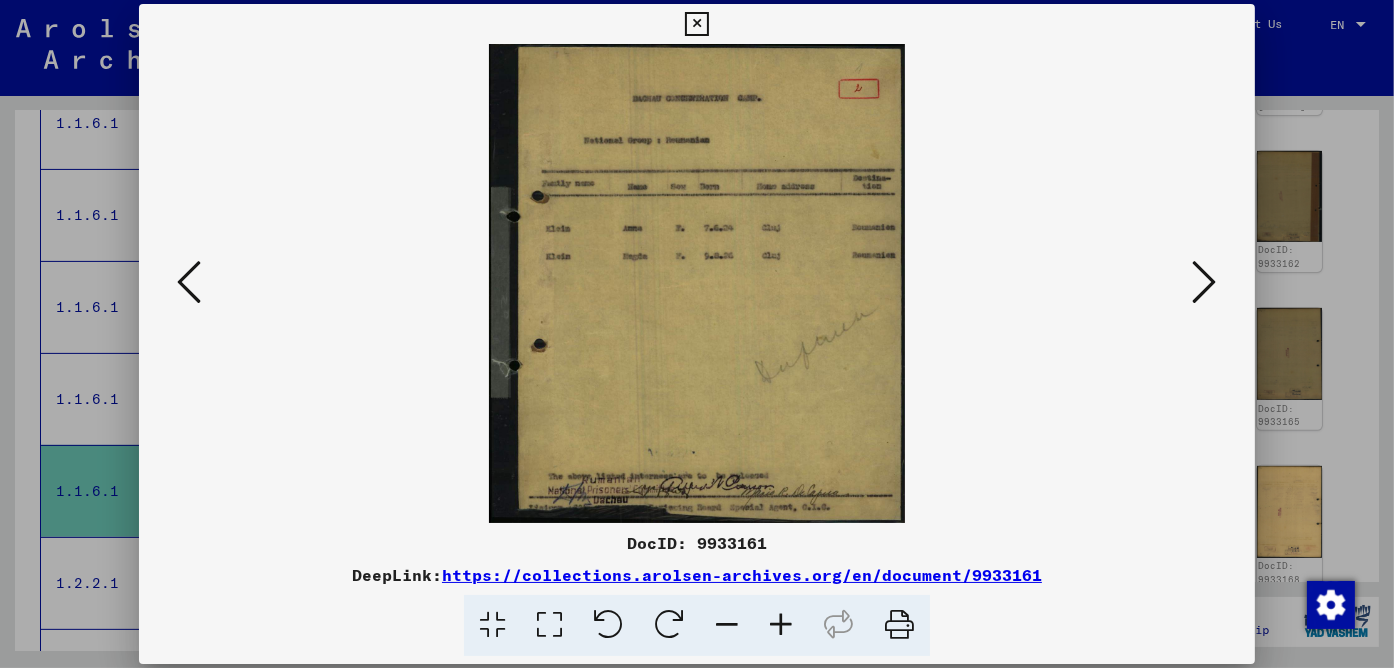 click at bounding box center [189, 282] 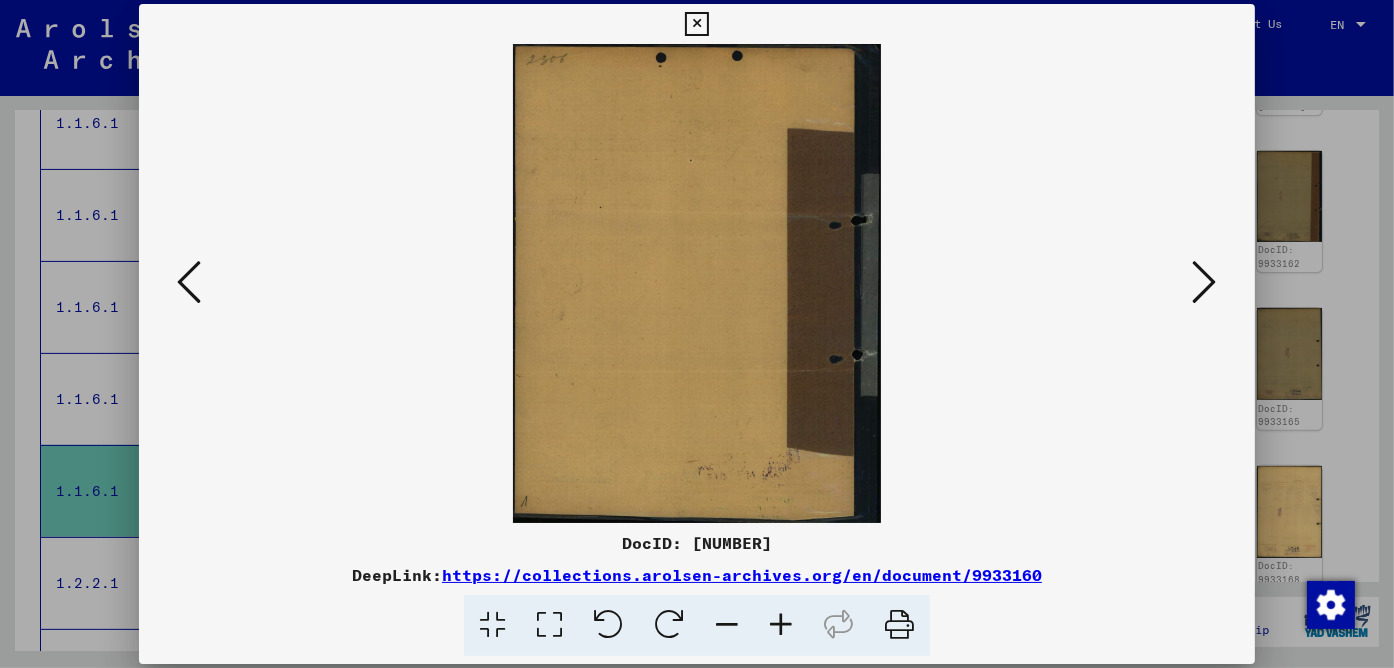 click at bounding box center [189, 282] 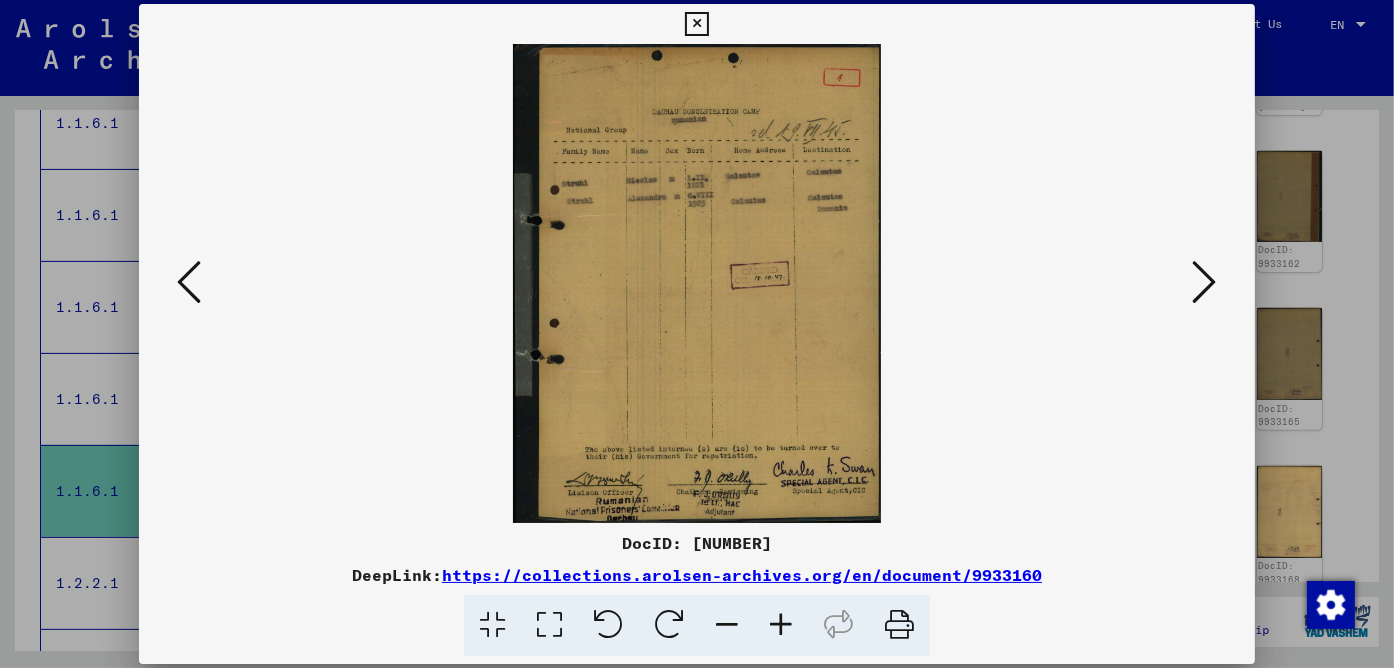 click at bounding box center [189, 282] 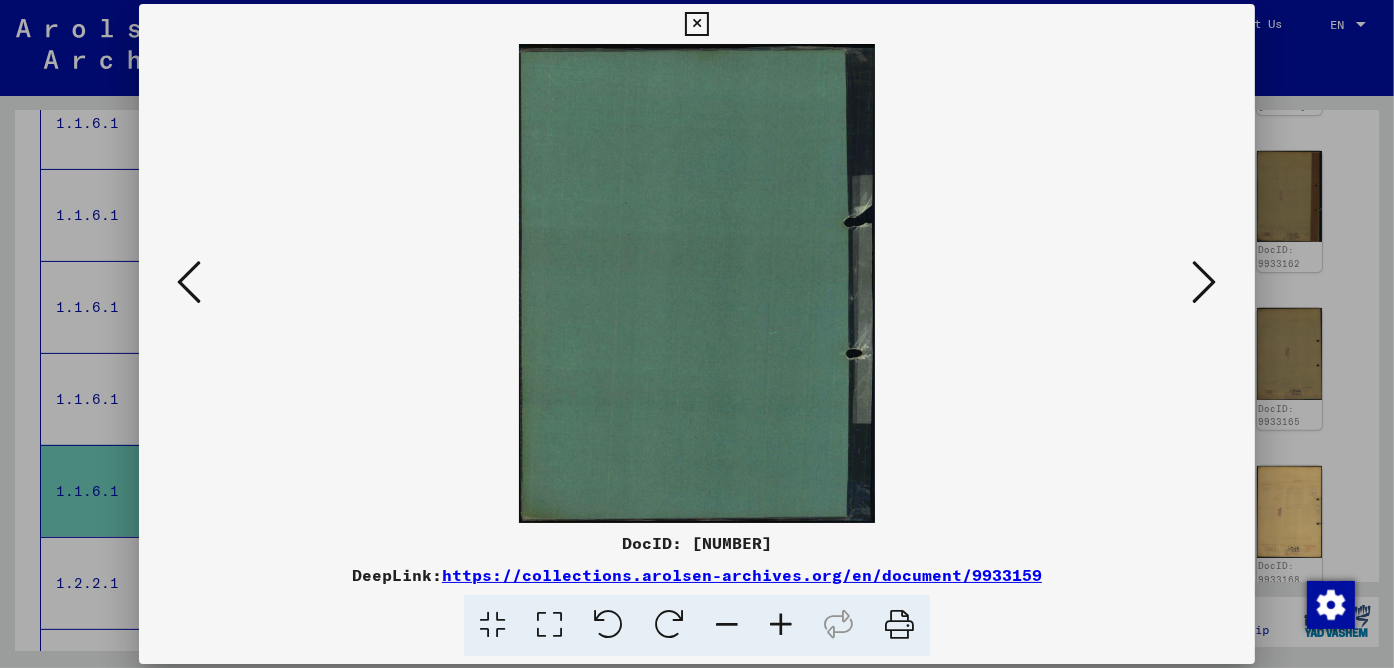 click at bounding box center [189, 282] 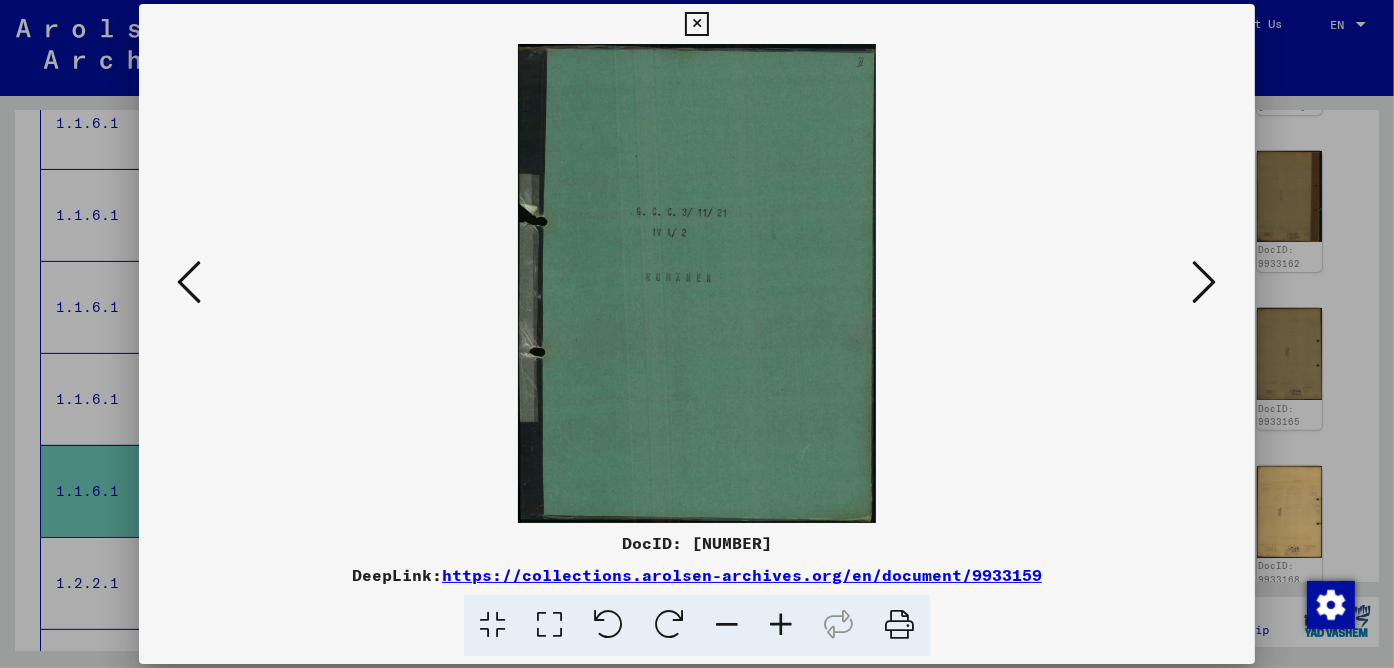 click at bounding box center (189, 282) 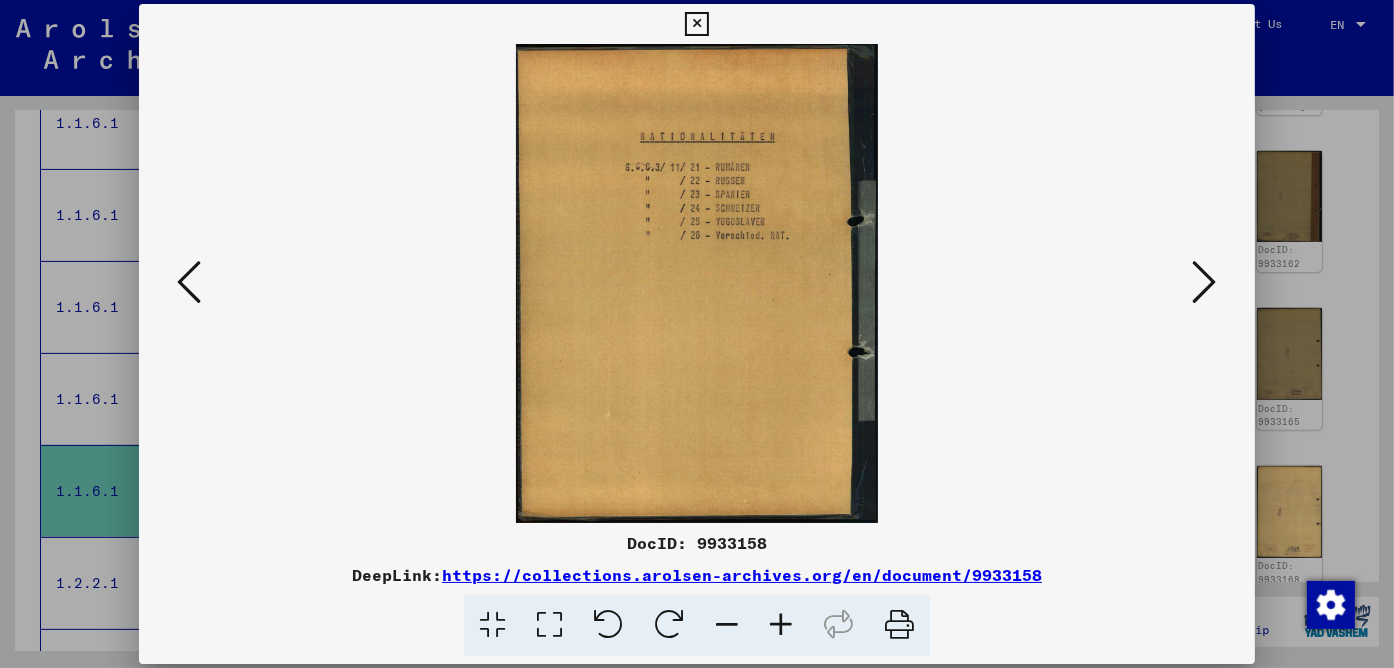 click at bounding box center (189, 282) 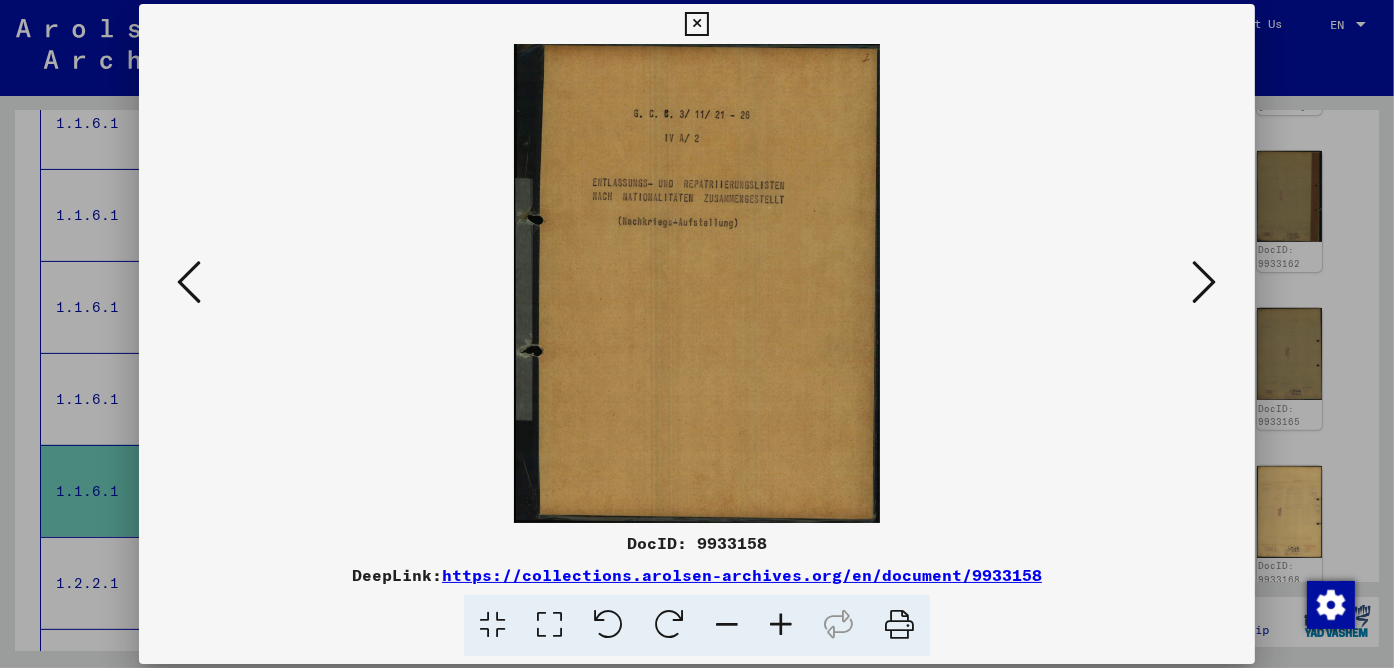click at bounding box center (189, 282) 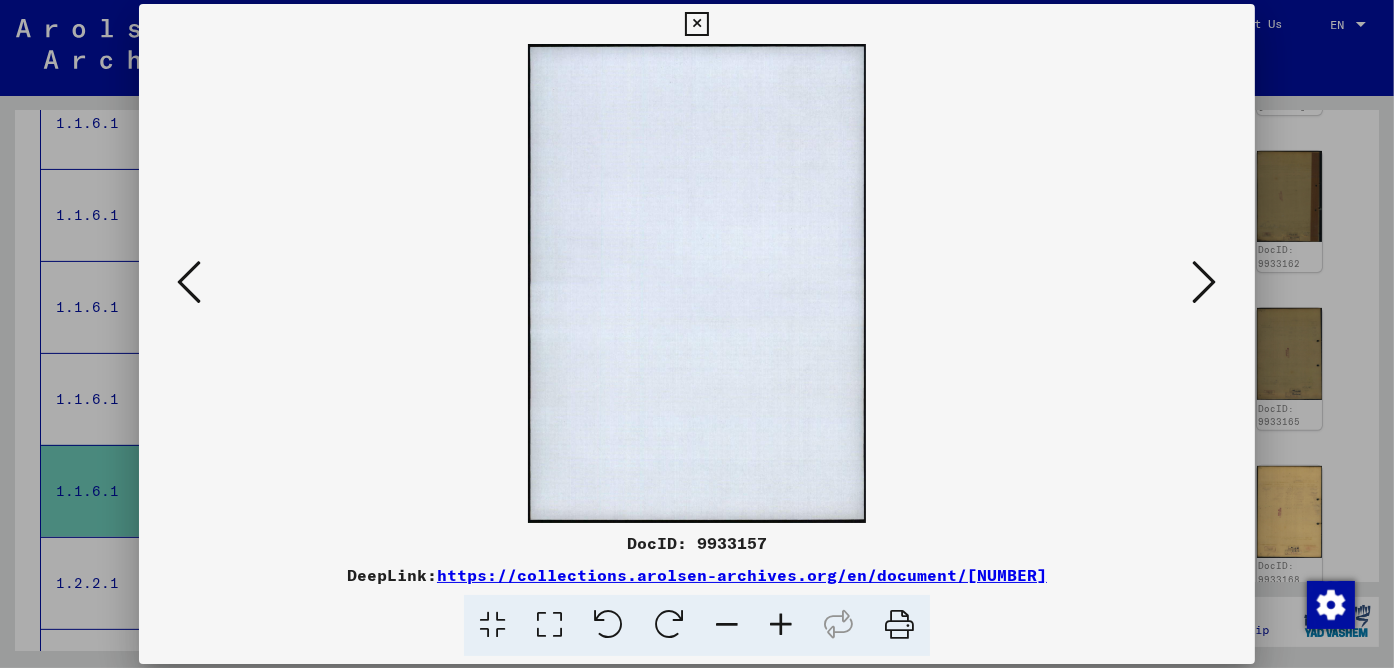 click at bounding box center (189, 282) 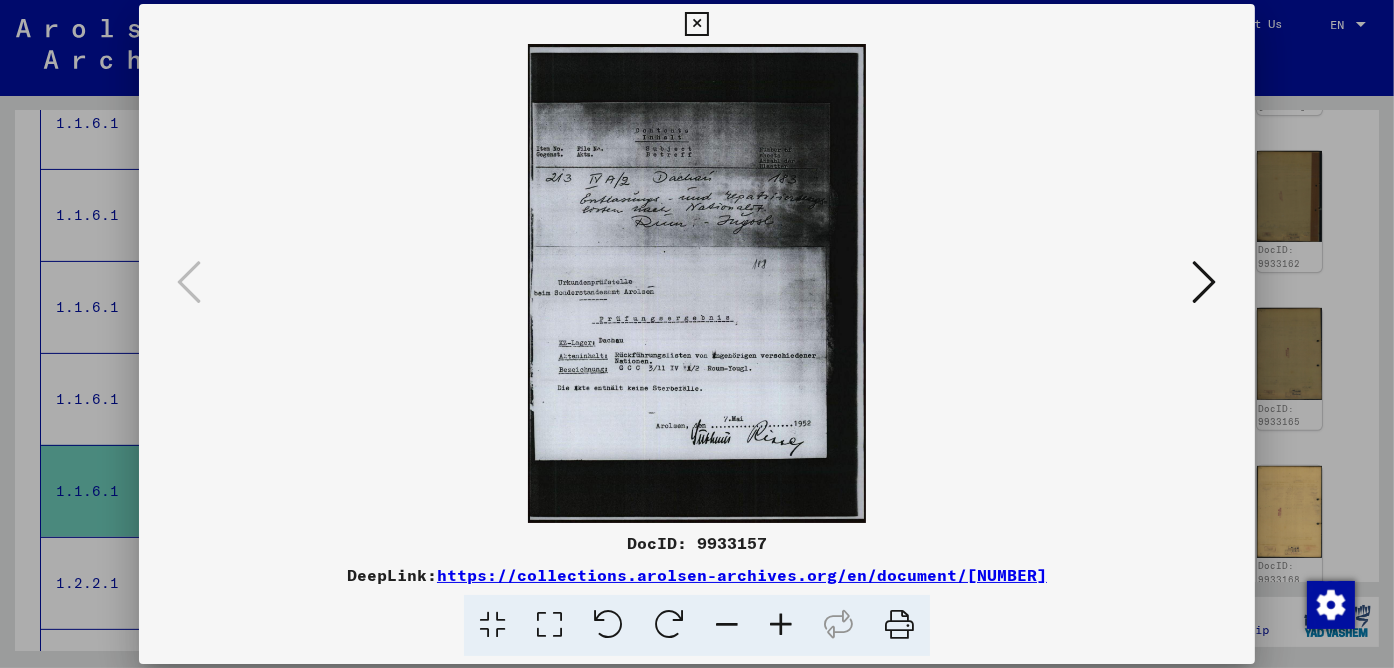click at bounding box center (697, 334) 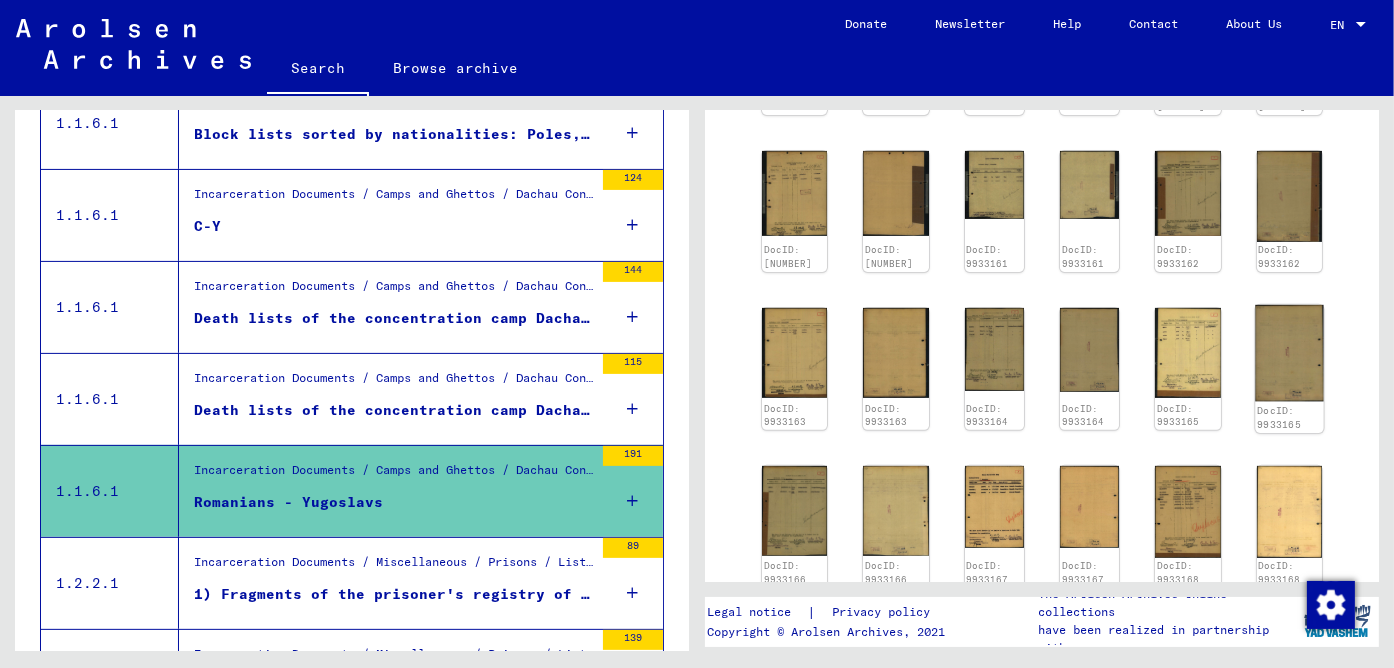 scroll, scrollTop: 1090, scrollLeft: 0, axis: vertical 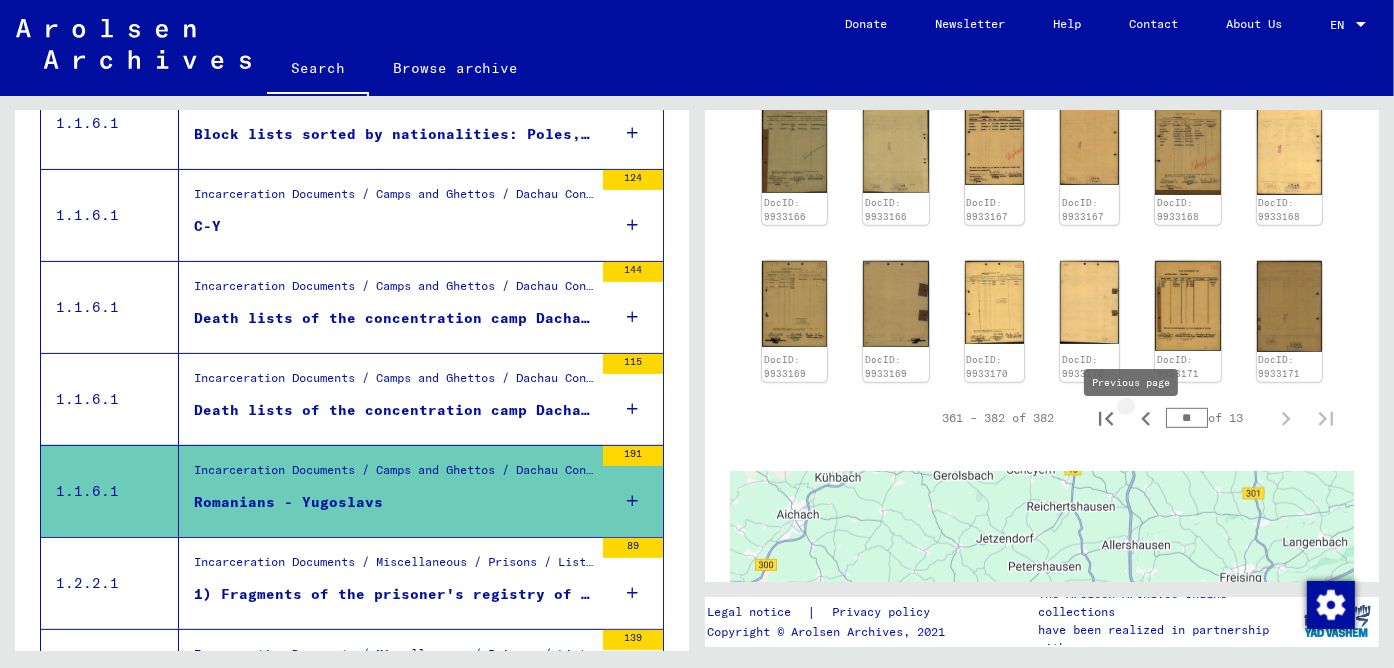 click 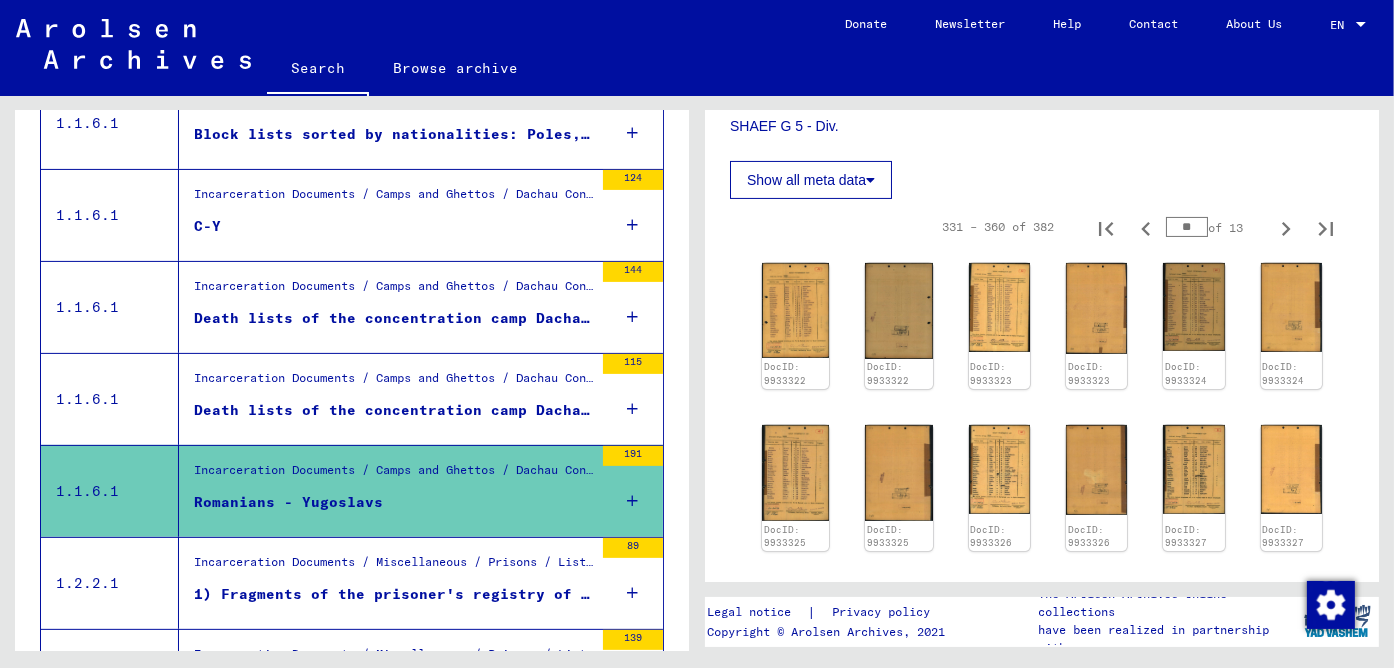 scroll, scrollTop: 449, scrollLeft: 0, axis: vertical 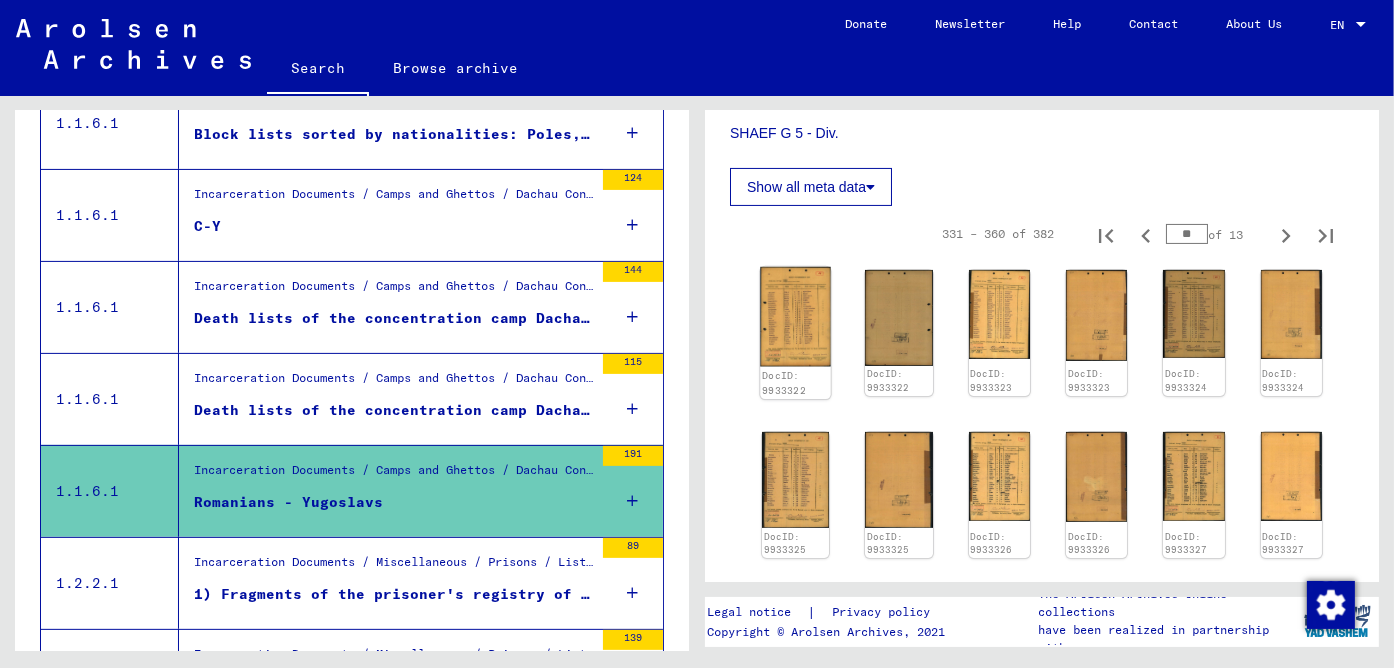 click 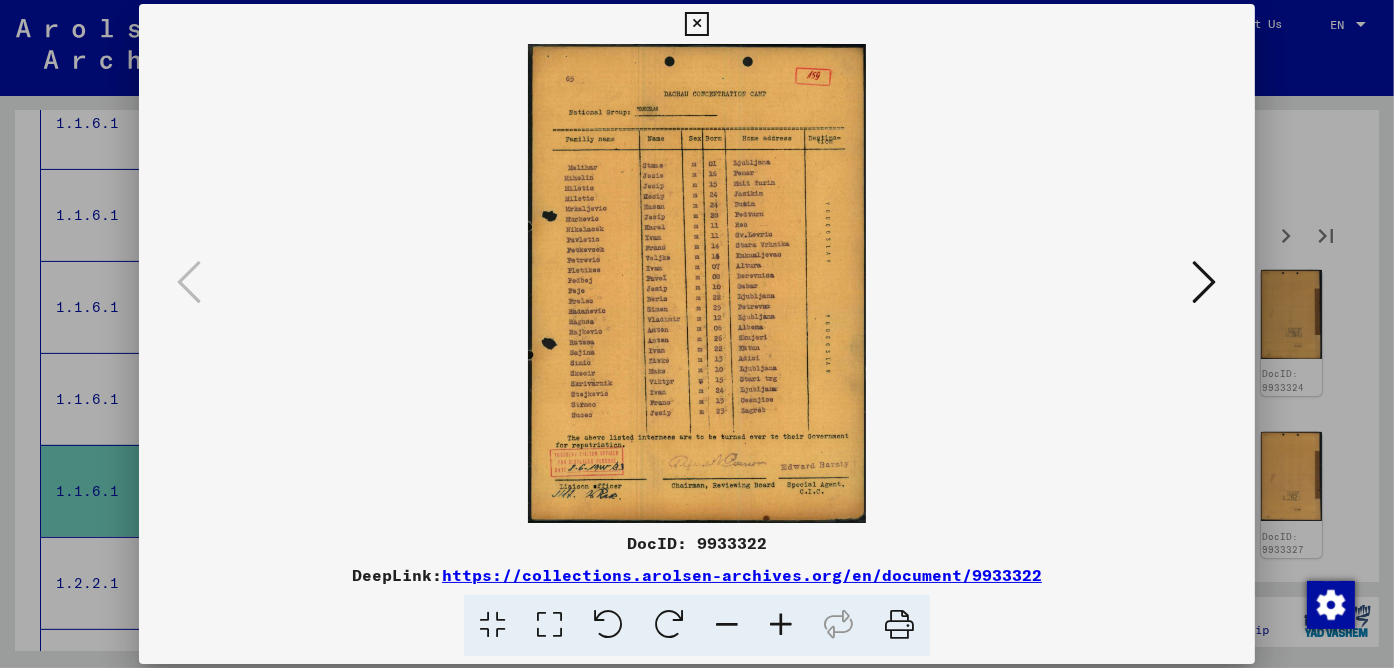click at bounding box center (781, 625) 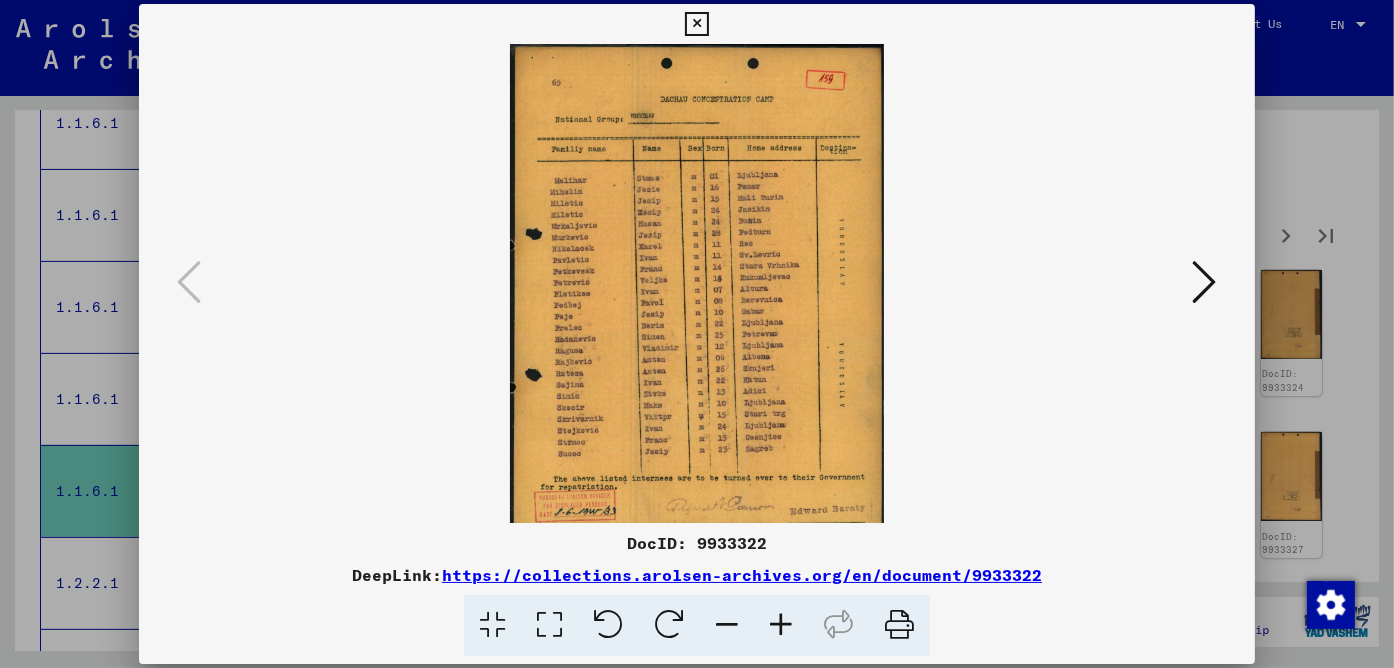 click at bounding box center [781, 625] 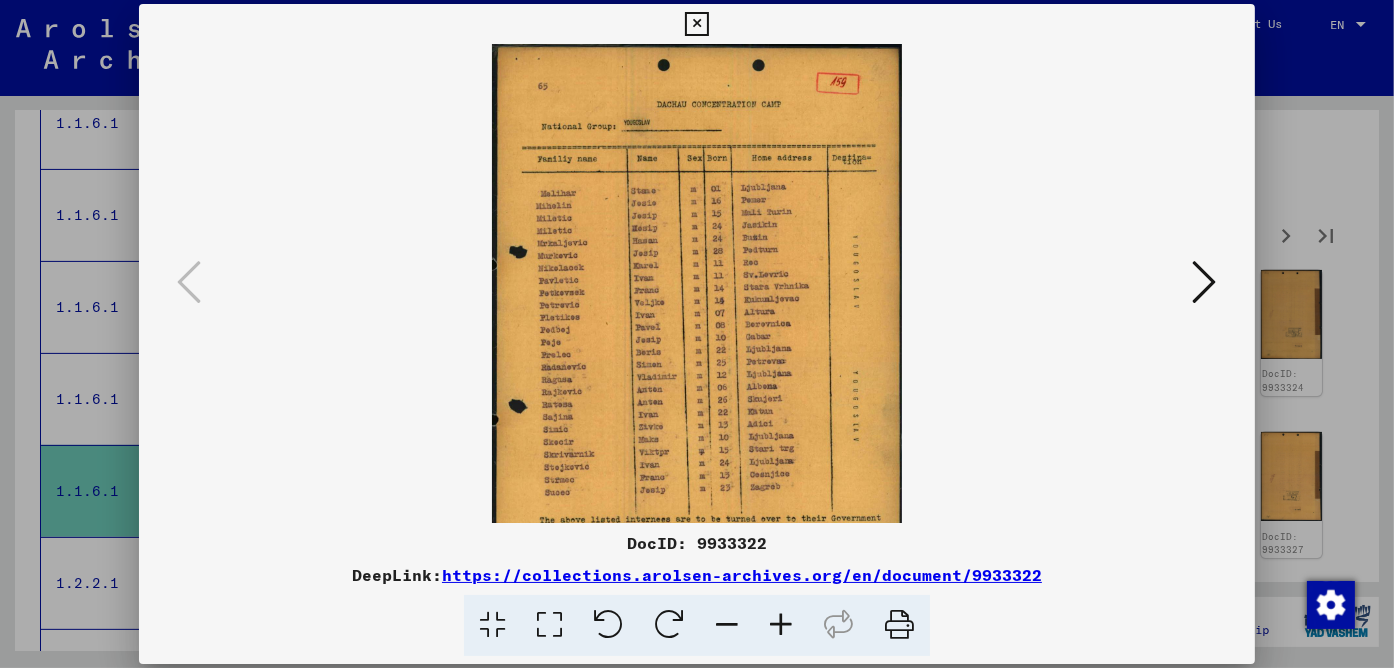 click at bounding box center (781, 625) 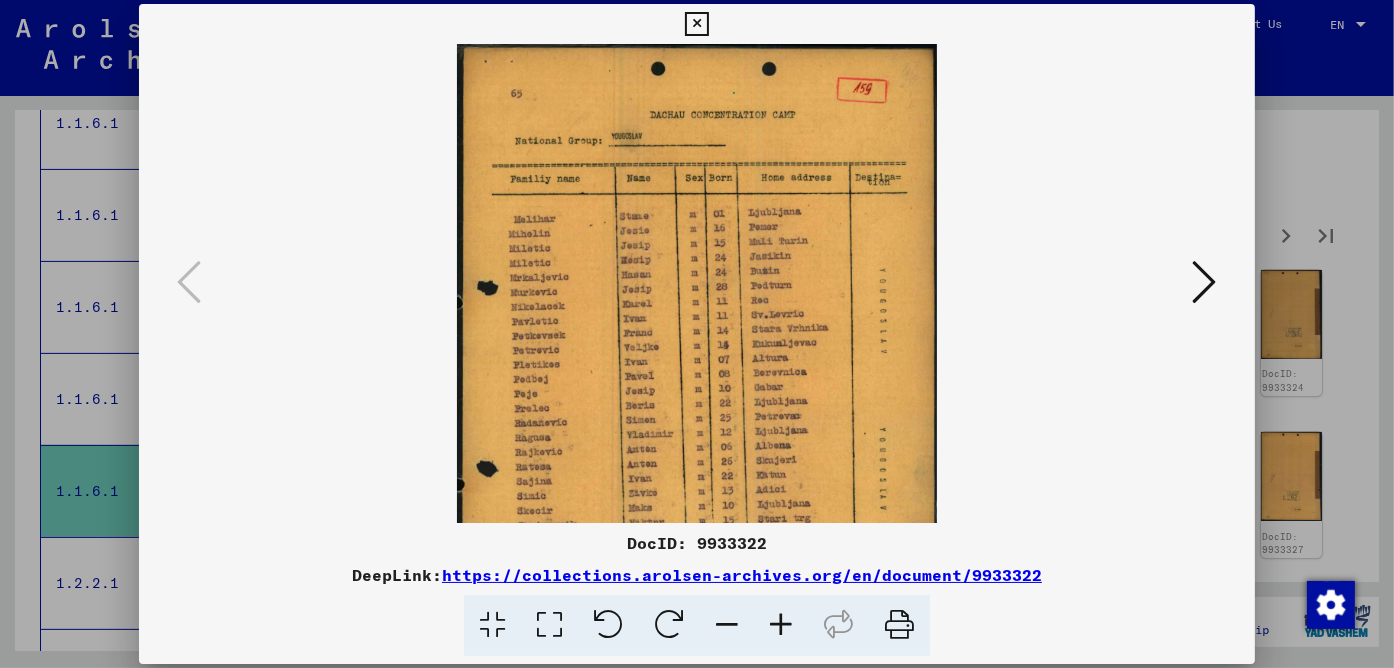 click at bounding box center (781, 625) 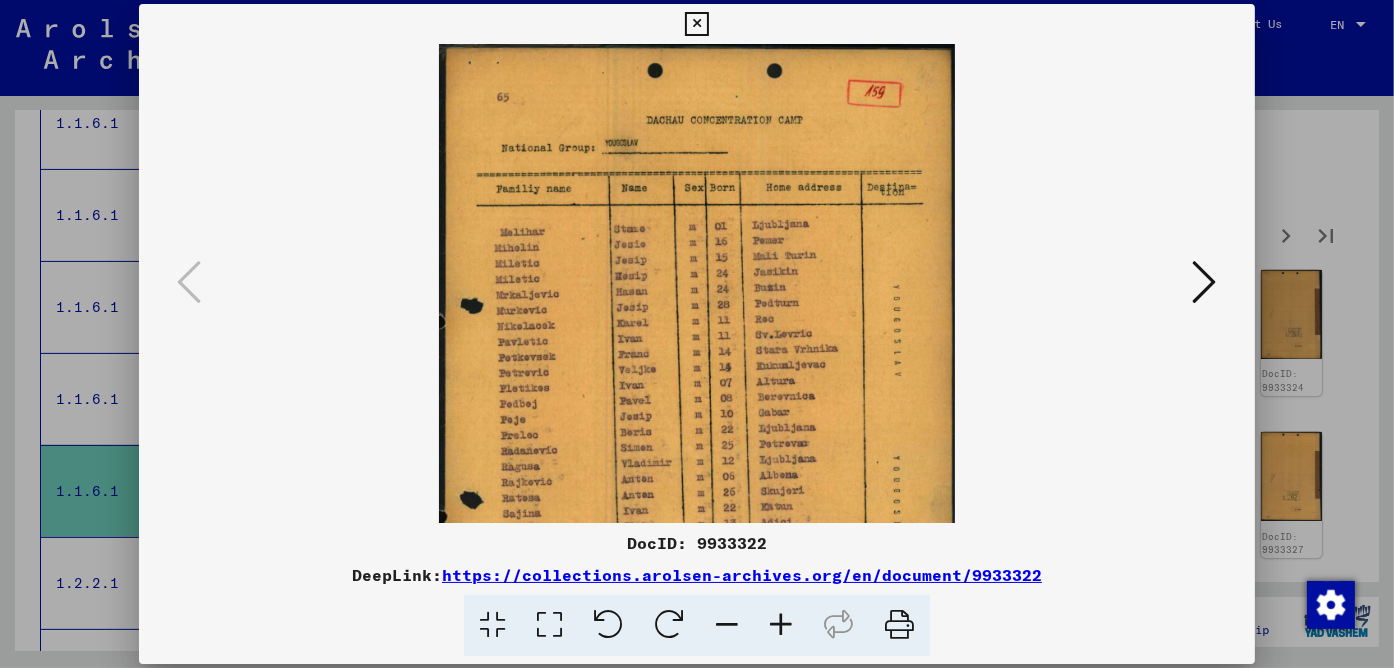 click at bounding box center (781, 625) 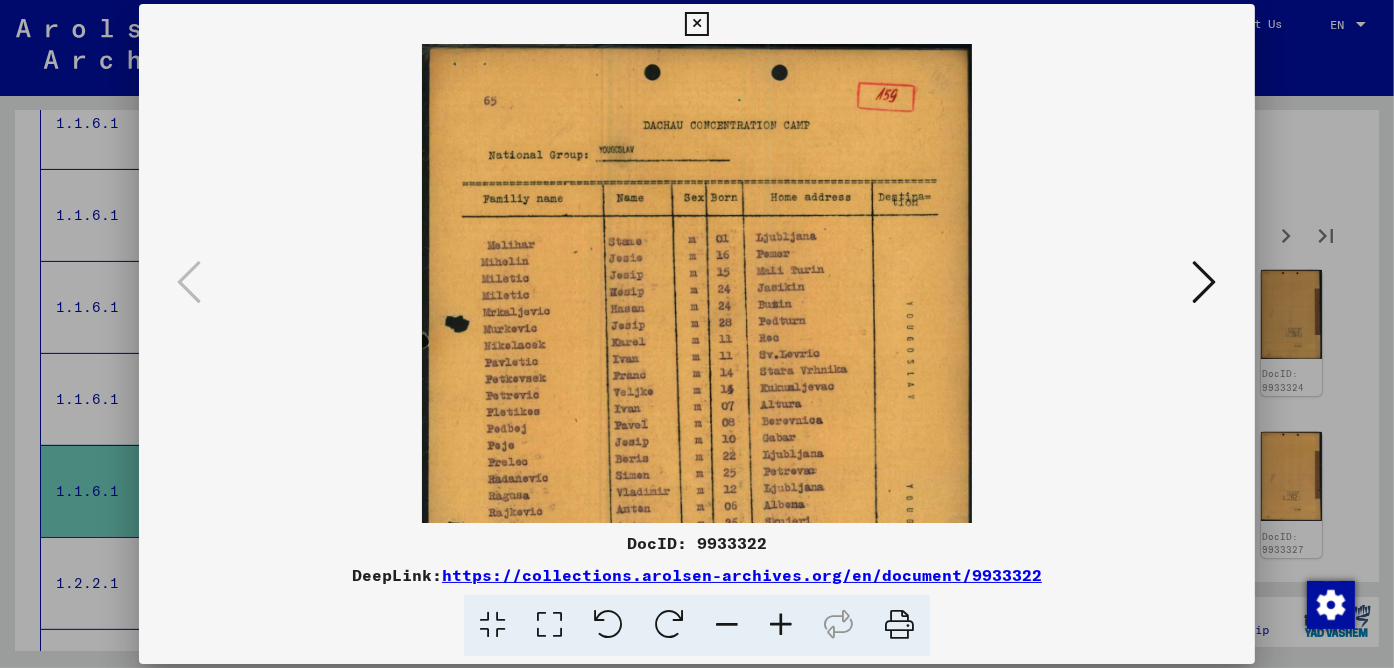 click at bounding box center [781, 625] 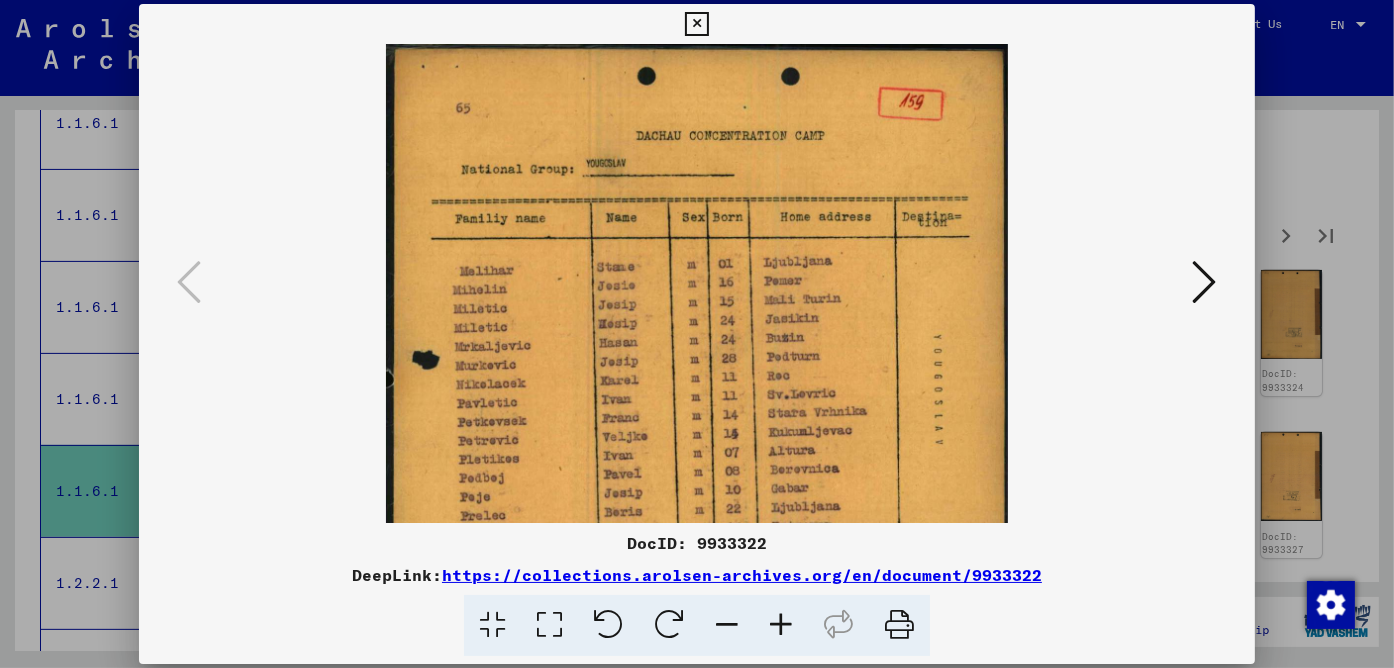 click at bounding box center [781, 625] 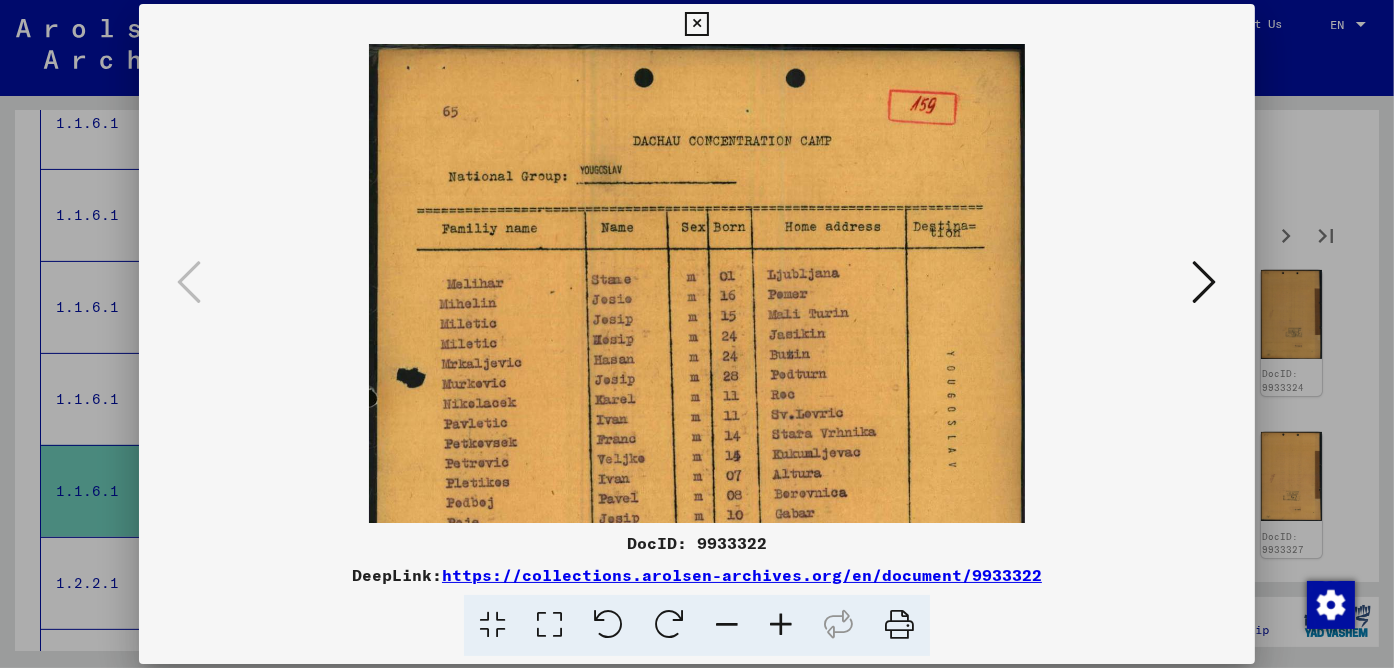click at bounding box center (781, 625) 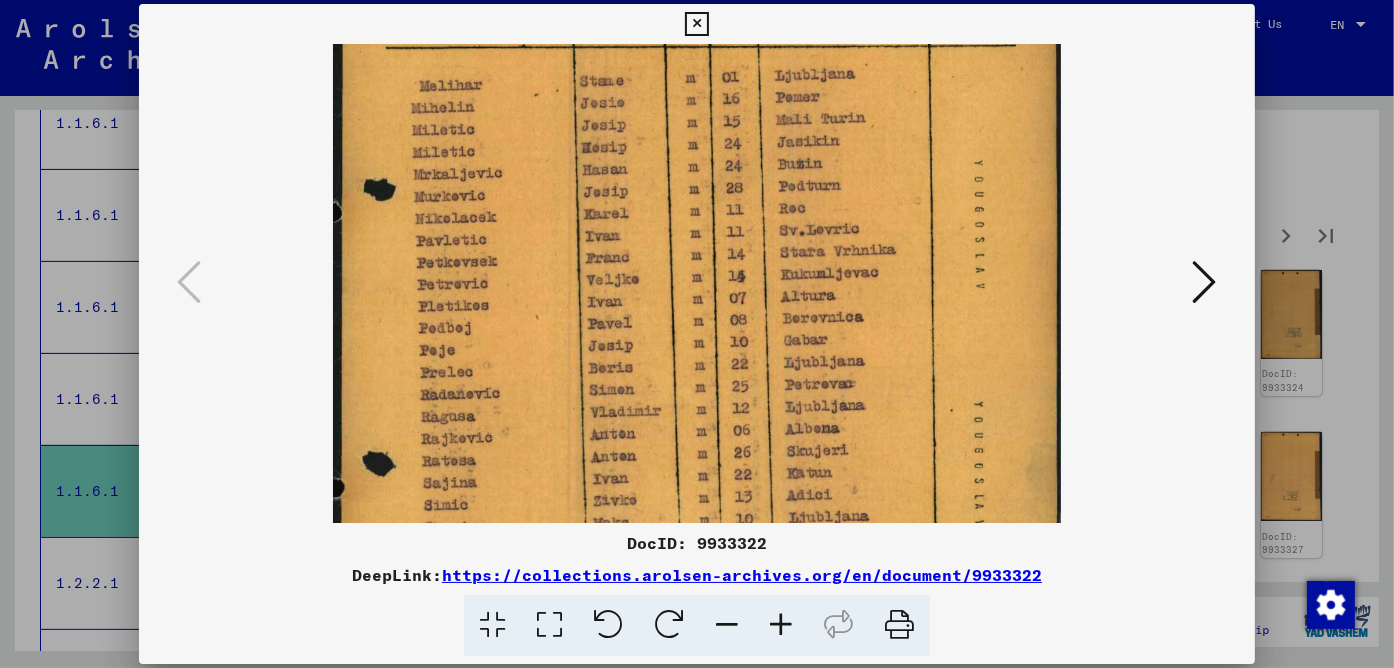 scroll, scrollTop: 247, scrollLeft: 0, axis: vertical 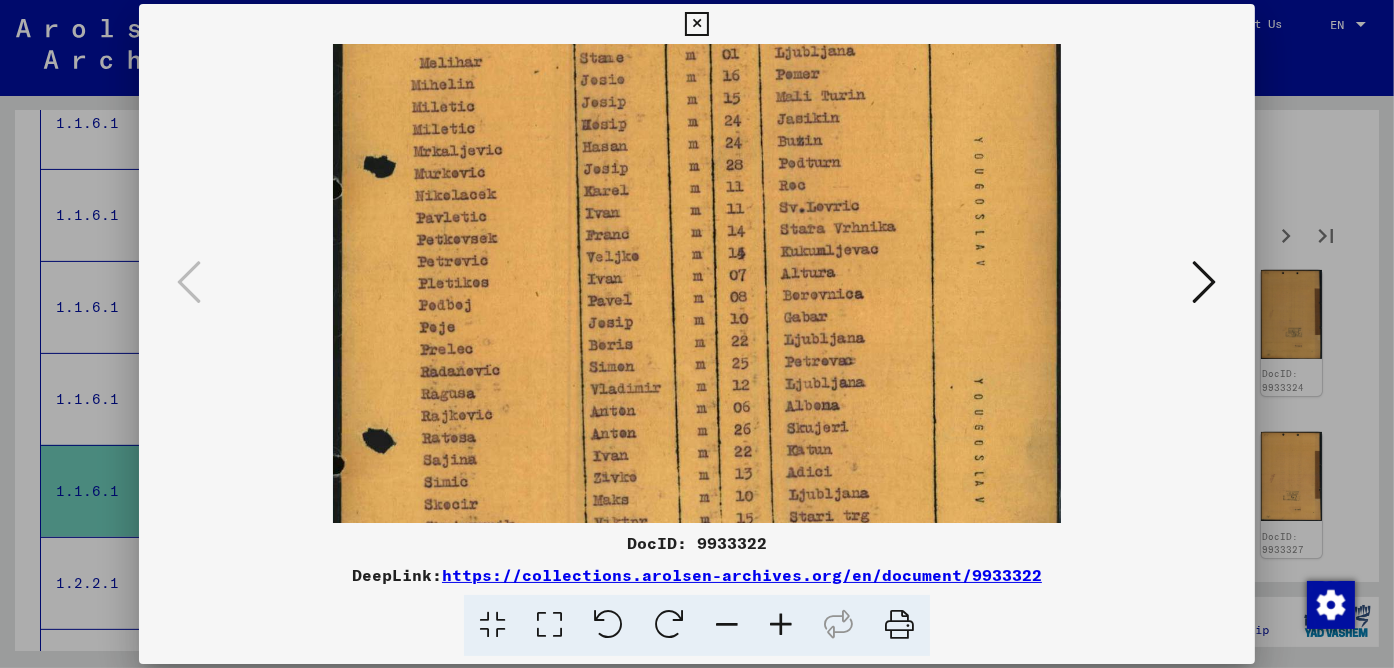 drag, startPoint x: 752, startPoint y: 390, endPoint x: 747, endPoint y: 228, distance: 162.07715 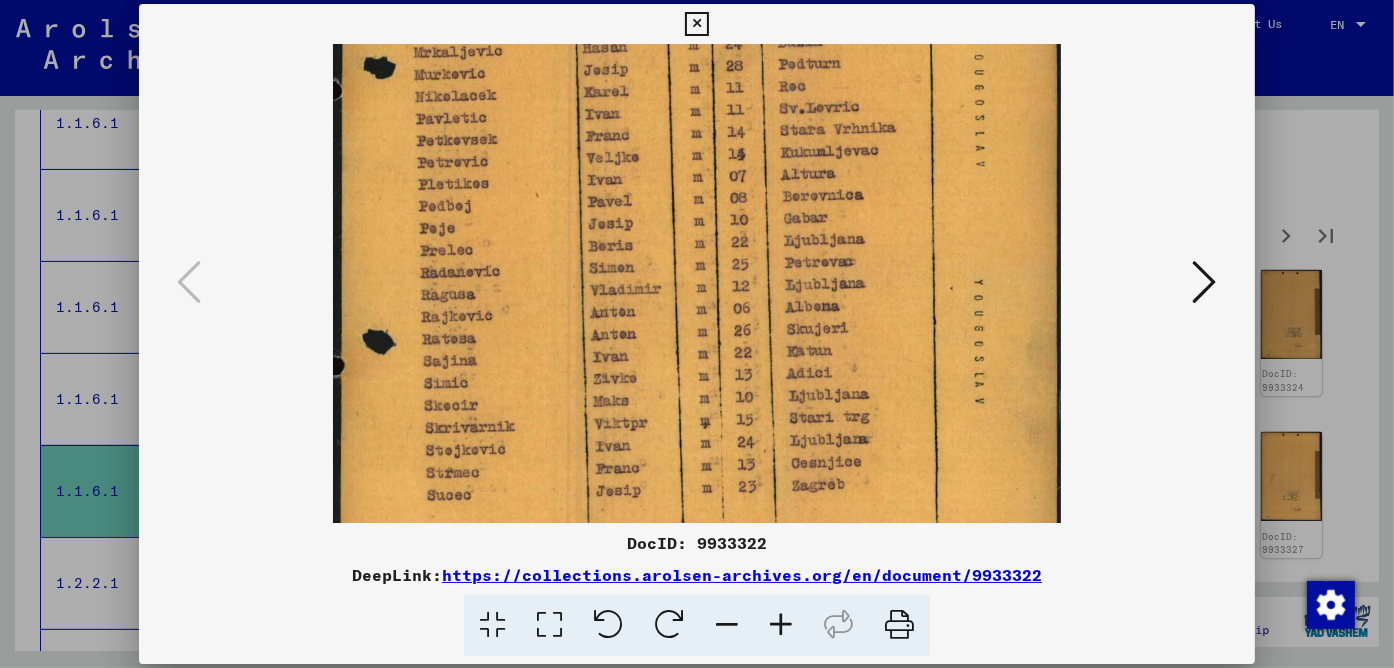 scroll, scrollTop: 400, scrollLeft: 0, axis: vertical 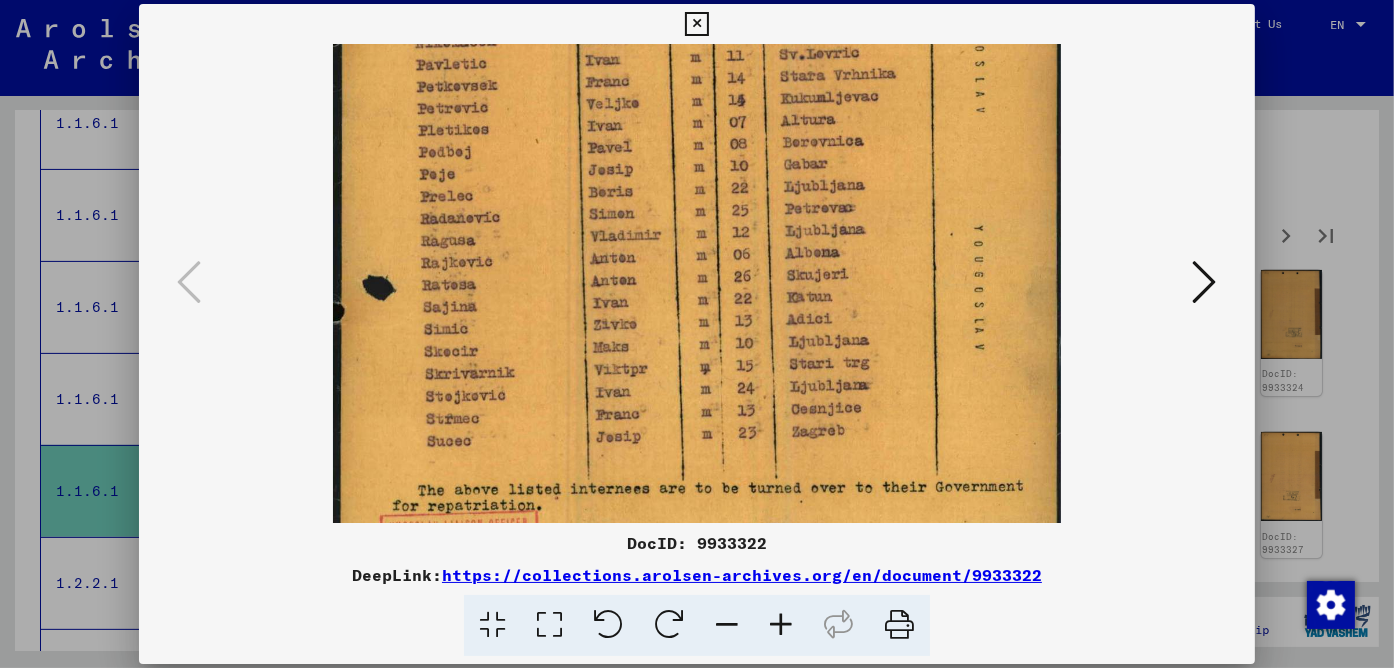drag, startPoint x: 689, startPoint y: 454, endPoint x: 697, endPoint y: 301, distance: 153.20901 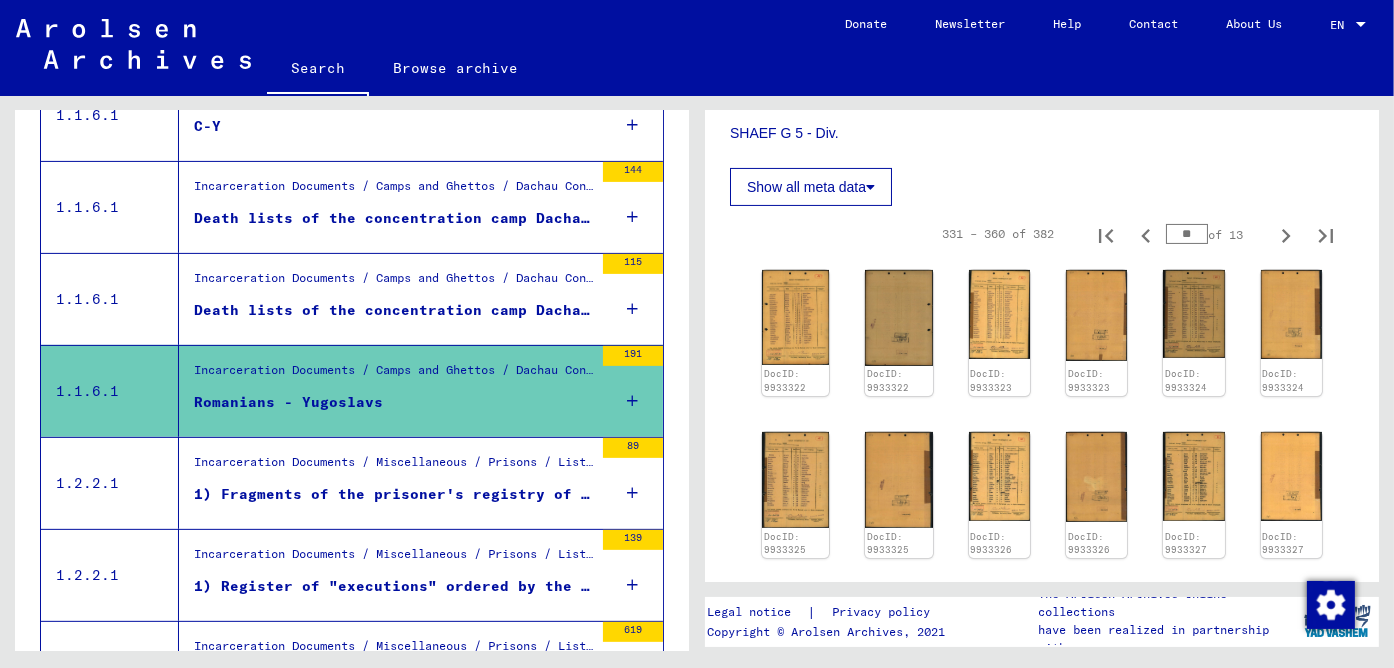 scroll, scrollTop: 880, scrollLeft: 0, axis: vertical 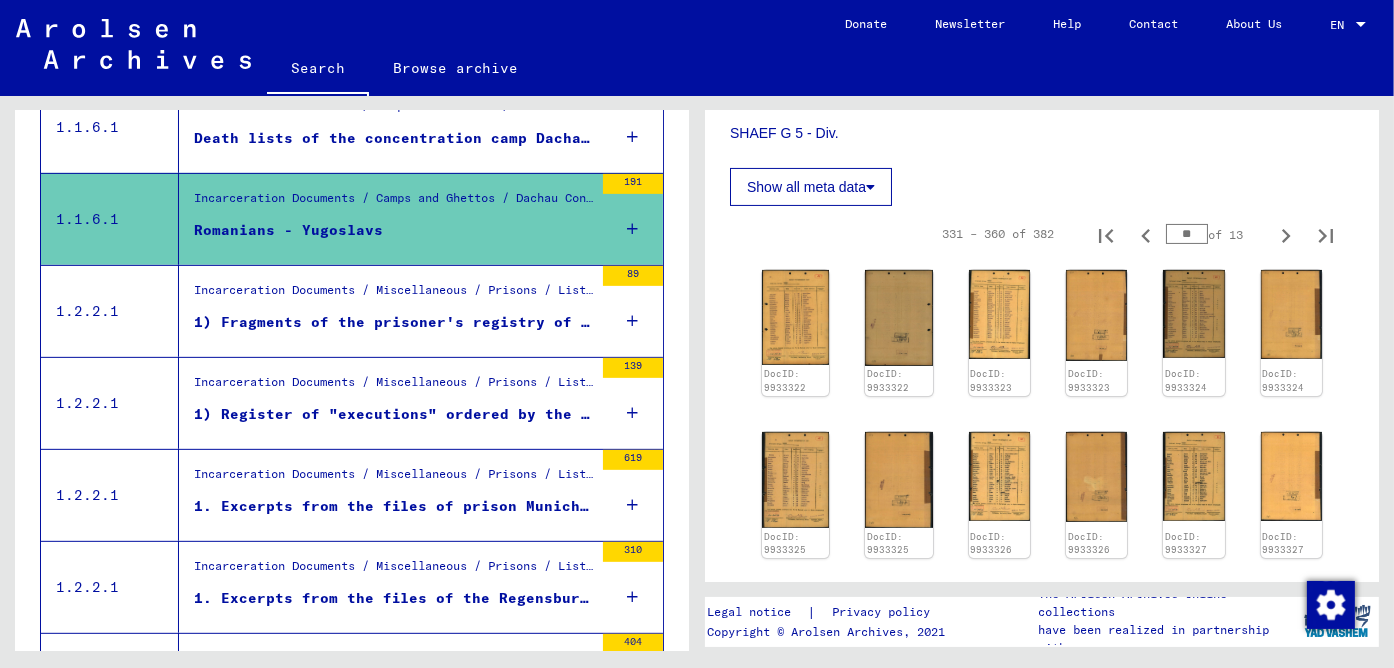 click on "1) Fragments of the prisoner's registry of the Gestapo prison Lissa 6/1941 - 8.1.1943, - names are poorly legible, nationalities mentioned: Germans, Poles, Russians, Ukrainians -  ..." at bounding box center [393, 322] 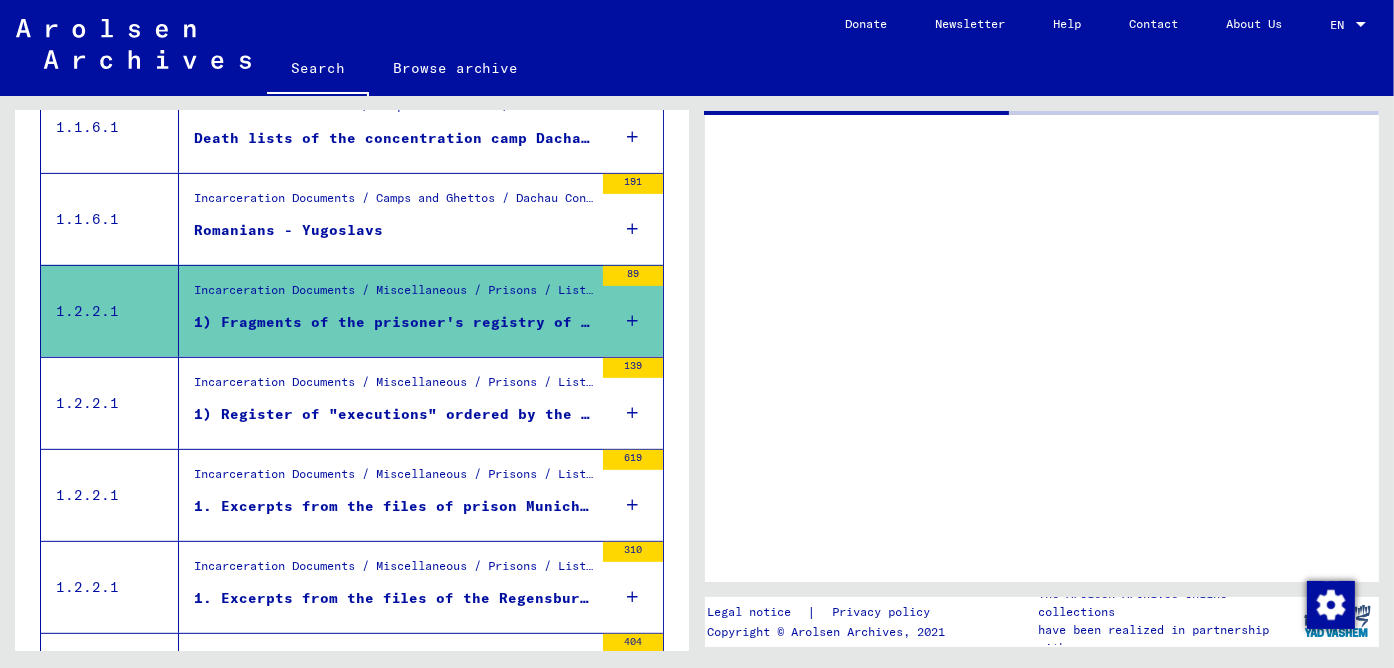 scroll, scrollTop: 0, scrollLeft: 0, axis: both 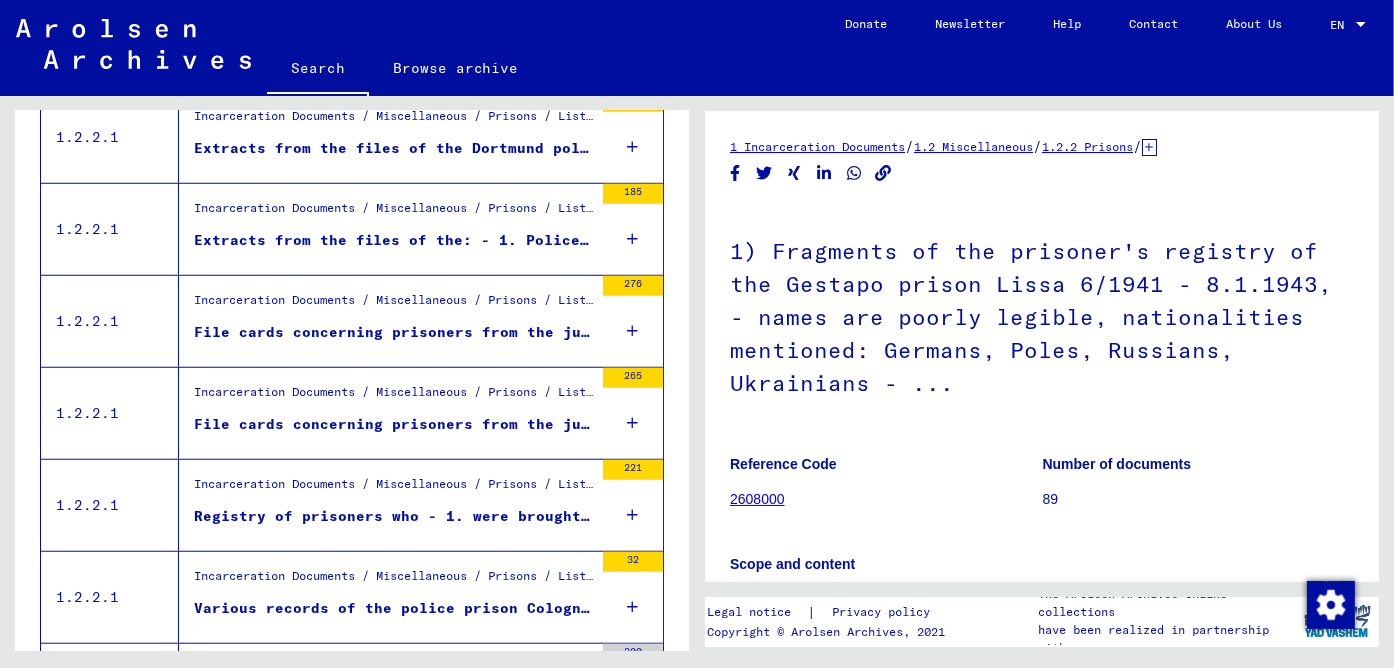 click on "File cards concerning prisoners from the judicial prison Regensburg (Russians A - L) - Admission dates: [DATE] - [DATE]" at bounding box center (393, 337) 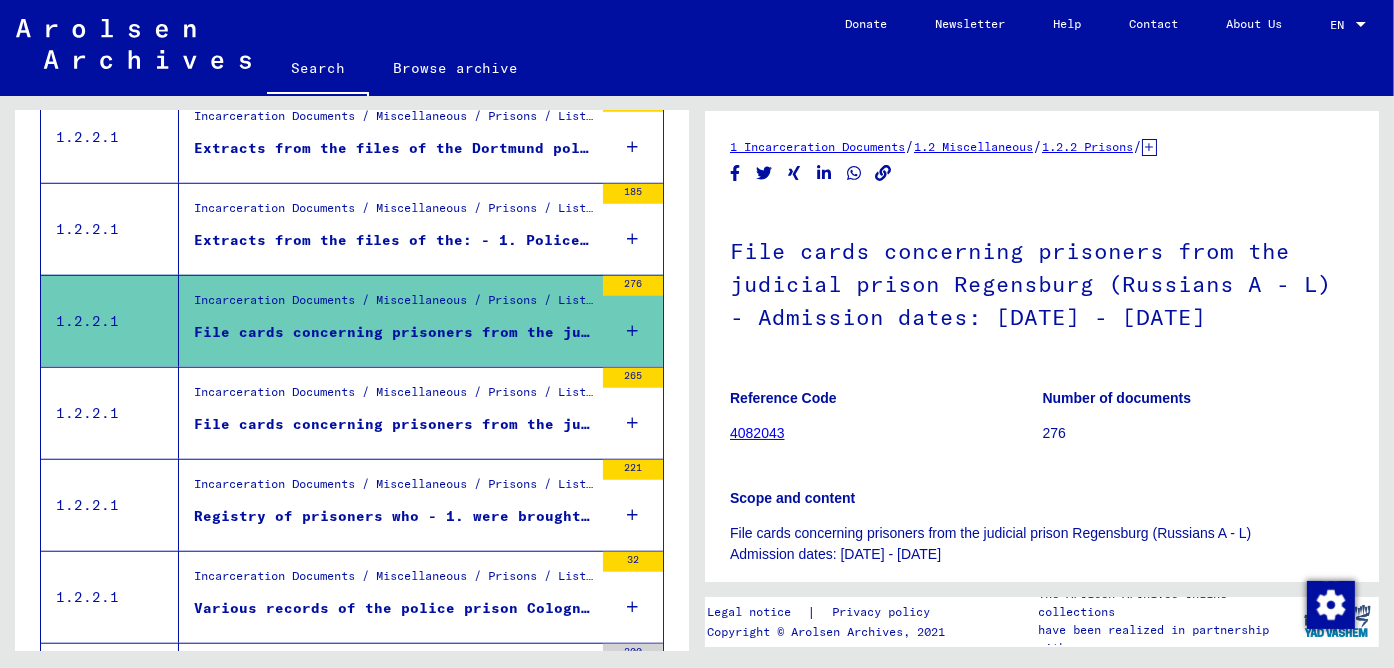 scroll, scrollTop: 0, scrollLeft: 0, axis: both 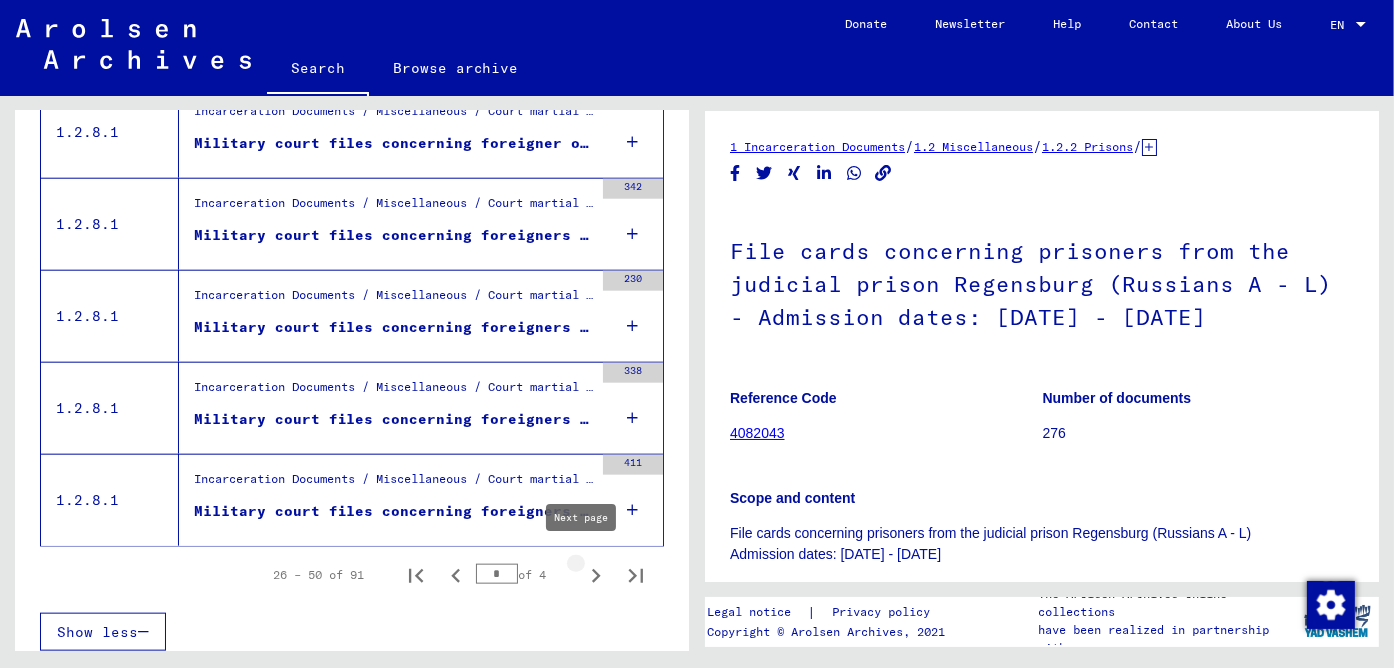 click 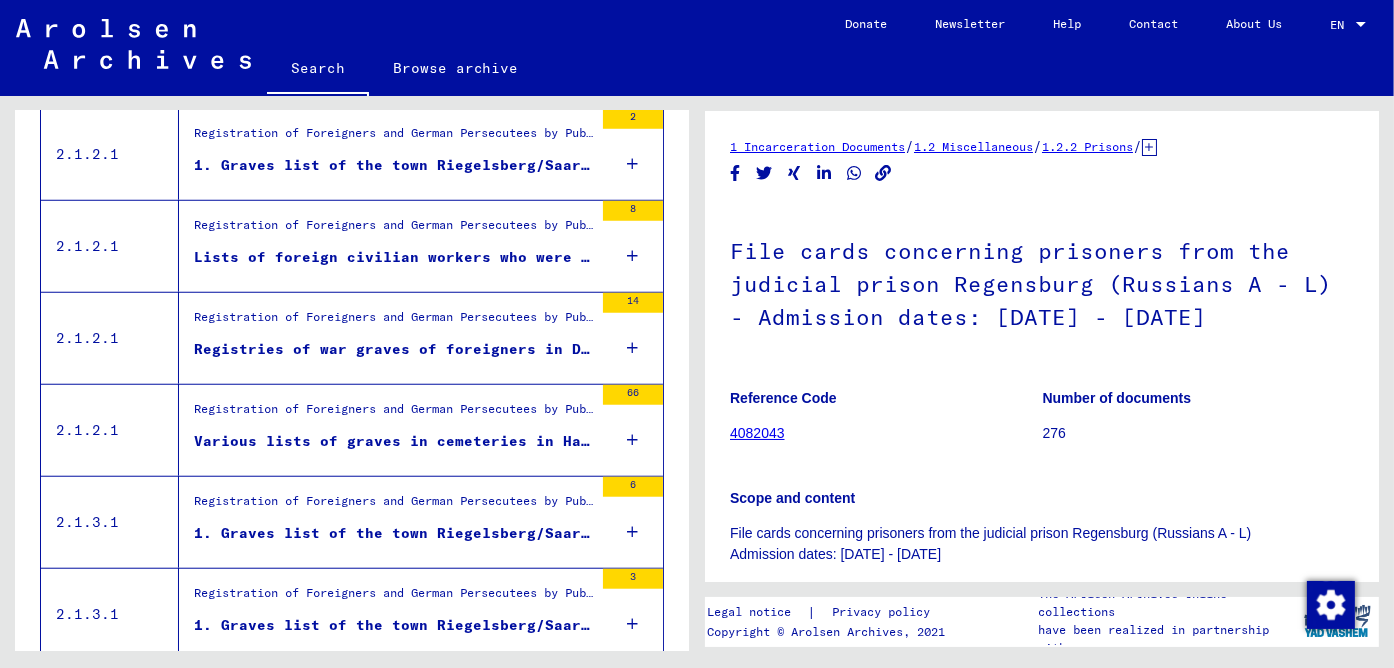 scroll, scrollTop: 1800, scrollLeft: 0, axis: vertical 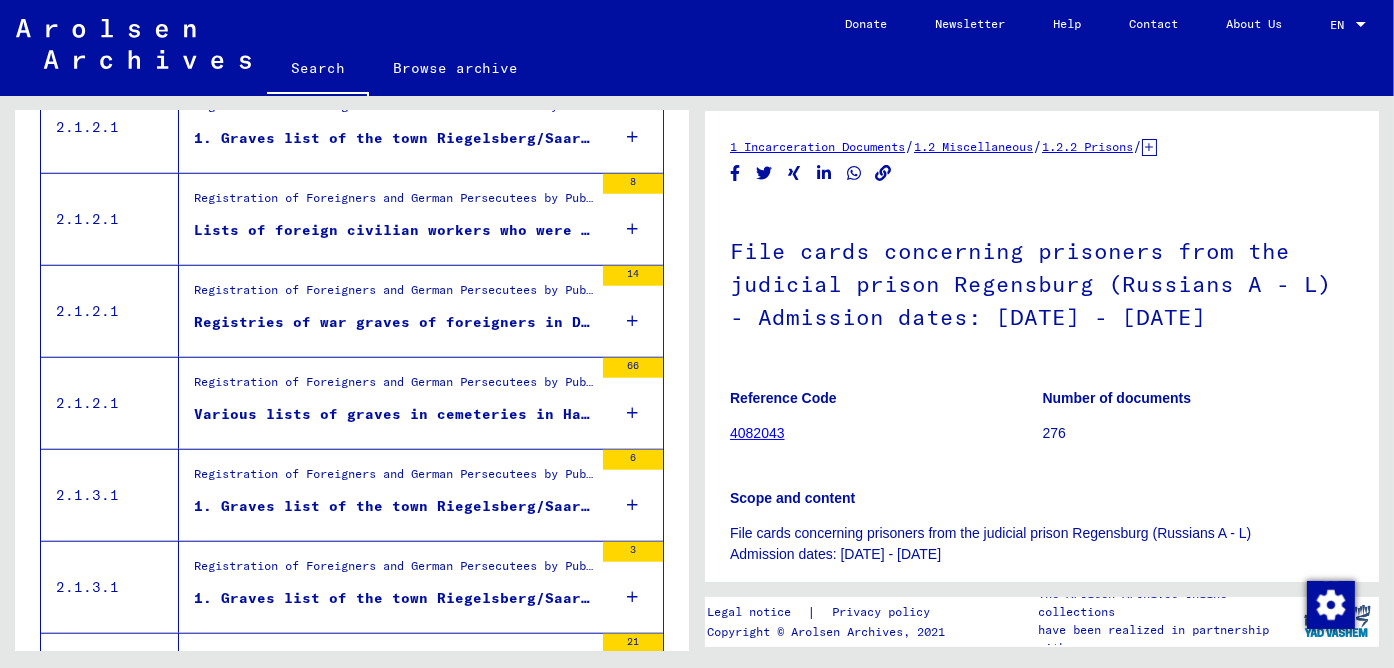 click on "Registration of Foreigners and German Persecutees by Public Institutions, Social Securities and Companies (1939 - 1947) / Implementation of Allied Forces’ Orders on Listing all Foreigners and German Persecutees, and Related Documents / British Zone of Occupation in Germany / Lists of all persons of United Nations and other foreigners, German Jews and stateless persons; British Zone / Documentation from Lower Saxony / Documents from the rural district Hannover (SK) / Information on foreigners being permanantly or temporarily present in the district Hannover (SK) during the war Lists of foreign civilian workers who were employed during the war (1940-1944) at the following factories:  -  ..." at bounding box center [386, 219] 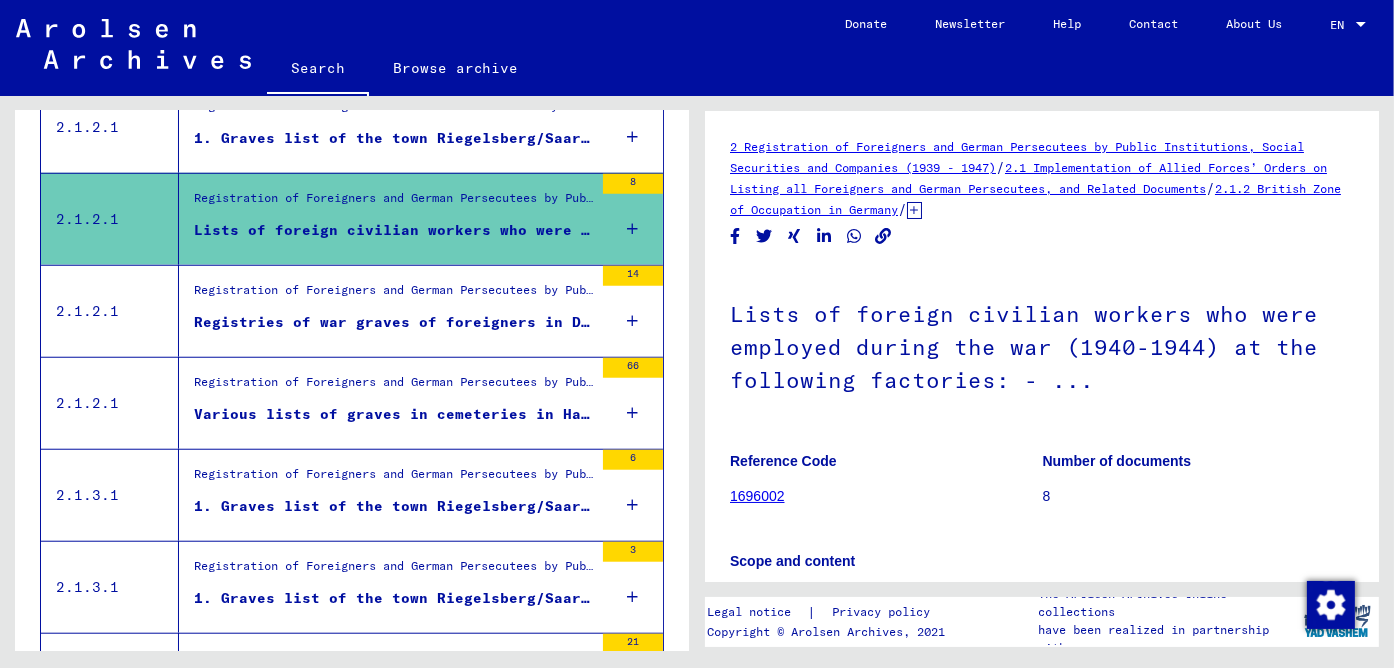scroll, scrollTop: 0, scrollLeft: 0, axis: both 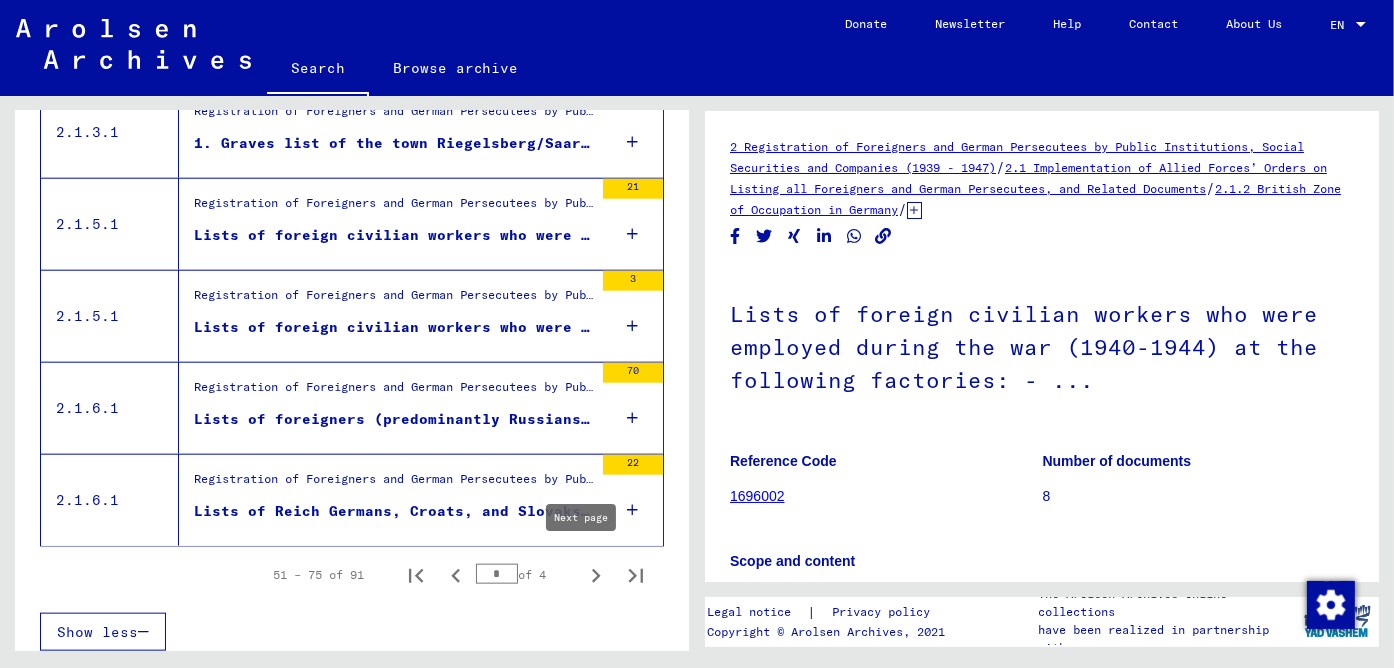 click 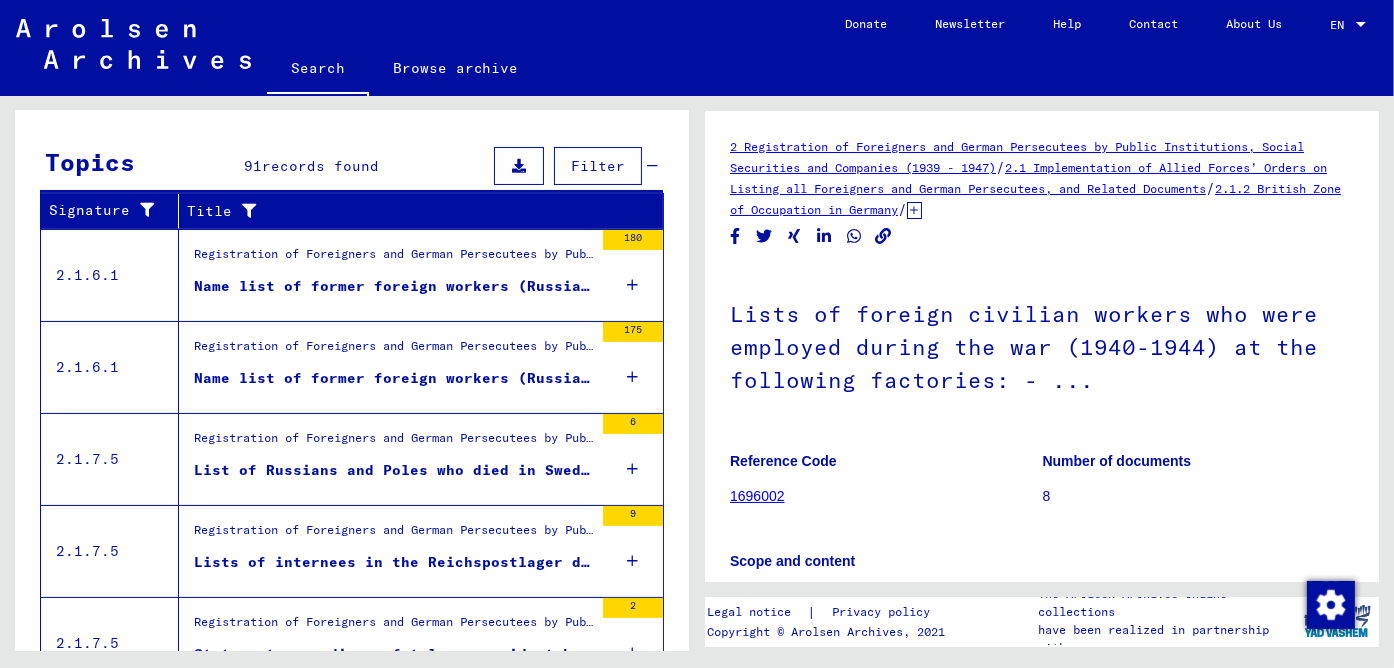scroll, scrollTop: 363, scrollLeft: 0, axis: vertical 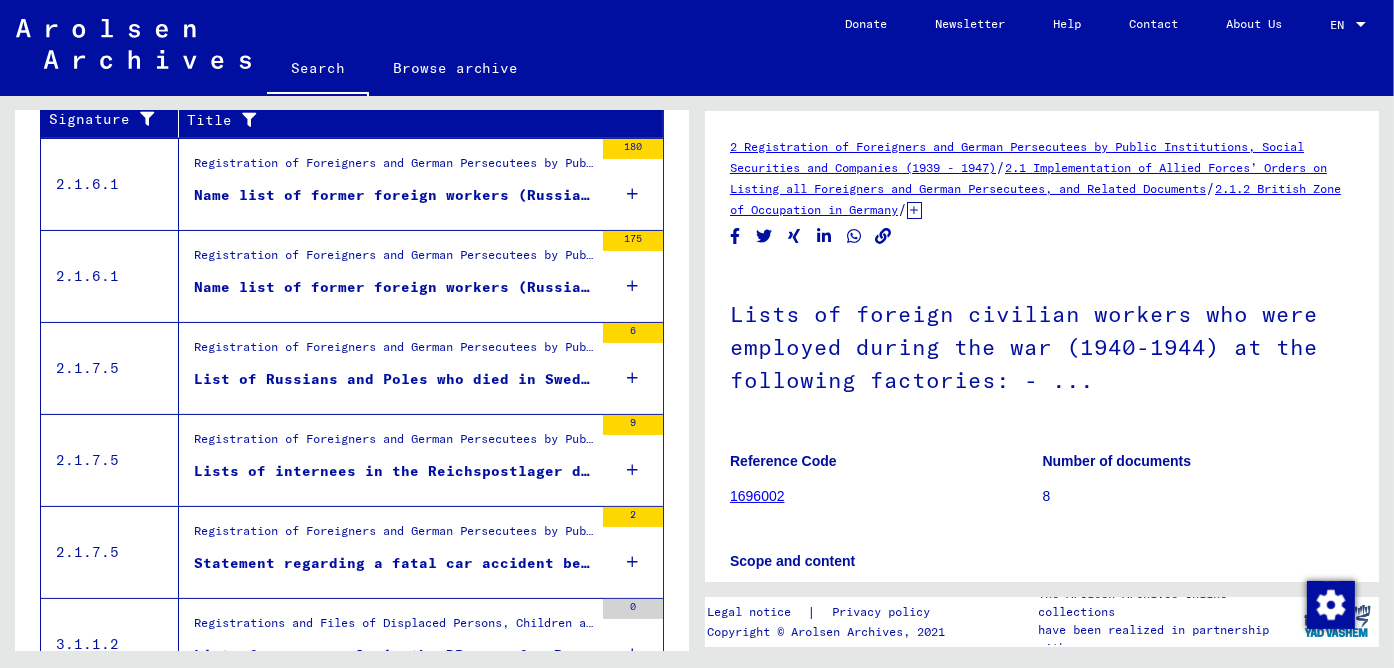 click at bounding box center (390, 266) 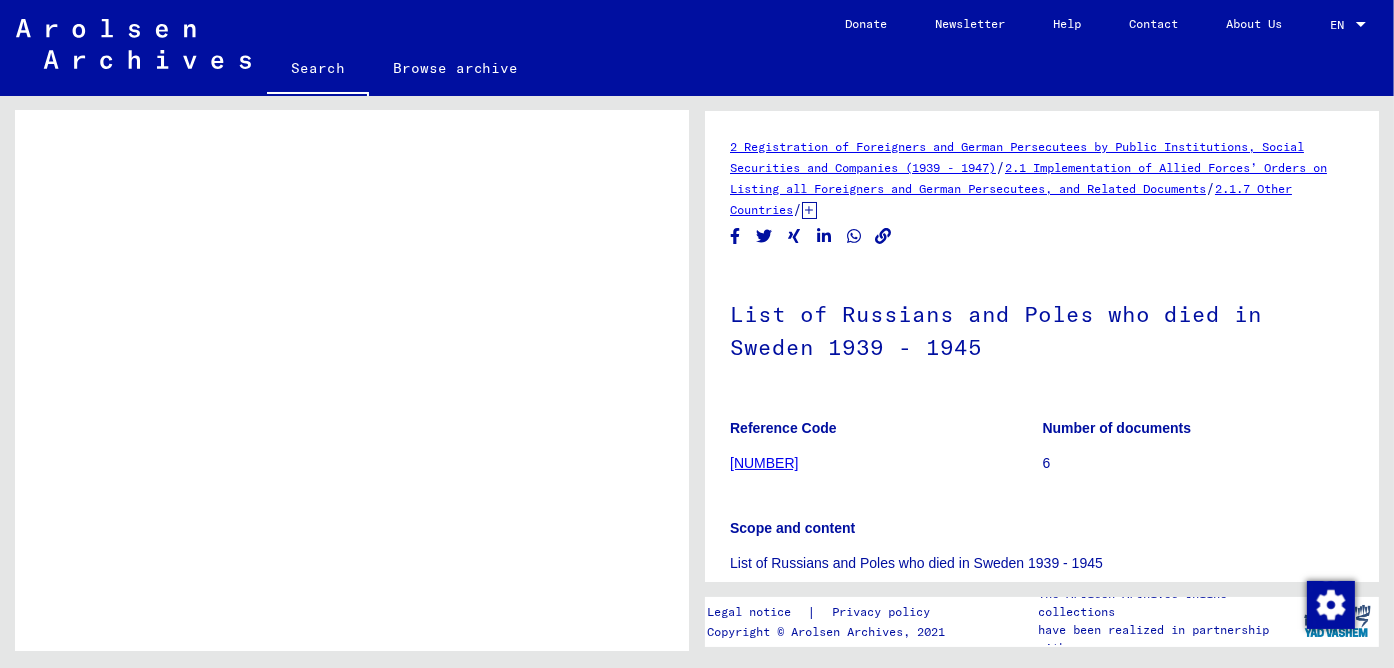 scroll, scrollTop: 0, scrollLeft: 0, axis: both 